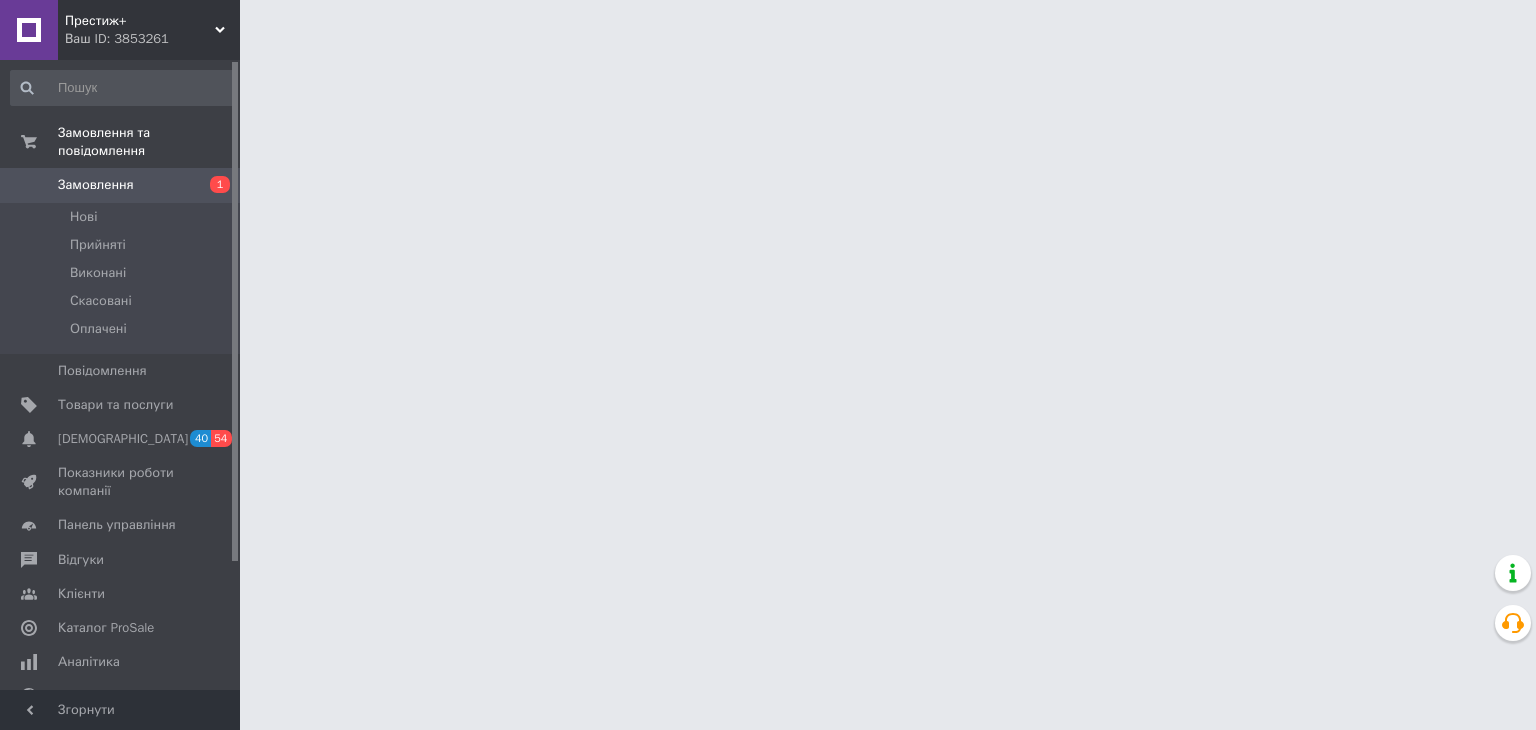 scroll, scrollTop: 0, scrollLeft: 0, axis: both 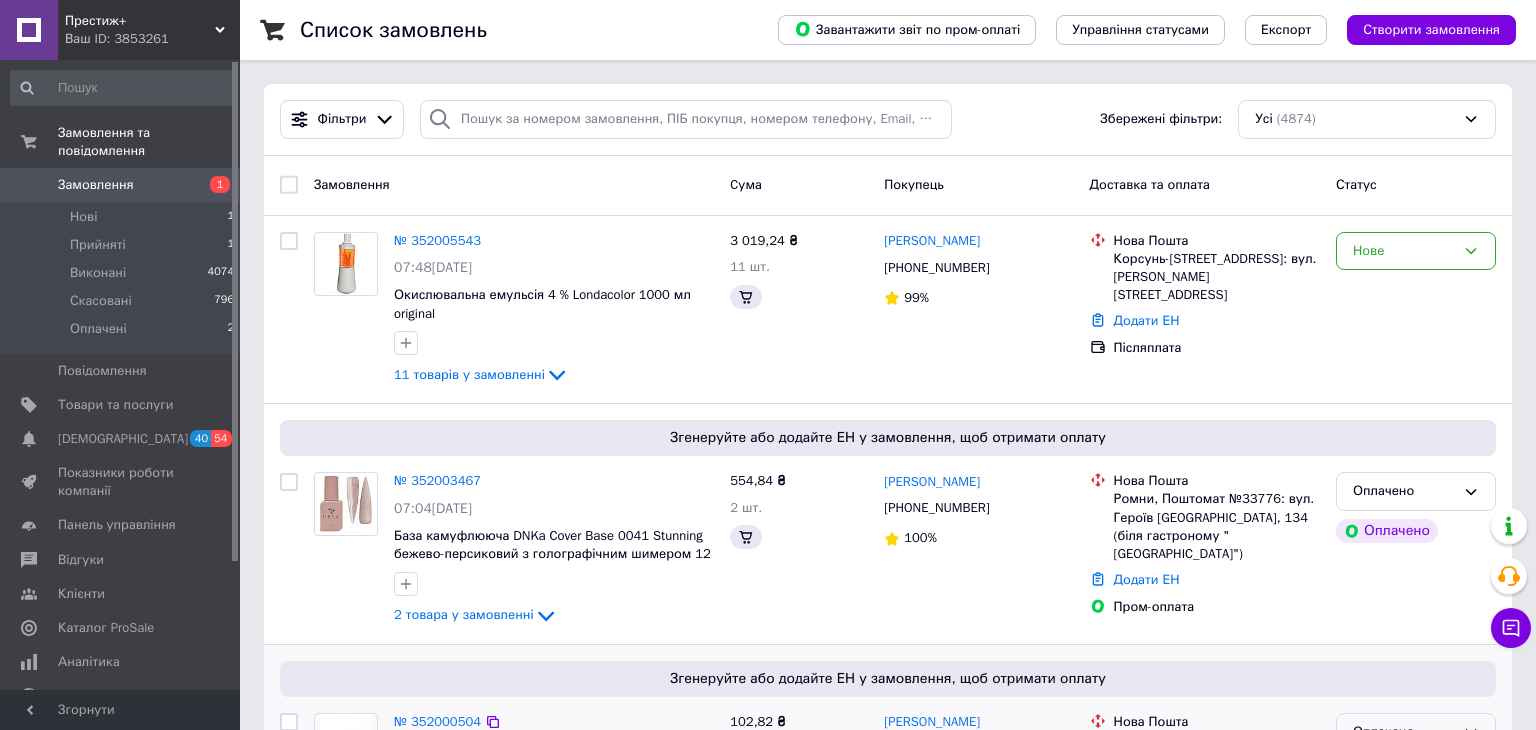 click 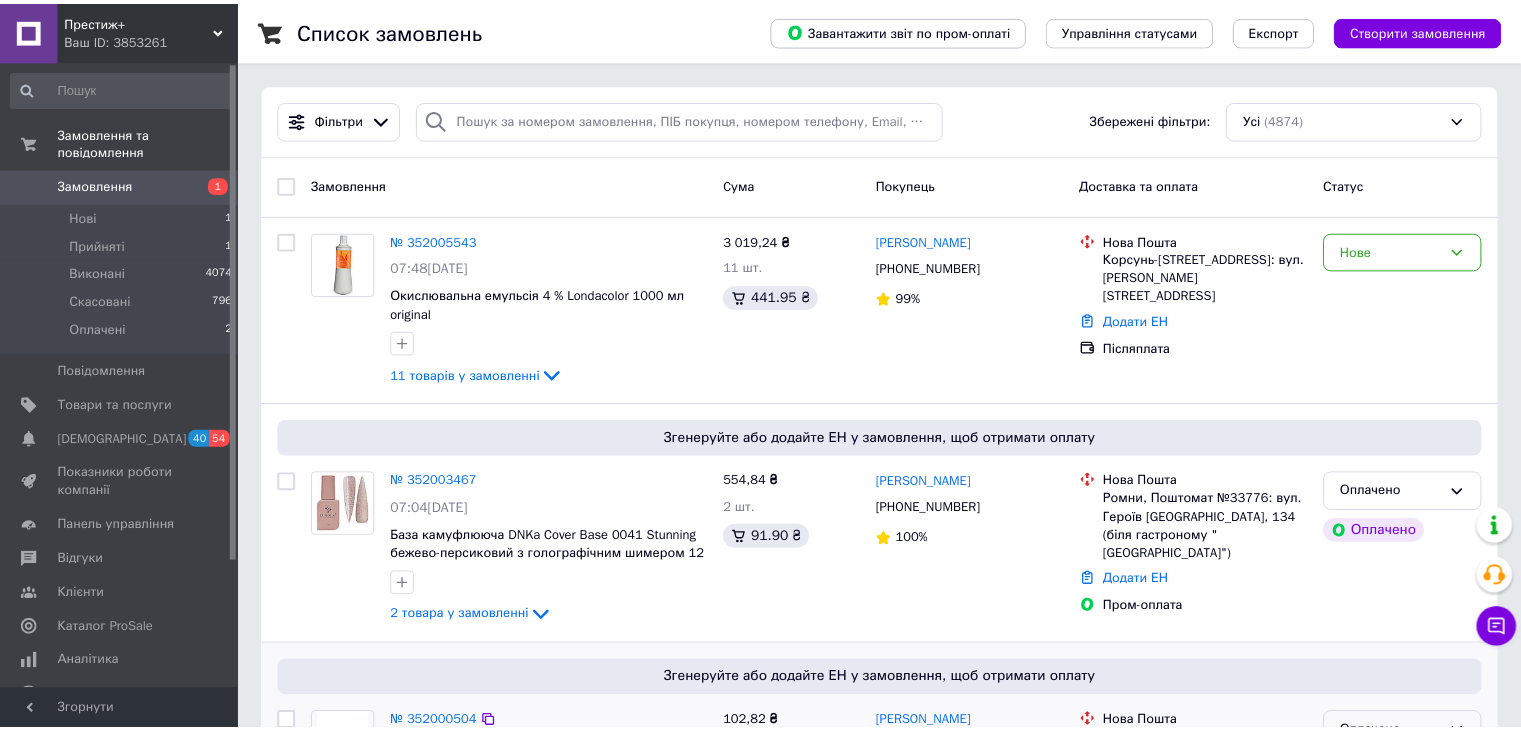 scroll, scrollTop: 300, scrollLeft: 0, axis: vertical 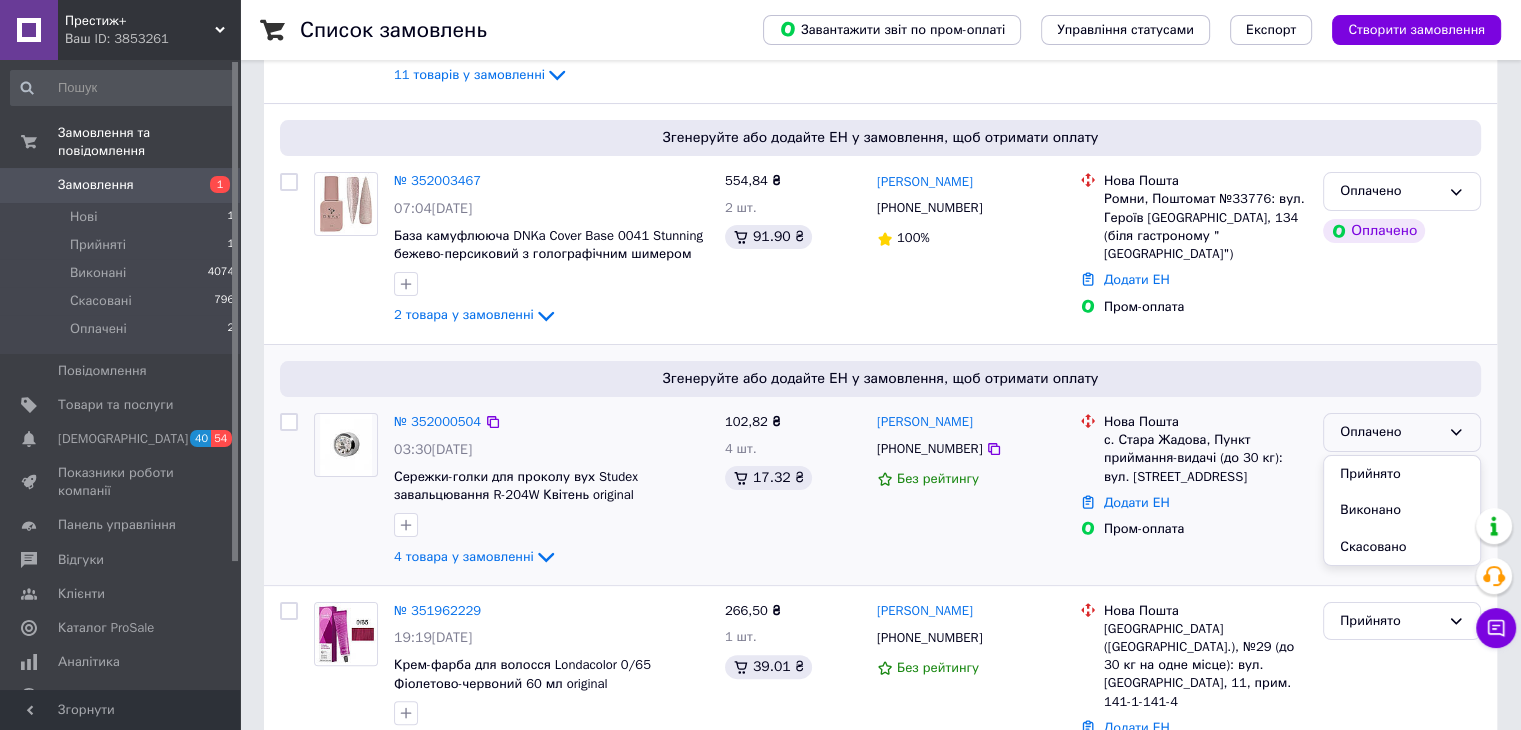 click on "Прийнято" at bounding box center (1402, 474) 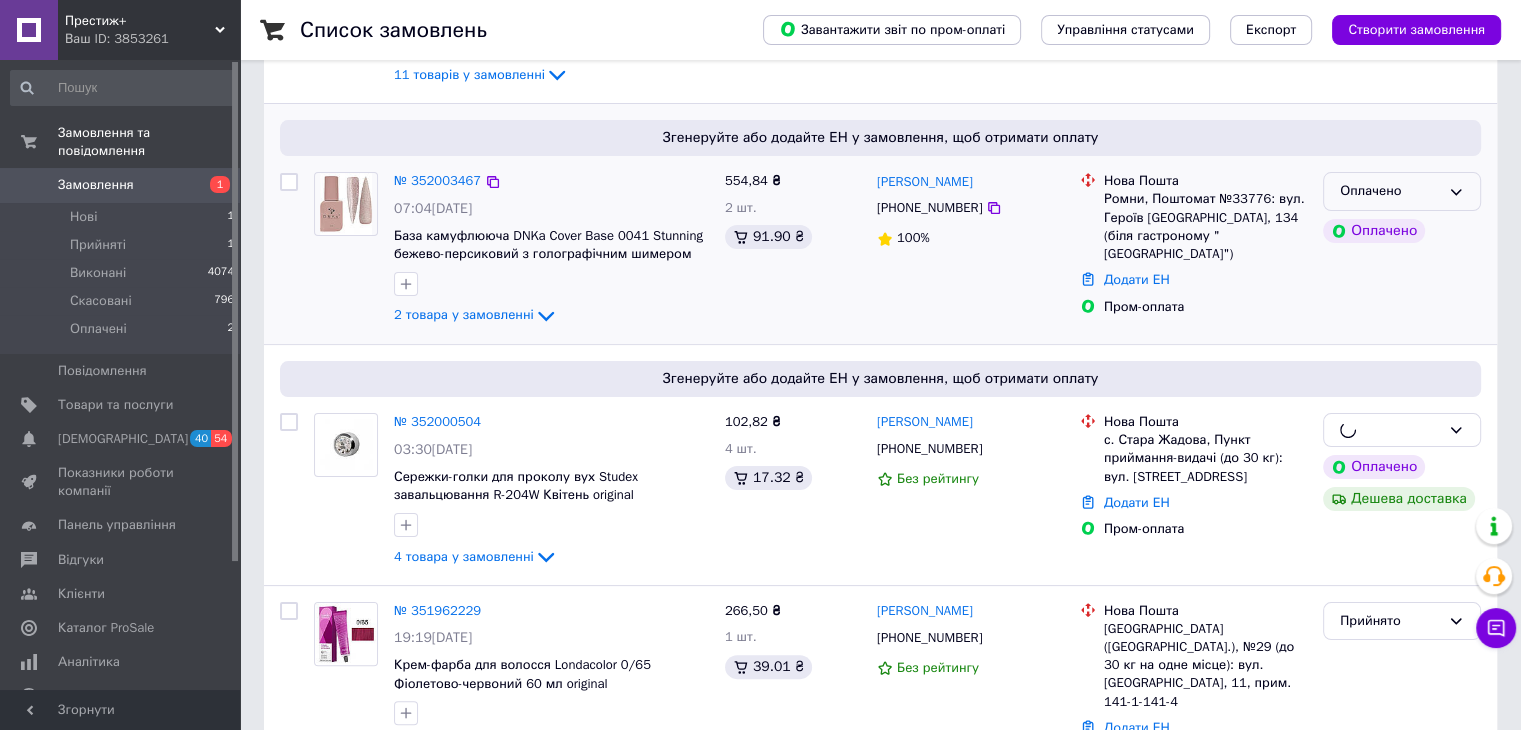 scroll, scrollTop: 100, scrollLeft: 0, axis: vertical 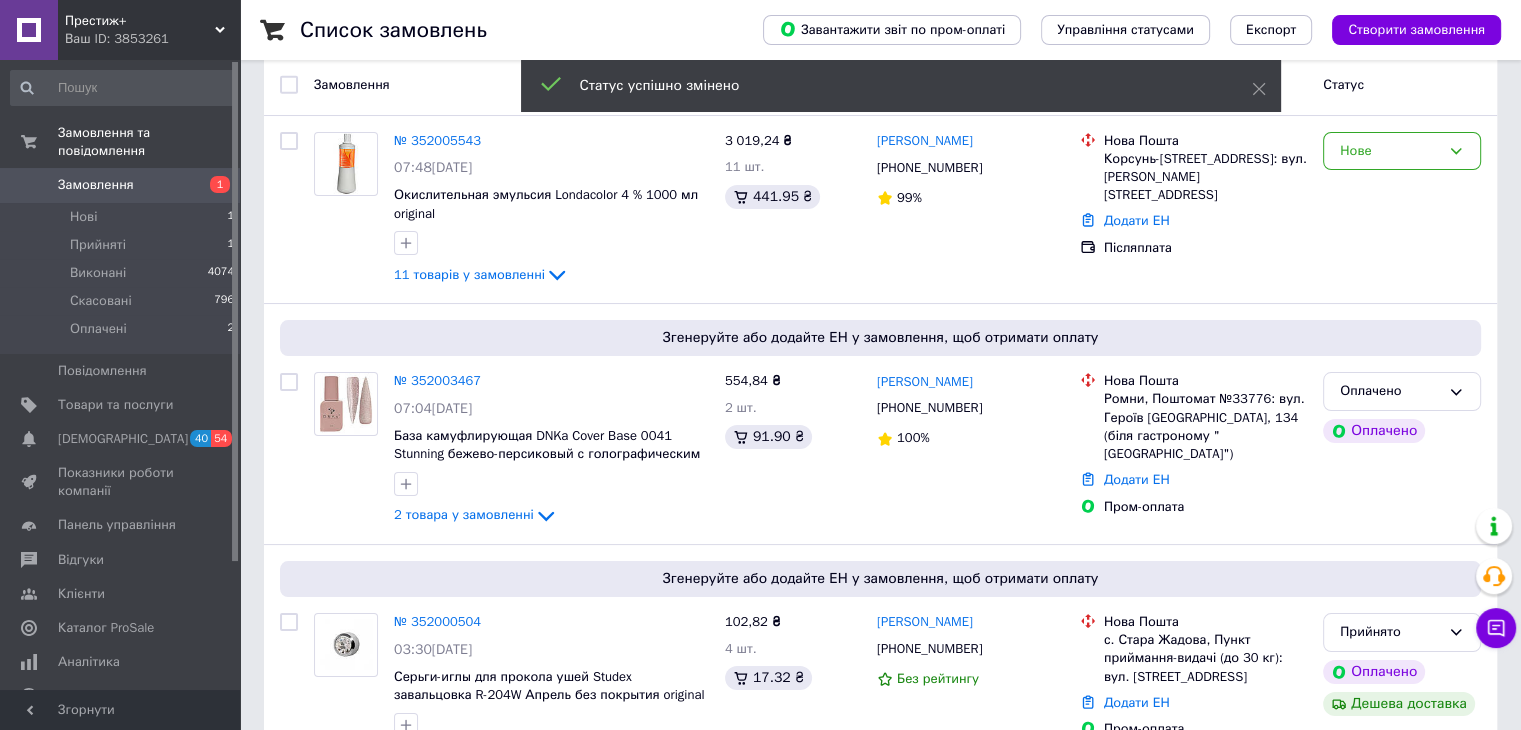 click 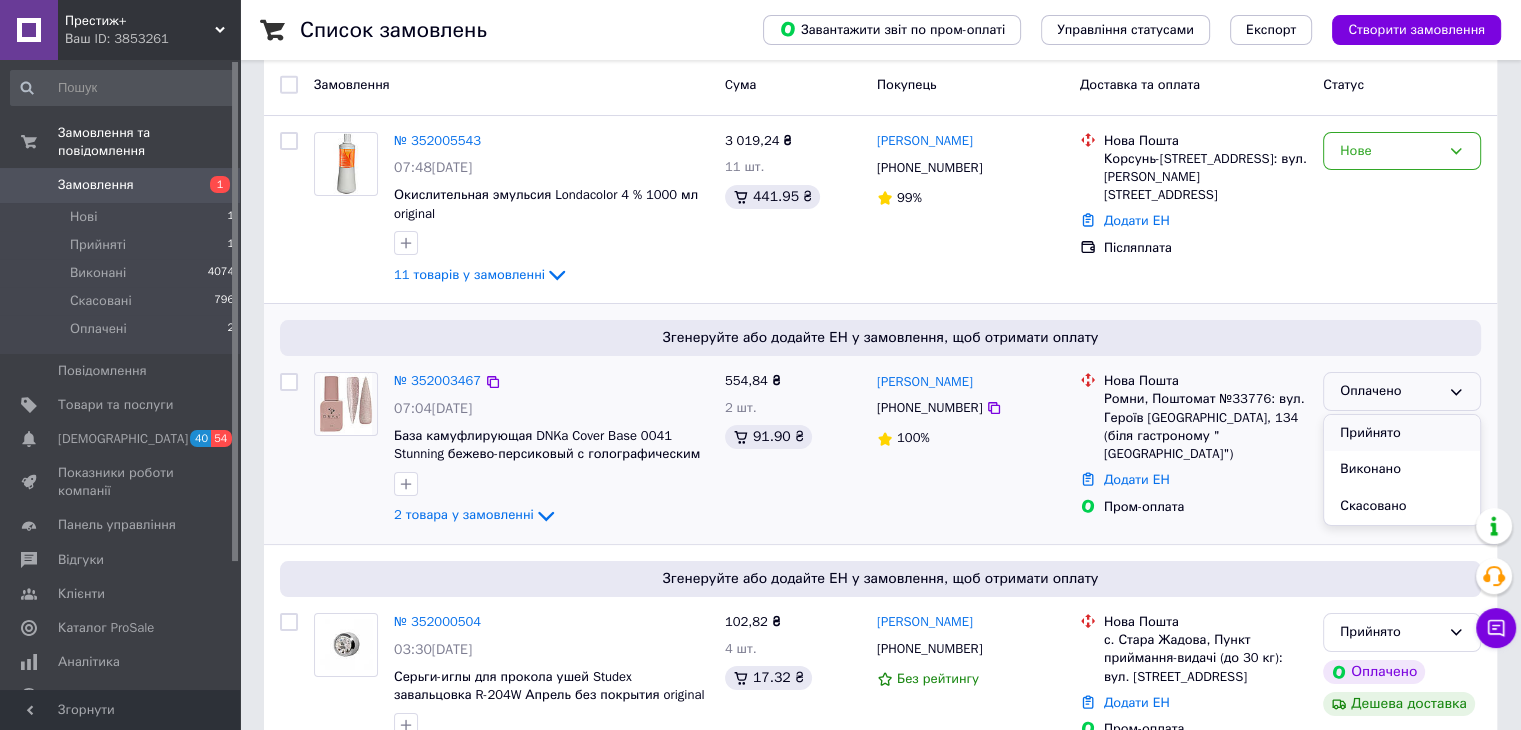 click on "Прийнято" at bounding box center [1402, 433] 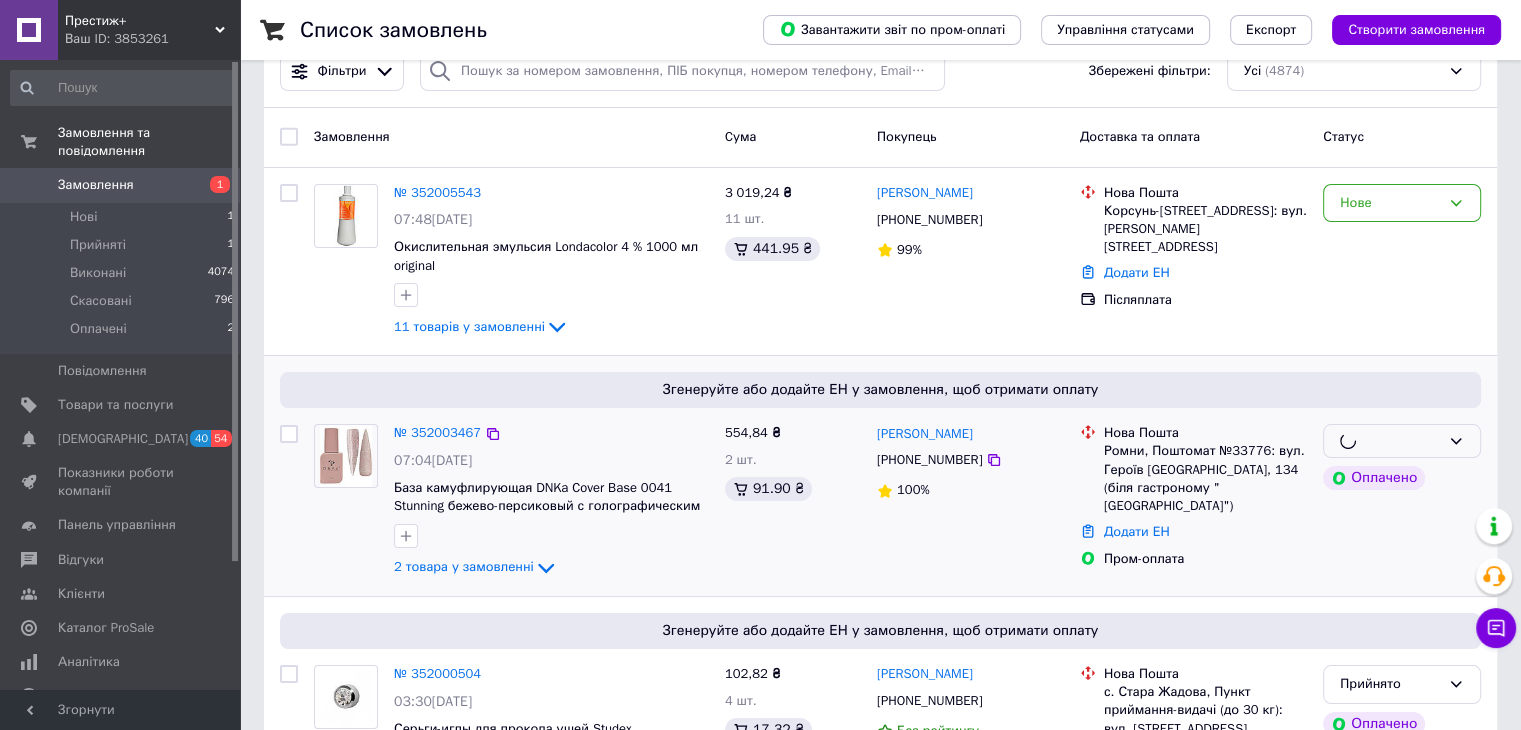 scroll, scrollTop: 0, scrollLeft: 0, axis: both 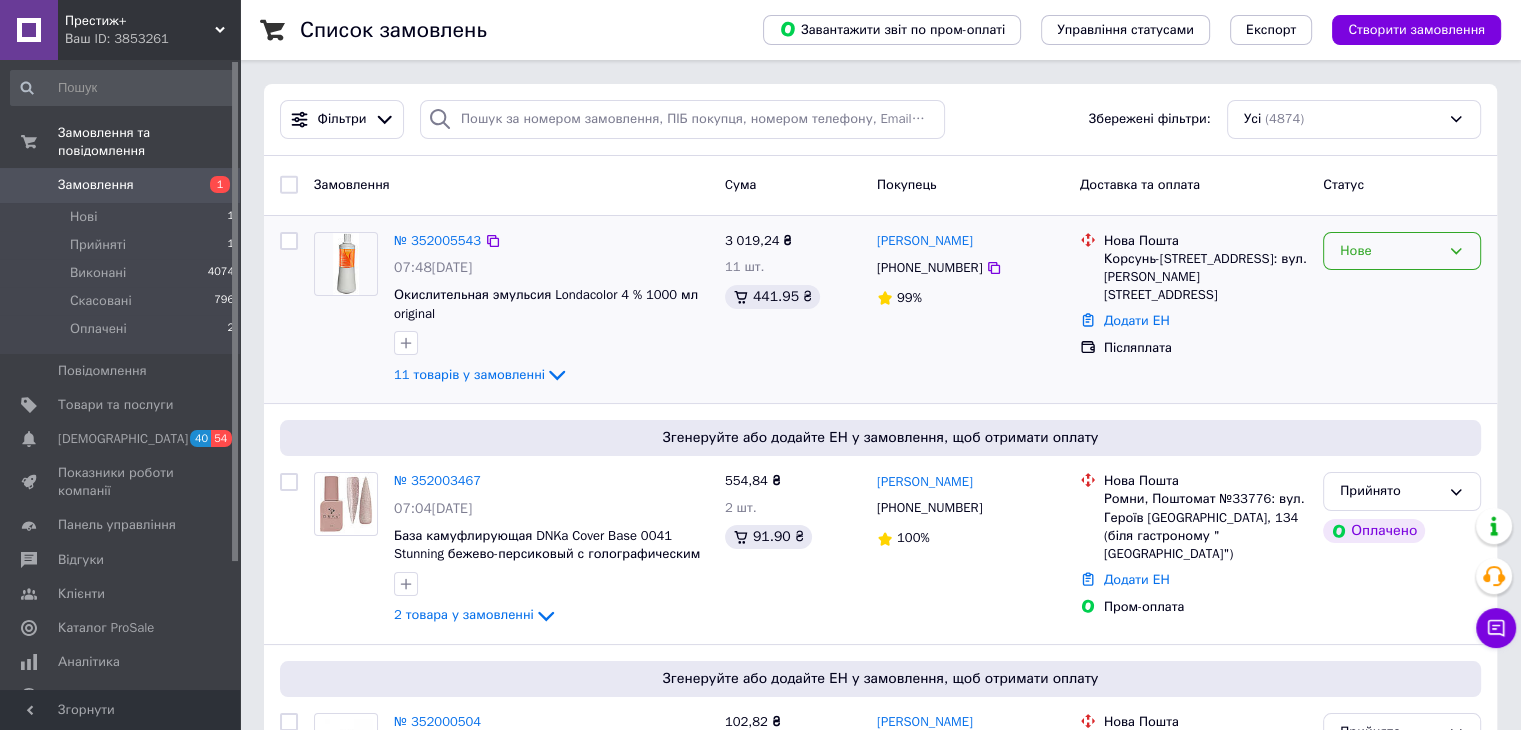 click on "Нове" at bounding box center (1390, 251) 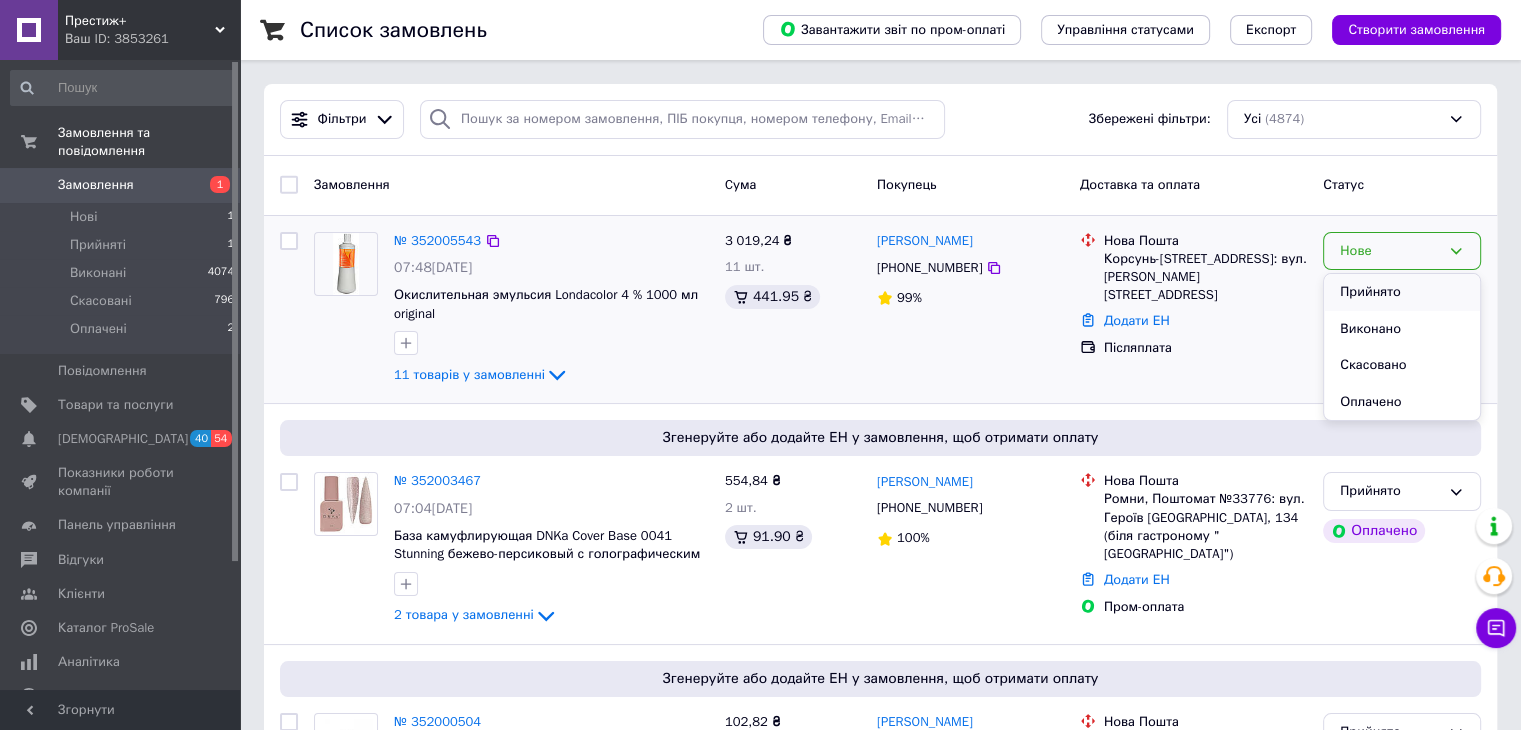 click on "Прийнято" at bounding box center [1402, 292] 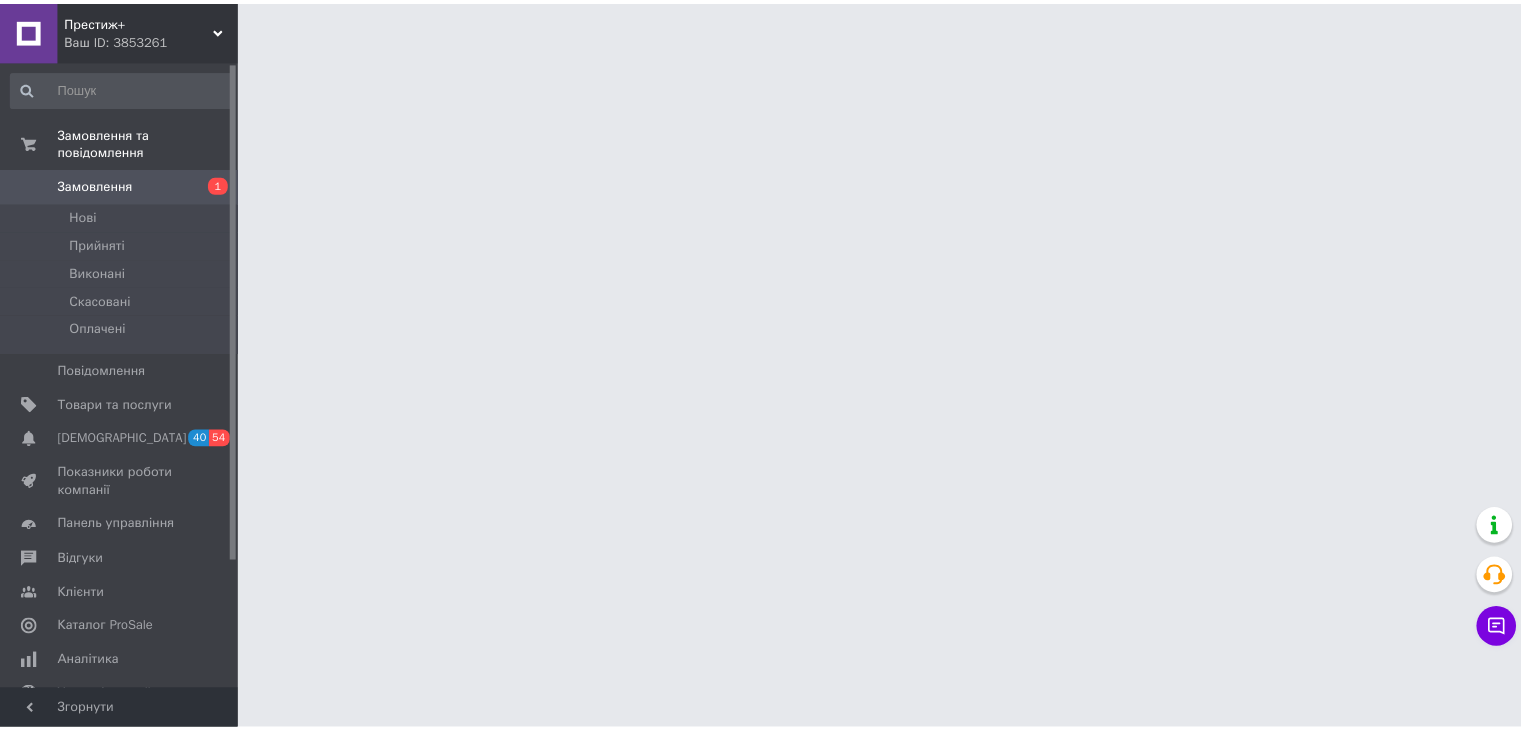 scroll, scrollTop: 0, scrollLeft: 0, axis: both 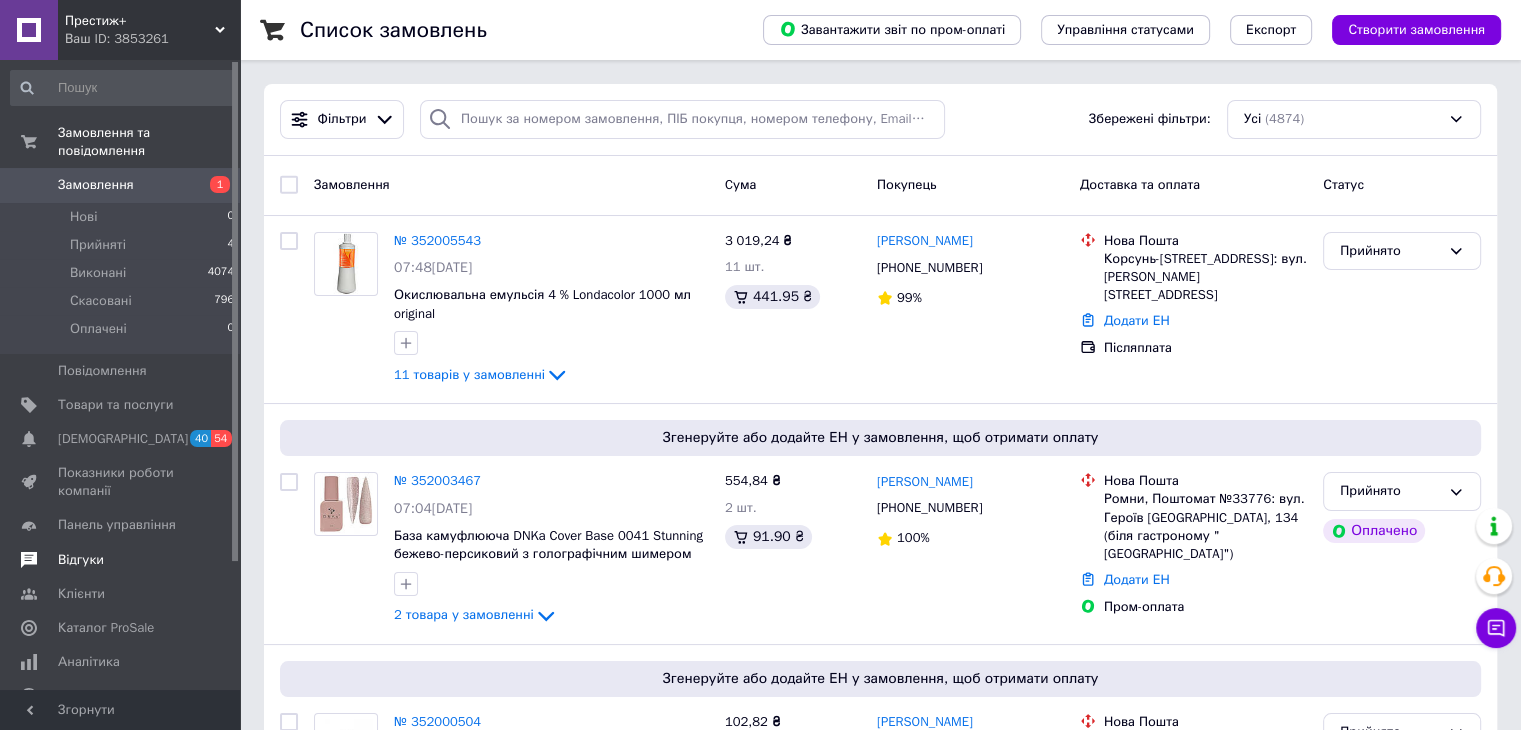 click on "Відгуки" at bounding box center [81, 560] 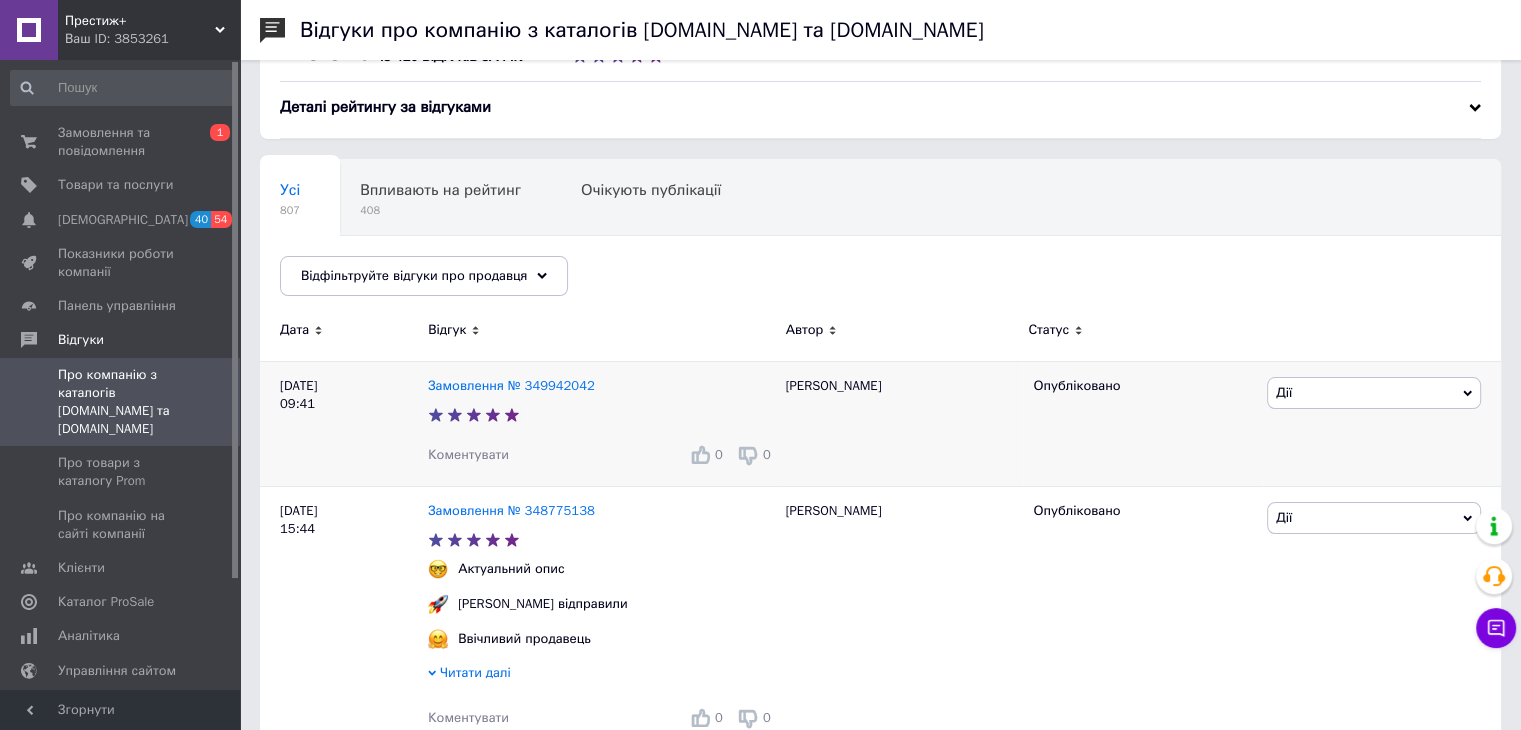 scroll, scrollTop: 0, scrollLeft: 0, axis: both 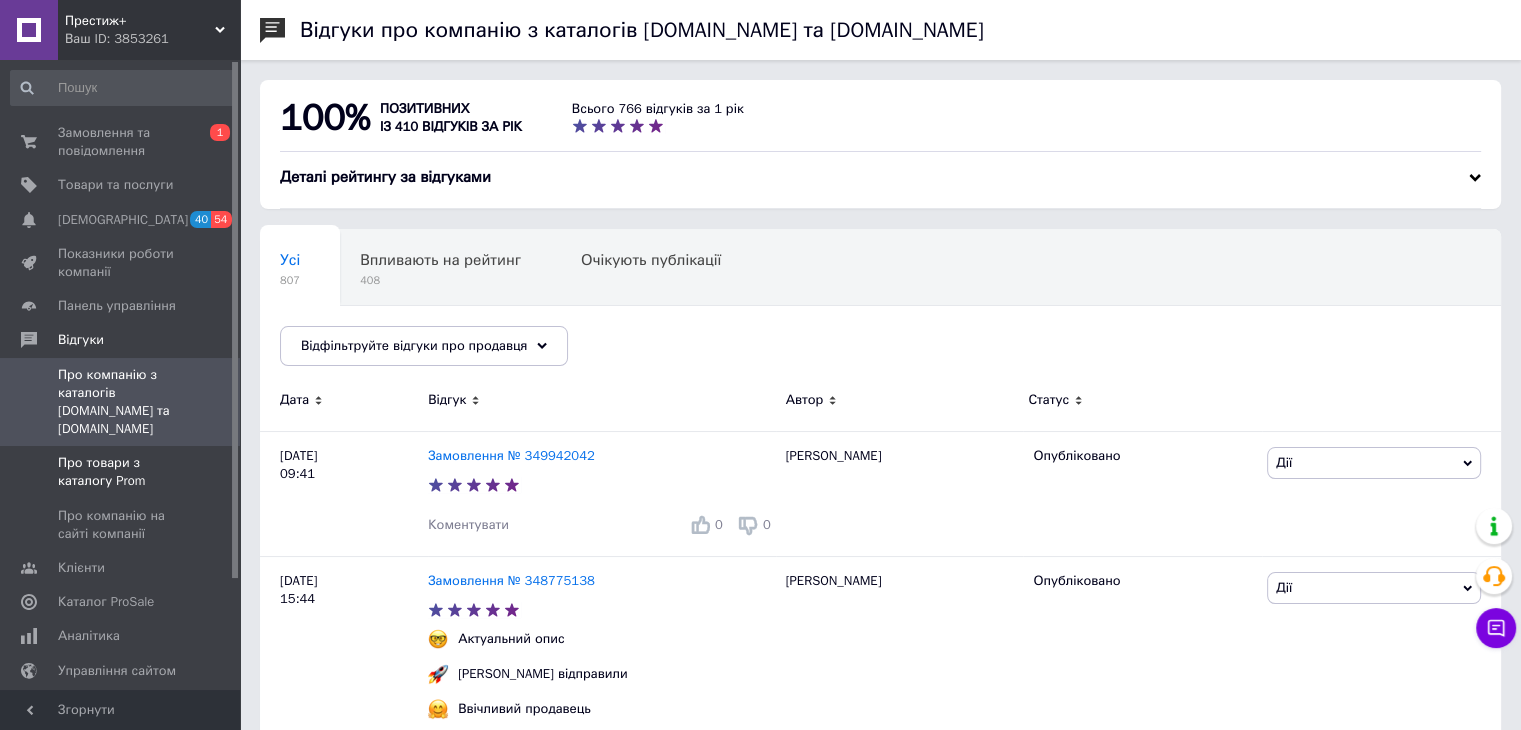 click on "Про товари з каталогу Prom" at bounding box center (121, 472) 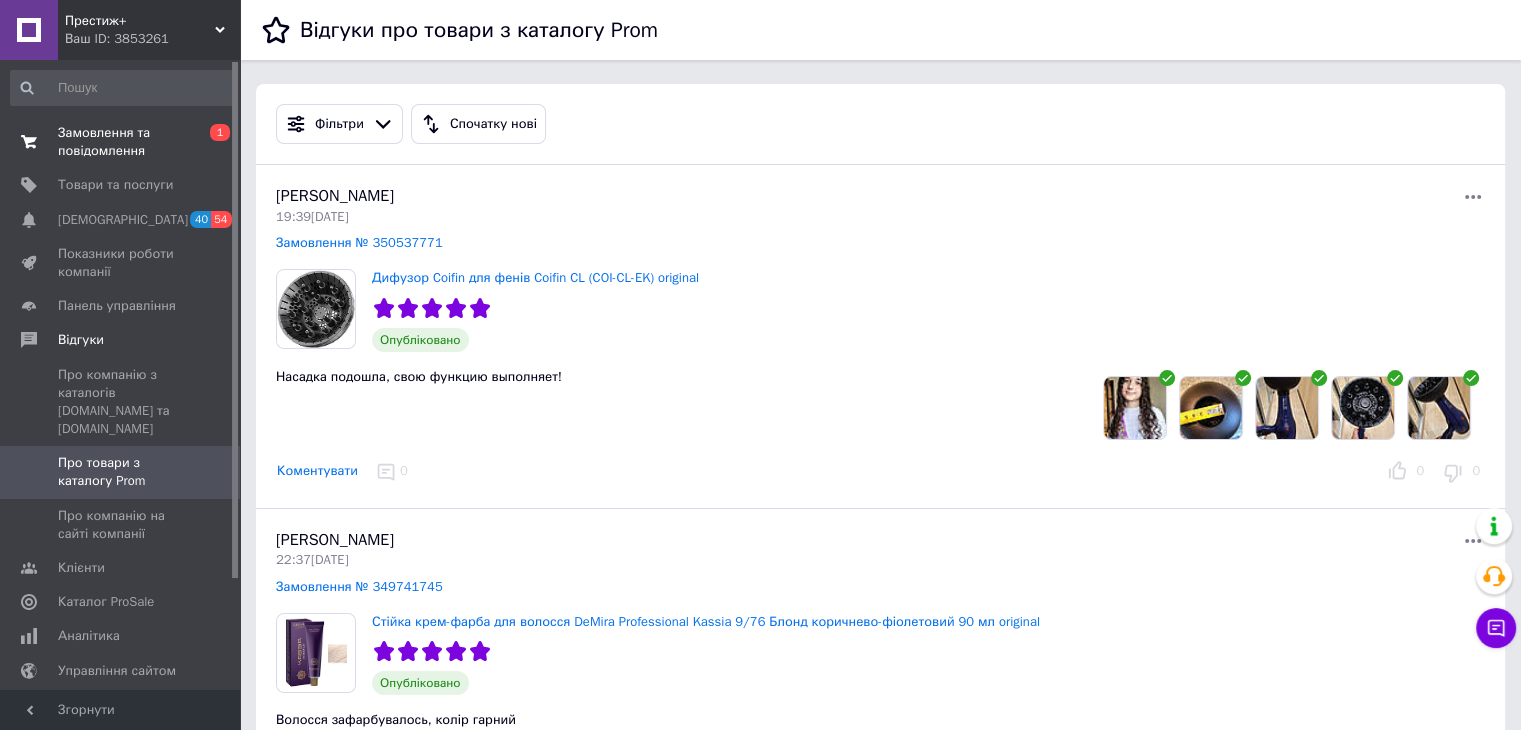 click on "Замовлення та повідомлення" at bounding box center (121, 142) 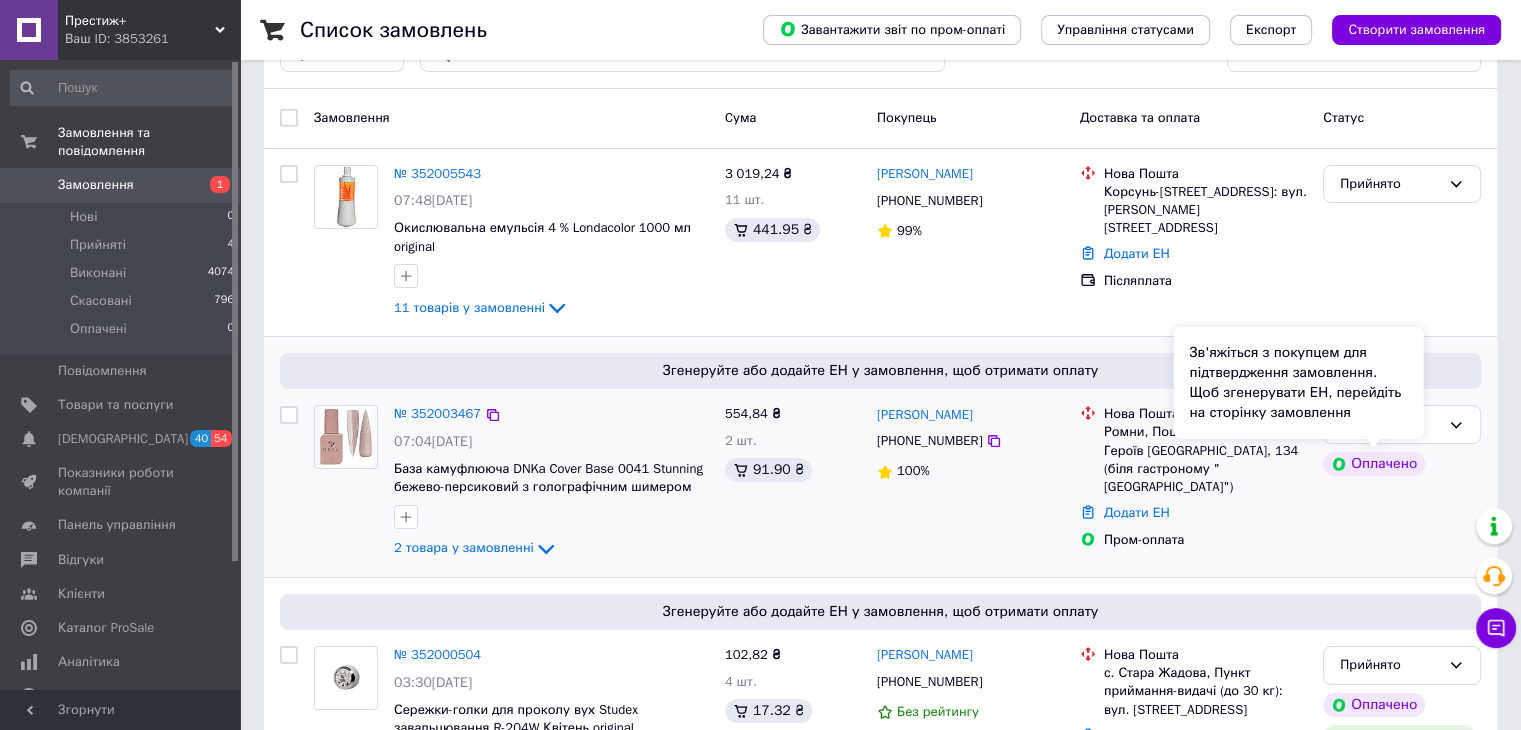 scroll, scrollTop: 100, scrollLeft: 0, axis: vertical 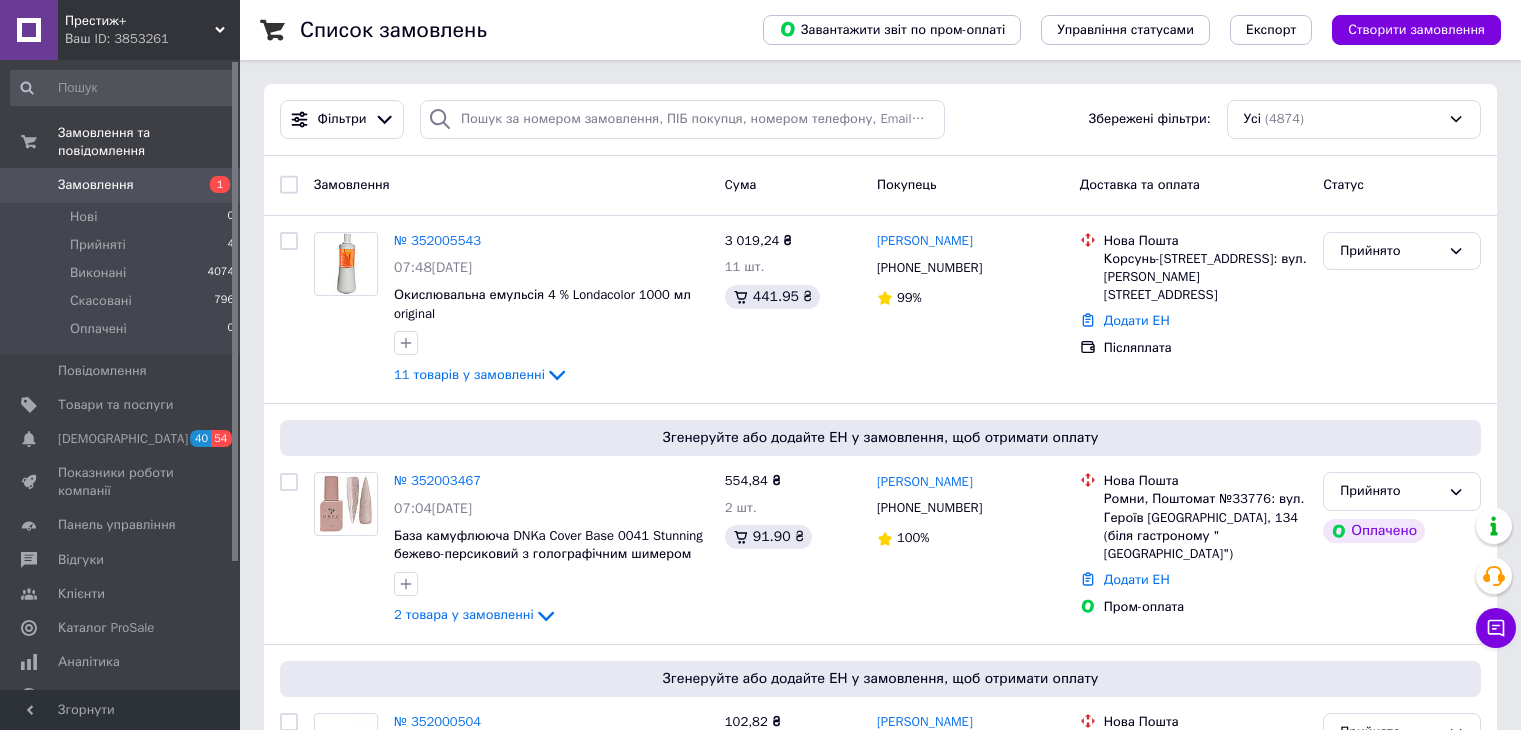 click on "Замовлення" at bounding box center (121, 185) 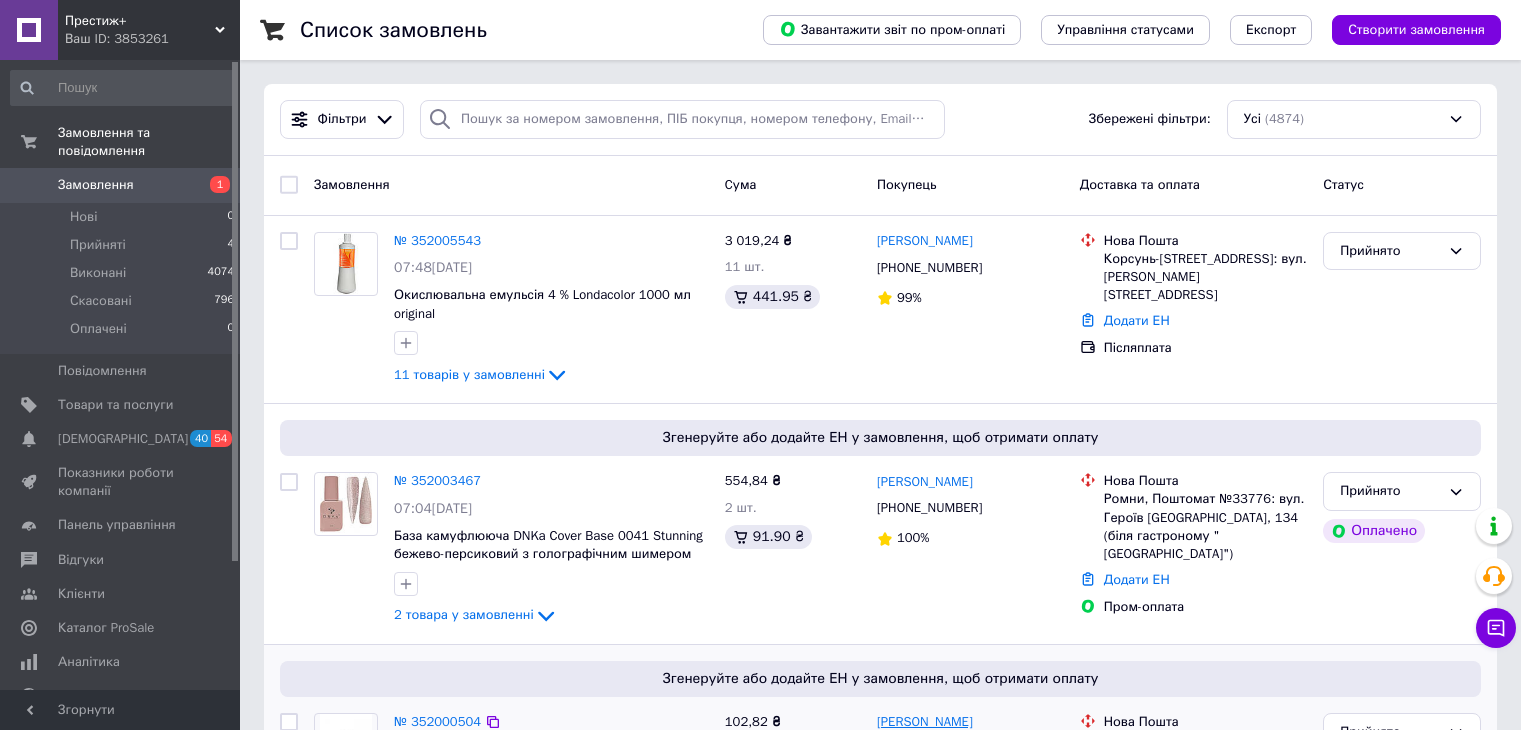 scroll, scrollTop: 0, scrollLeft: 0, axis: both 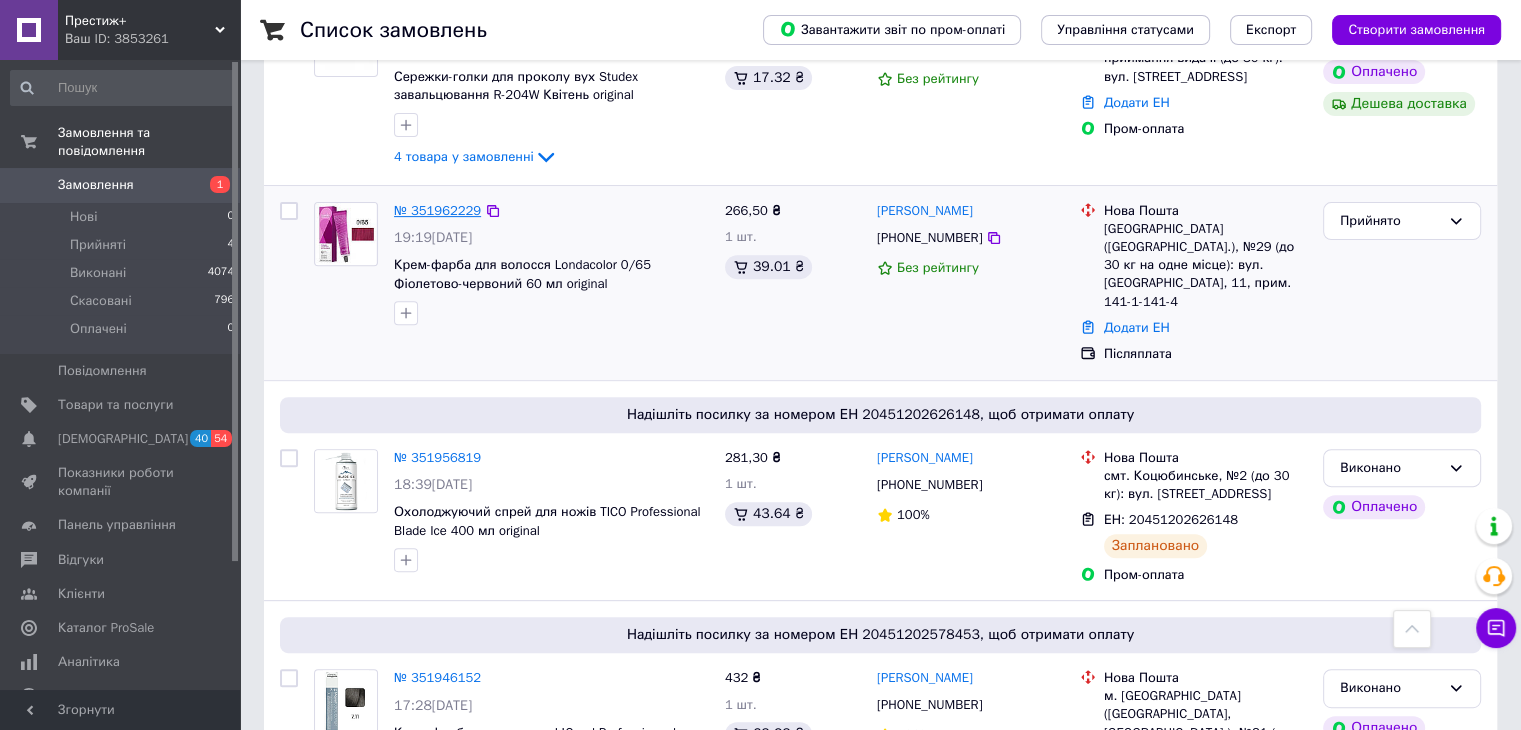 click on "№ 351962229" at bounding box center (437, 210) 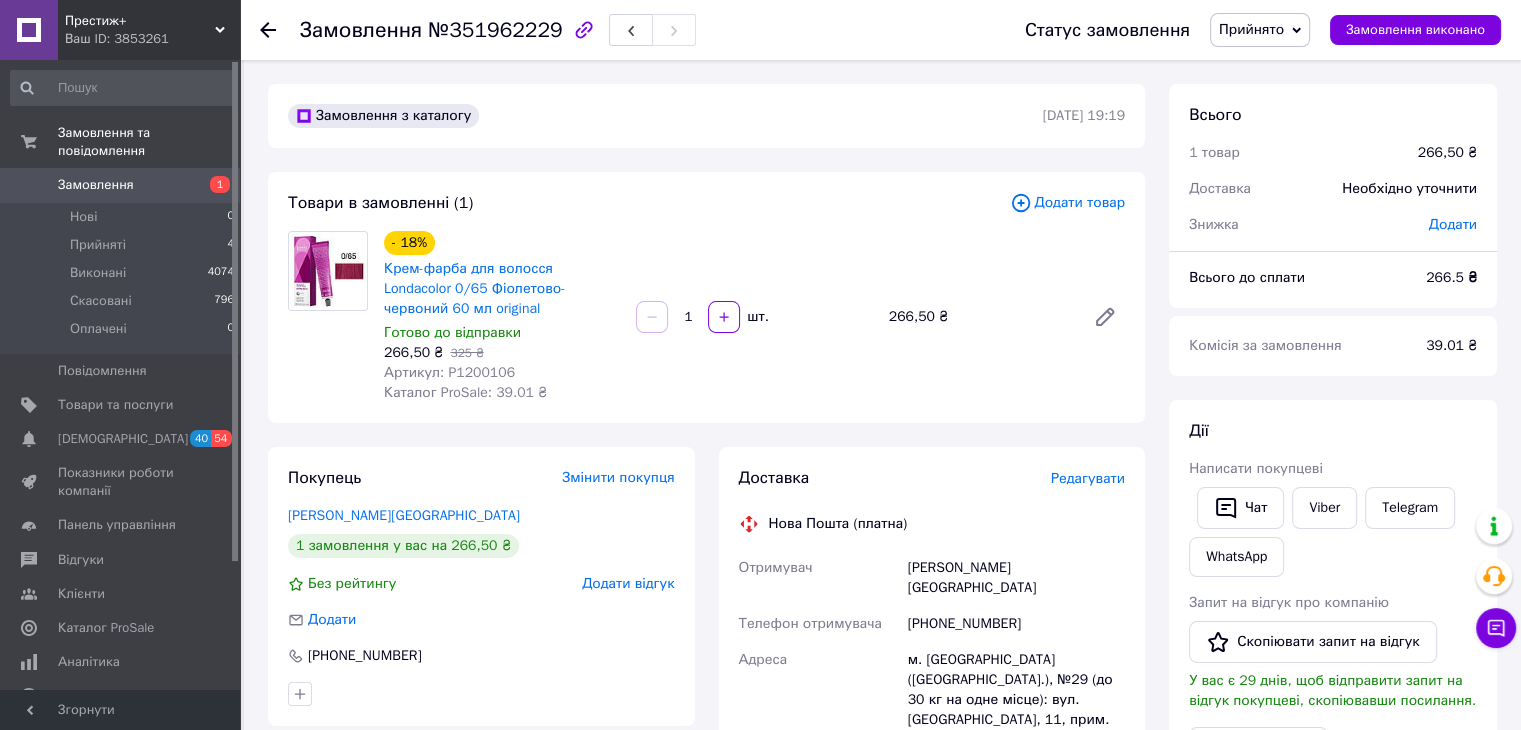 scroll, scrollTop: 100, scrollLeft: 0, axis: vertical 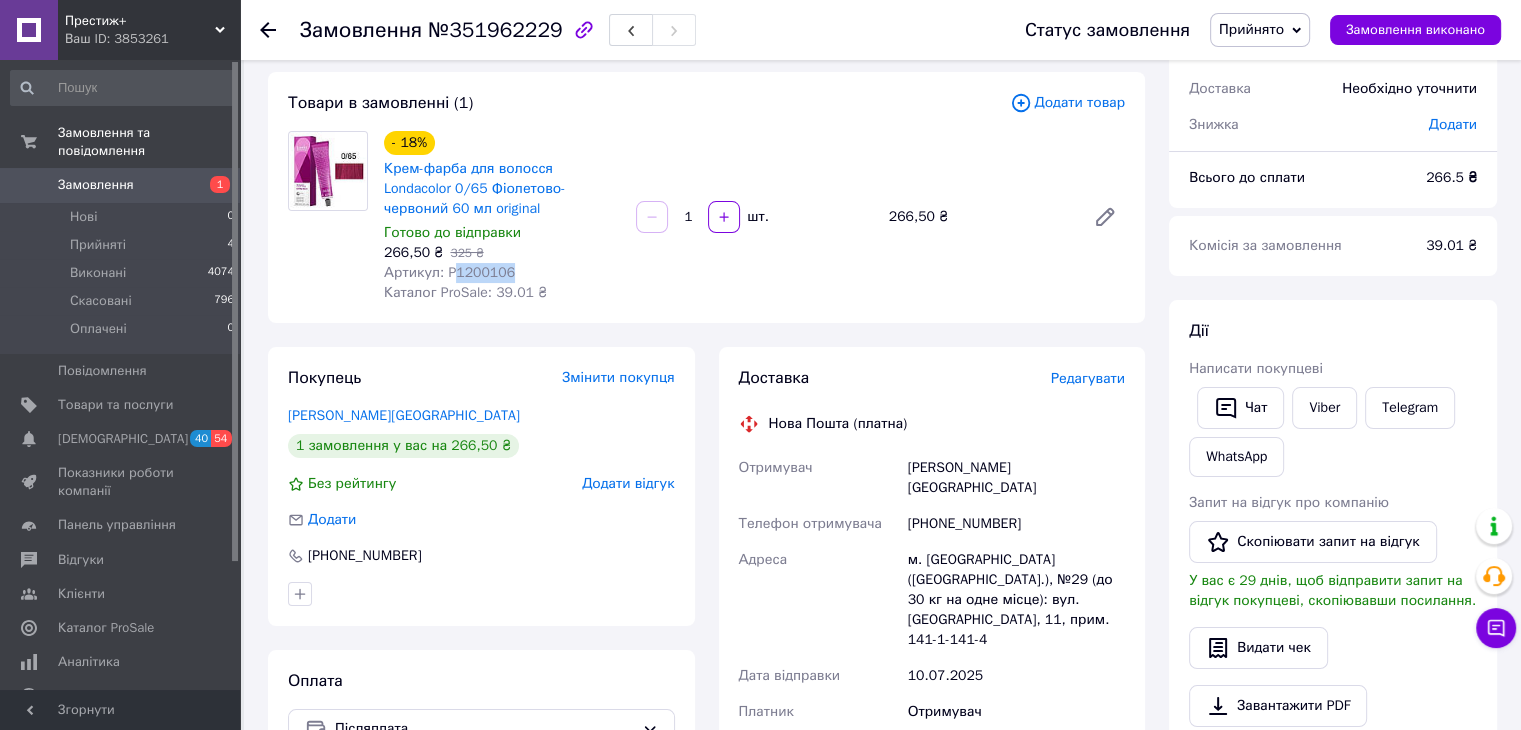 drag, startPoint x: 497, startPoint y: 272, endPoint x: 452, endPoint y: 273, distance: 45.01111 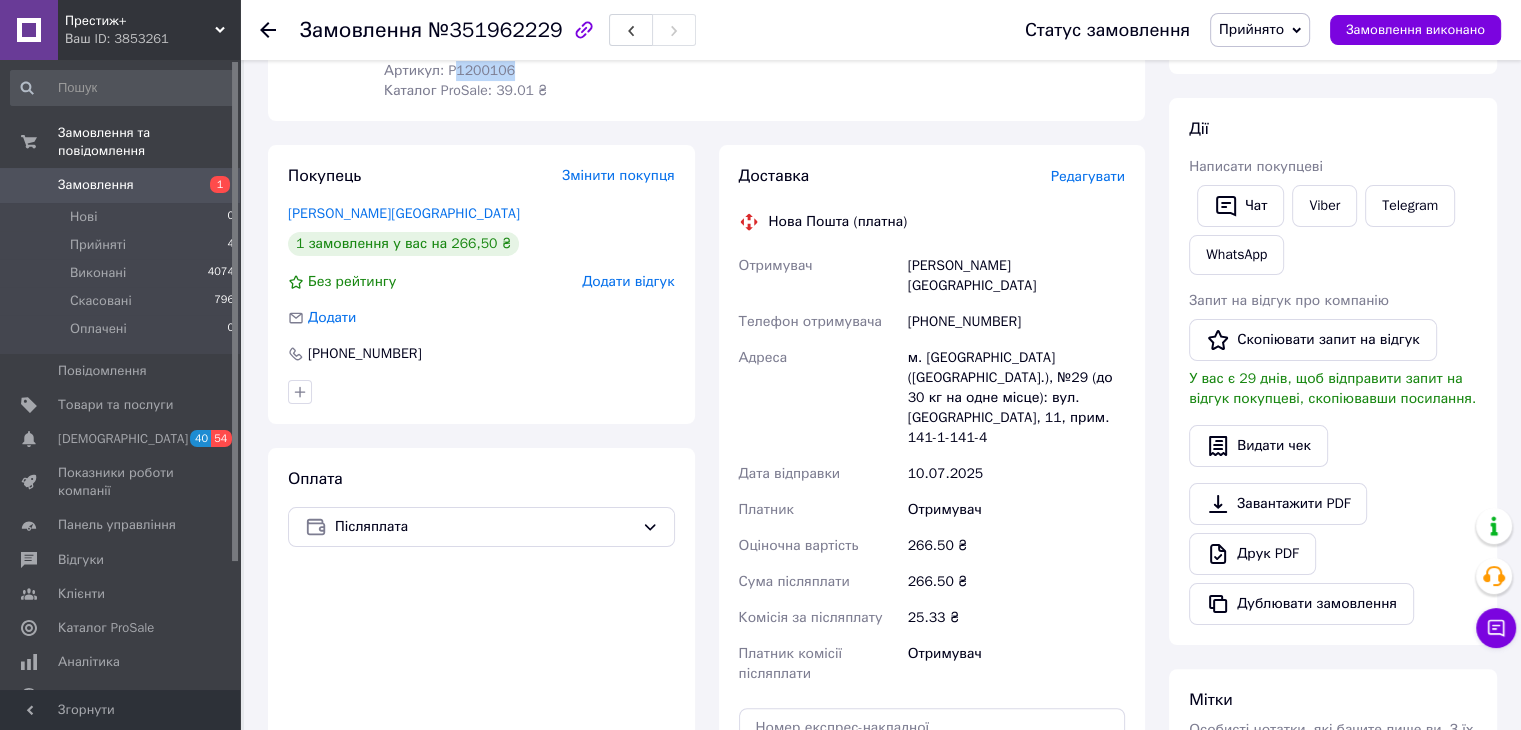 scroll, scrollTop: 300, scrollLeft: 0, axis: vertical 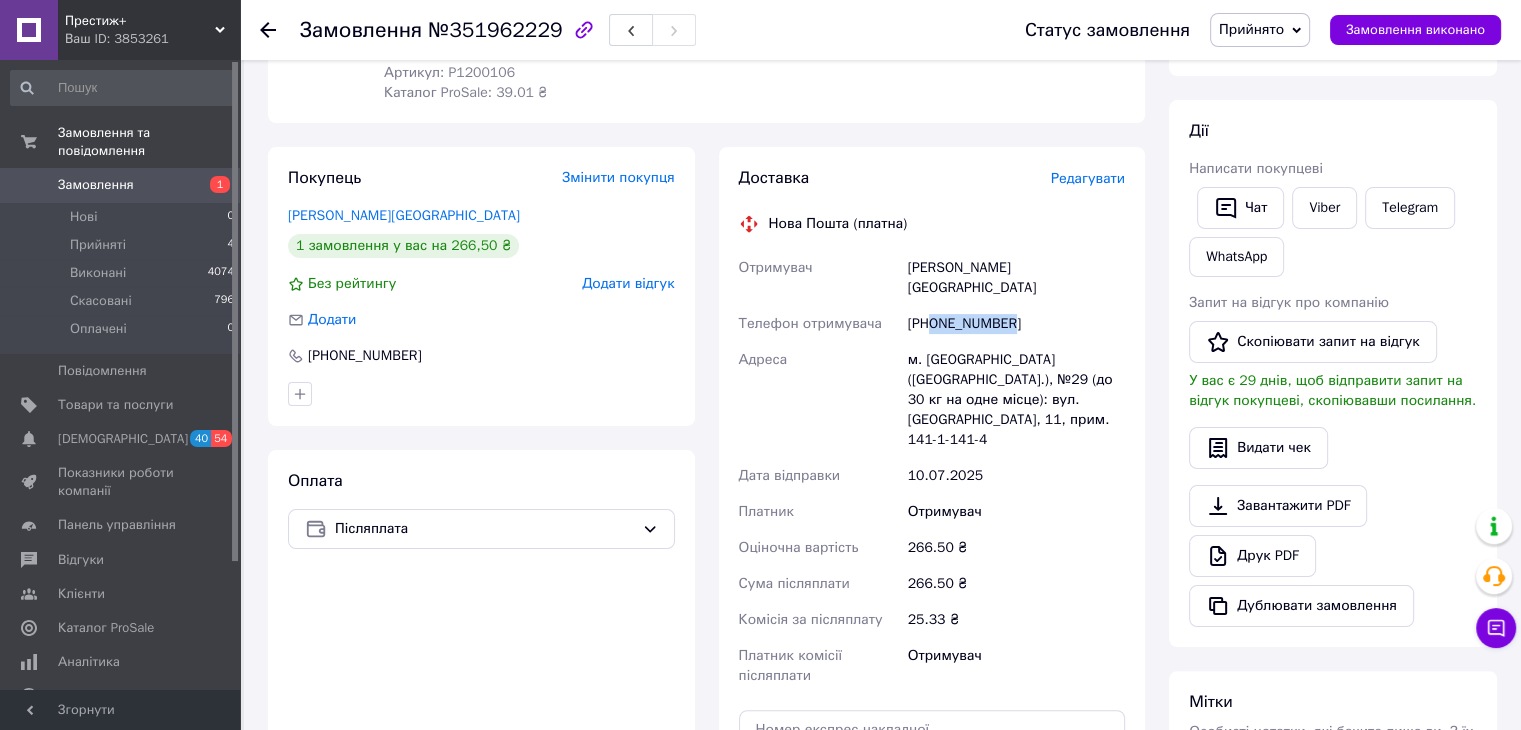 drag, startPoint x: 1016, startPoint y: 309, endPoint x: 929, endPoint y: 309, distance: 87 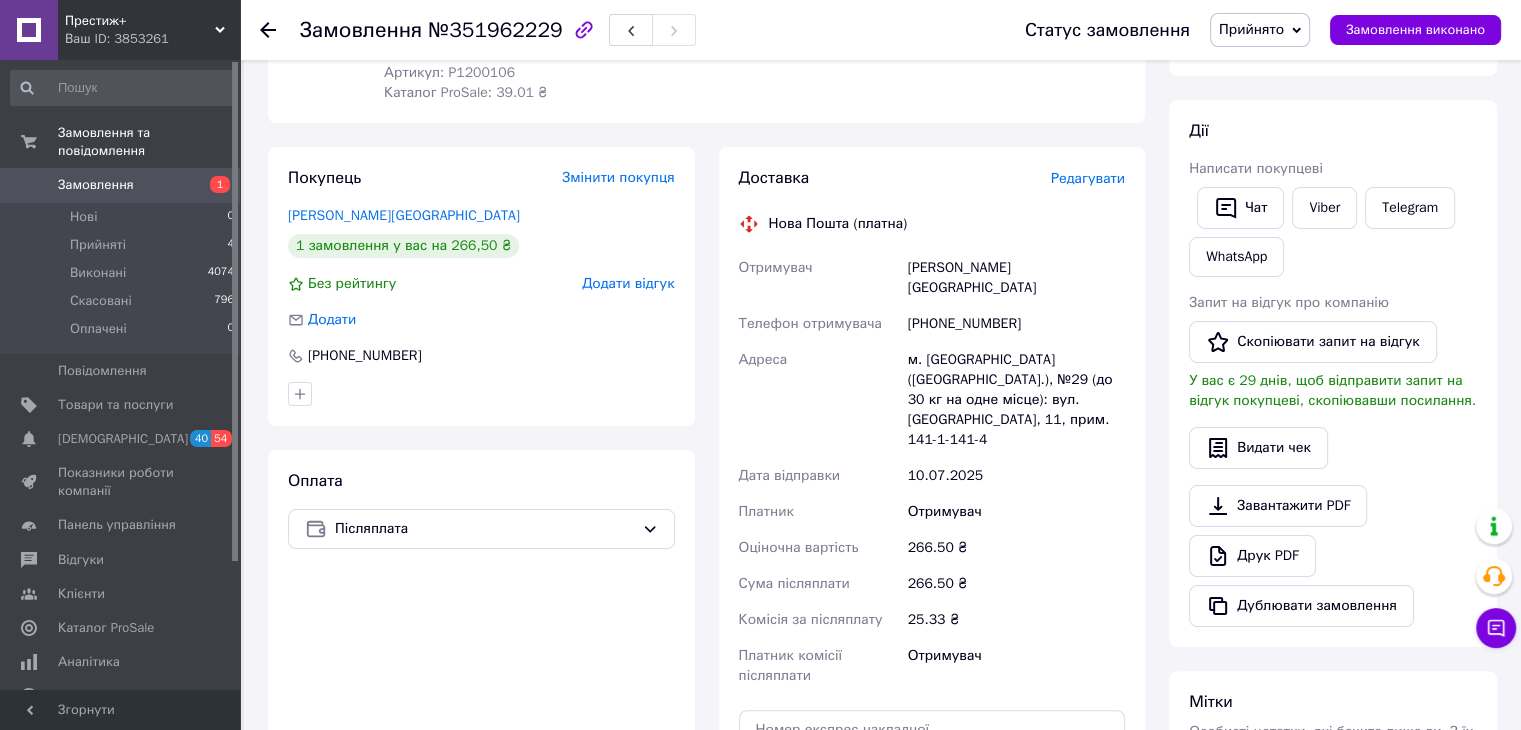 click on "Адреса" at bounding box center (819, 400) 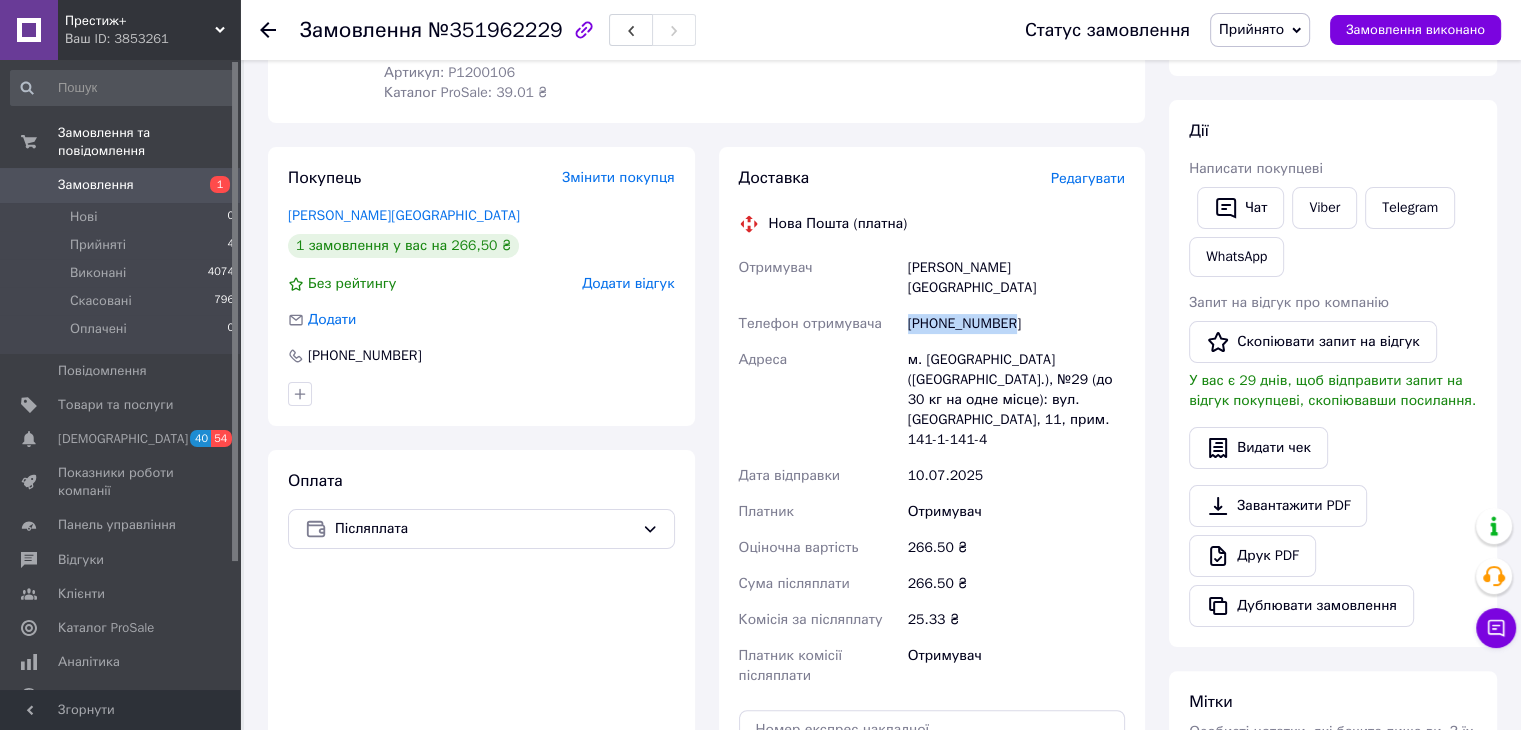 drag, startPoint x: 1026, startPoint y: 307, endPoint x: 897, endPoint y: 308, distance: 129.00388 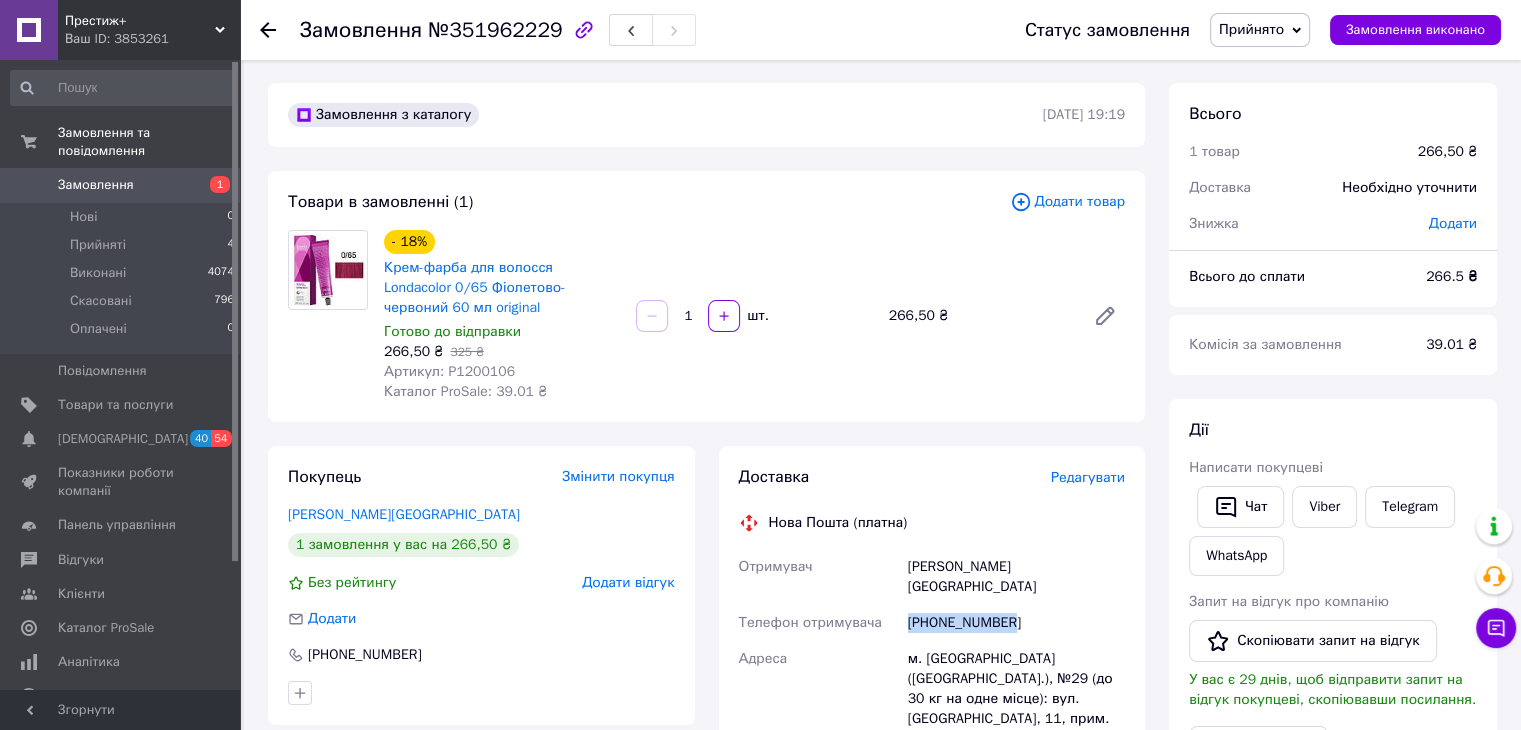 scroll, scrollTop: 0, scrollLeft: 0, axis: both 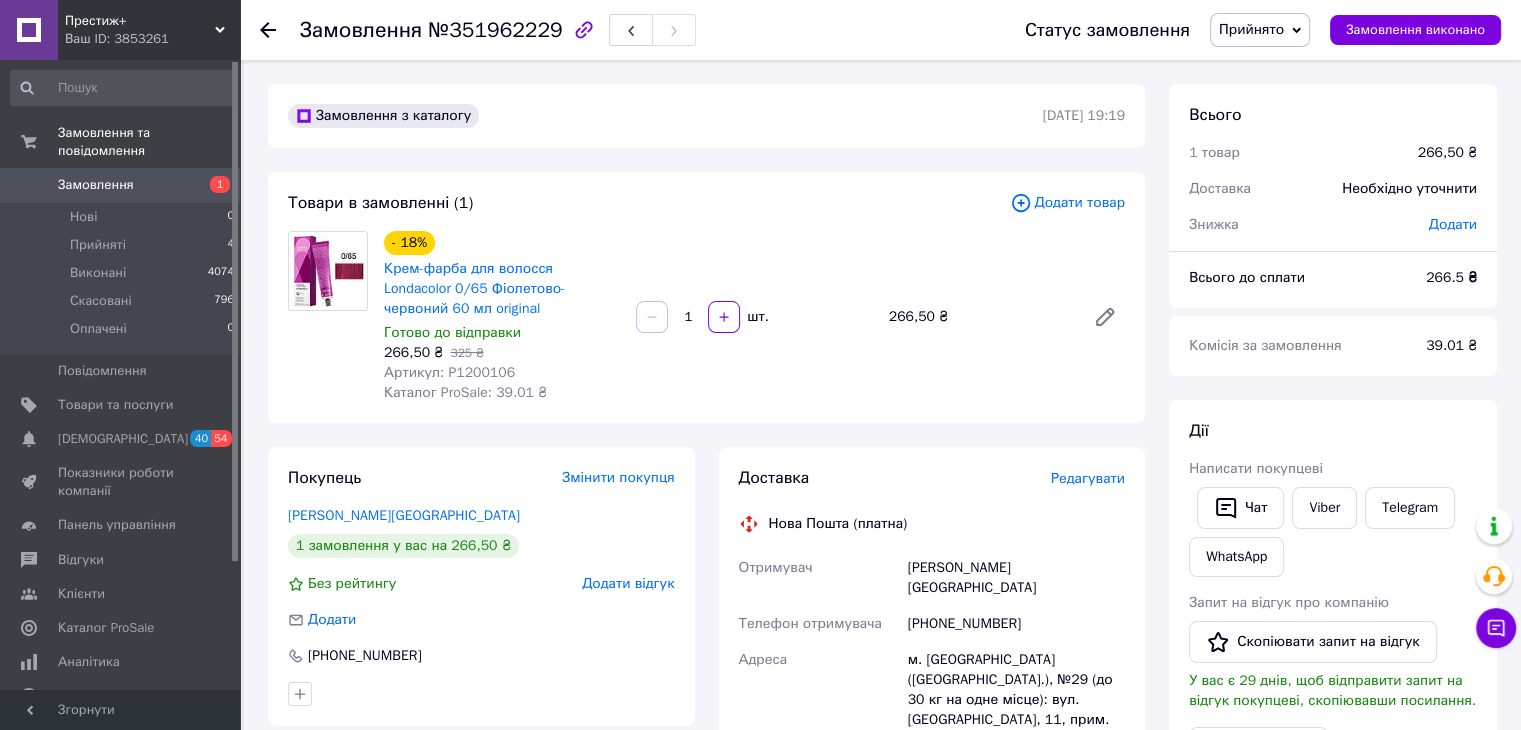 click on "266.5 ₴" at bounding box center (1451, 277) 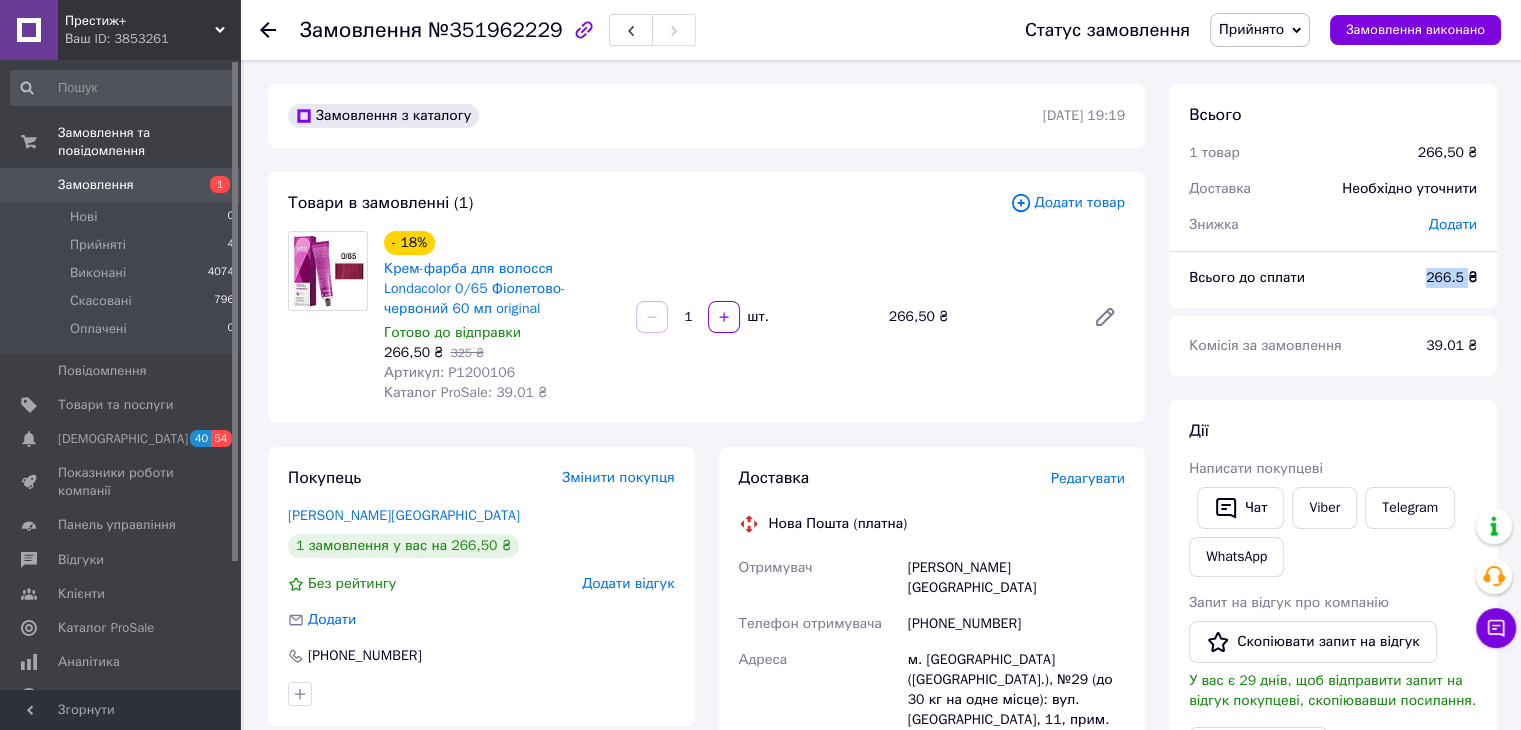 click on "266.5 ₴" at bounding box center [1451, 277] 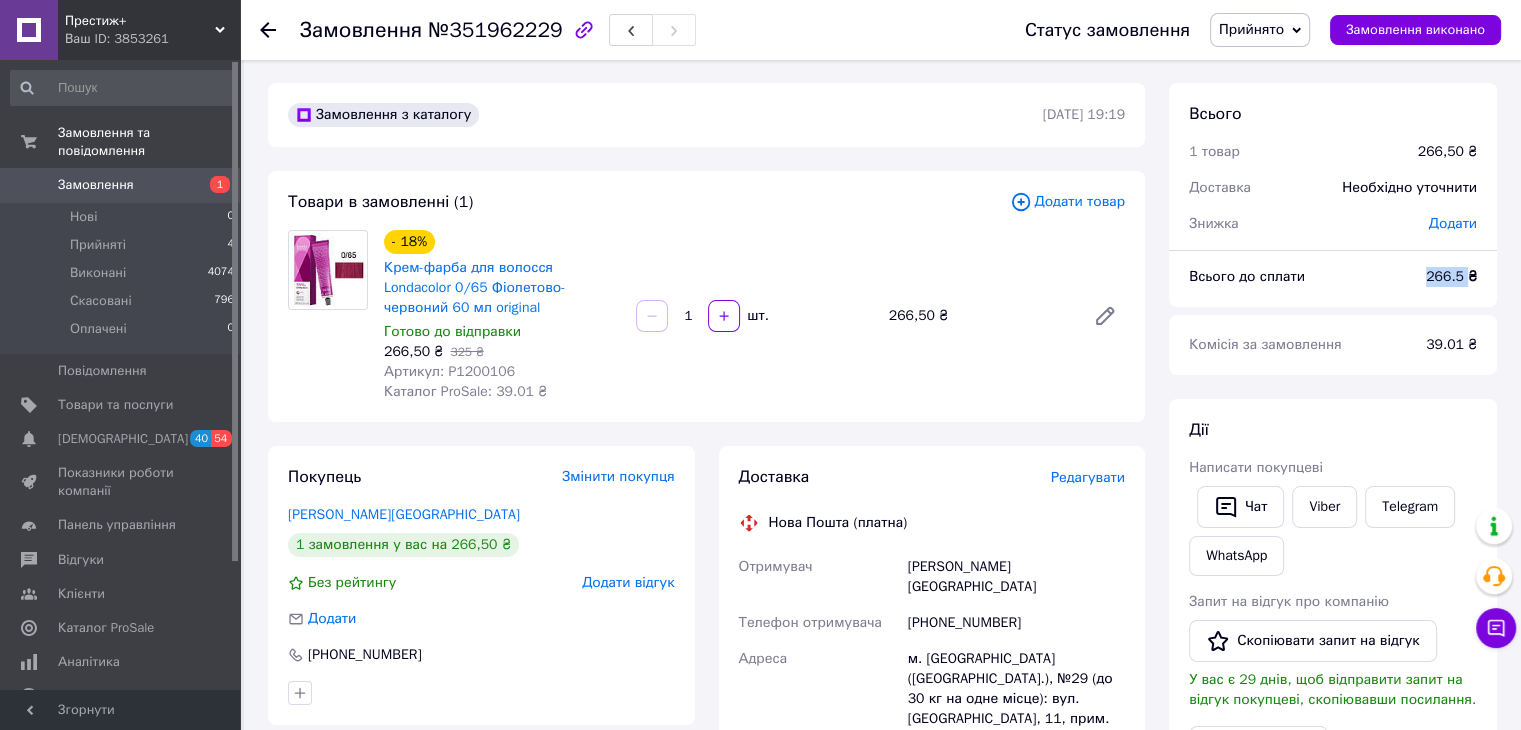 scroll, scrollTop: 200, scrollLeft: 0, axis: vertical 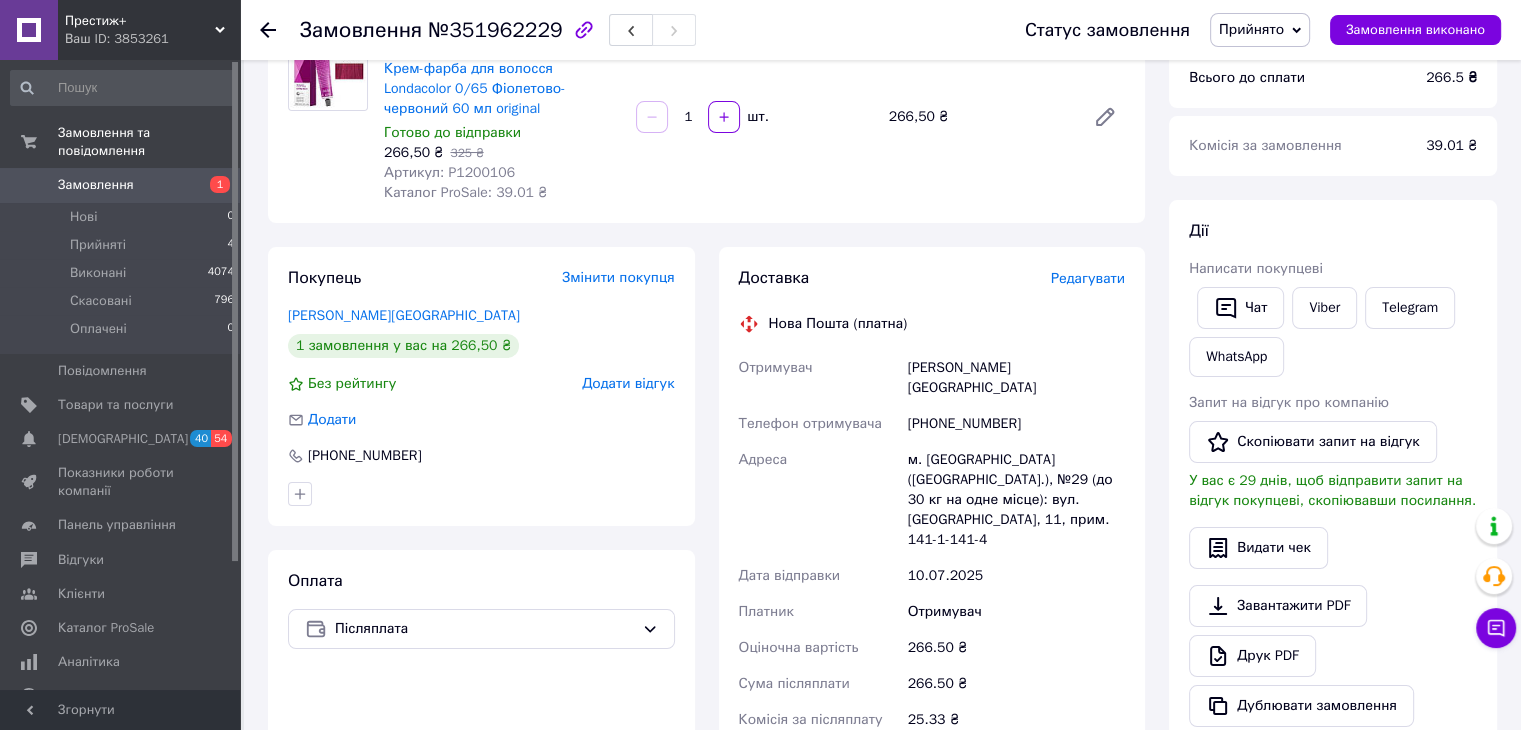 click on "[PHONE_NUMBER]" at bounding box center [1016, 424] 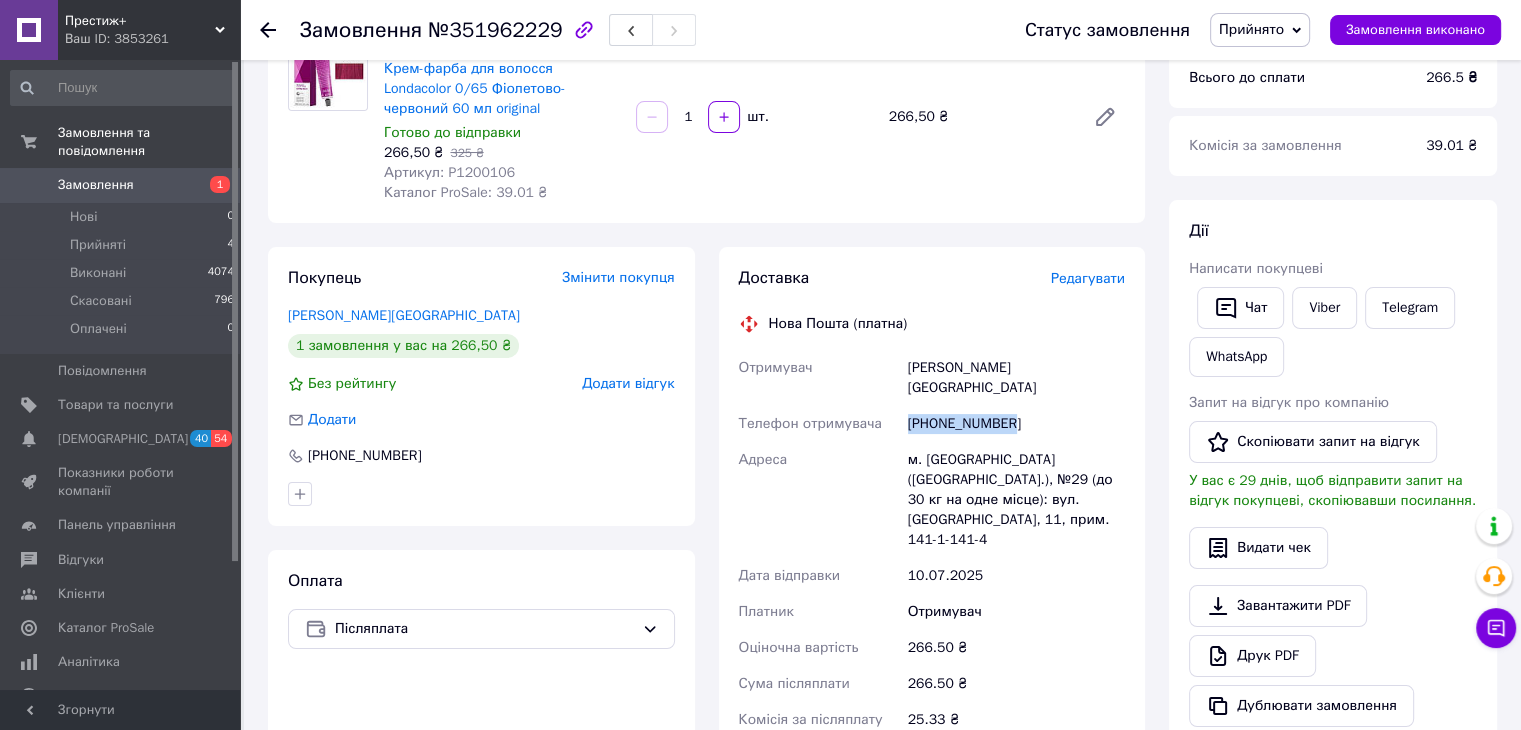 drag, startPoint x: 1022, startPoint y: 413, endPoint x: 903, endPoint y: 409, distance: 119.06721 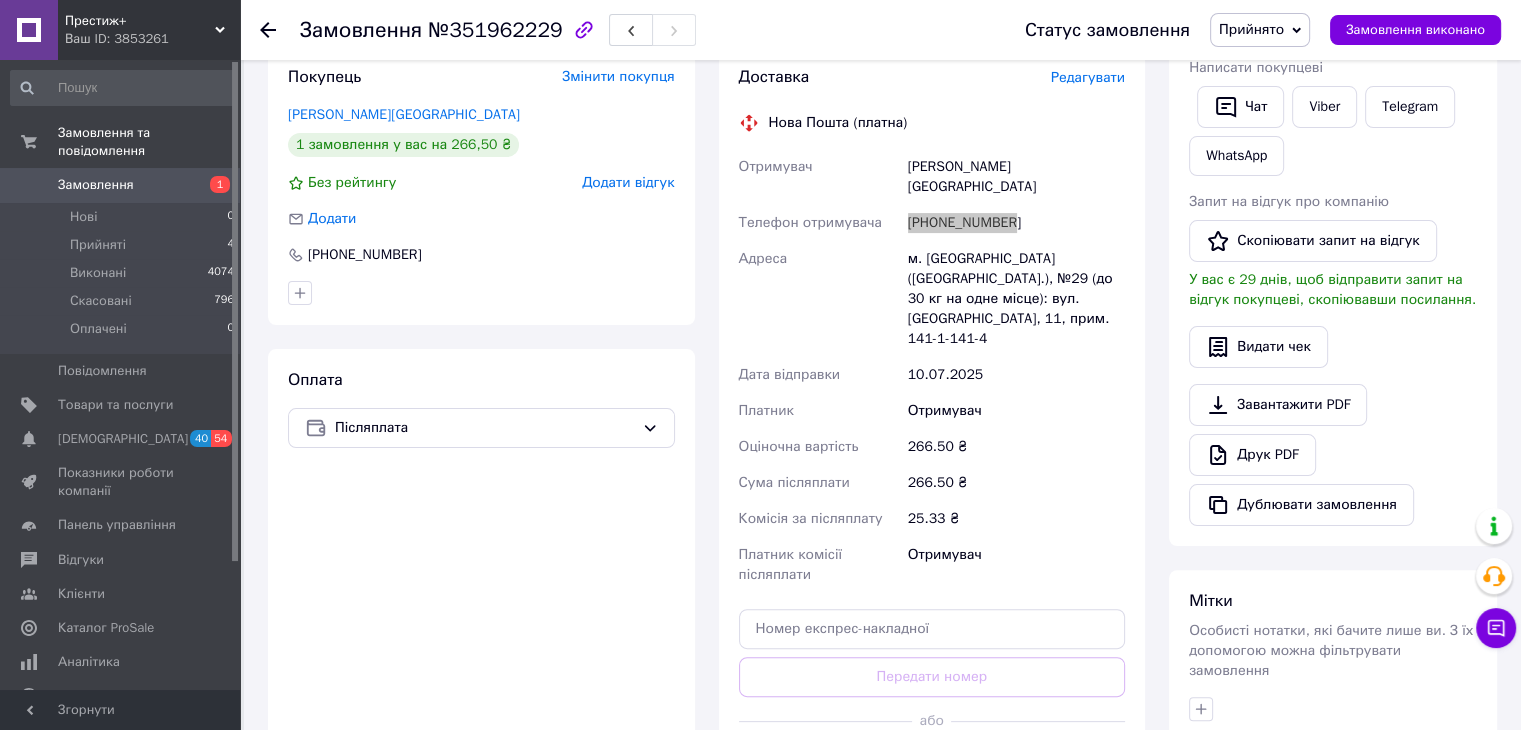 scroll, scrollTop: 600, scrollLeft: 0, axis: vertical 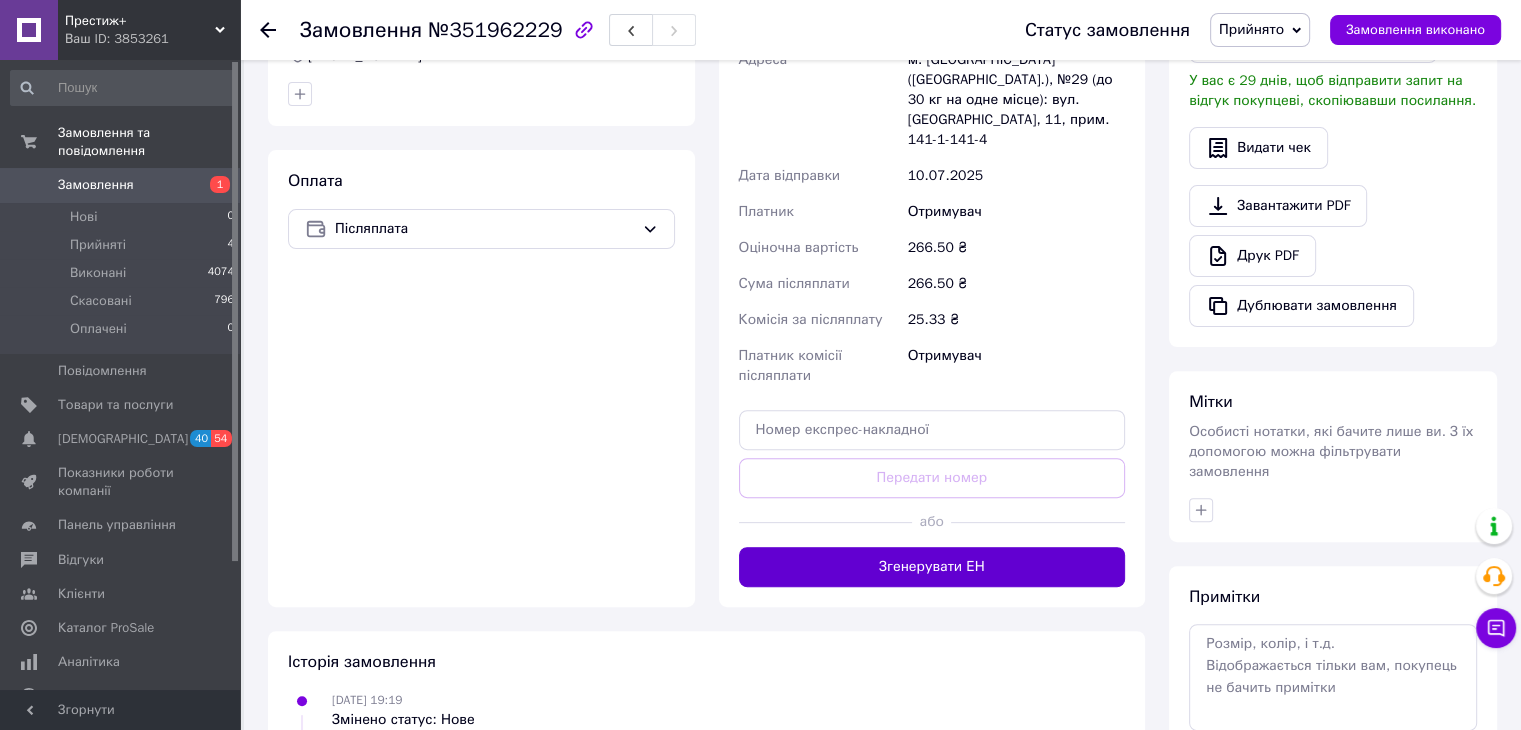 click on "Згенерувати ЕН" at bounding box center (932, 567) 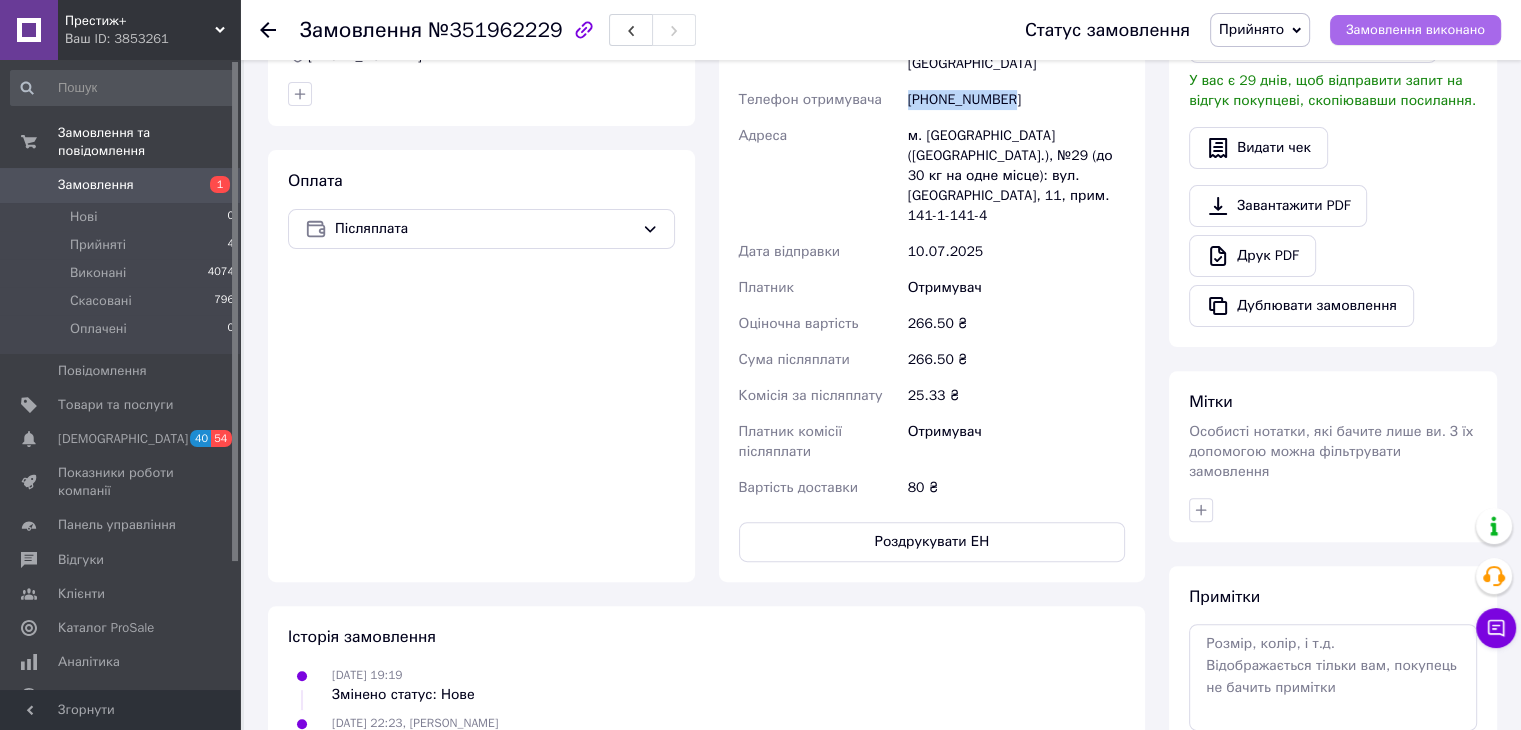 click on "Замовлення виконано" at bounding box center (1415, 30) 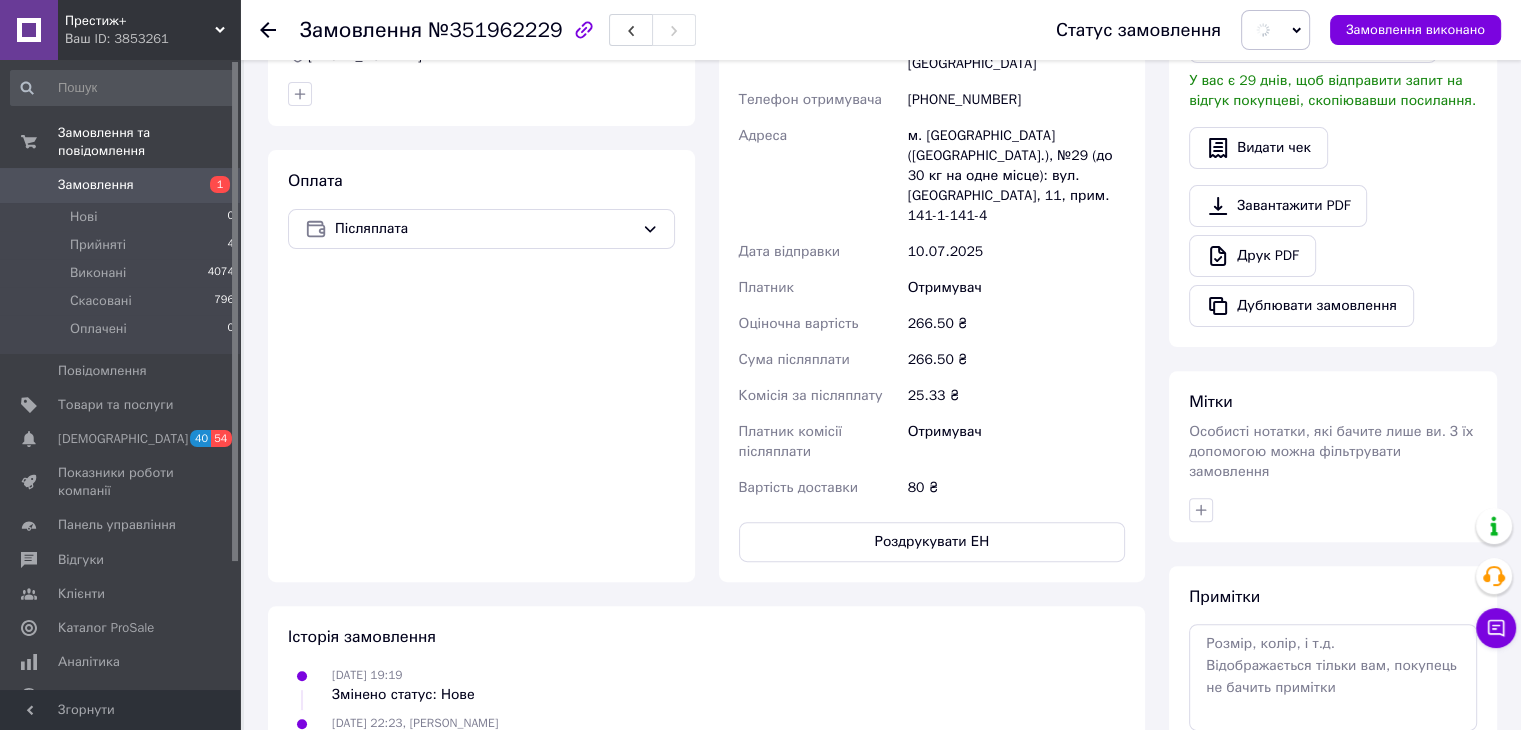 click on "266.50 ₴" at bounding box center (1016, 324) 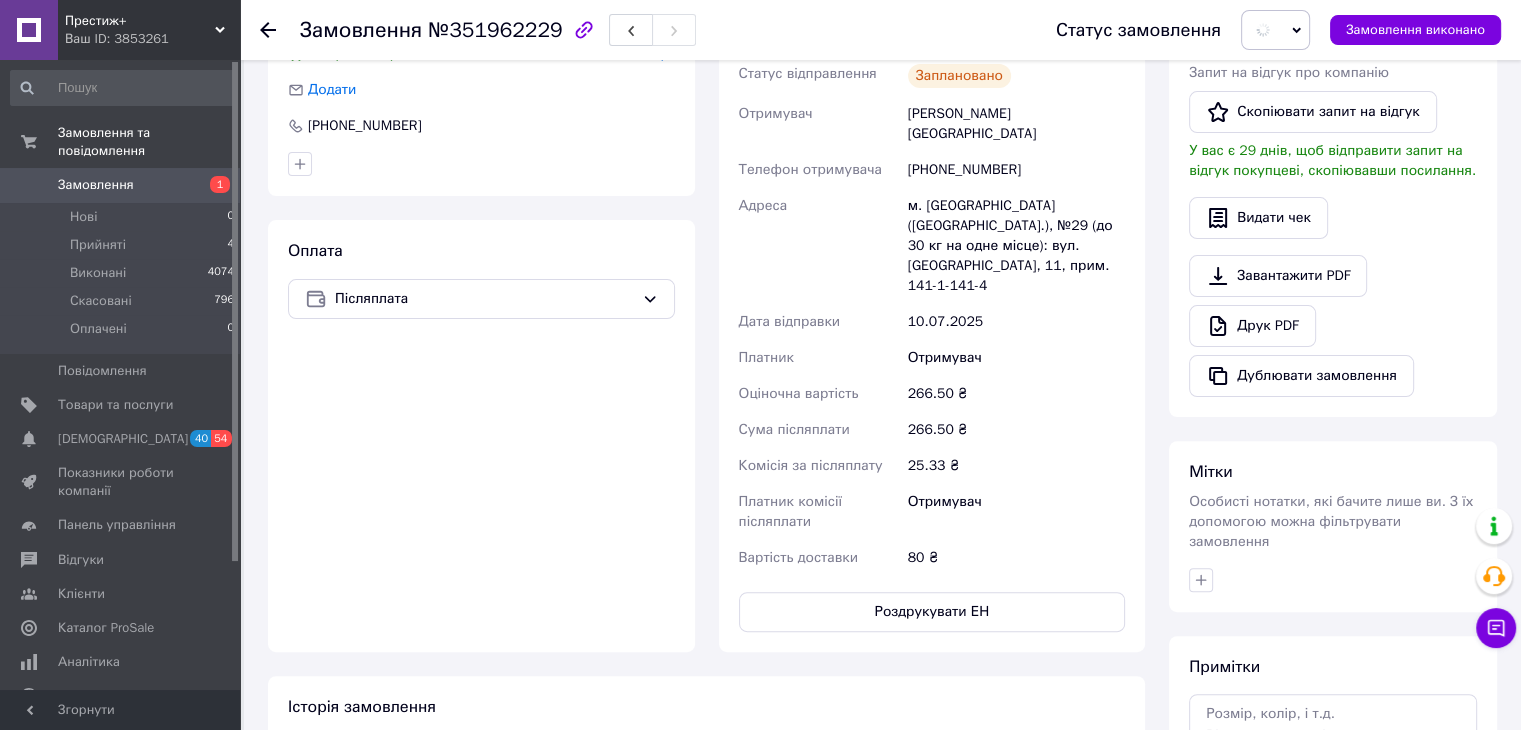 scroll, scrollTop: 400, scrollLeft: 0, axis: vertical 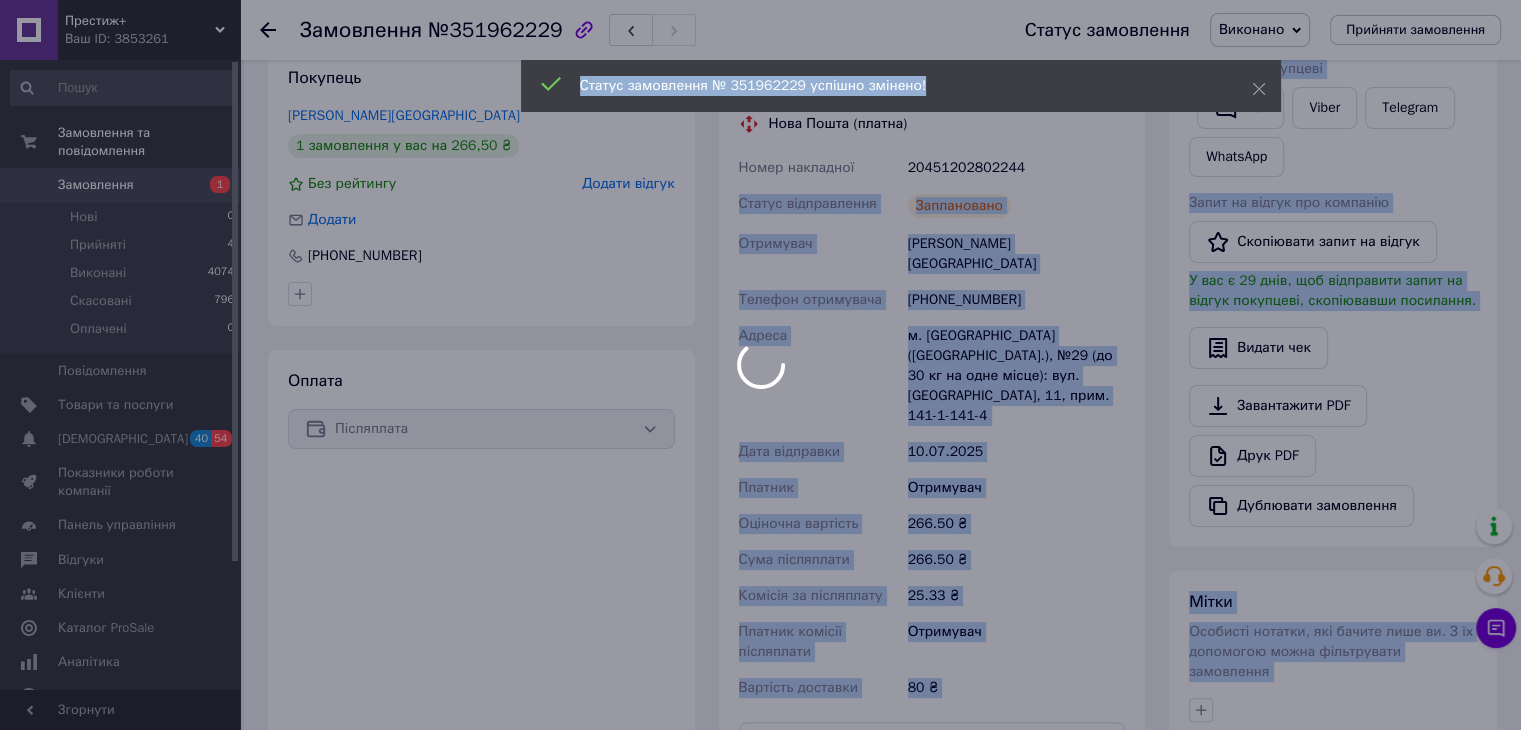 drag, startPoint x: 1017, startPoint y: 168, endPoint x: 1035, endPoint y: 171, distance: 18.248287 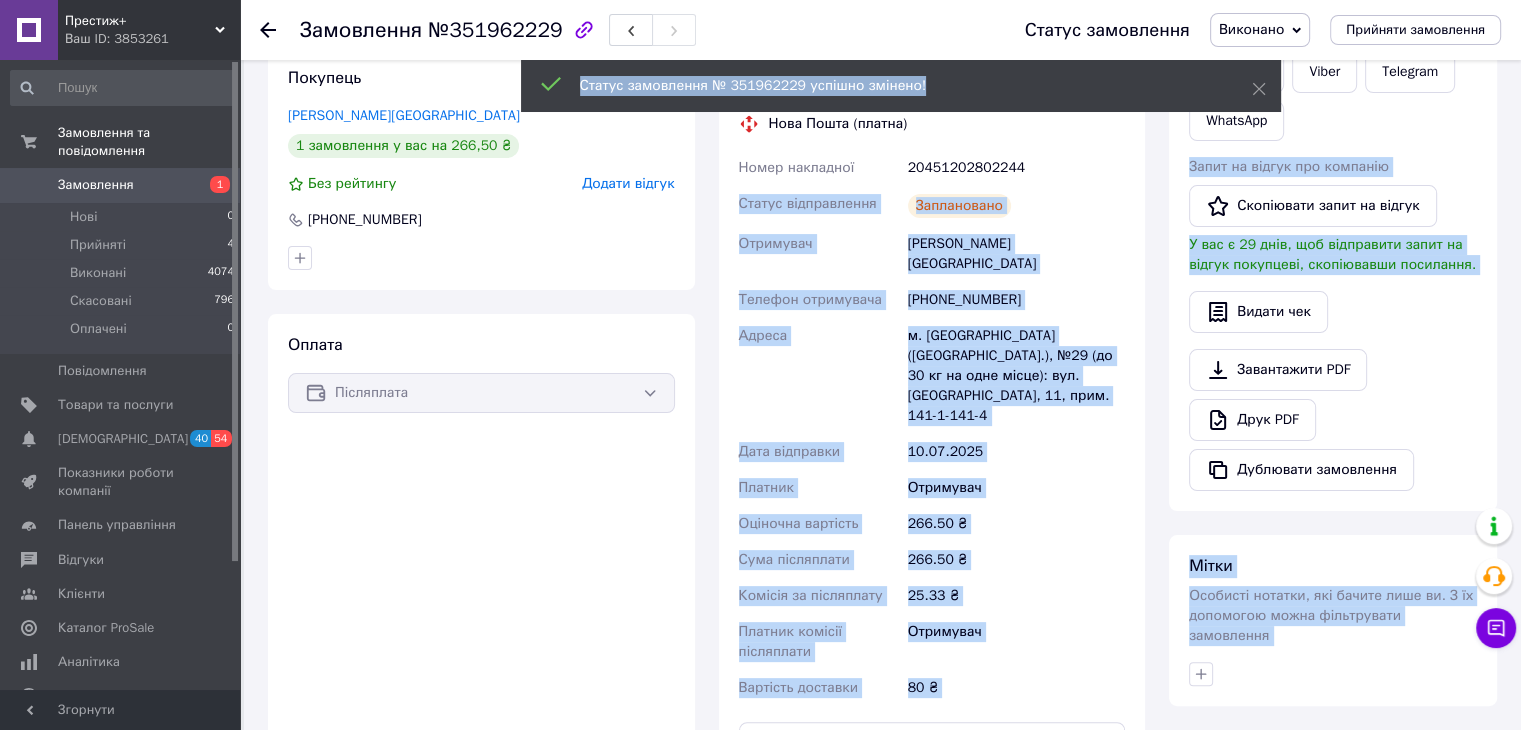 click on "20451202802244" at bounding box center [1016, 168] 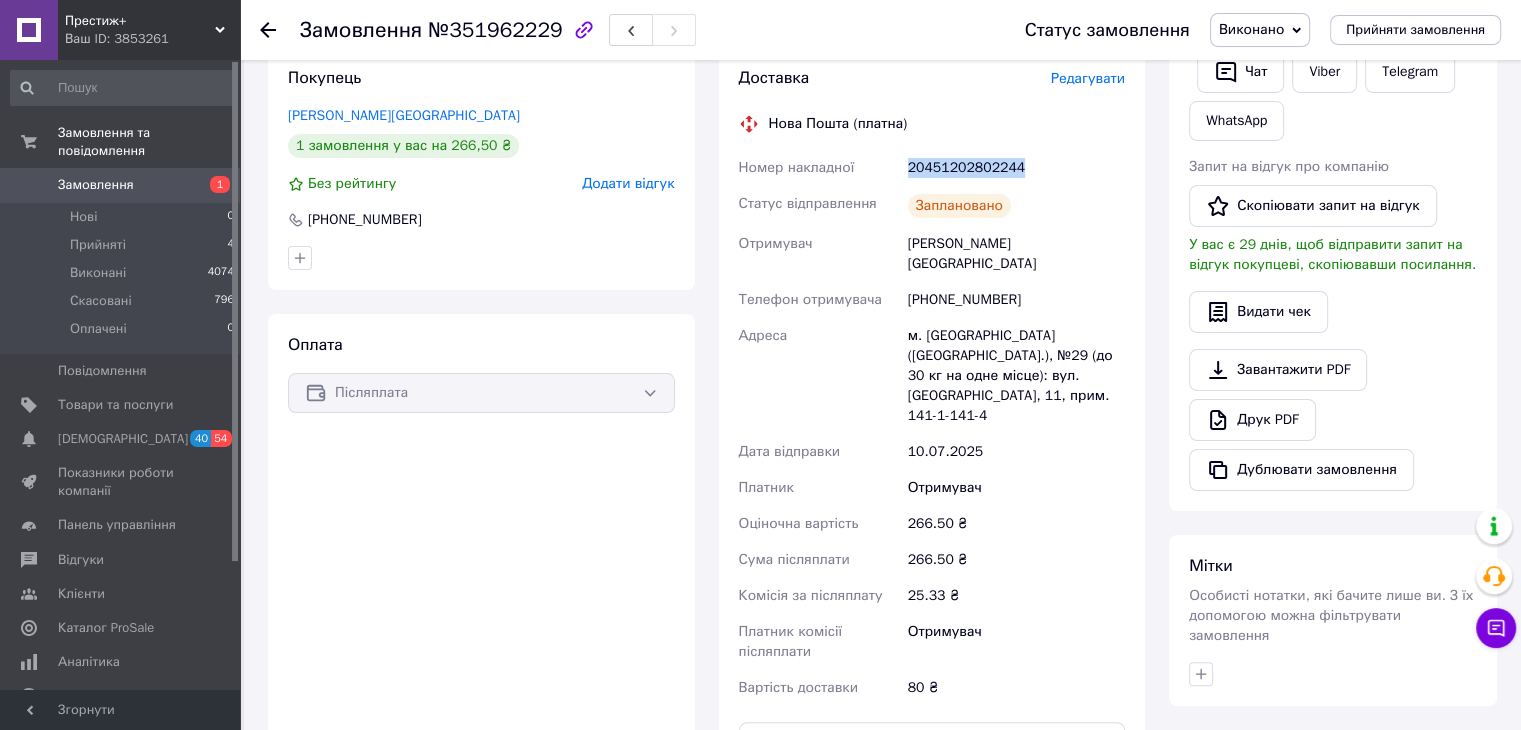 drag, startPoint x: 1028, startPoint y: 168, endPoint x: 909, endPoint y: 169, distance: 119.0042 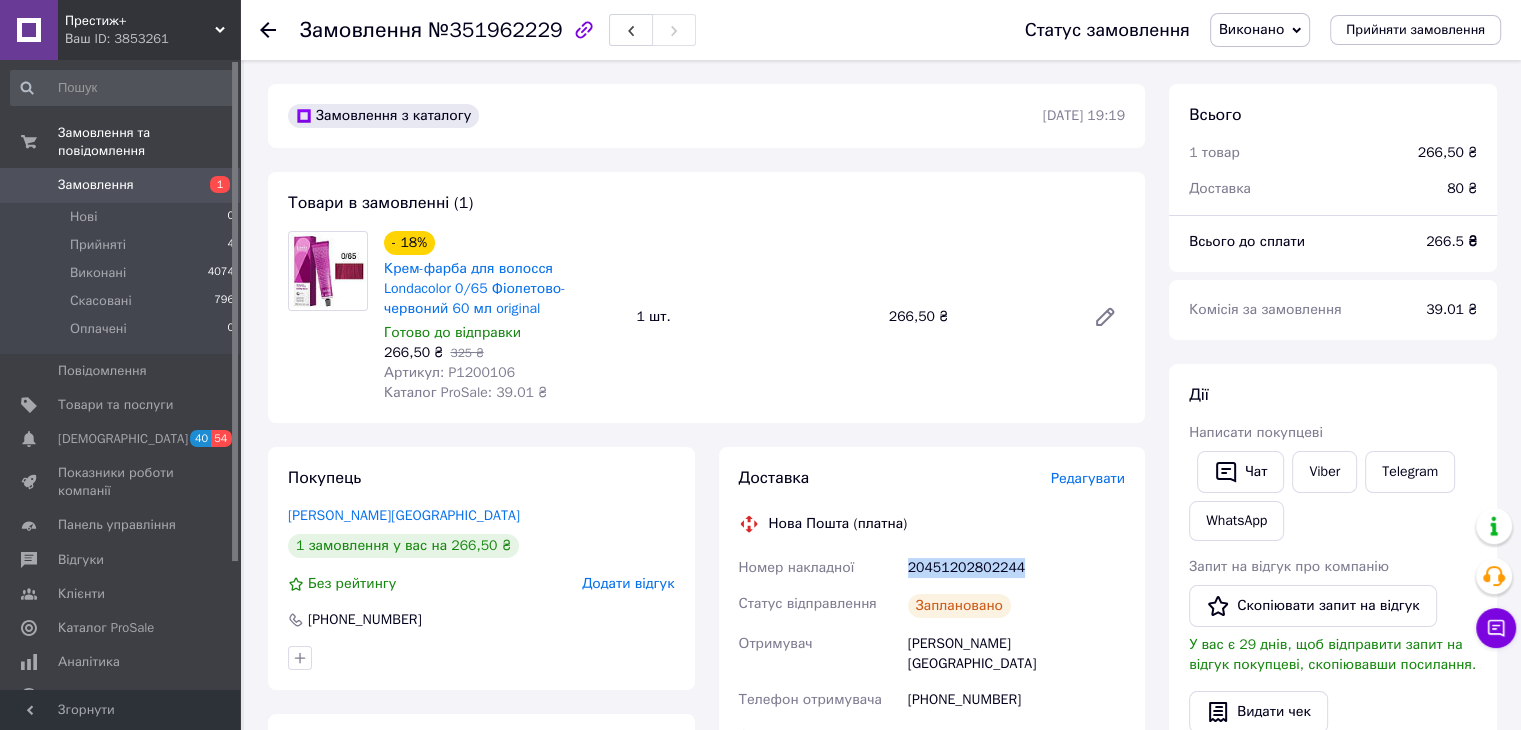 click on "Замовлення" at bounding box center [121, 185] 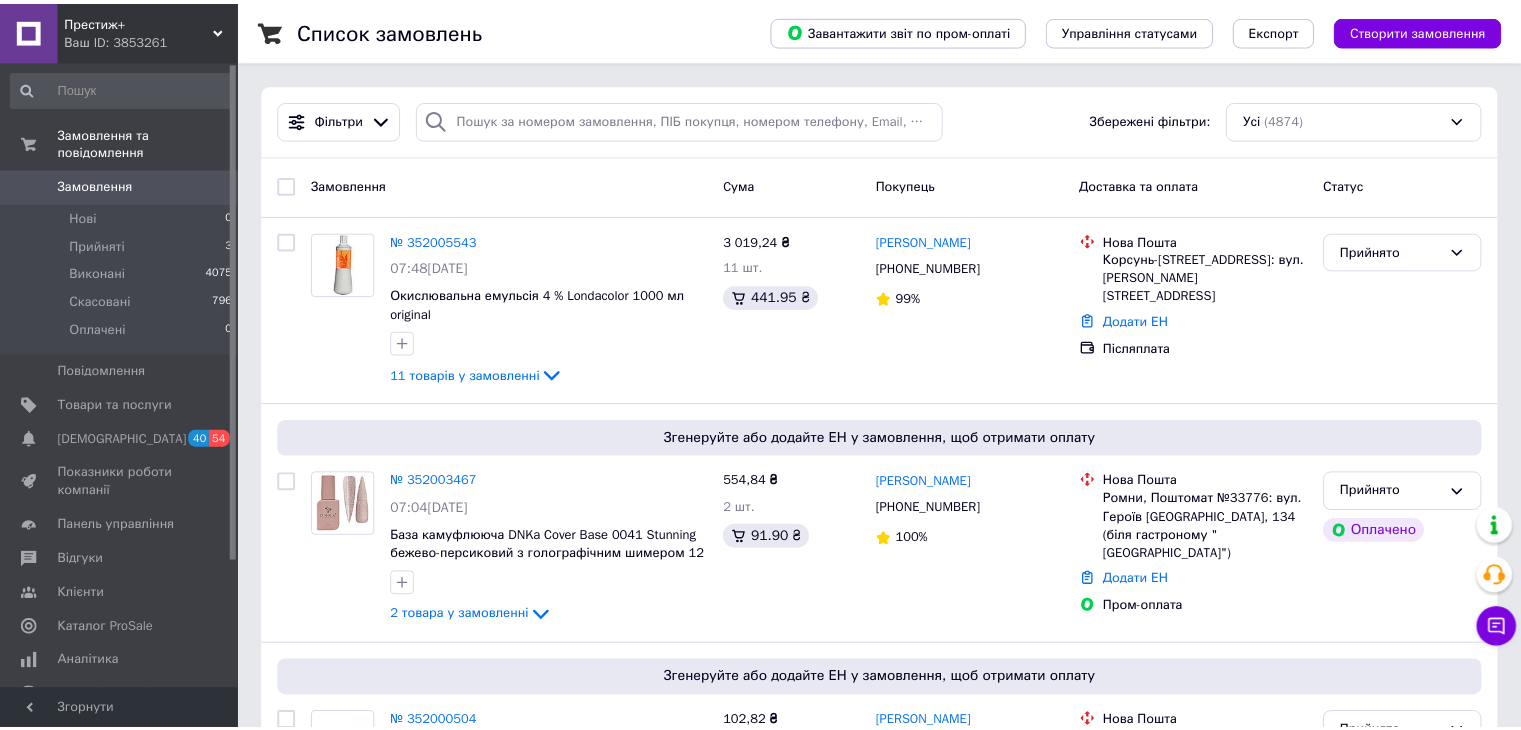 scroll, scrollTop: 0, scrollLeft: 0, axis: both 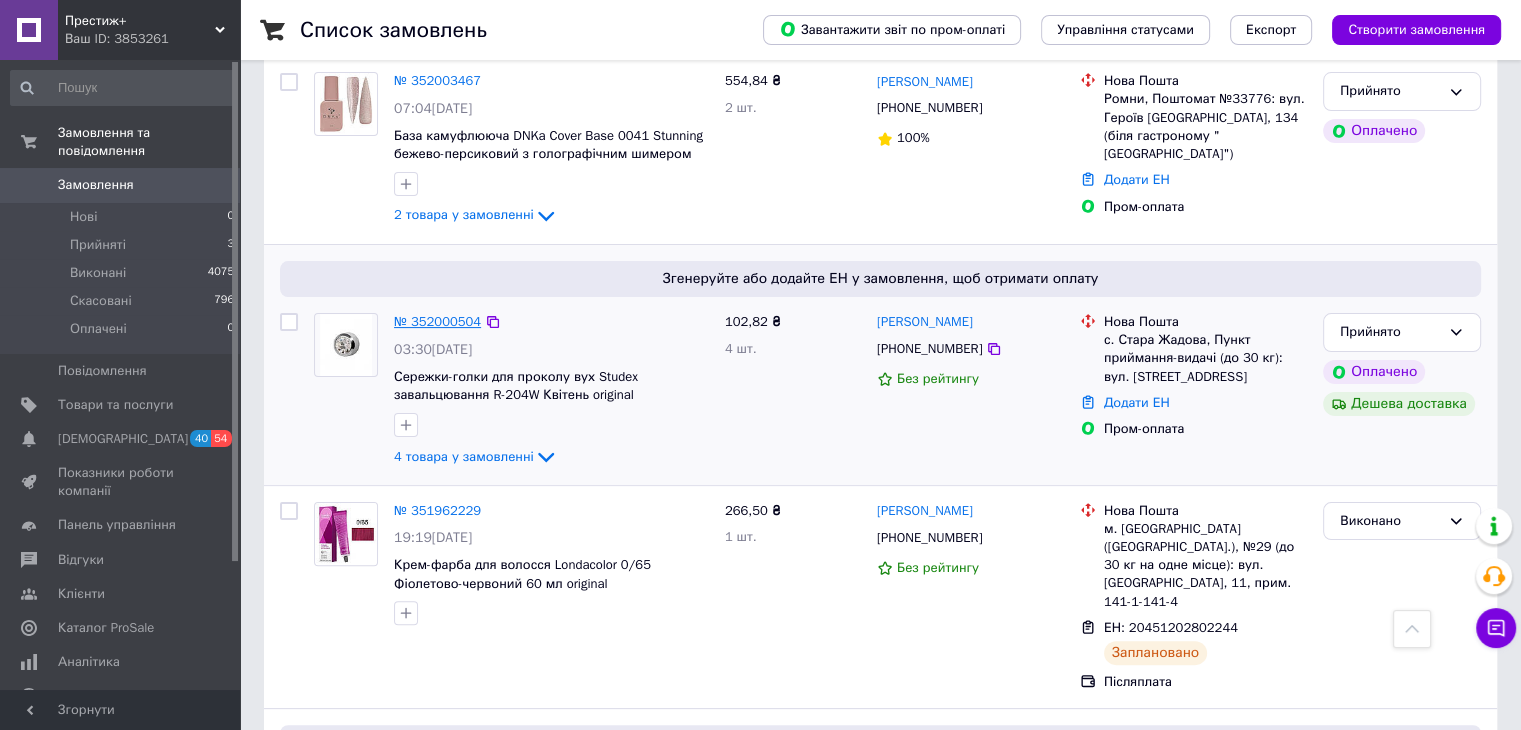 click on "№ 352000504" at bounding box center [437, 321] 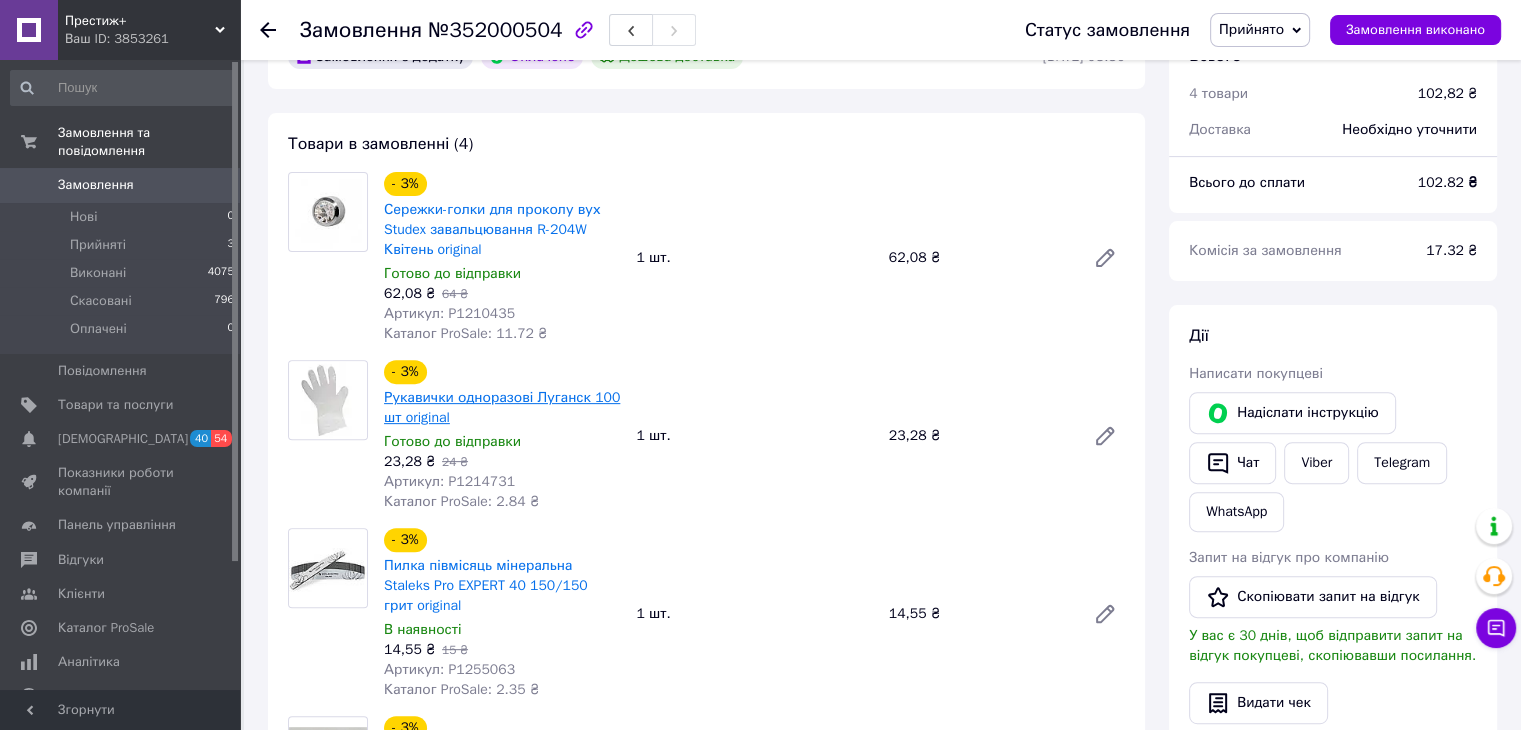 scroll, scrollTop: 700, scrollLeft: 0, axis: vertical 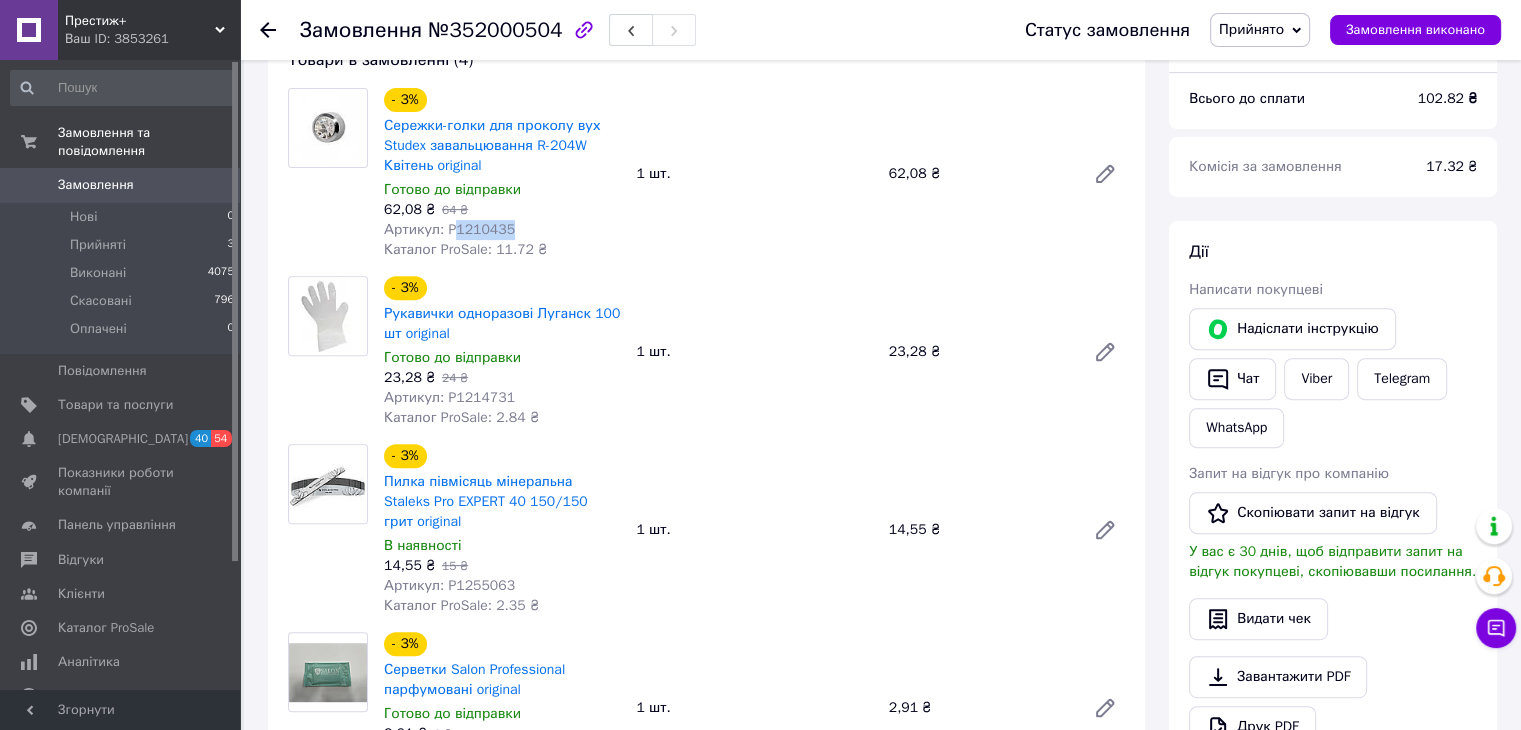 drag, startPoint x: 510, startPoint y: 238, endPoint x: 452, endPoint y: 234, distance: 58.137768 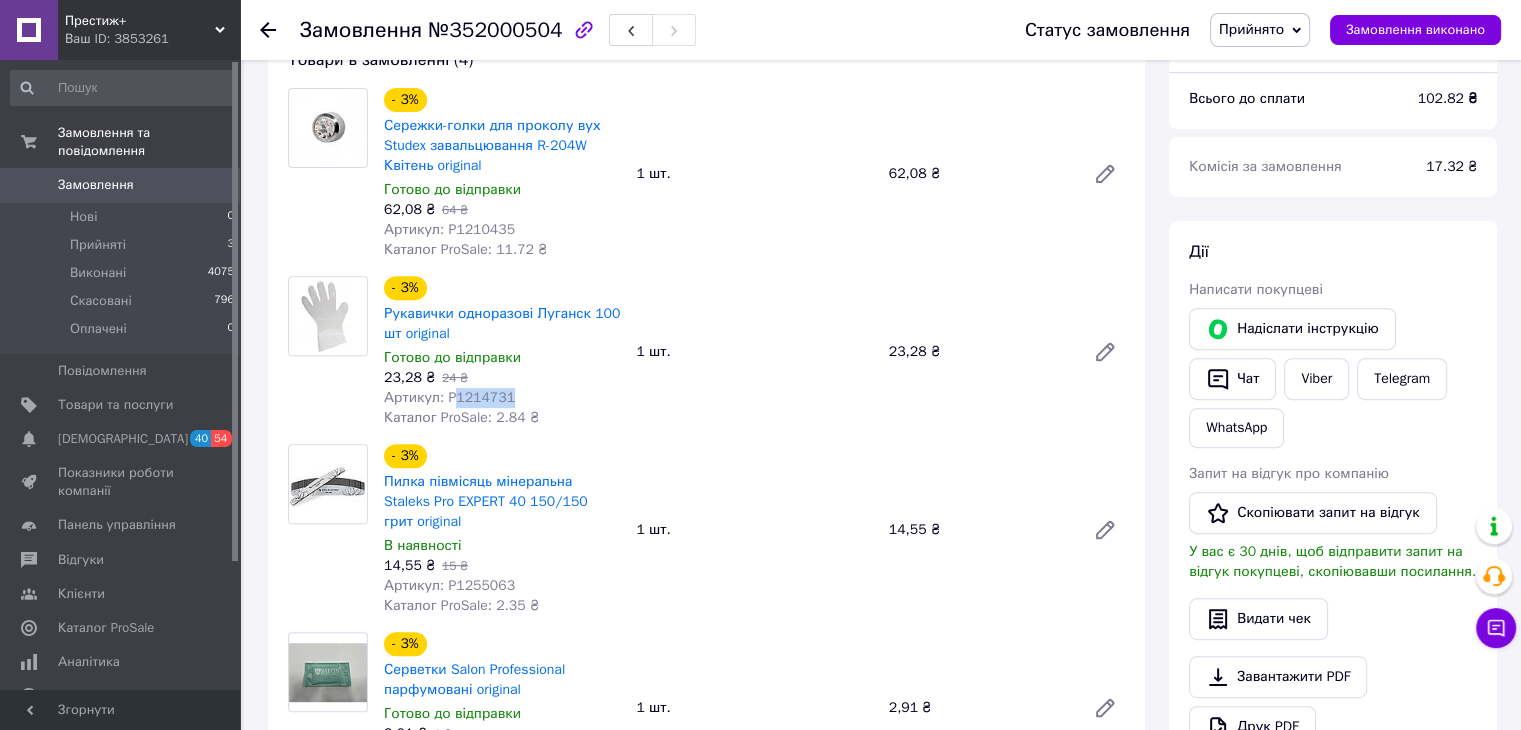 drag, startPoint x: 504, startPoint y: 403, endPoint x: 450, endPoint y: 405, distance: 54.037025 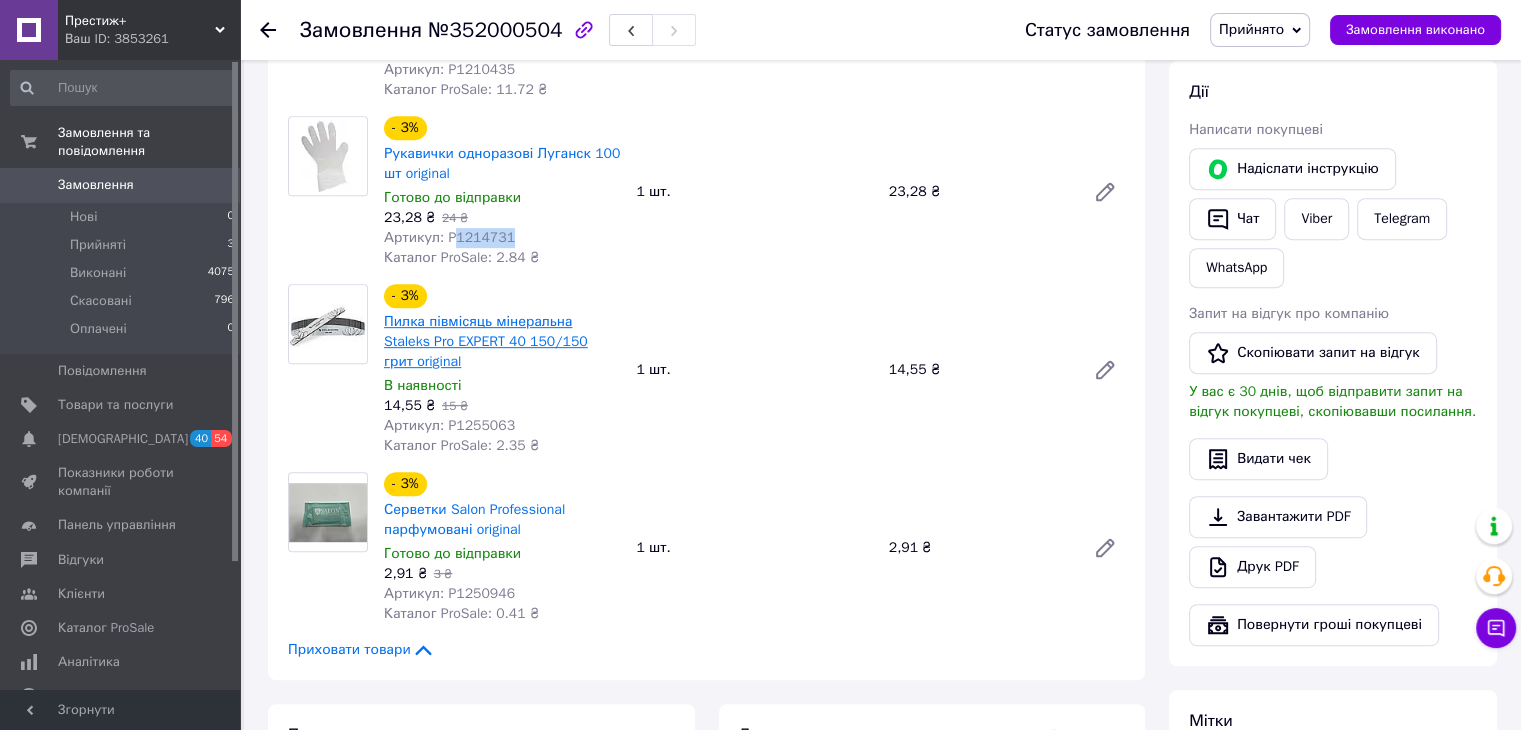 scroll, scrollTop: 900, scrollLeft: 0, axis: vertical 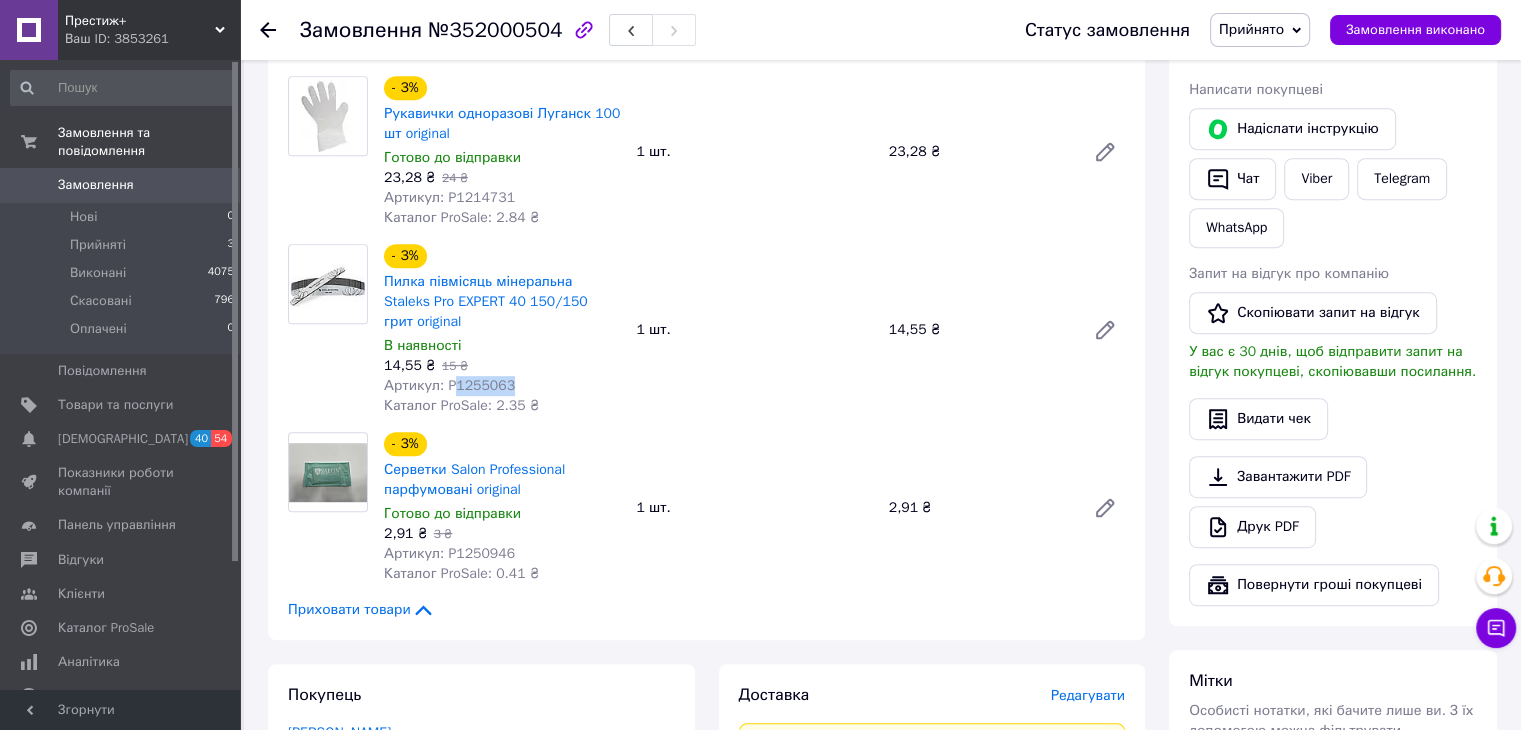 drag, startPoint x: 511, startPoint y: 370, endPoint x: 452, endPoint y: 376, distance: 59.3043 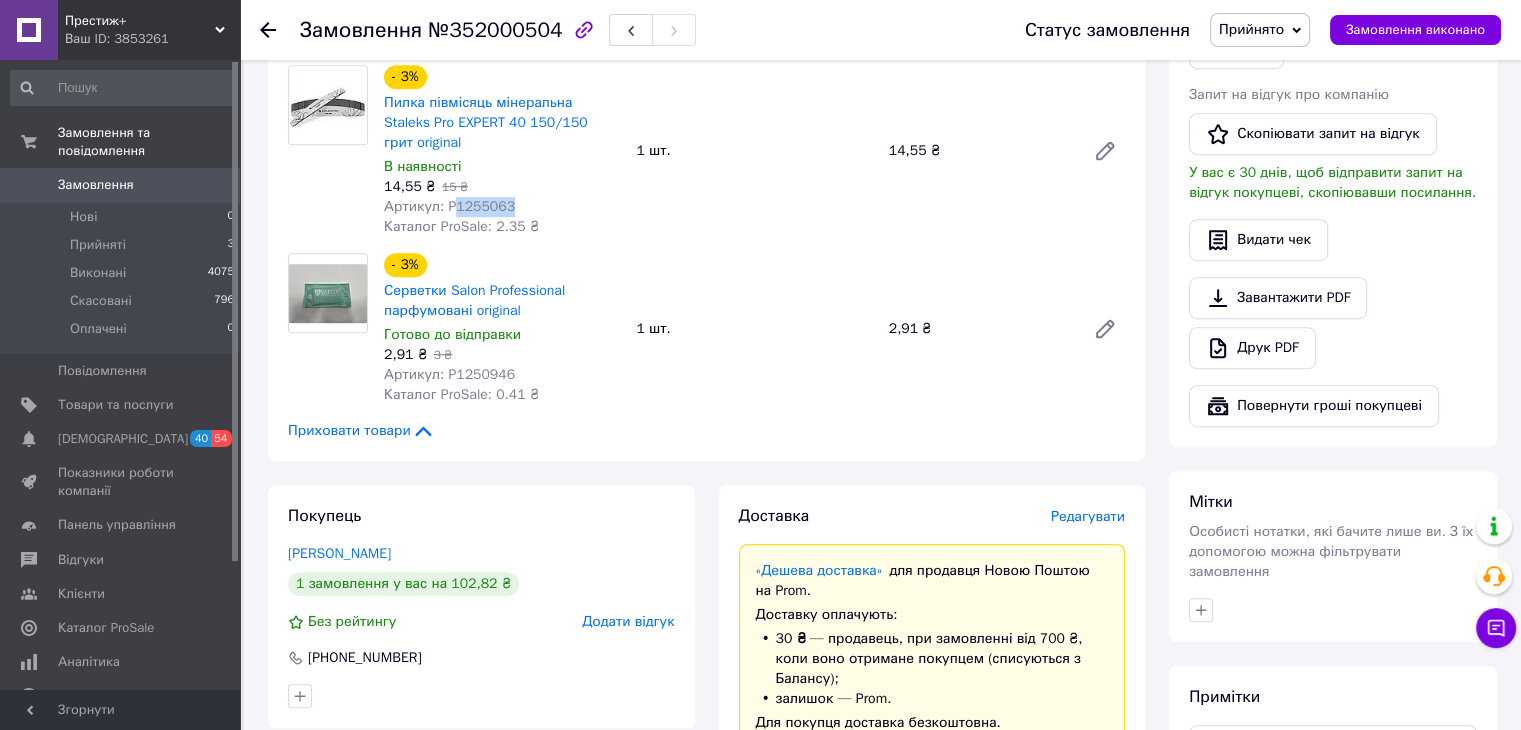 scroll, scrollTop: 1100, scrollLeft: 0, axis: vertical 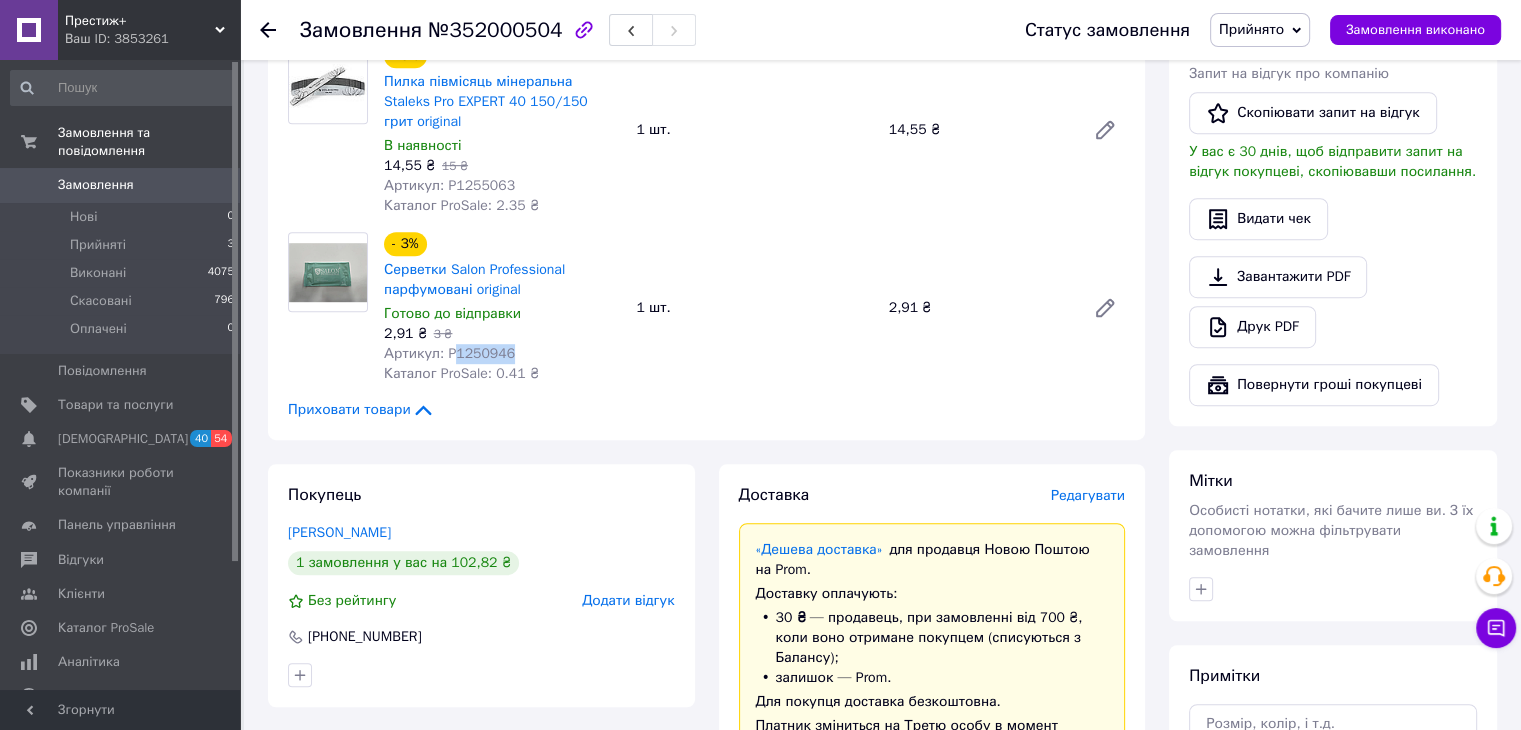 drag, startPoint x: 509, startPoint y: 340, endPoint x: 453, endPoint y: 342, distance: 56.0357 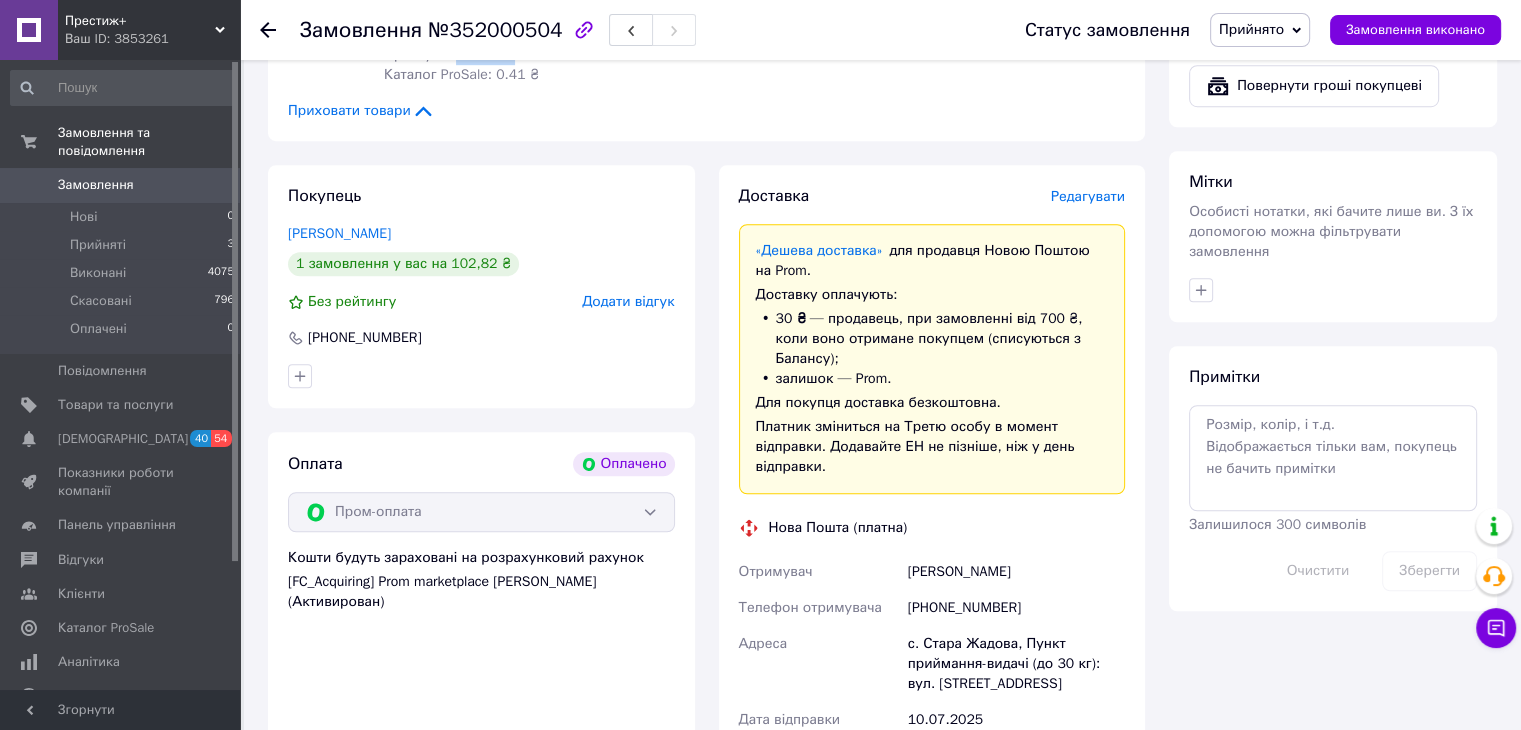 scroll, scrollTop: 1400, scrollLeft: 0, axis: vertical 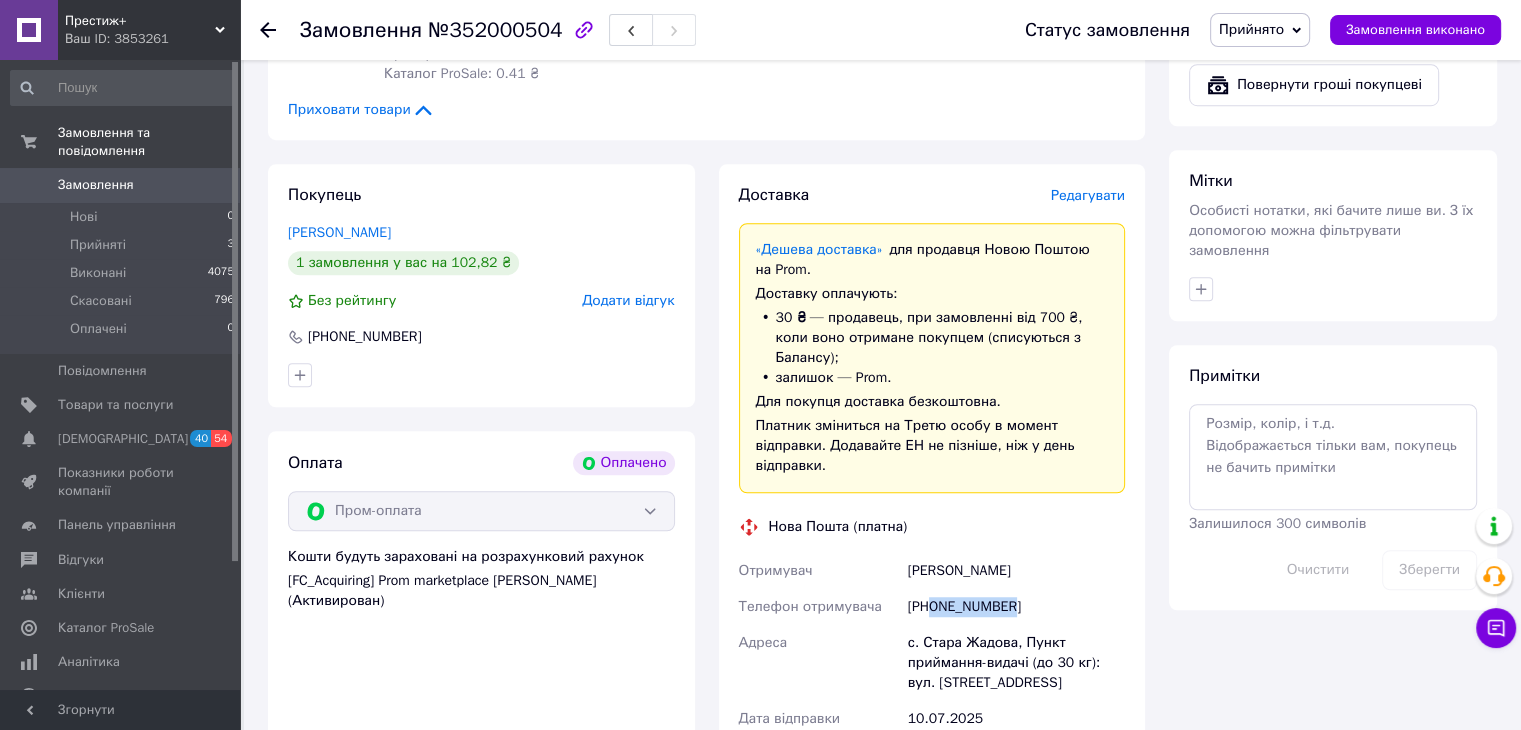 drag, startPoint x: 1012, startPoint y: 573, endPoint x: 932, endPoint y: 575, distance: 80.024994 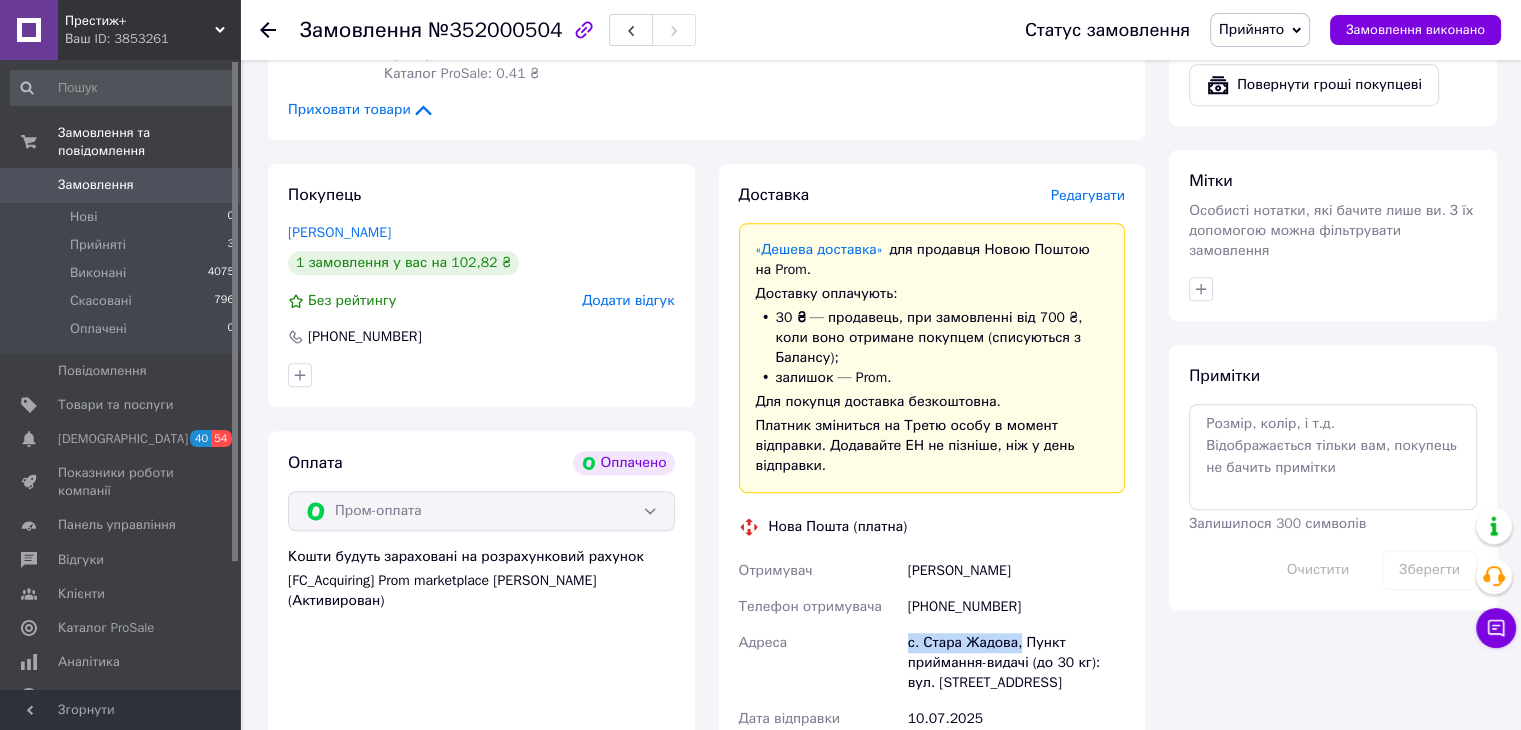 drag, startPoint x: 1014, startPoint y: 612, endPoint x: 904, endPoint y: 614, distance: 110.01818 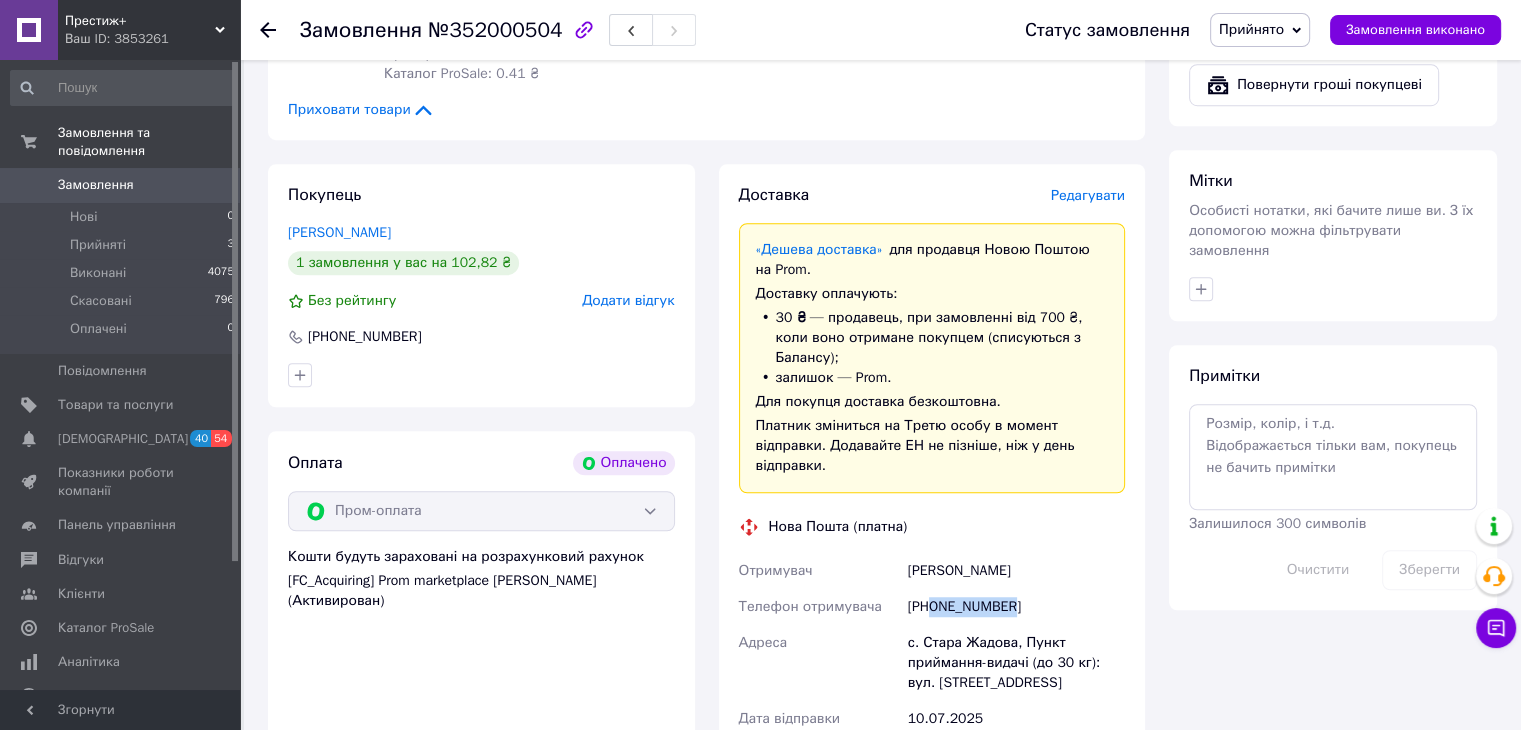 drag, startPoint x: 1014, startPoint y: 574, endPoint x: 929, endPoint y: 576, distance: 85.02353 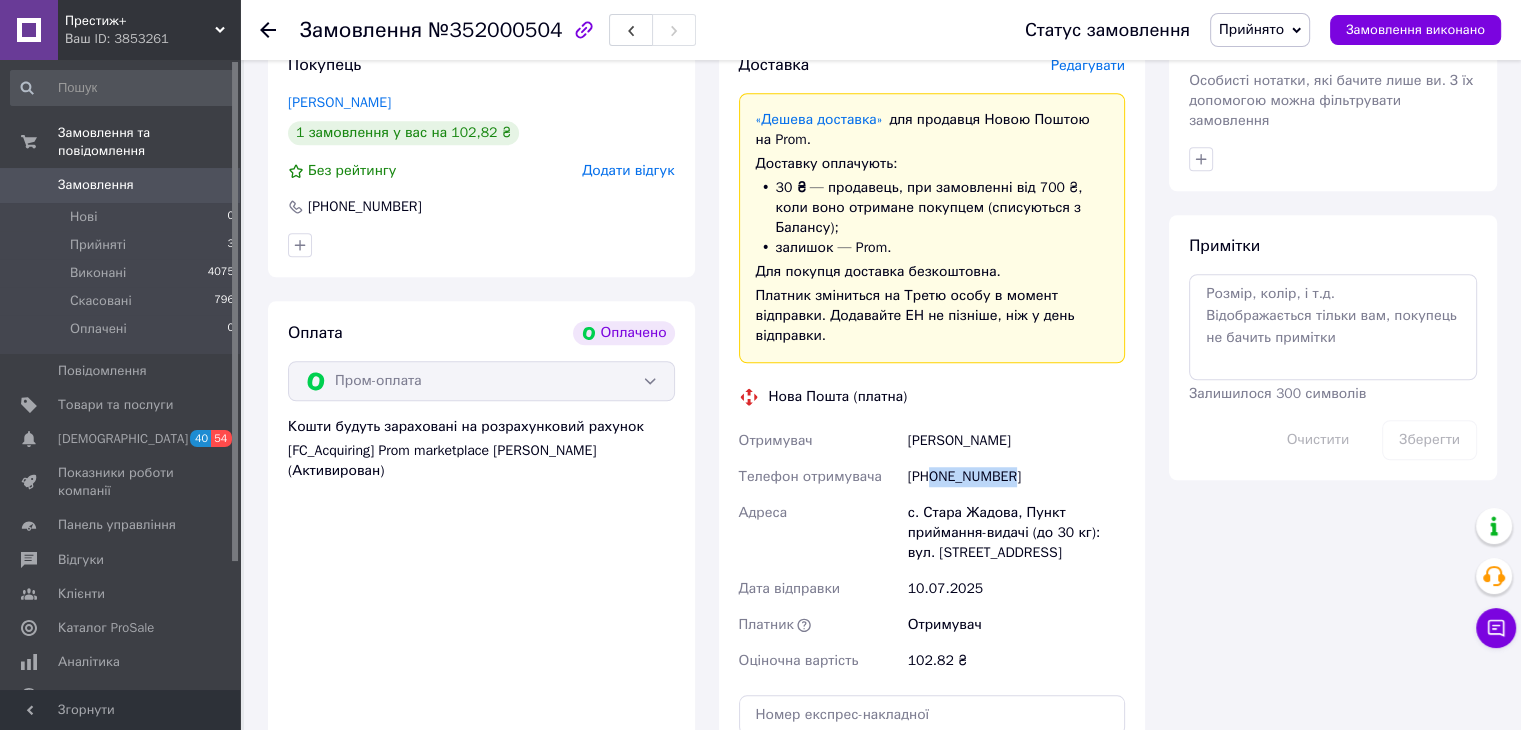 scroll, scrollTop: 1700, scrollLeft: 0, axis: vertical 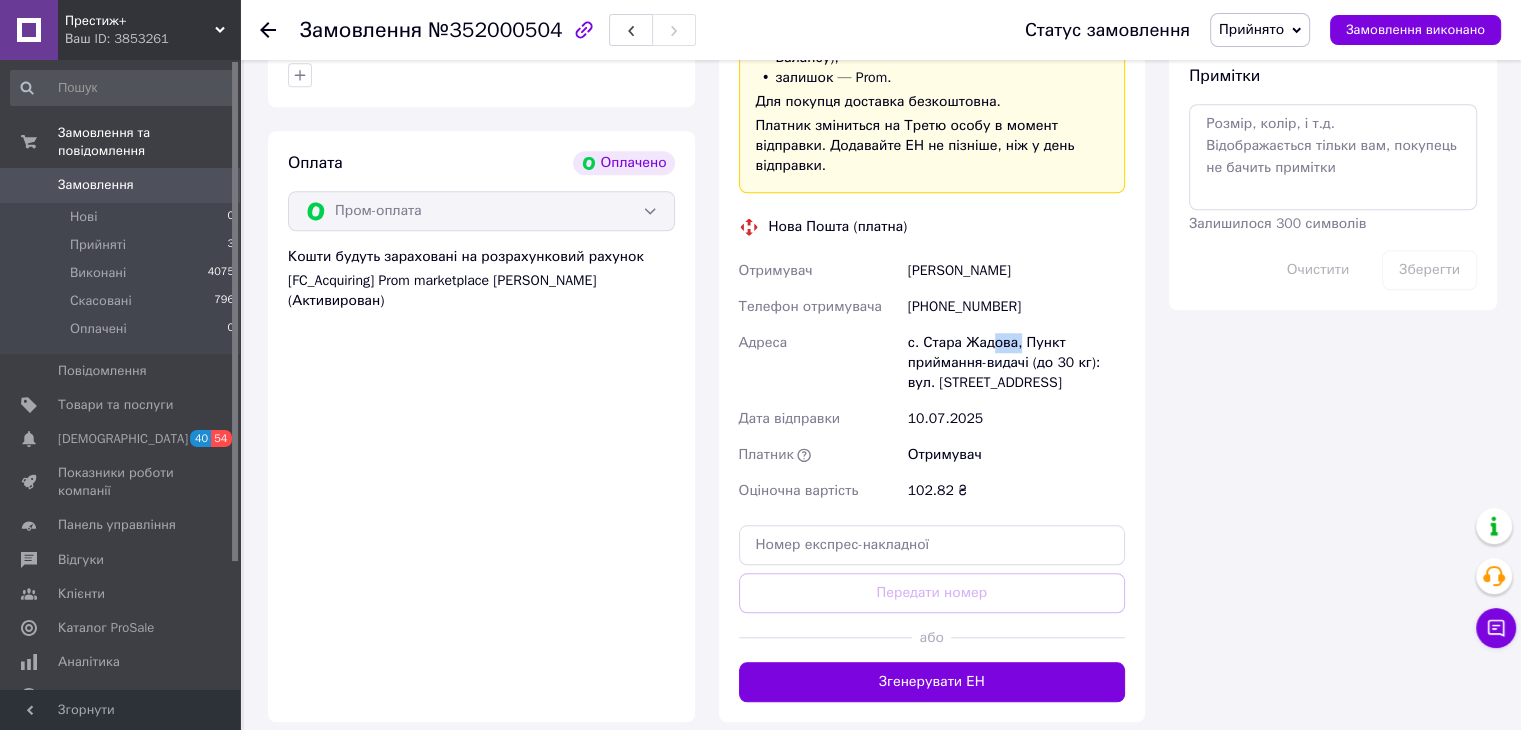 drag, startPoint x: 1014, startPoint y: 313, endPoint x: 986, endPoint y: 313, distance: 28 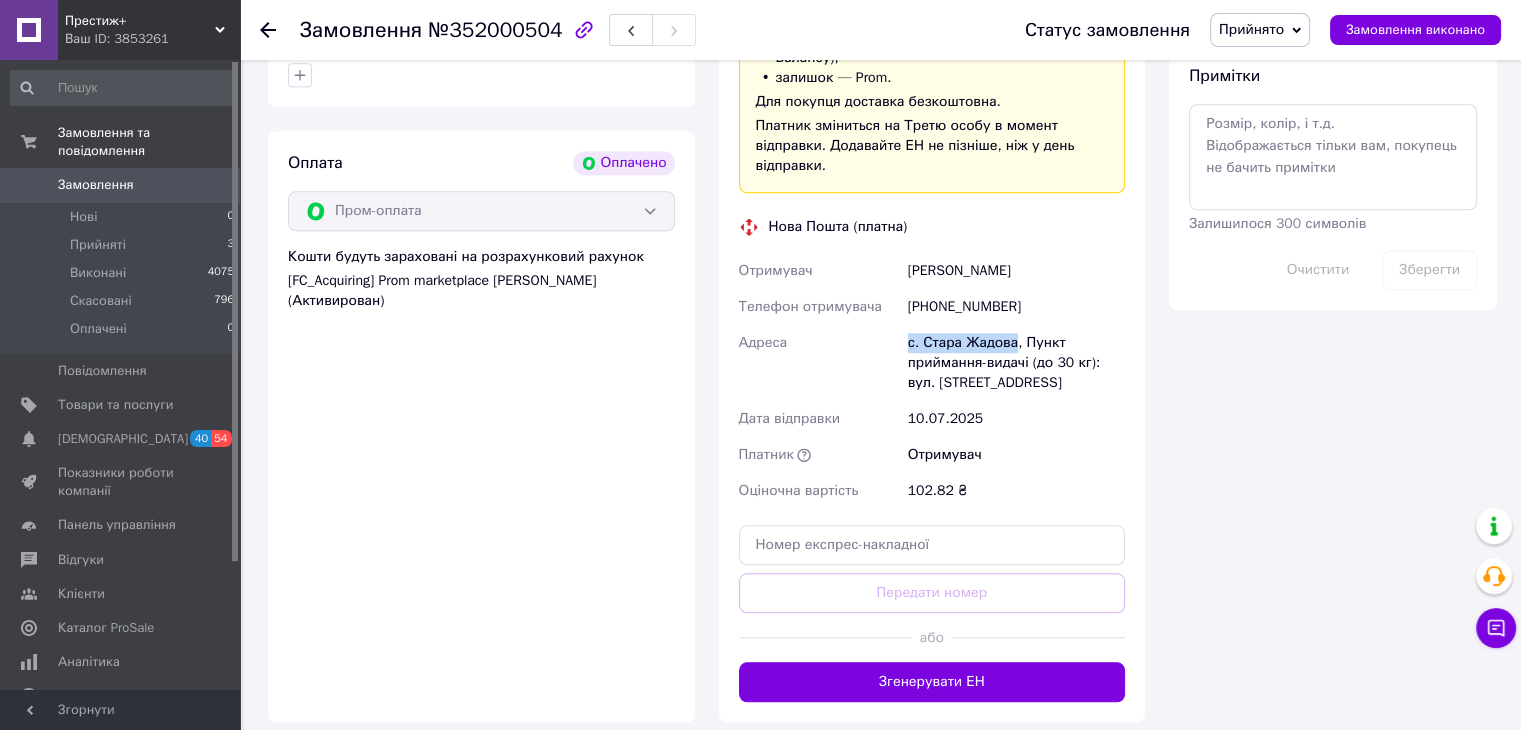 drag, startPoint x: 1010, startPoint y: 309, endPoint x: 908, endPoint y: 313, distance: 102.0784 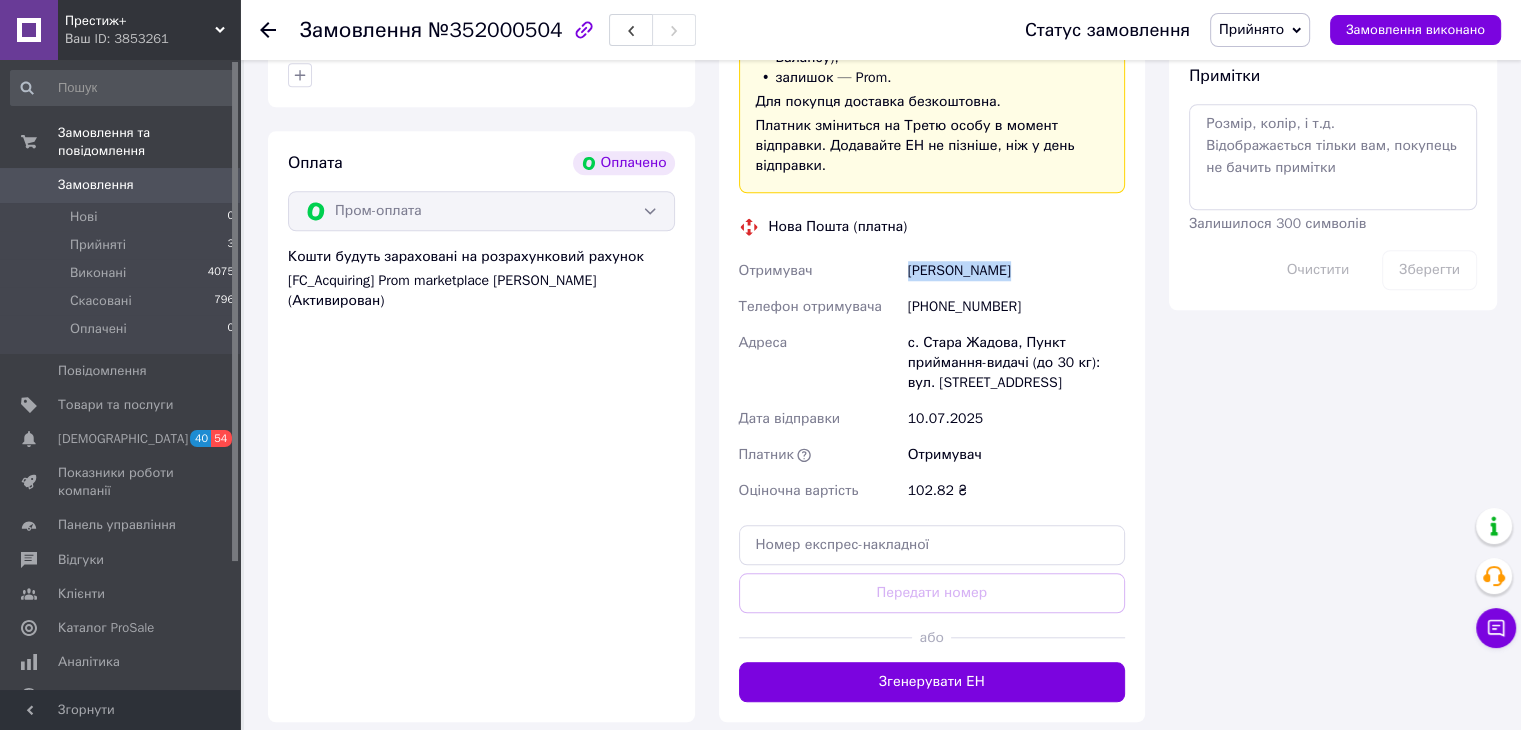 drag, startPoint x: 997, startPoint y: 237, endPoint x: 876, endPoint y: 231, distance: 121.14867 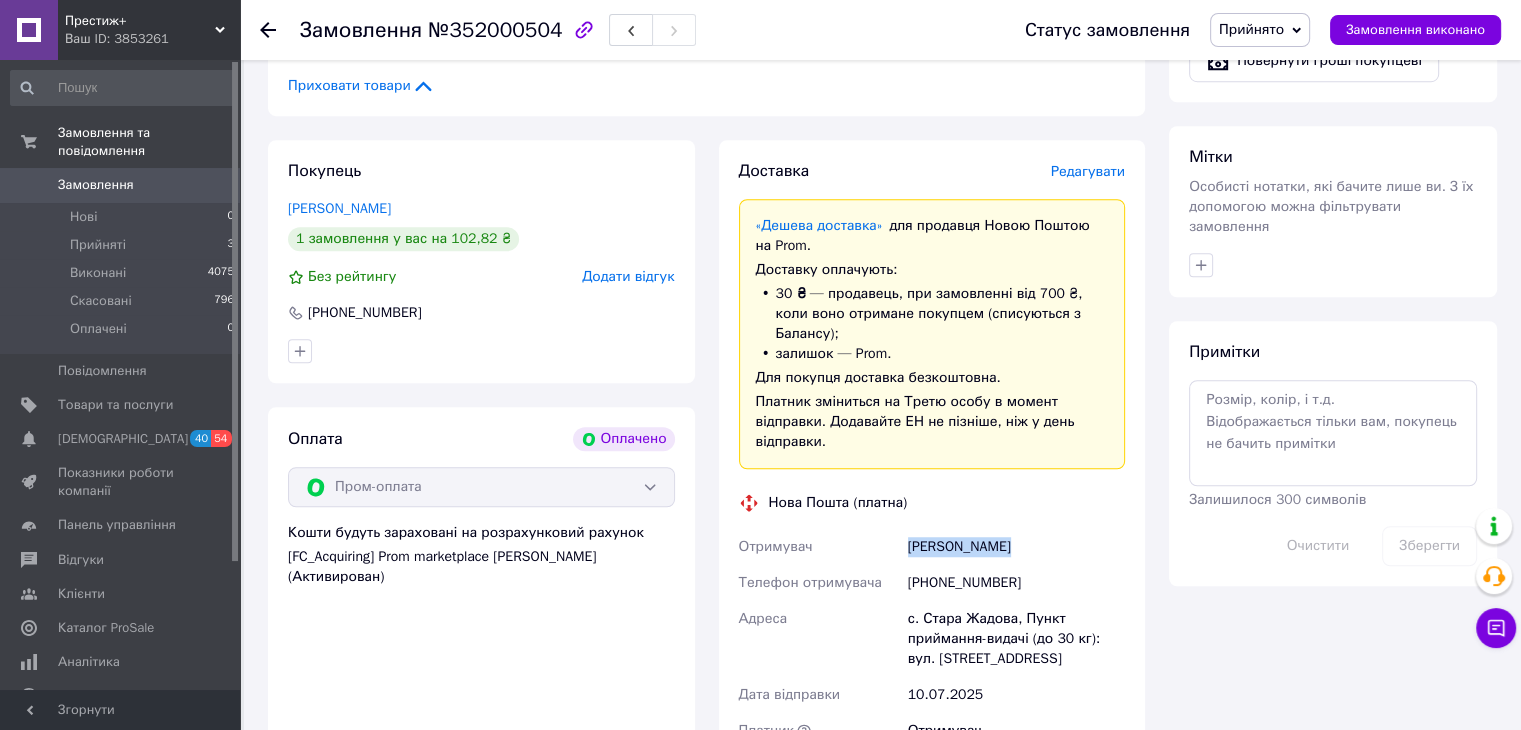 scroll, scrollTop: 1700, scrollLeft: 0, axis: vertical 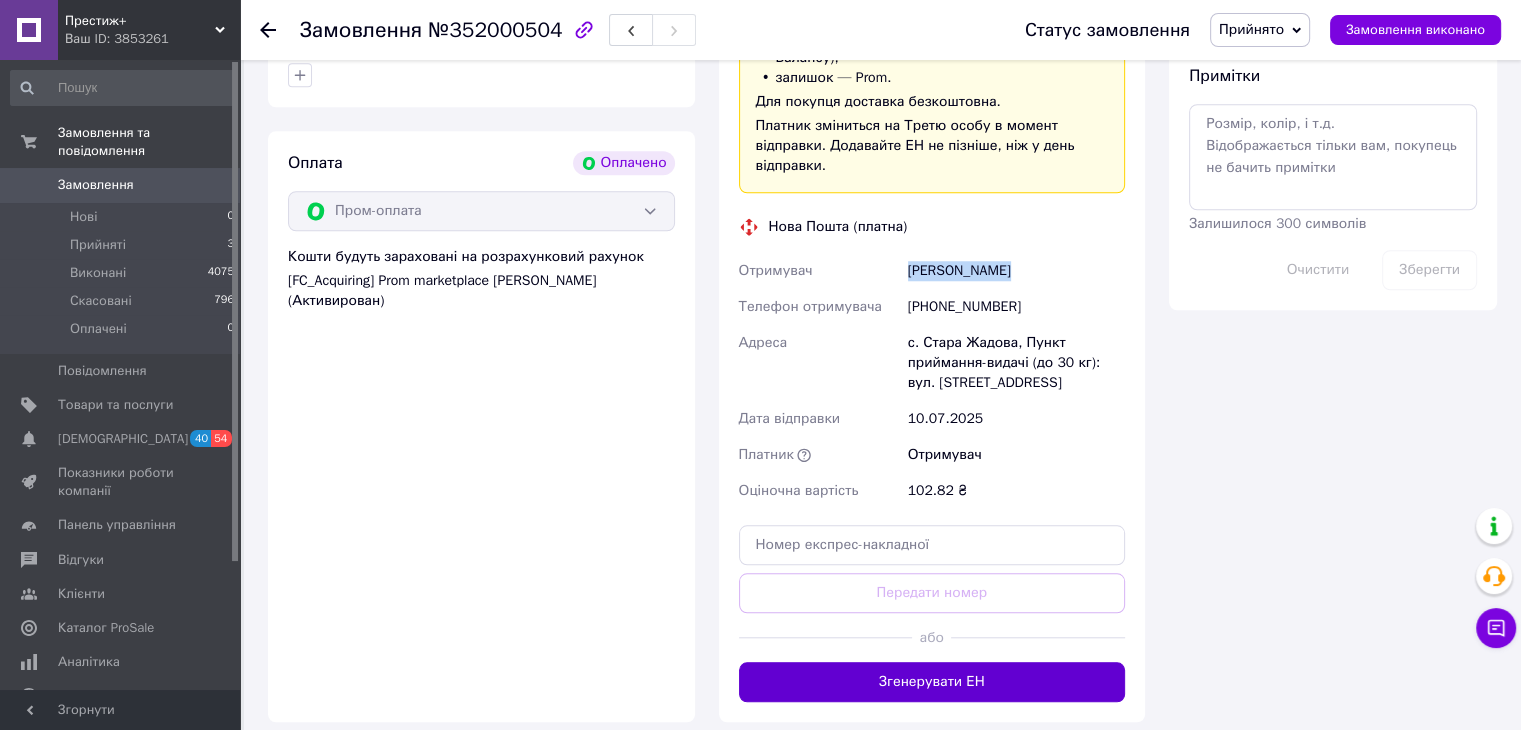 click on "Згенерувати ЕН" at bounding box center [932, 682] 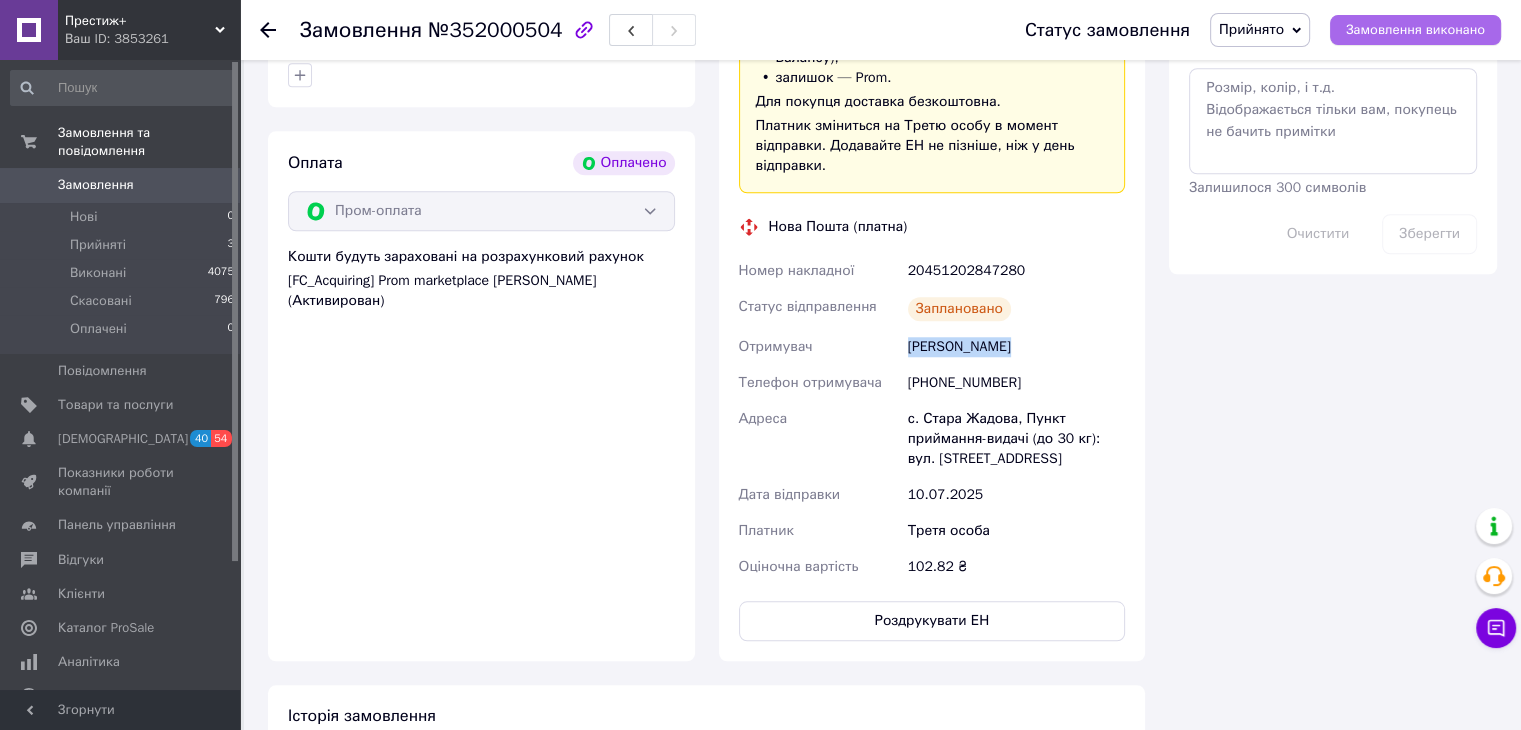click on "Замовлення виконано" at bounding box center (1415, 30) 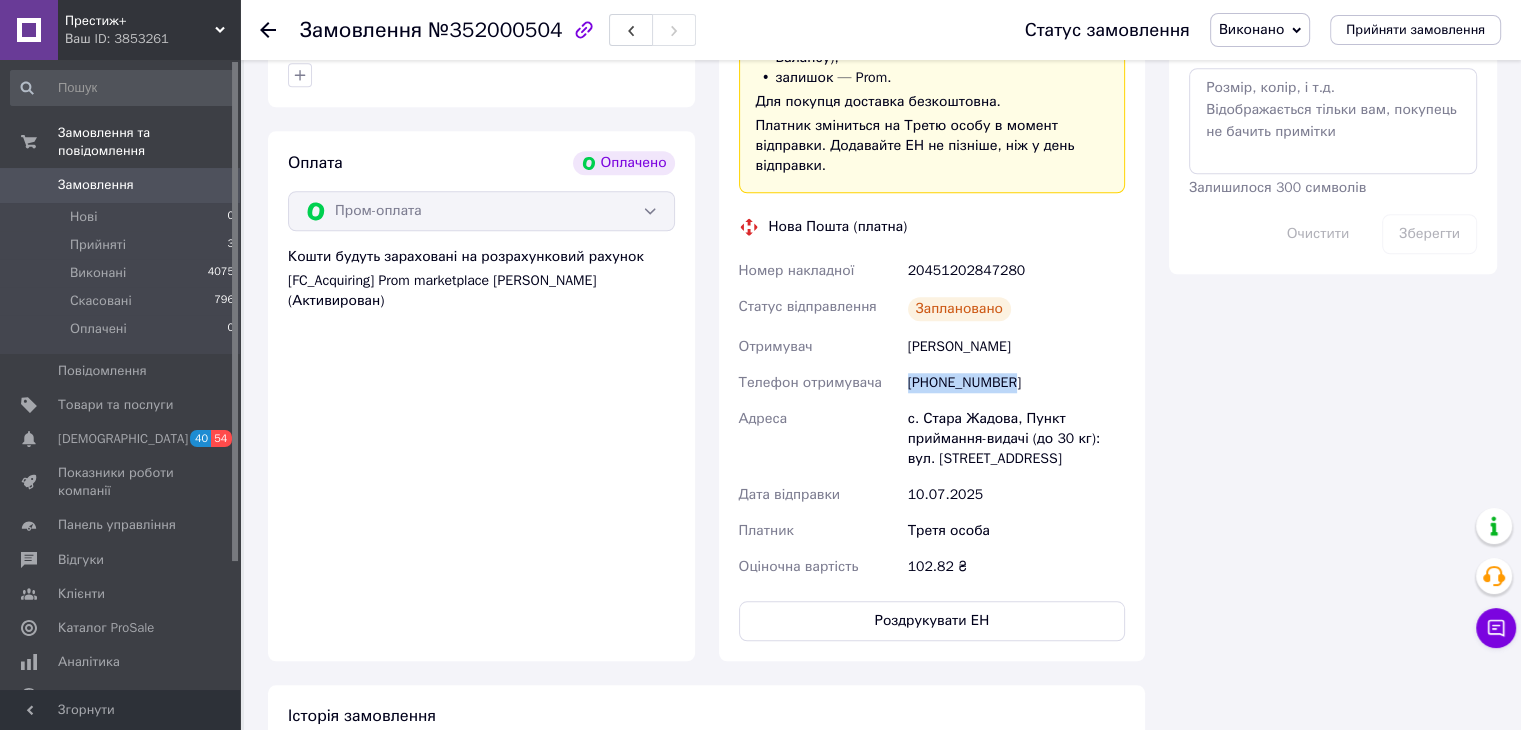 drag, startPoint x: 1006, startPoint y: 349, endPoint x: 894, endPoint y: 346, distance: 112.04017 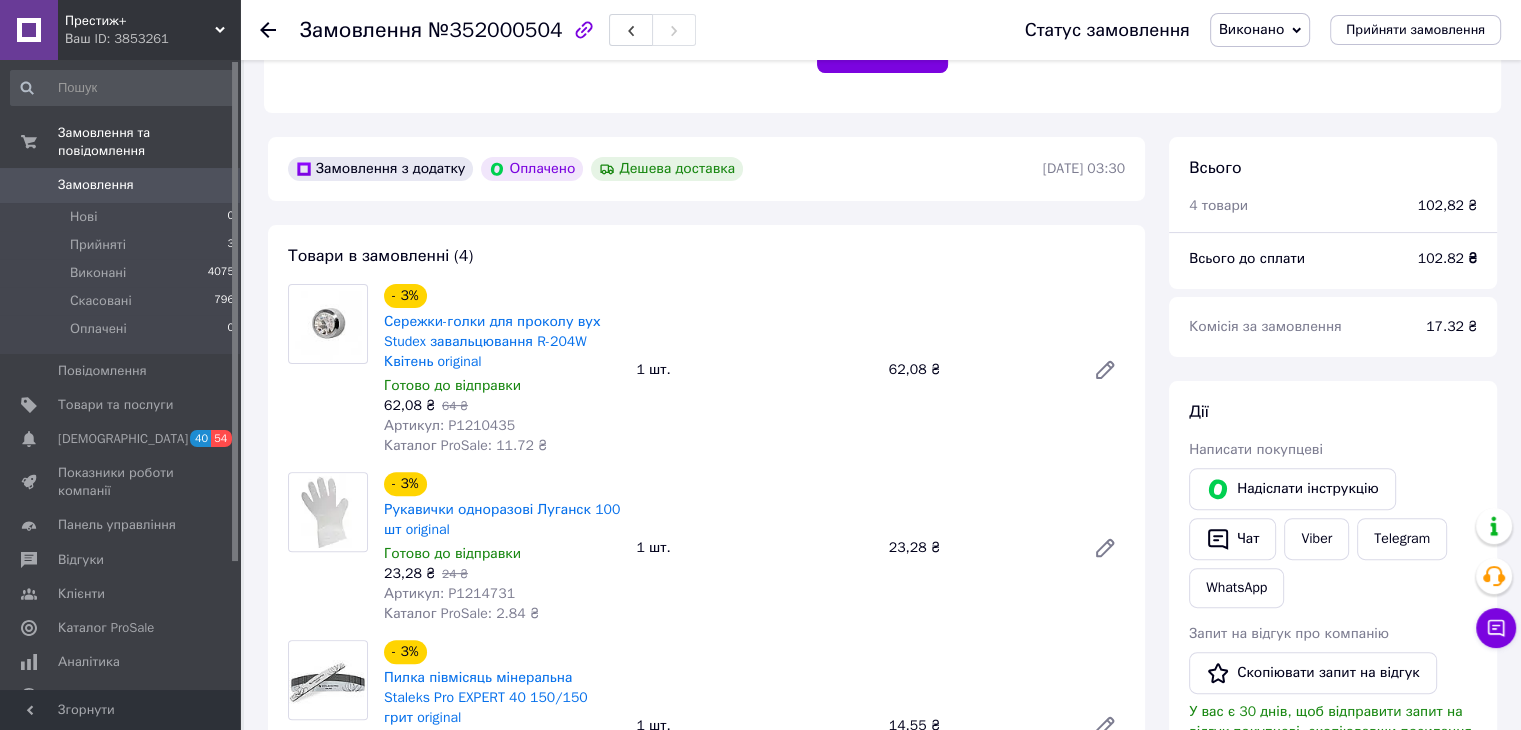 scroll, scrollTop: 500, scrollLeft: 0, axis: vertical 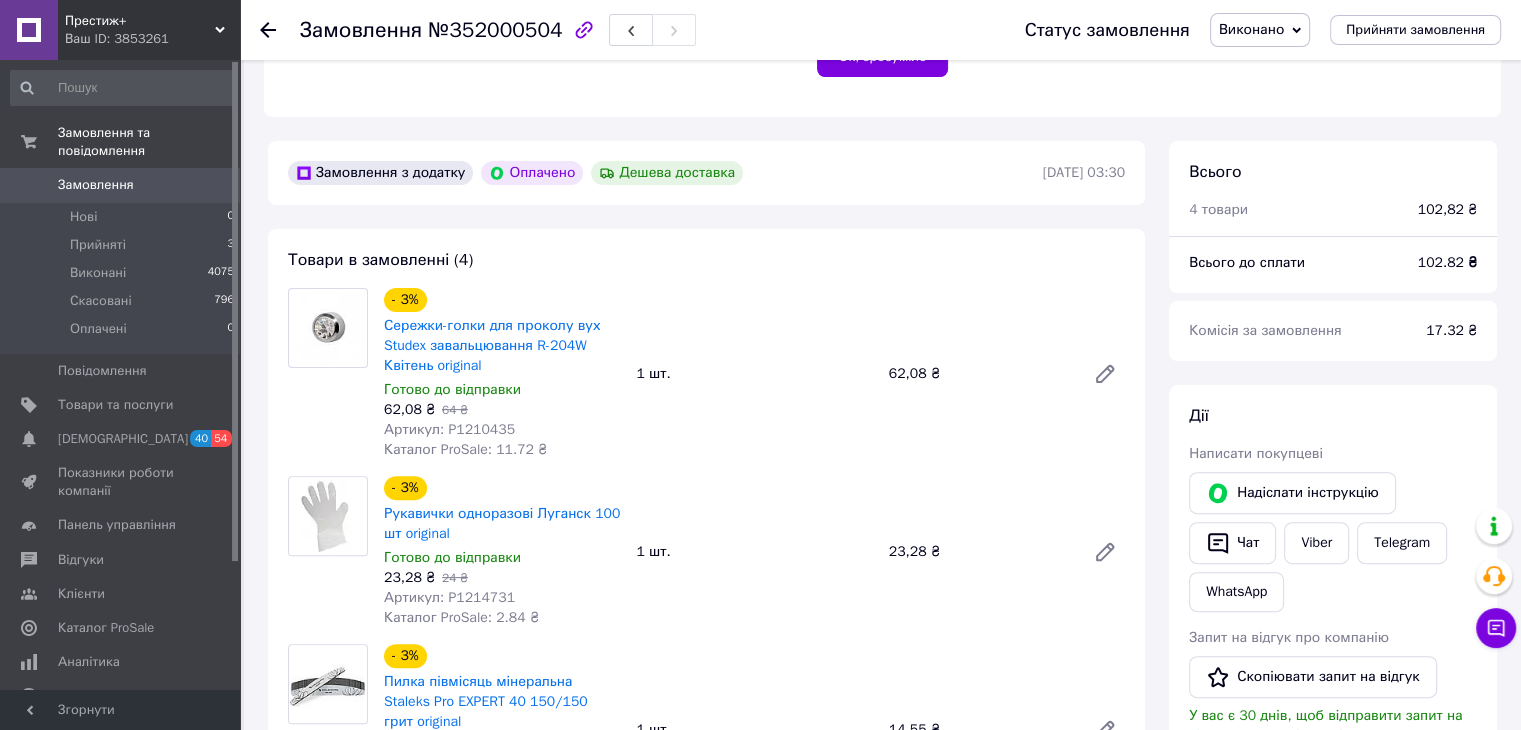click on "102.82 ₴" at bounding box center [1447, 262] 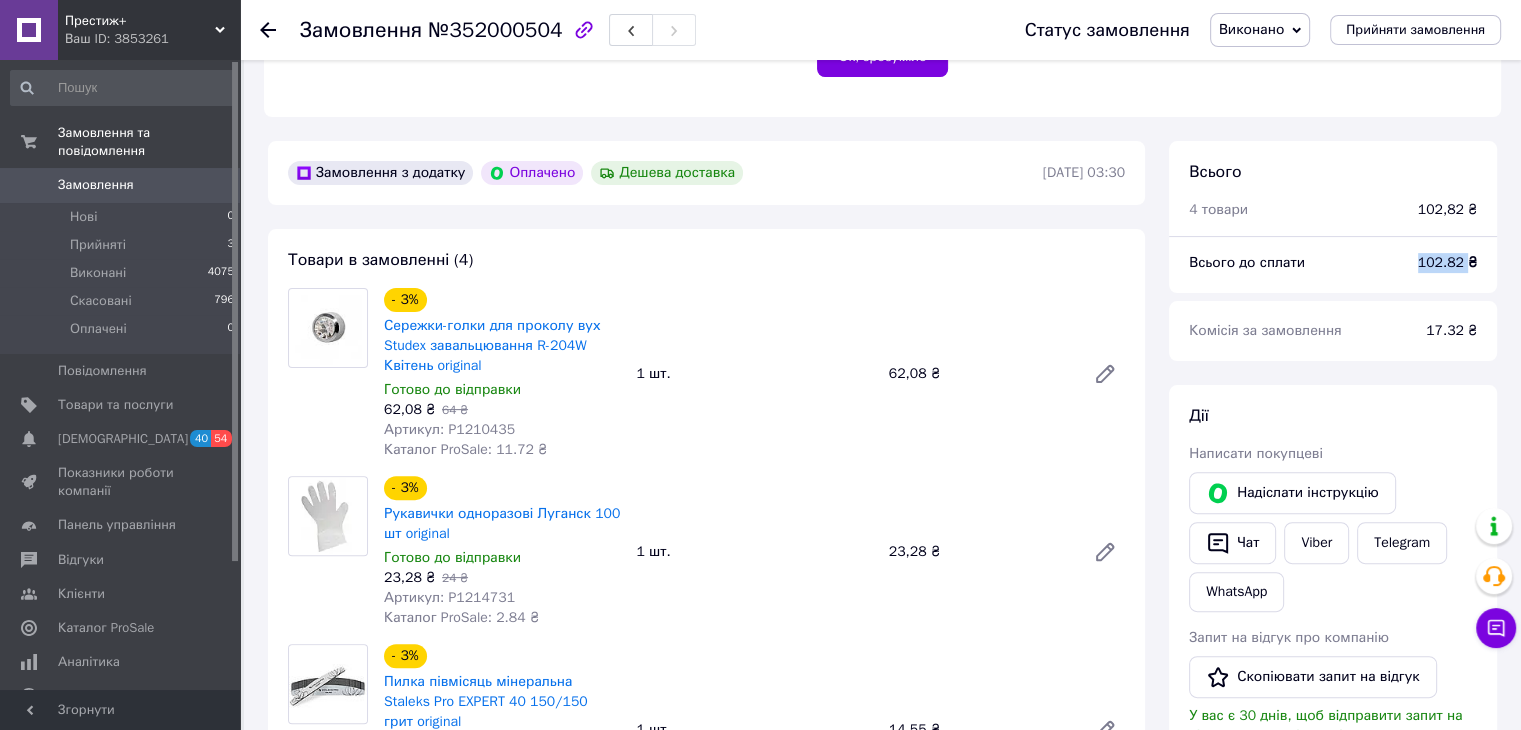 click on "102.82 ₴" at bounding box center [1447, 262] 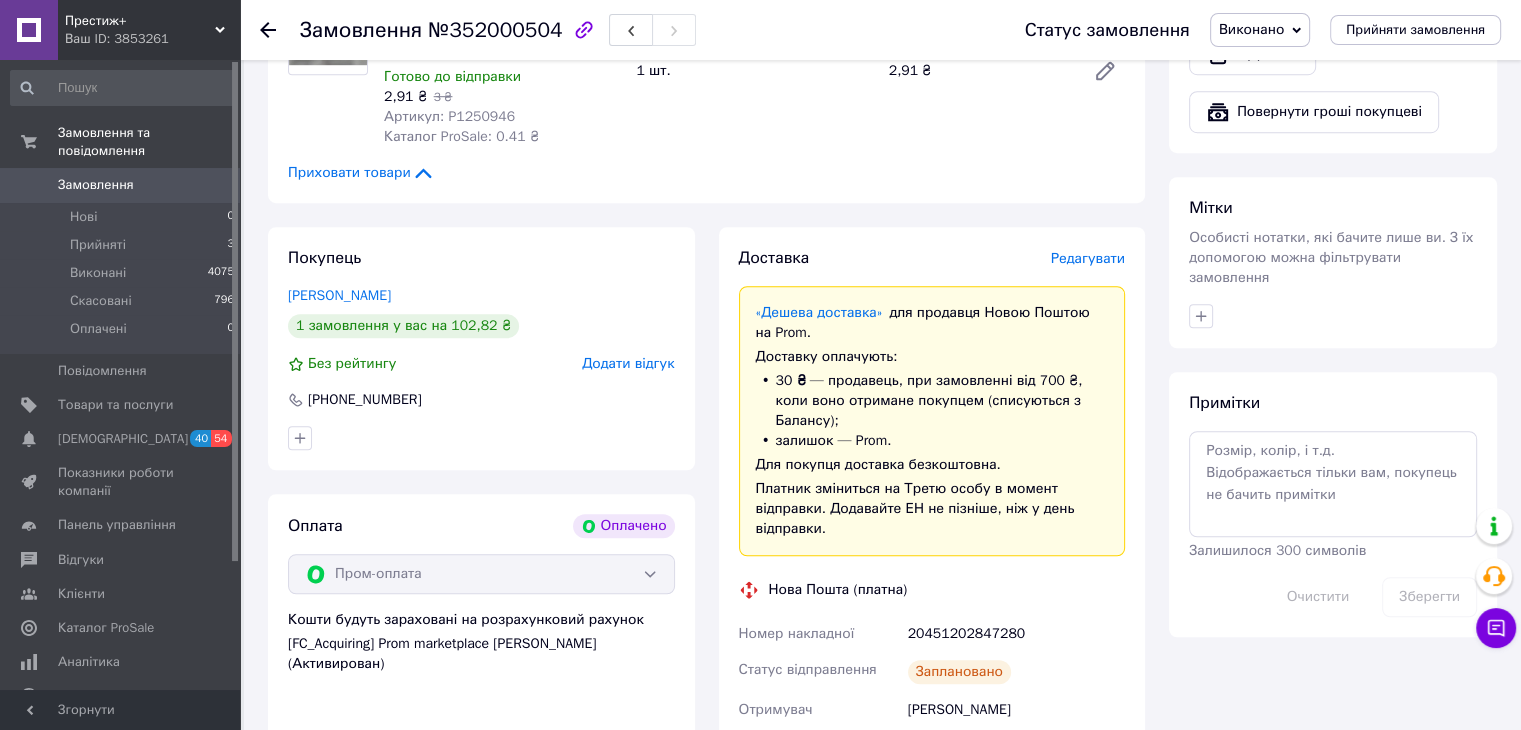 scroll, scrollTop: 1500, scrollLeft: 0, axis: vertical 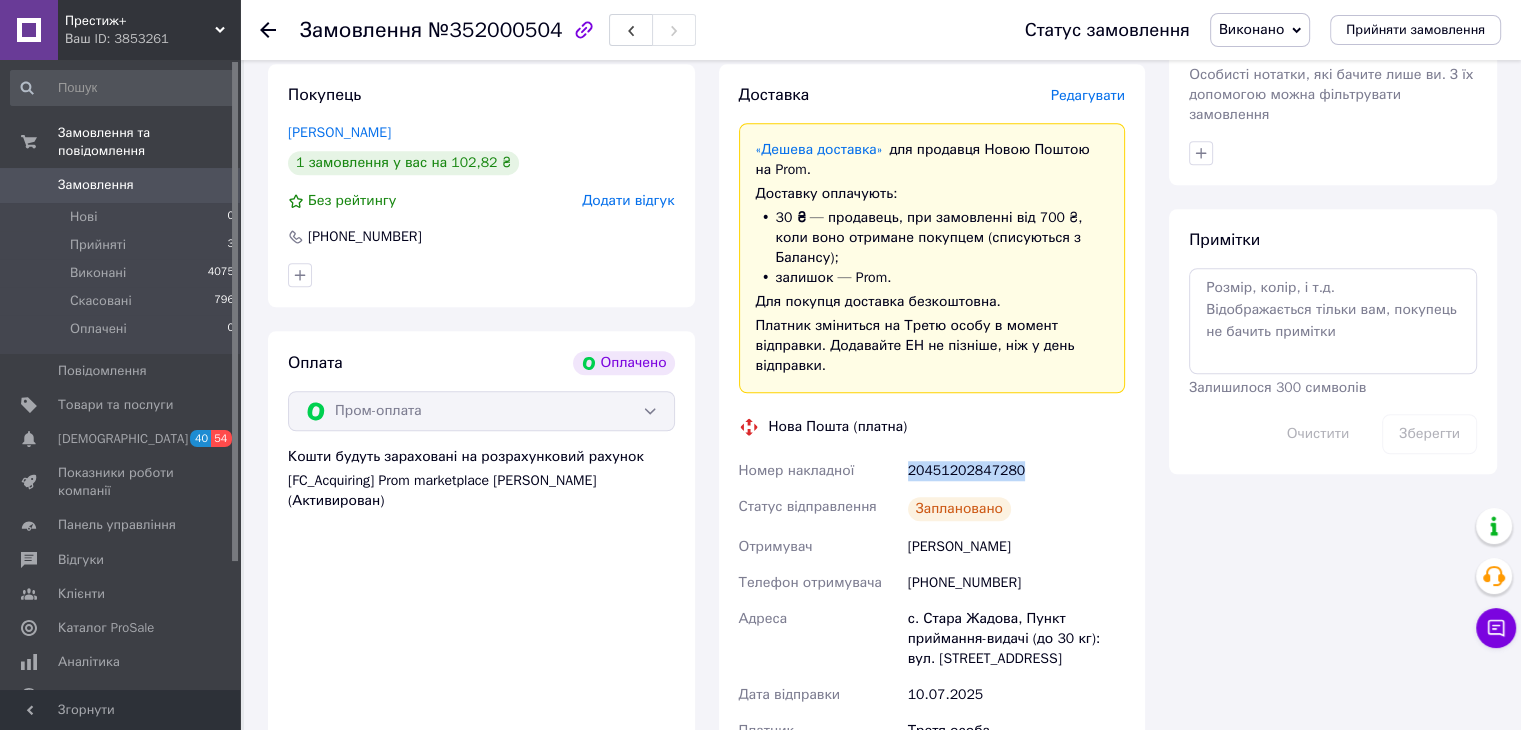 drag, startPoint x: 1024, startPoint y: 445, endPoint x: 906, endPoint y: 445, distance: 118 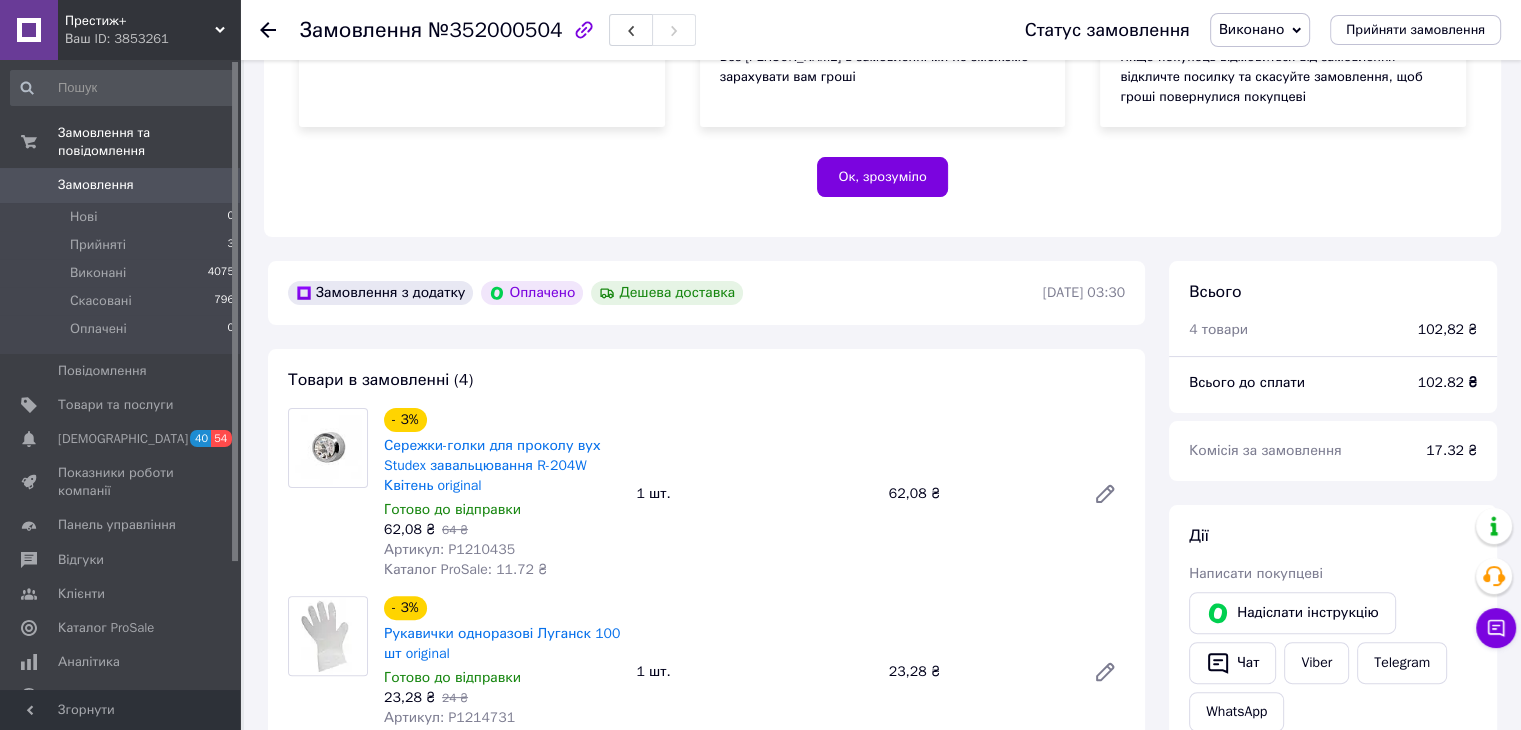 scroll, scrollTop: 500, scrollLeft: 0, axis: vertical 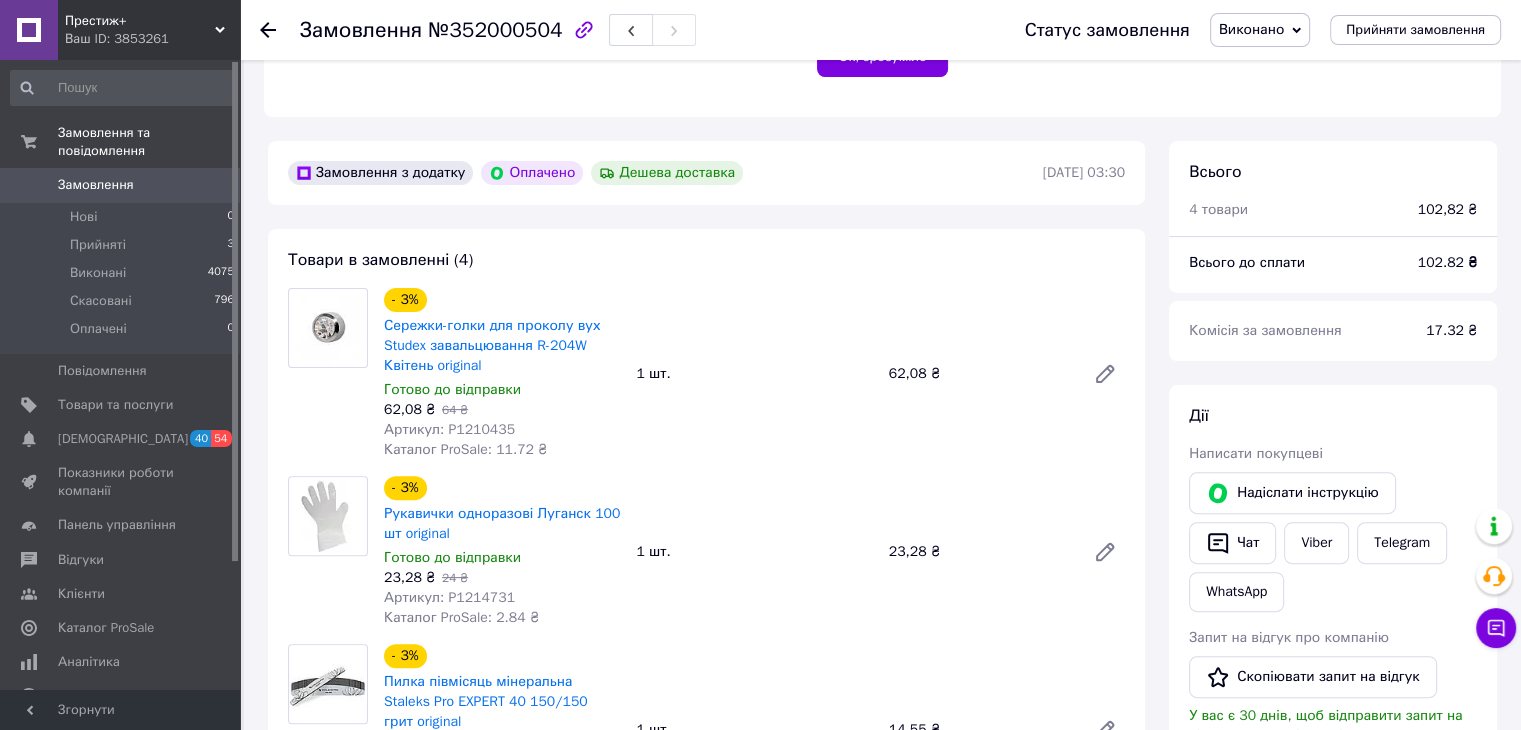 click on "Замовлення" at bounding box center [96, 185] 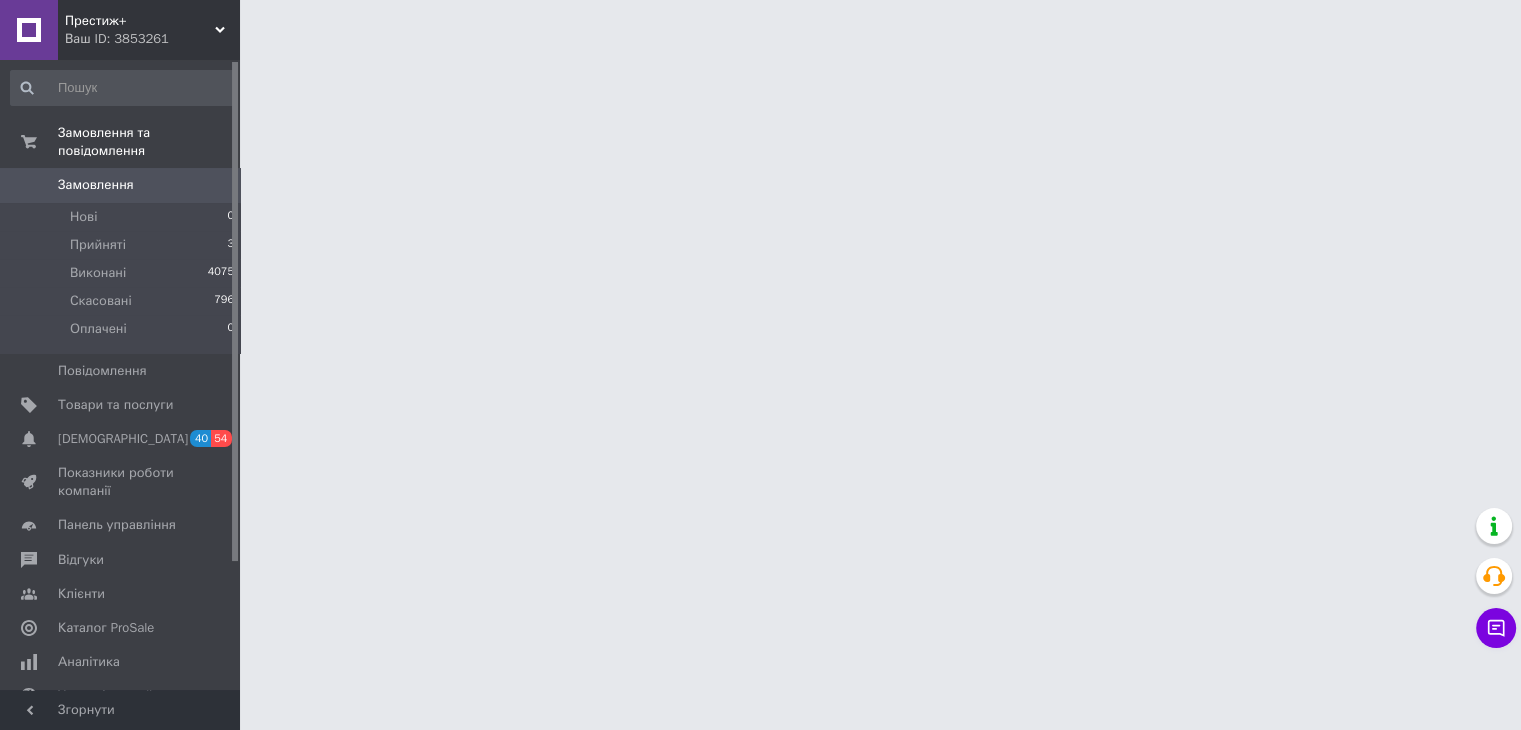 scroll, scrollTop: 0, scrollLeft: 0, axis: both 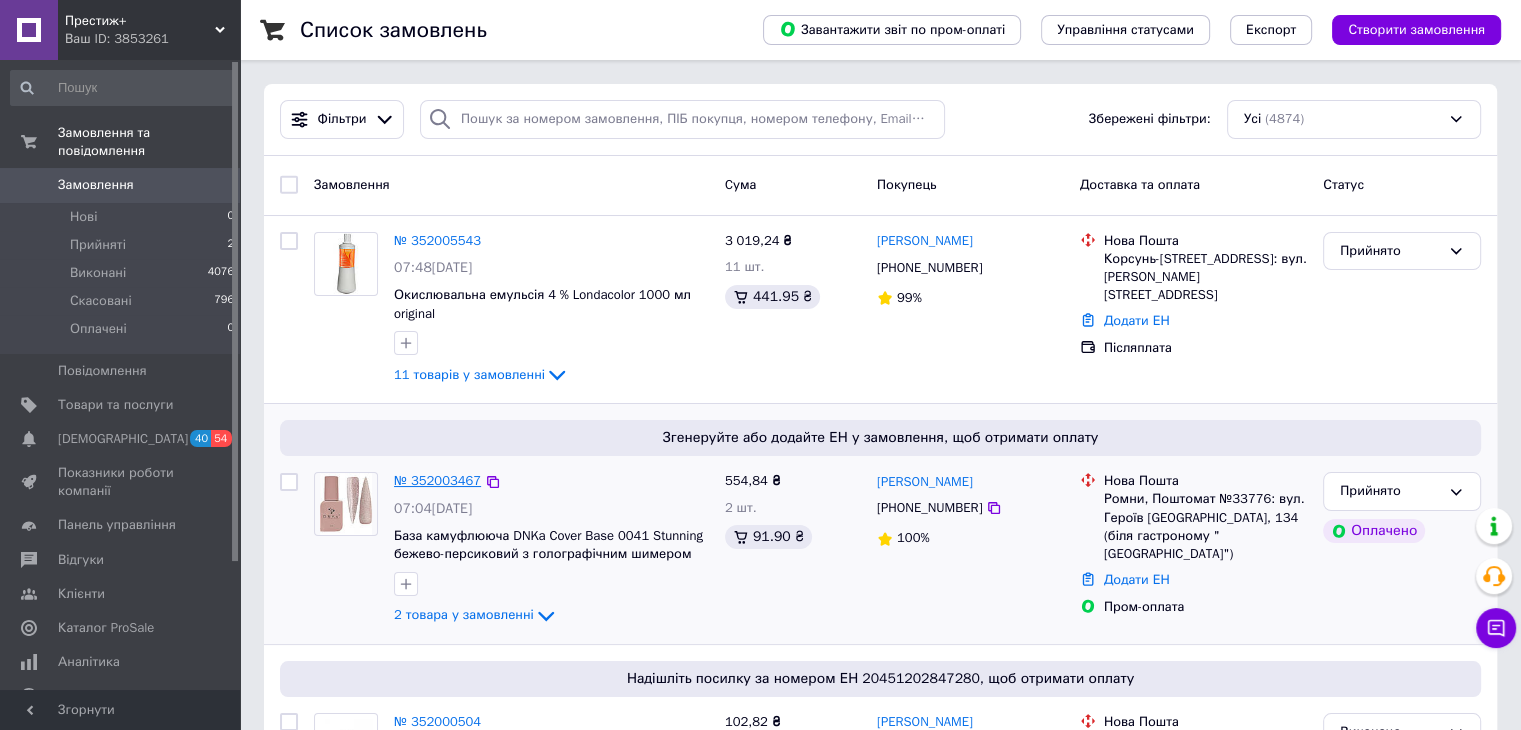 click on "№ 352003467" at bounding box center [437, 480] 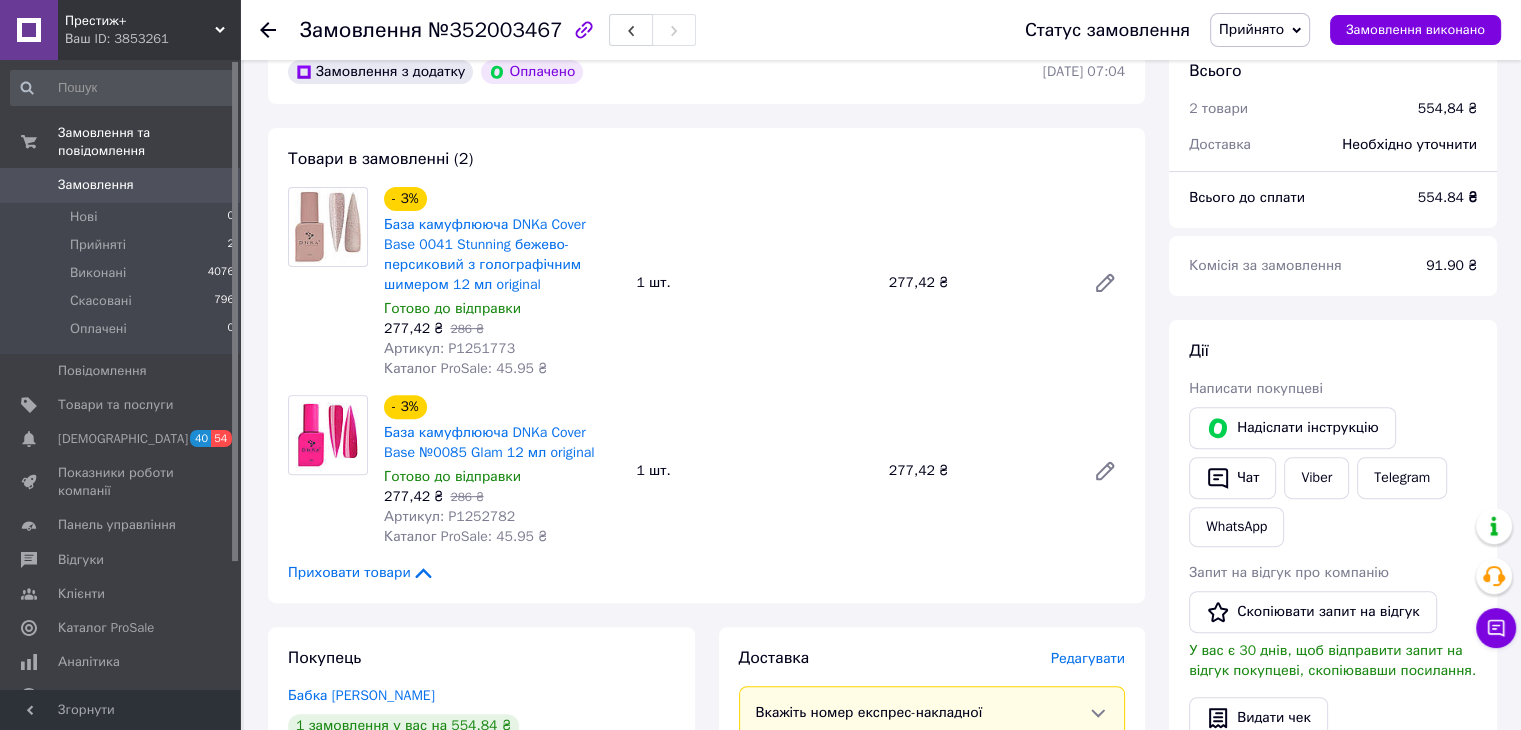 scroll, scrollTop: 600, scrollLeft: 0, axis: vertical 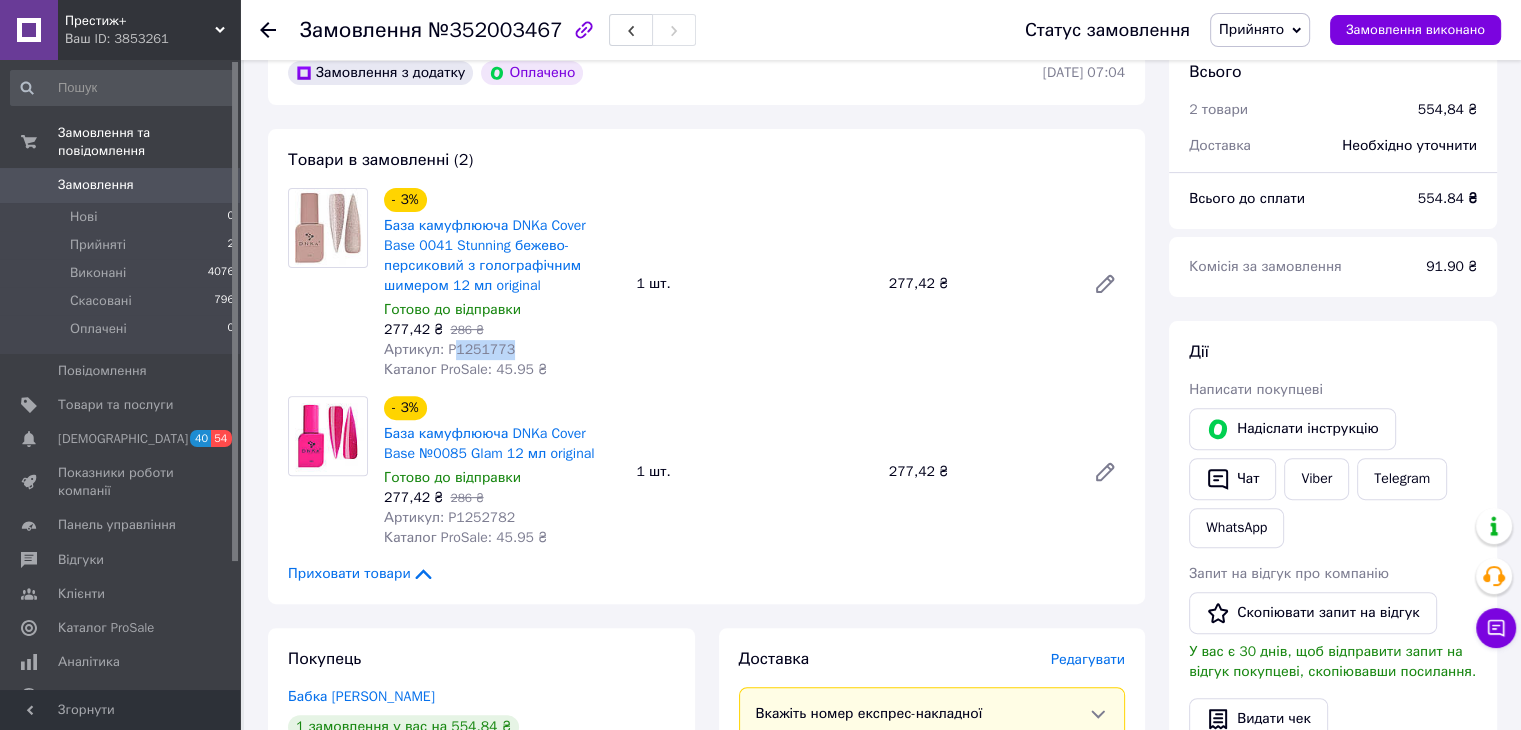 drag, startPoint x: 504, startPoint y: 352, endPoint x: 449, endPoint y: 351, distance: 55.00909 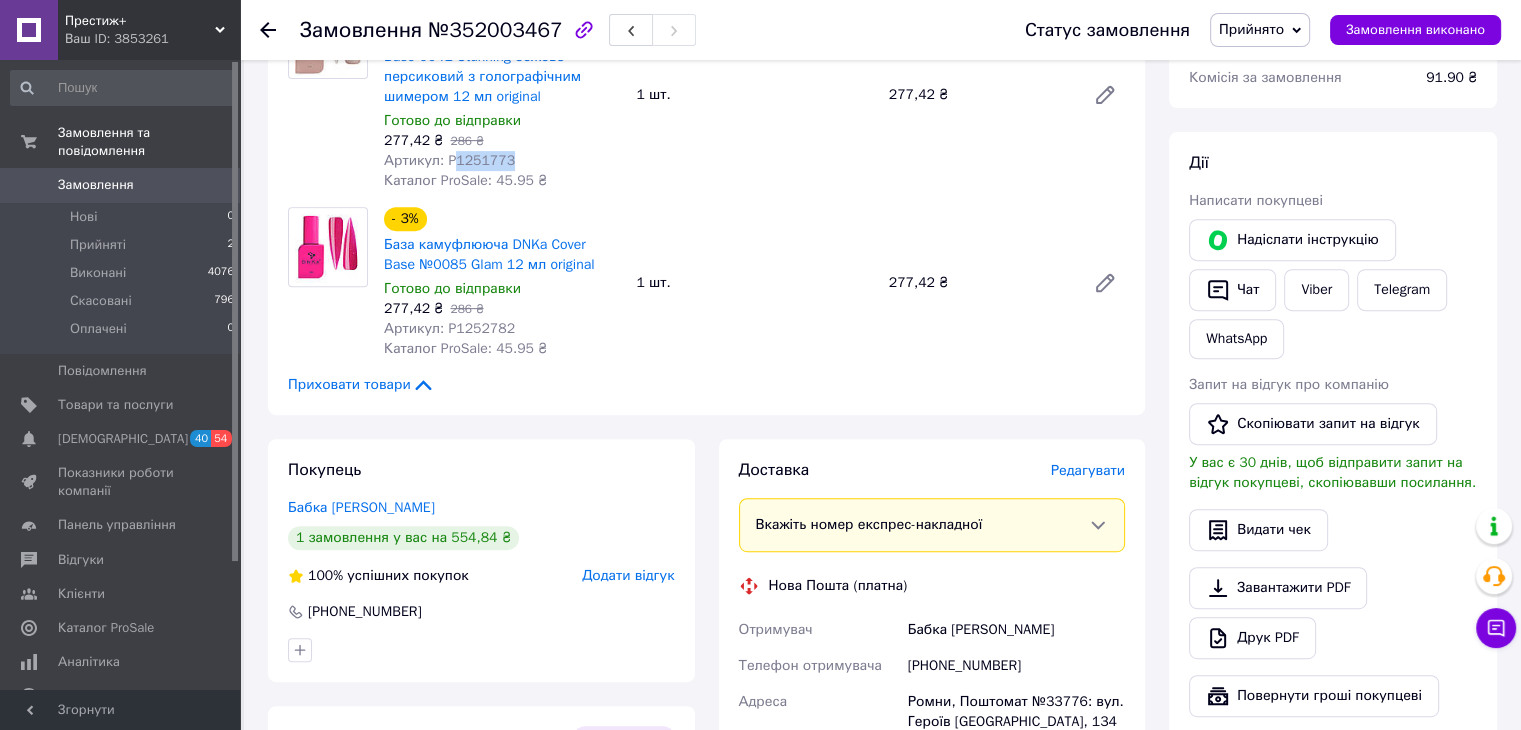 scroll, scrollTop: 900, scrollLeft: 0, axis: vertical 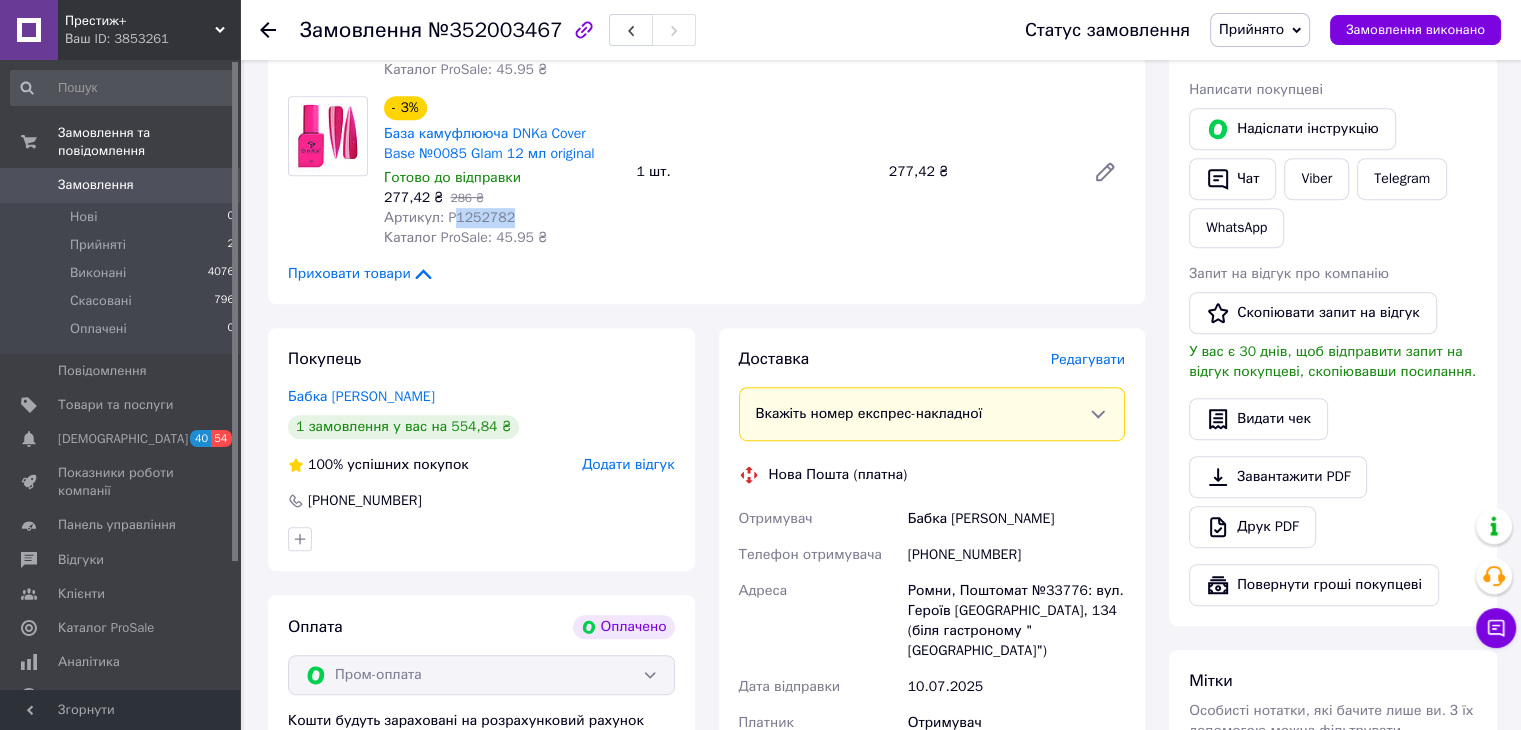 click on "Артикул: P1252782" at bounding box center [502, 218] 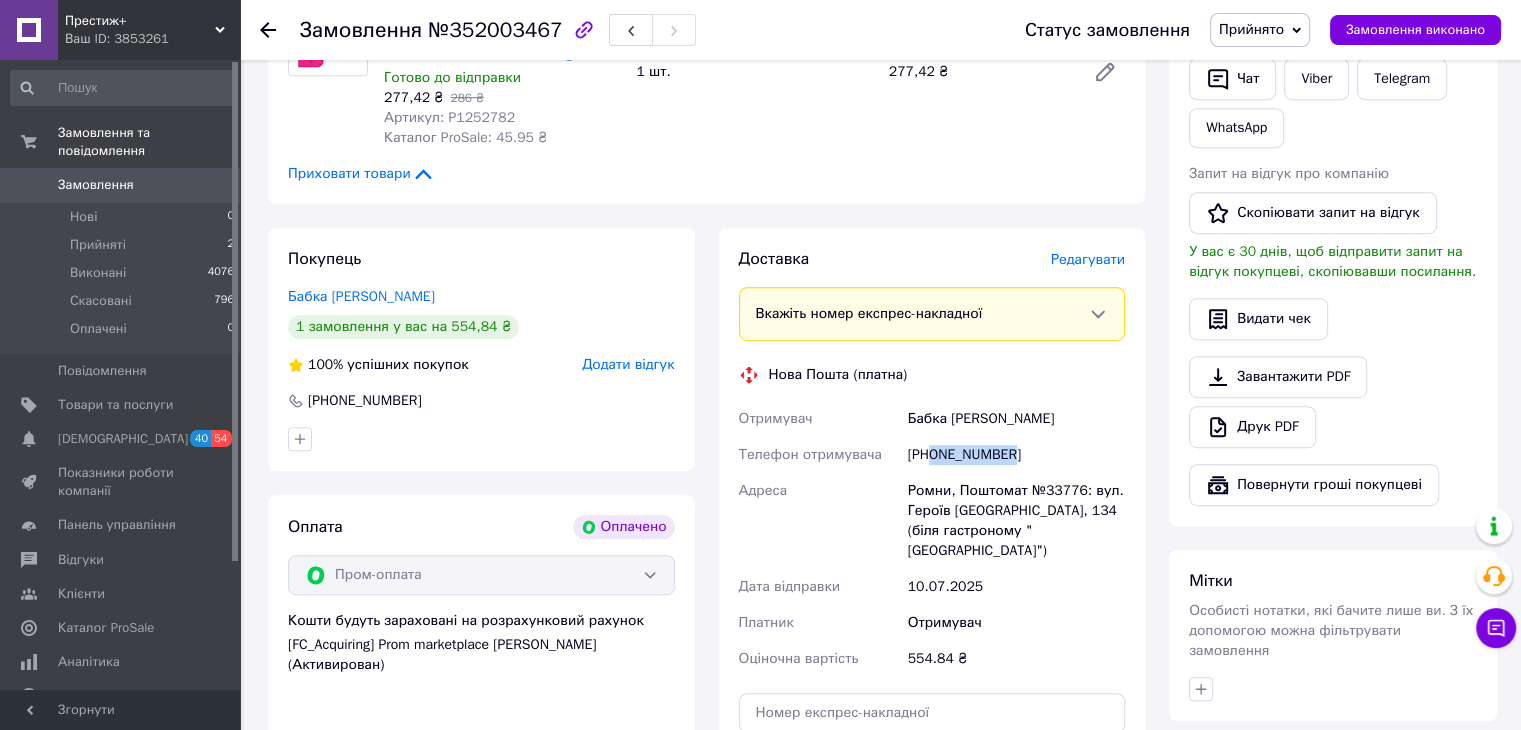 drag, startPoint x: 1020, startPoint y: 458, endPoint x: 932, endPoint y: 465, distance: 88.27797 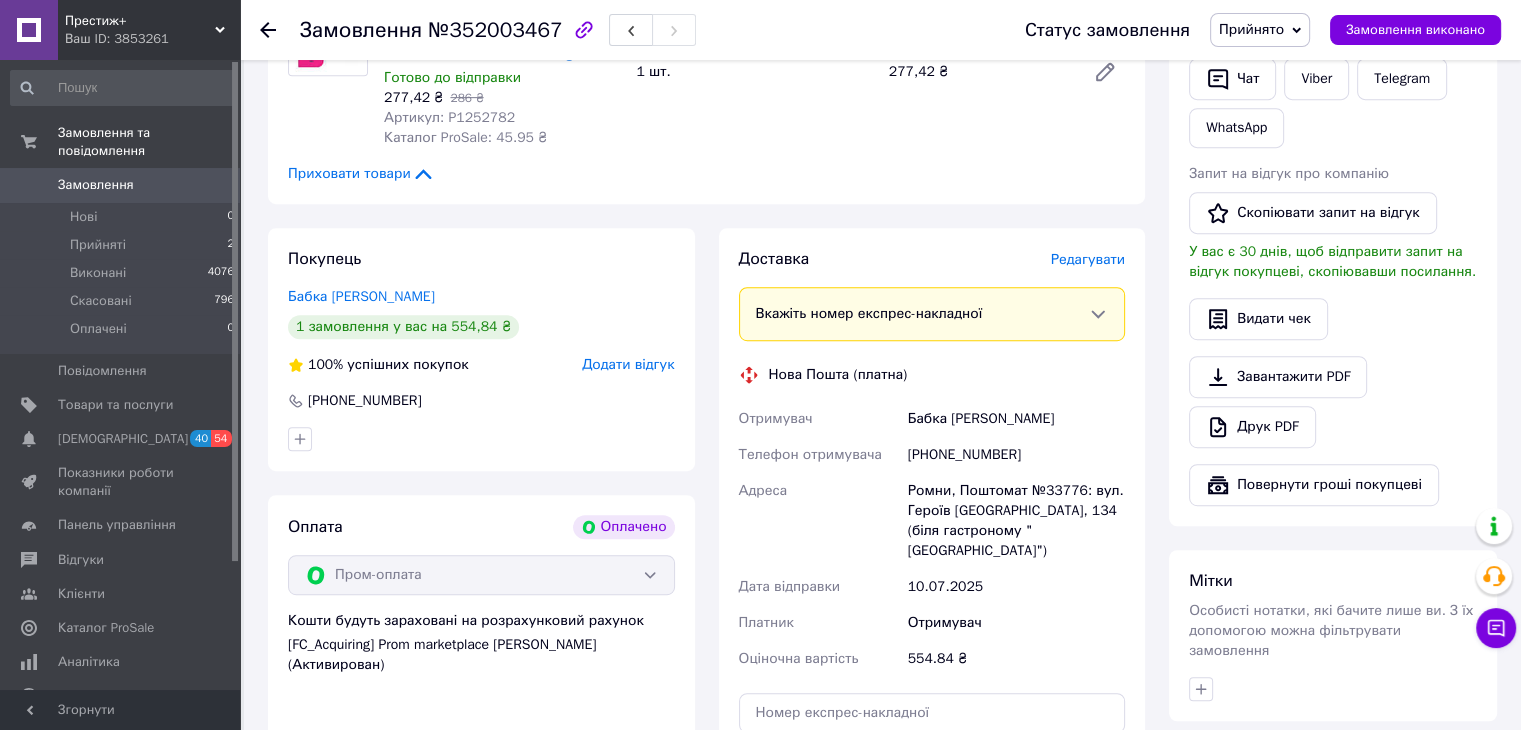 click on "Ромни, Поштомат №33776: вул. Героїв [GEOGRAPHIC_DATA], 134 (біля гастроному "[GEOGRAPHIC_DATA]")" at bounding box center (1016, 521) 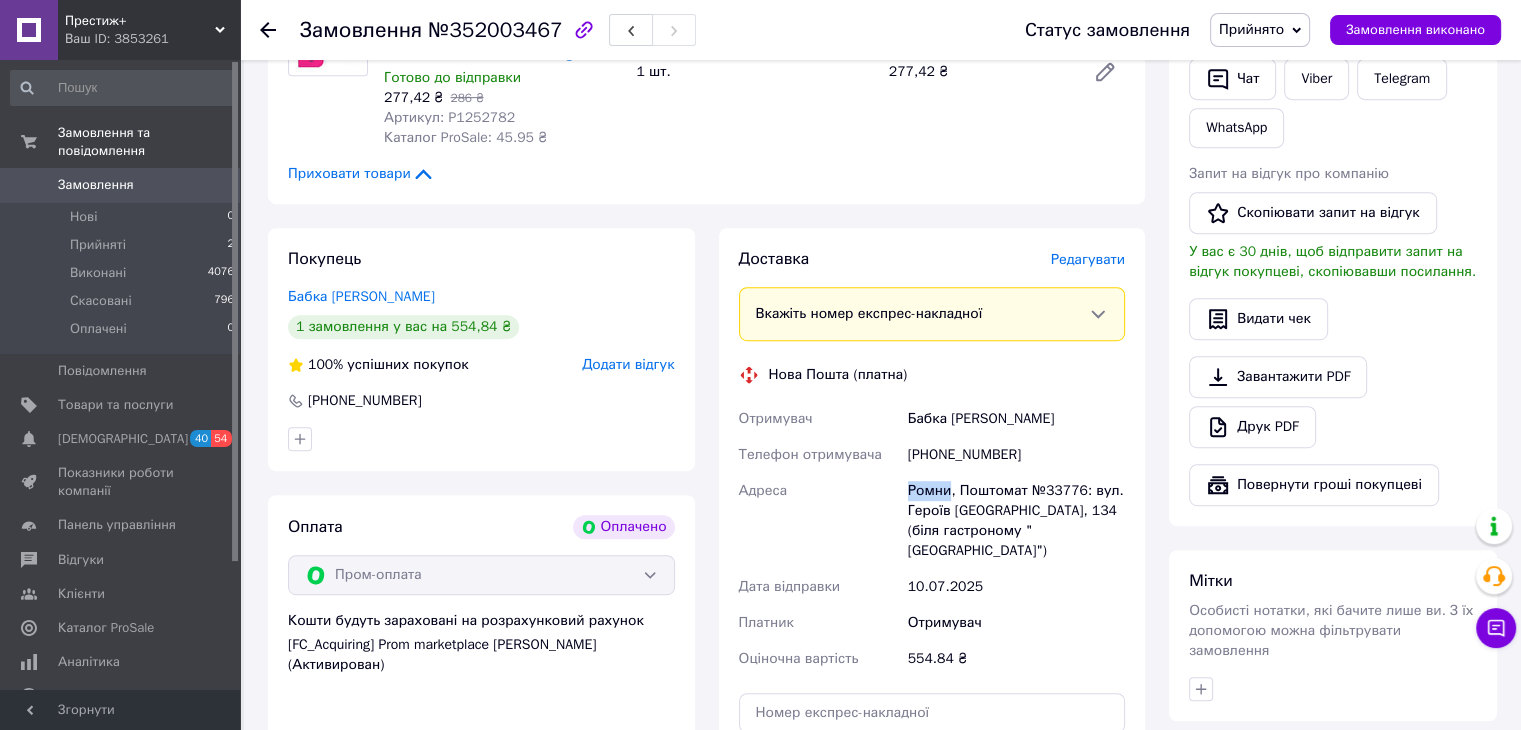 click on "Ромни, Поштомат №33776: вул. Героїв [GEOGRAPHIC_DATA], 134 (біля гастроному "[GEOGRAPHIC_DATA]")" at bounding box center [1016, 521] 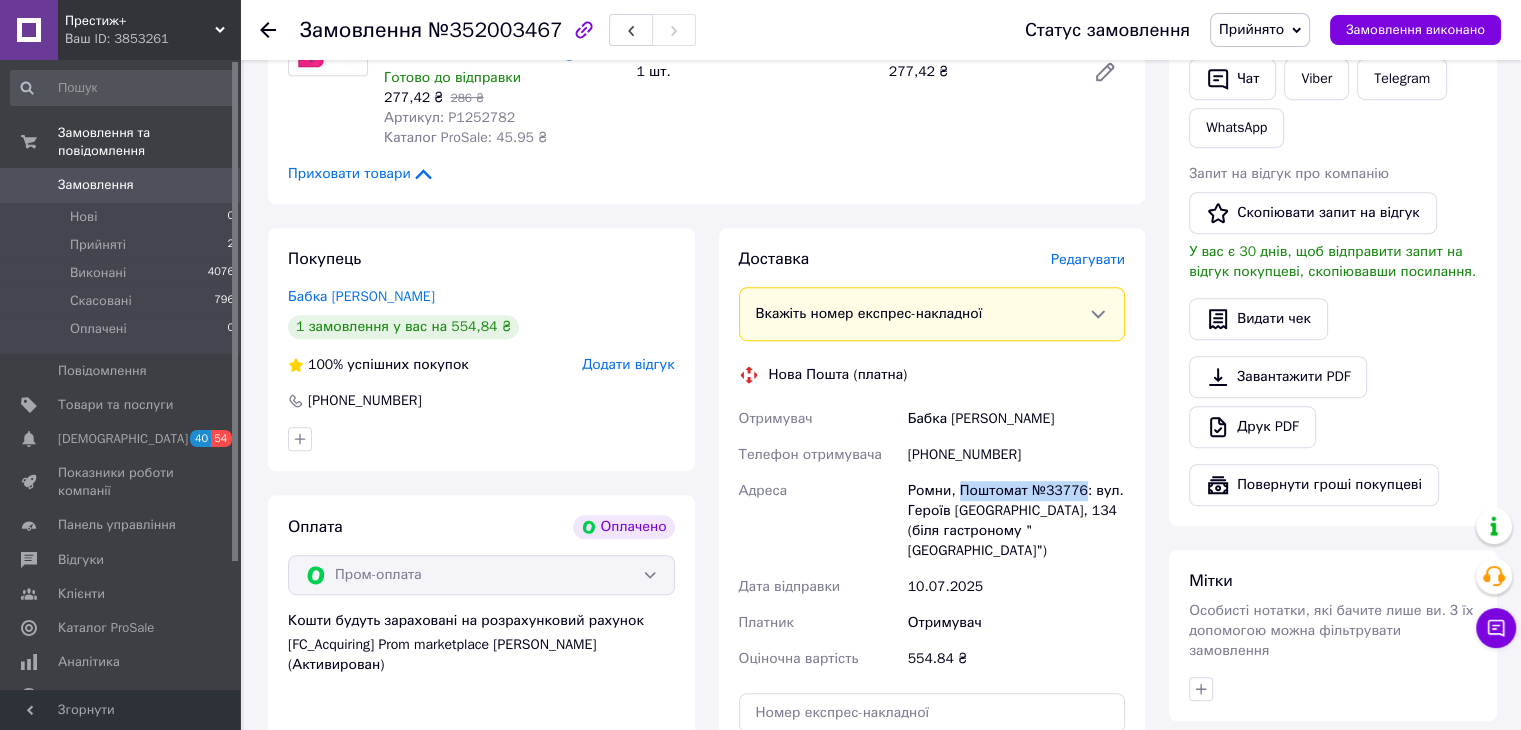 drag, startPoint x: 1076, startPoint y: 498, endPoint x: 960, endPoint y: 493, distance: 116.10771 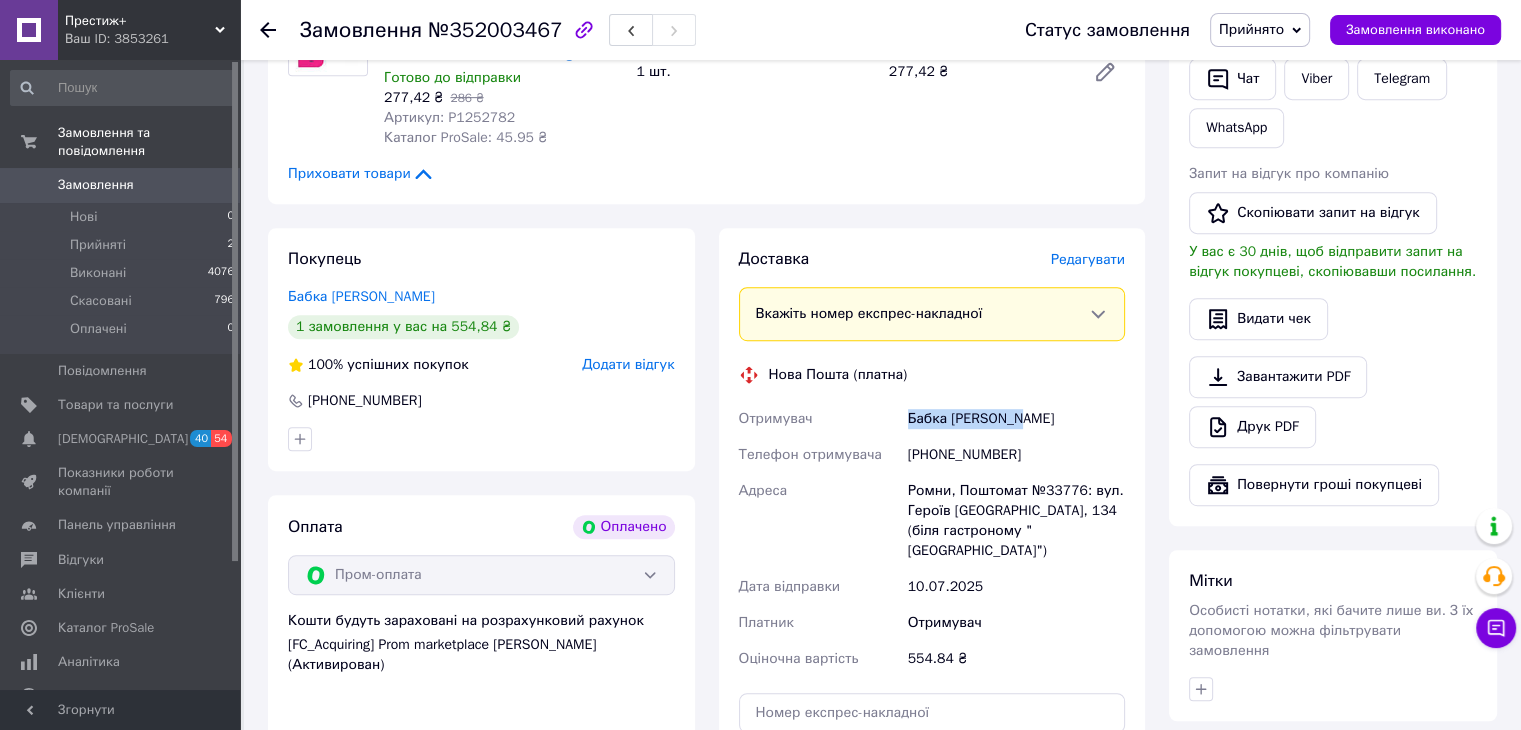 drag, startPoint x: 1021, startPoint y: 426, endPoint x: 904, endPoint y: 428, distance: 117.01709 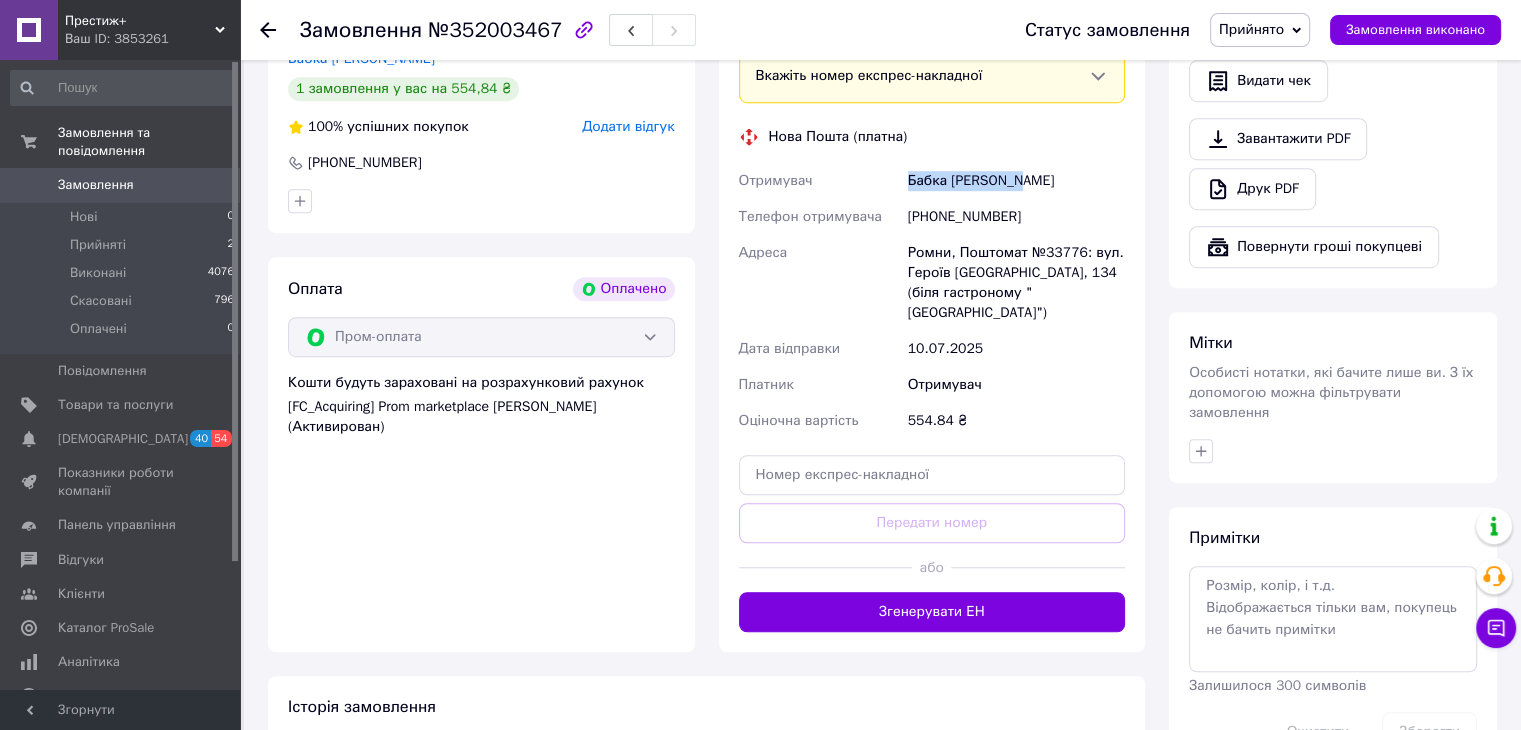 scroll, scrollTop: 1300, scrollLeft: 0, axis: vertical 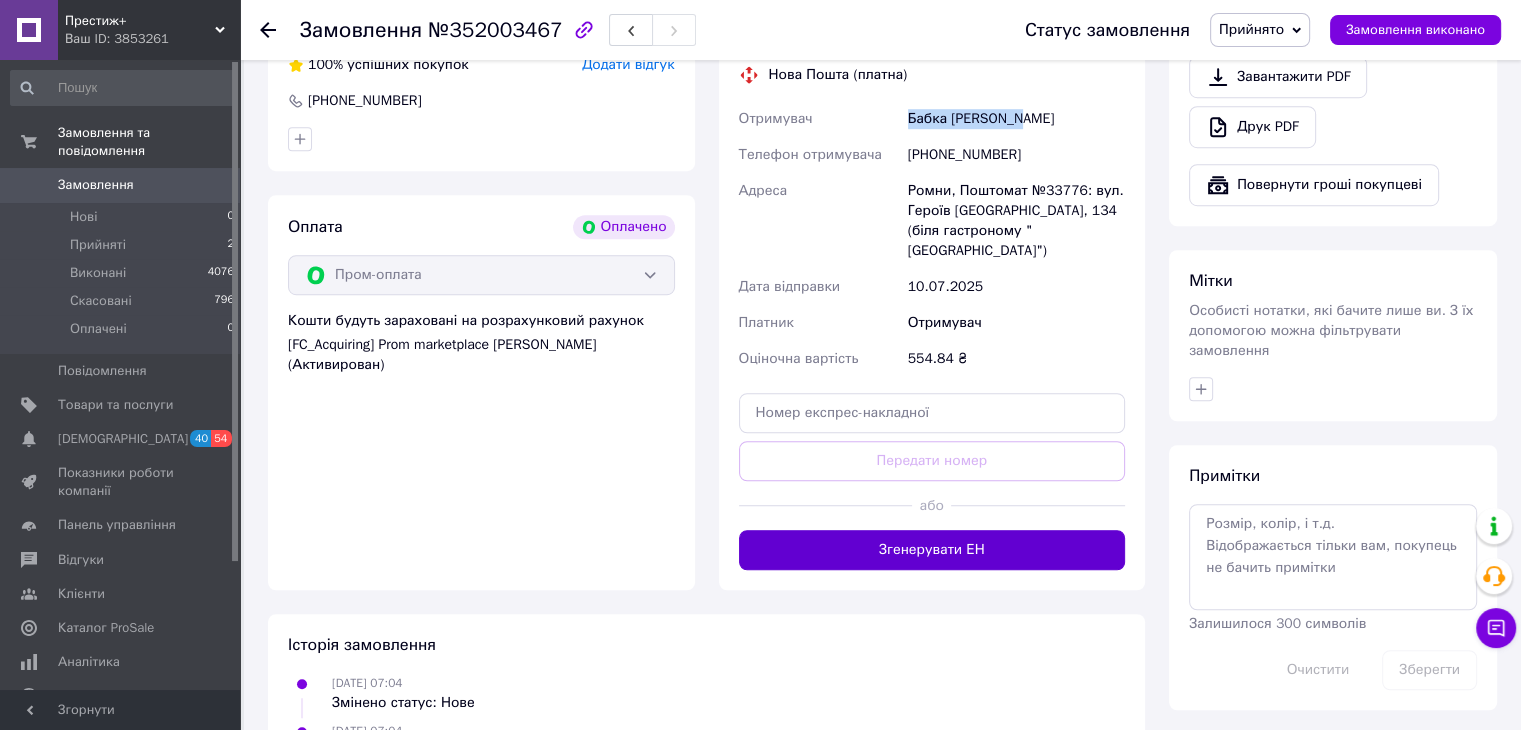 click on "Згенерувати ЕН" at bounding box center [932, 550] 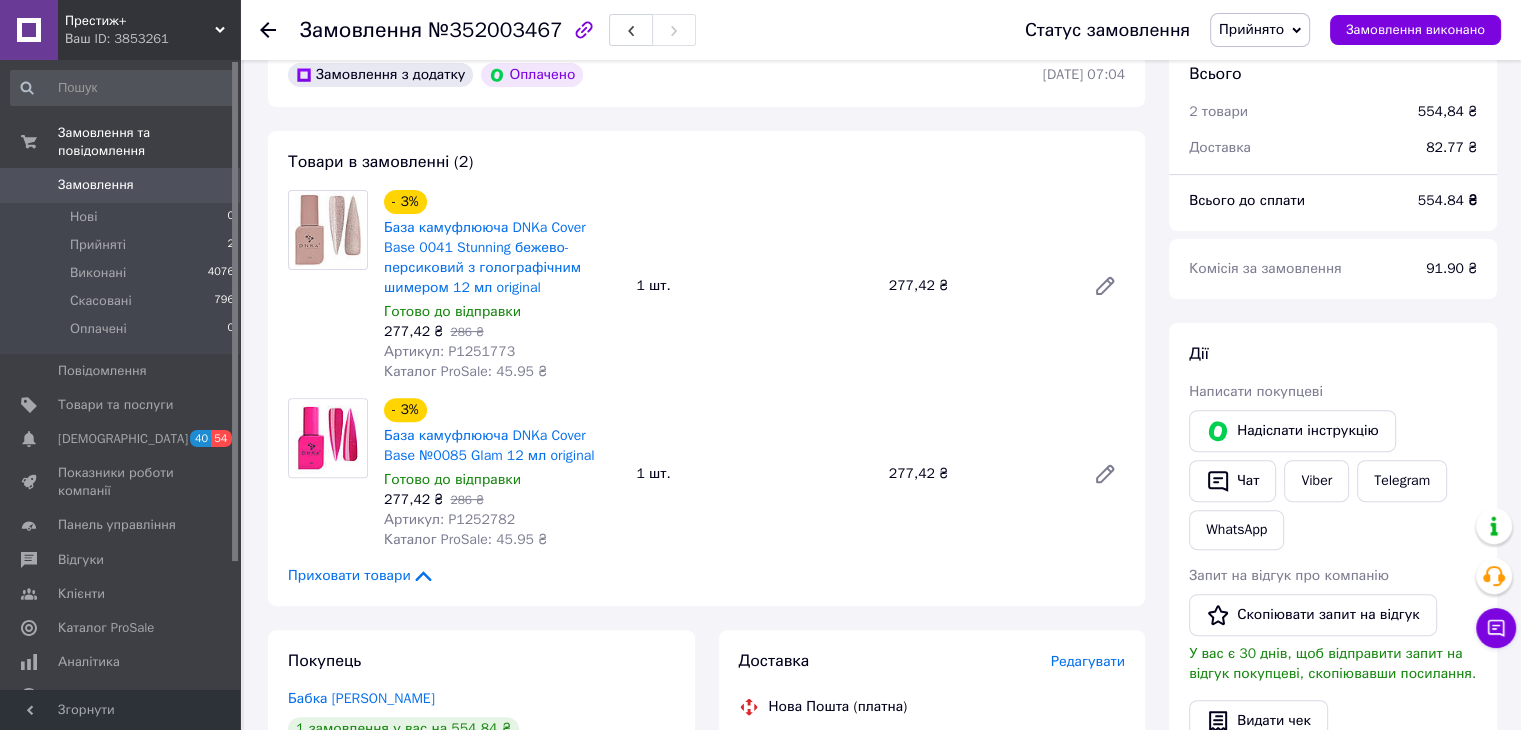 scroll, scrollTop: 600, scrollLeft: 0, axis: vertical 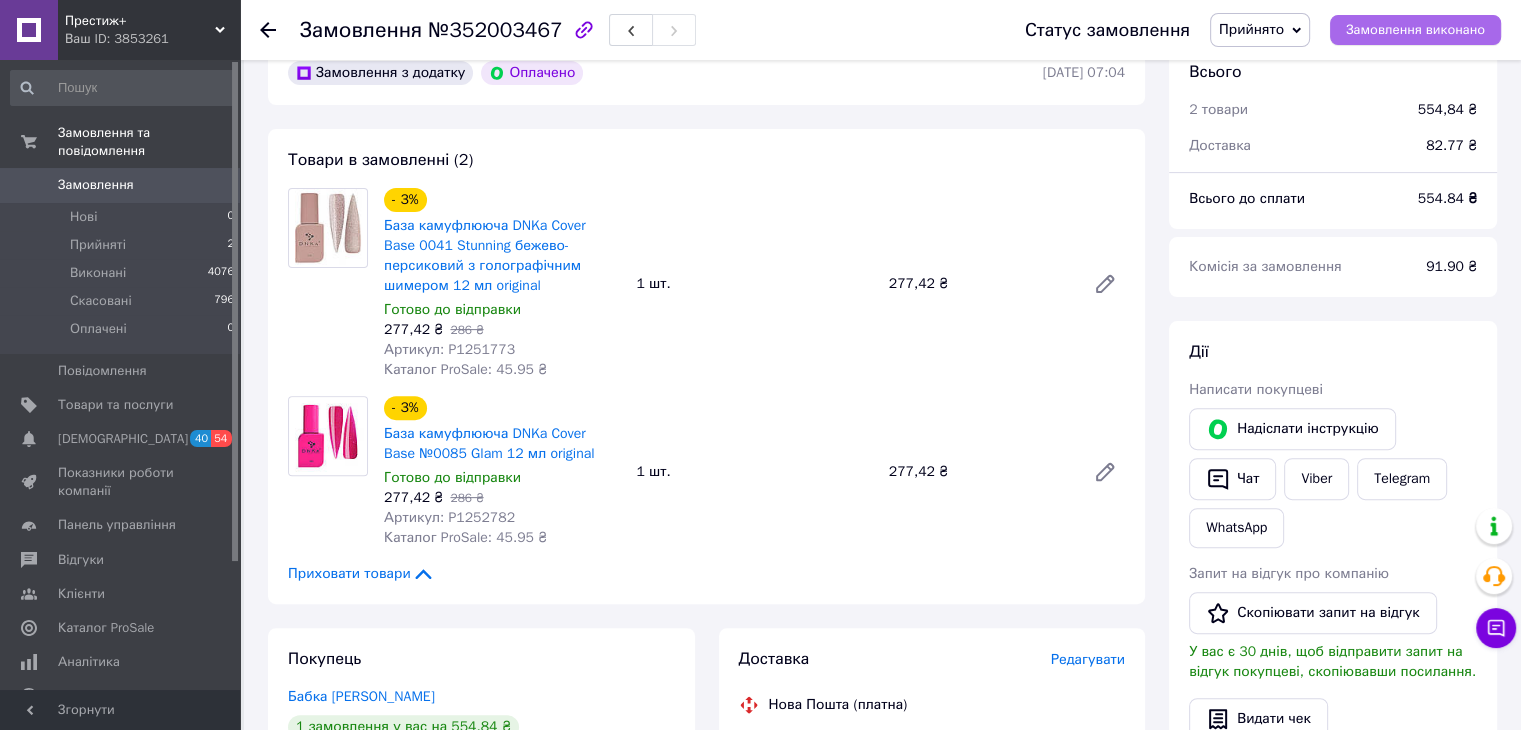 click on "Замовлення виконано" at bounding box center [1415, 30] 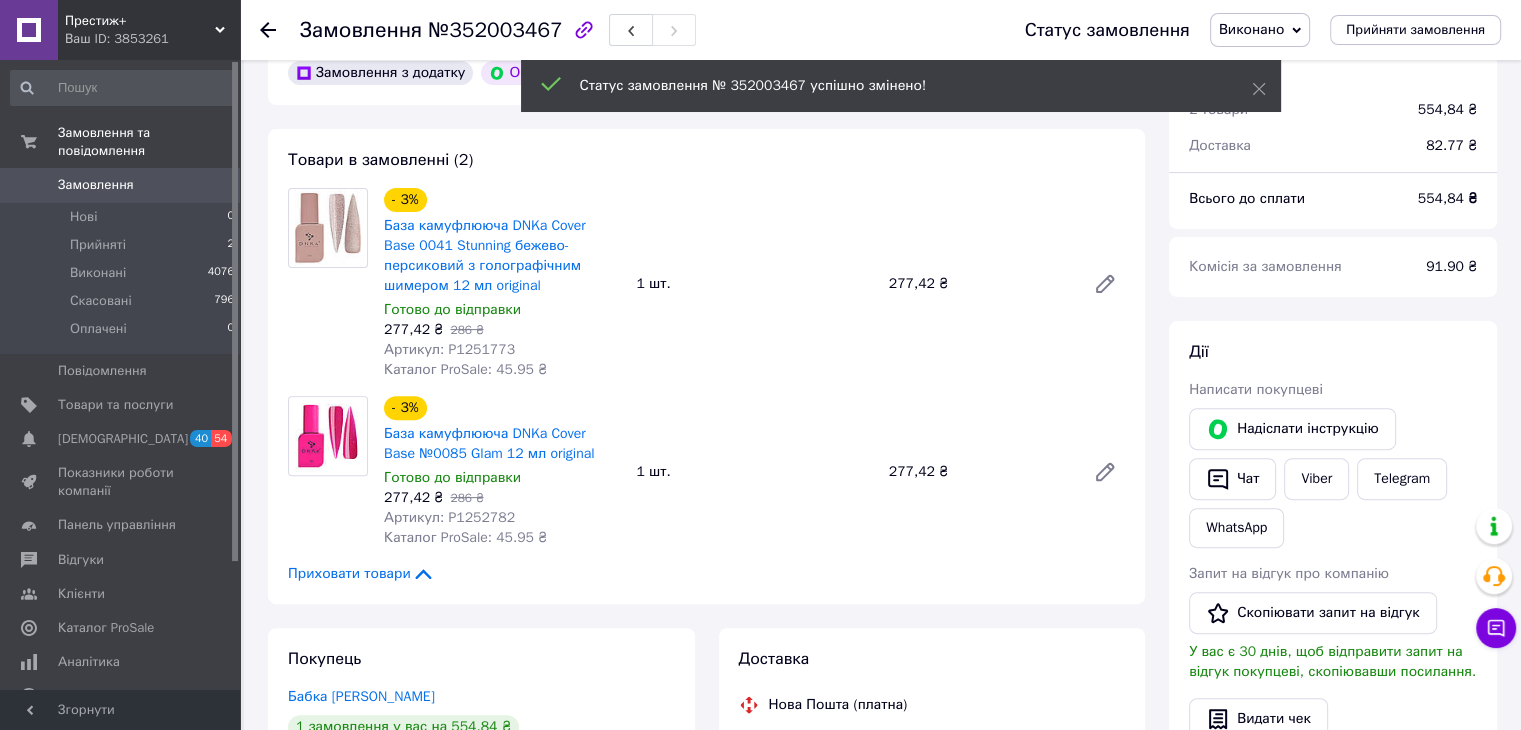 click on "Товари в замовленні (2) - 3% База камуфлююча DNKa Cover Base 0041 Stunning бежево-персиковий з голографічним шимером 12 мл original Готово до відправки 277,42 ₴   286 ₴ Артикул: P1251773 Каталог ProSale: 45.95 ₴  1 шт. 277,42 ₴ - 3% База камуфлююча DNKa Cover Base №0085 Glam 12 мл original Готово до відправки 277,42 ₴   286 ₴ Артикул: P1252782 Каталог ProSale: 45.95 ₴  1 шт. 277,42 ₴ Приховати товари" at bounding box center (706, 366) 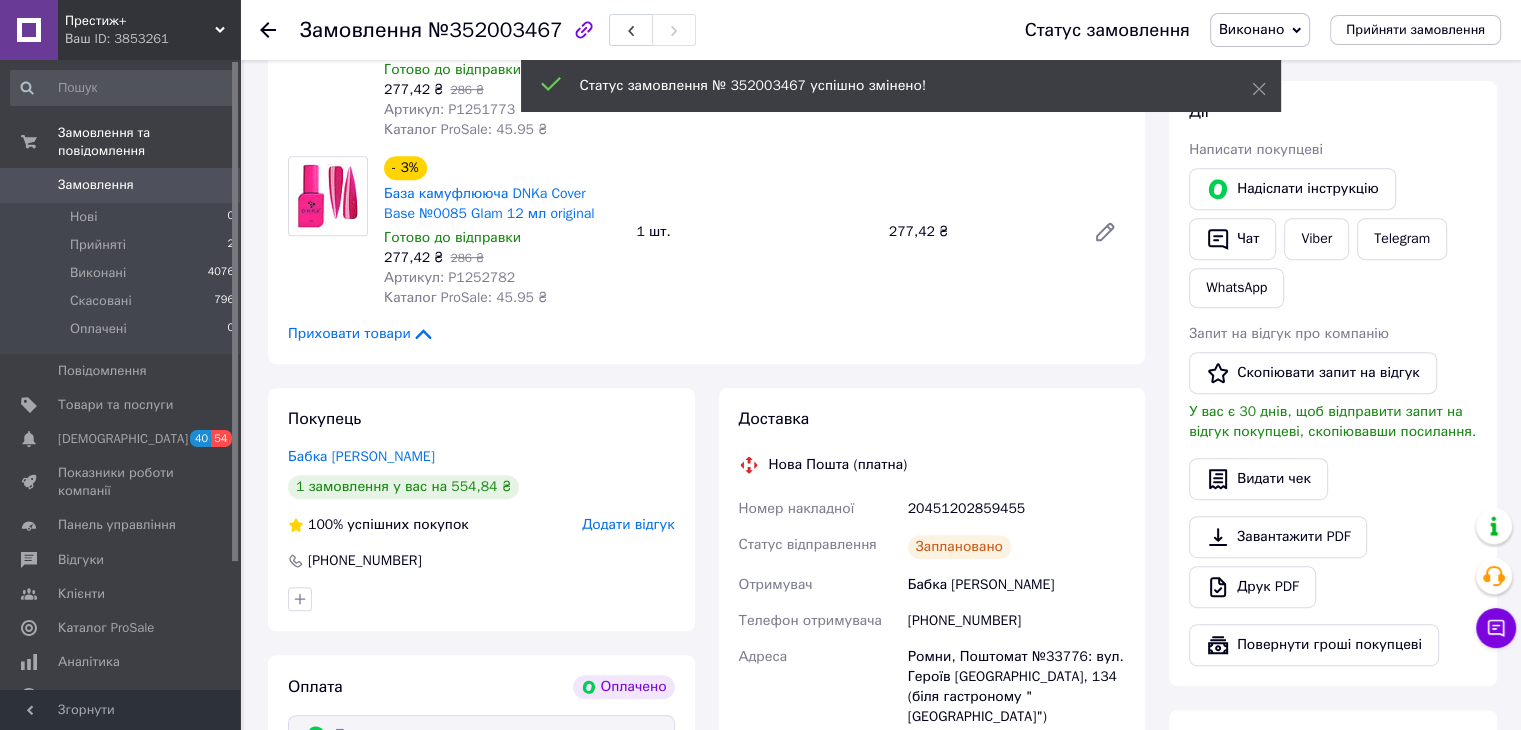 scroll, scrollTop: 1000, scrollLeft: 0, axis: vertical 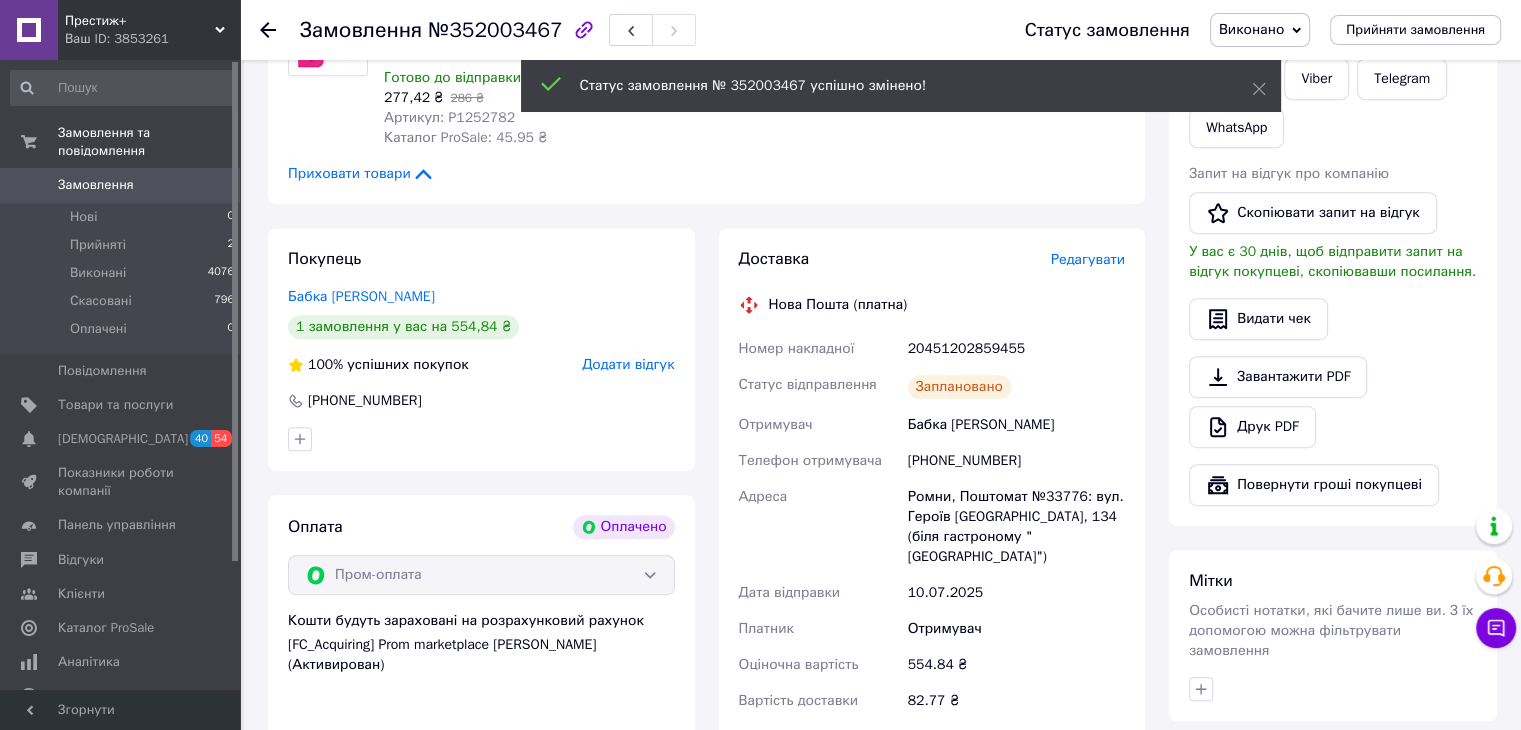 click on "Бабка Анастасія" at bounding box center (1016, 425) 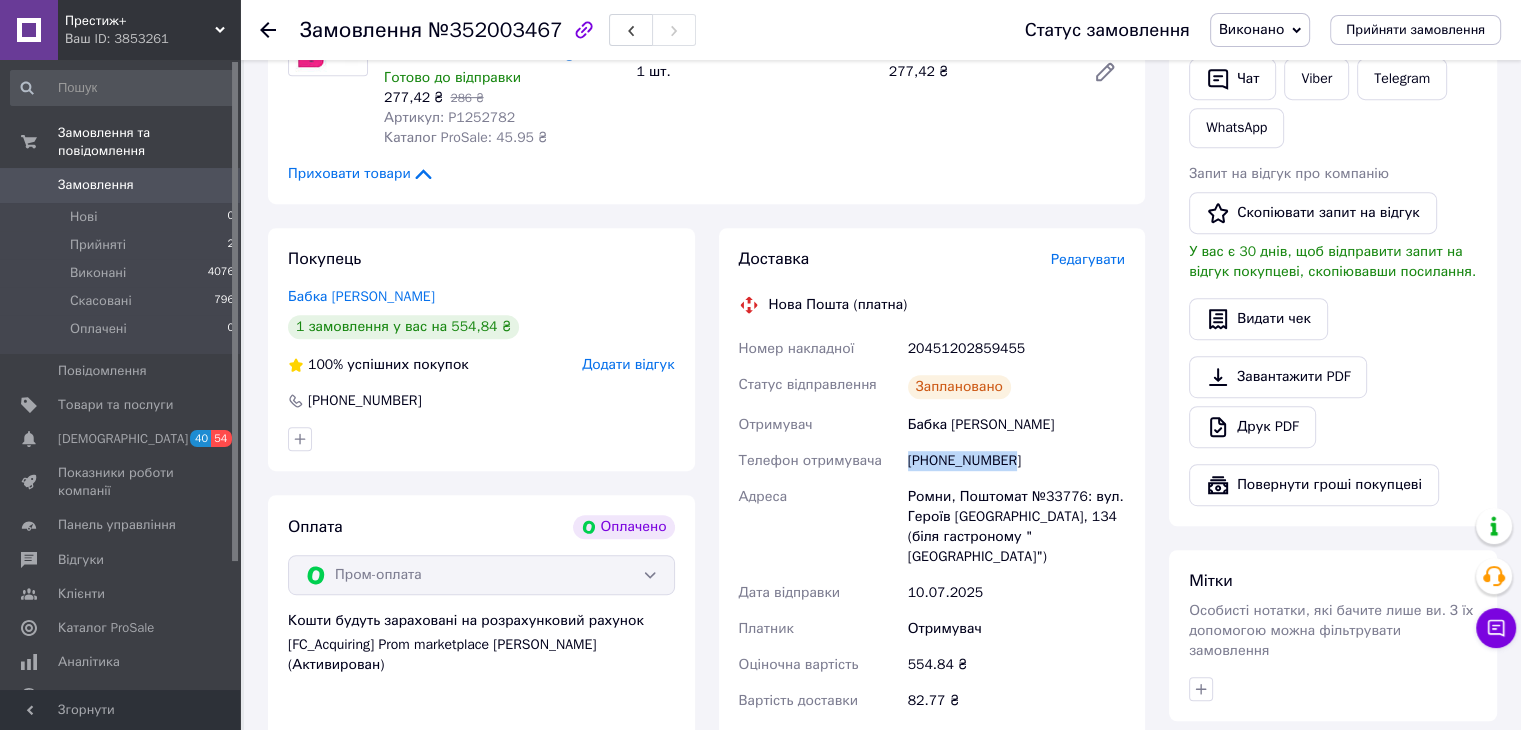 drag, startPoint x: 1017, startPoint y: 465, endPoint x: 910, endPoint y: 468, distance: 107.042046 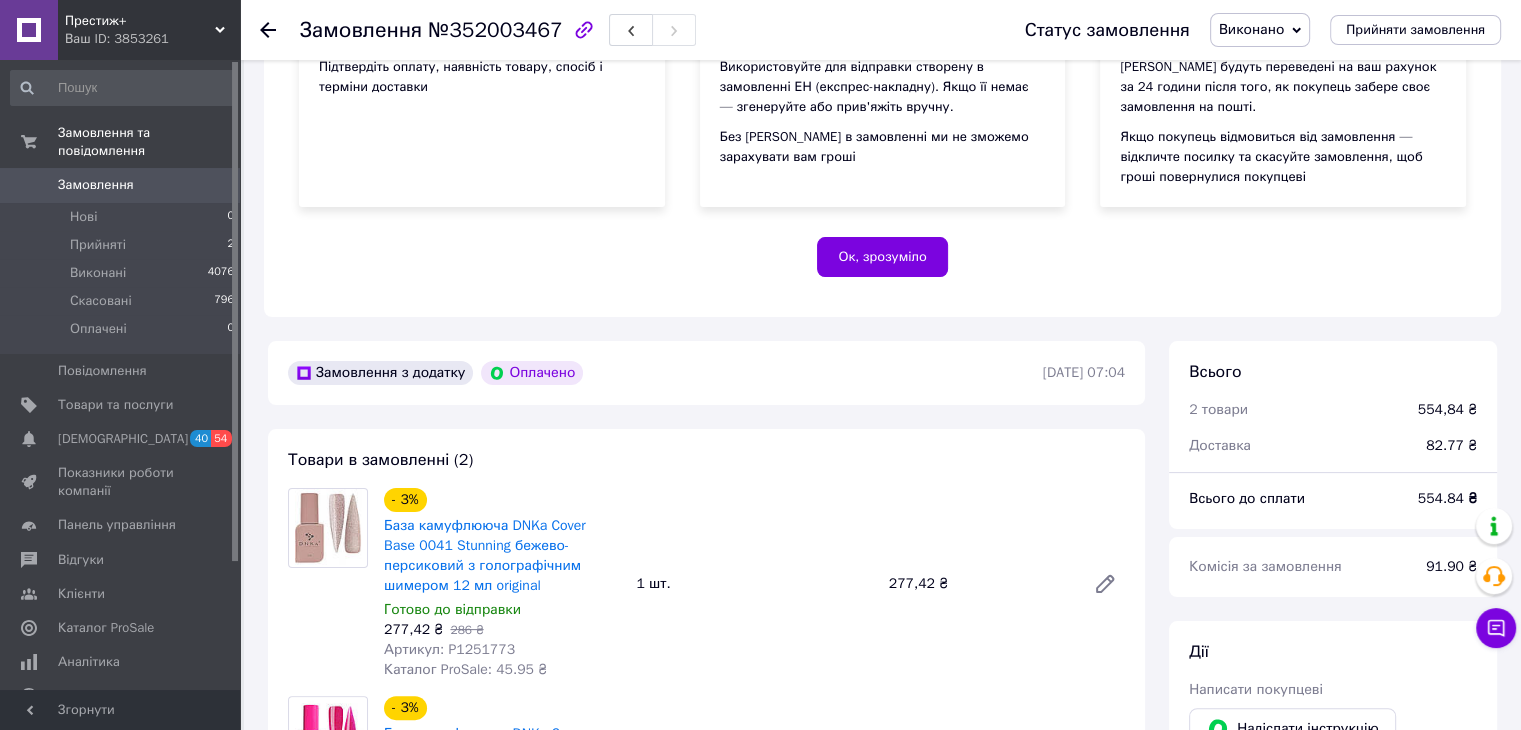 click on "554.84 ₴" at bounding box center (1447, 498) 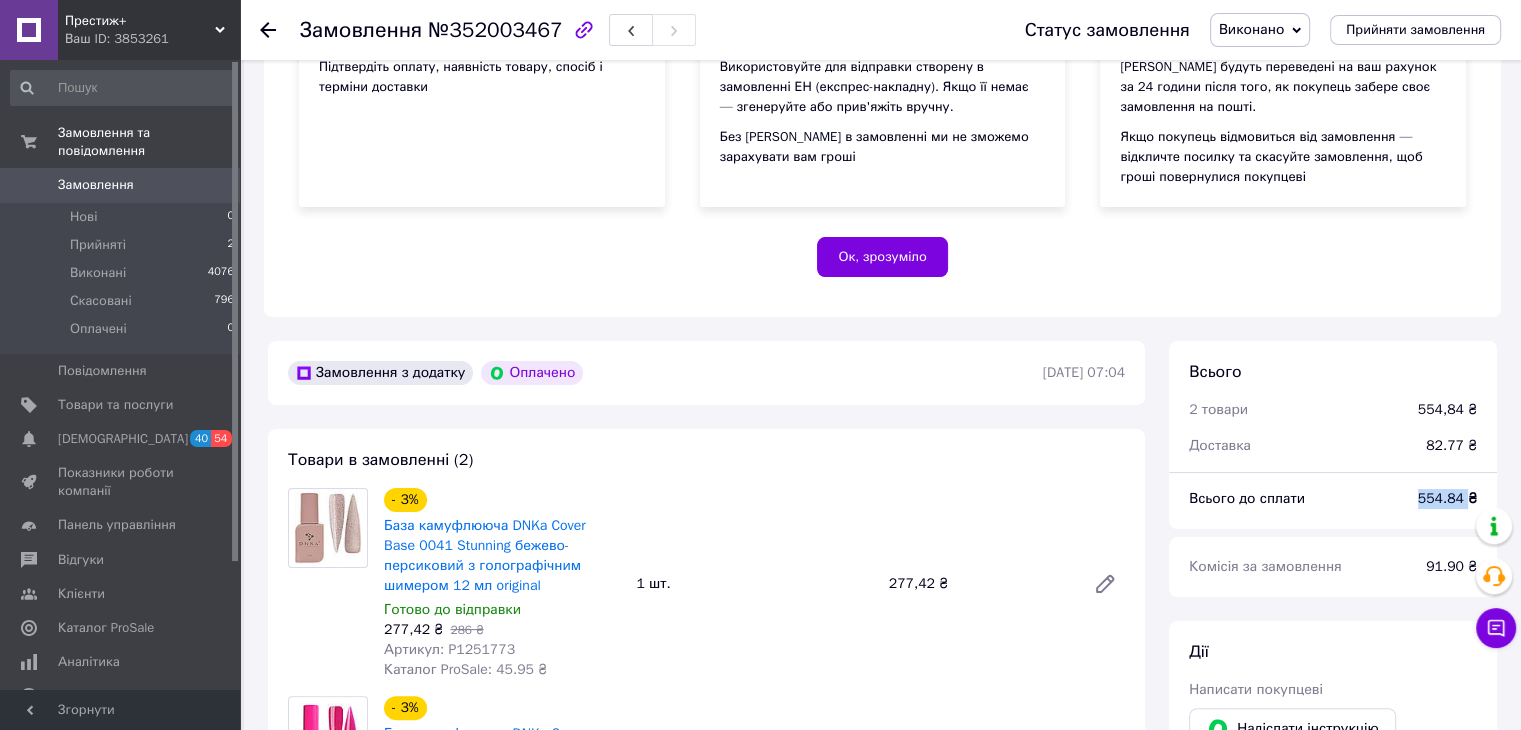 scroll, scrollTop: 800, scrollLeft: 0, axis: vertical 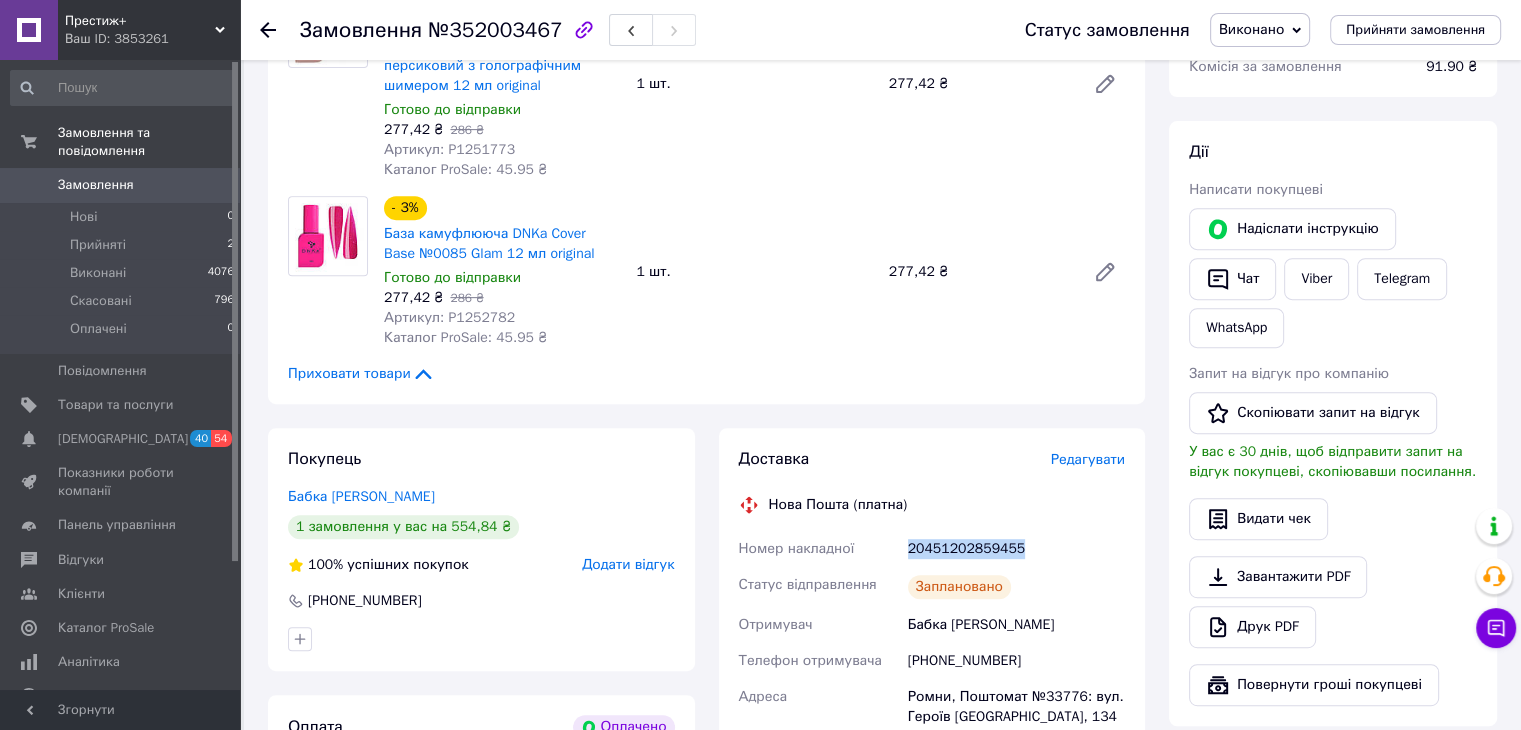 drag, startPoint x: 1021, startPoint y: 553, endPoint x: 901, endPoint y: 558, distance: 120.10412 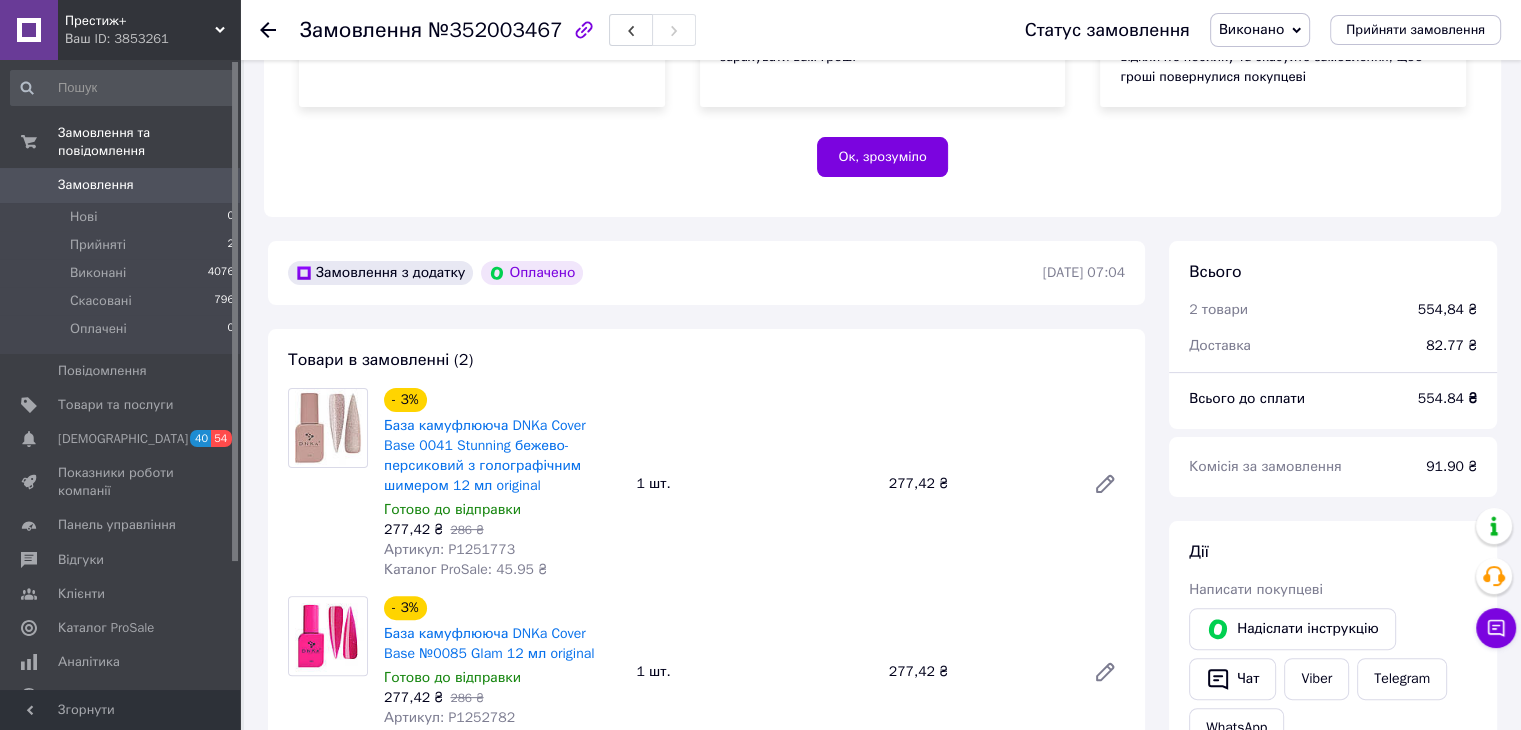 click on "0" at bounding box center (212, 185) 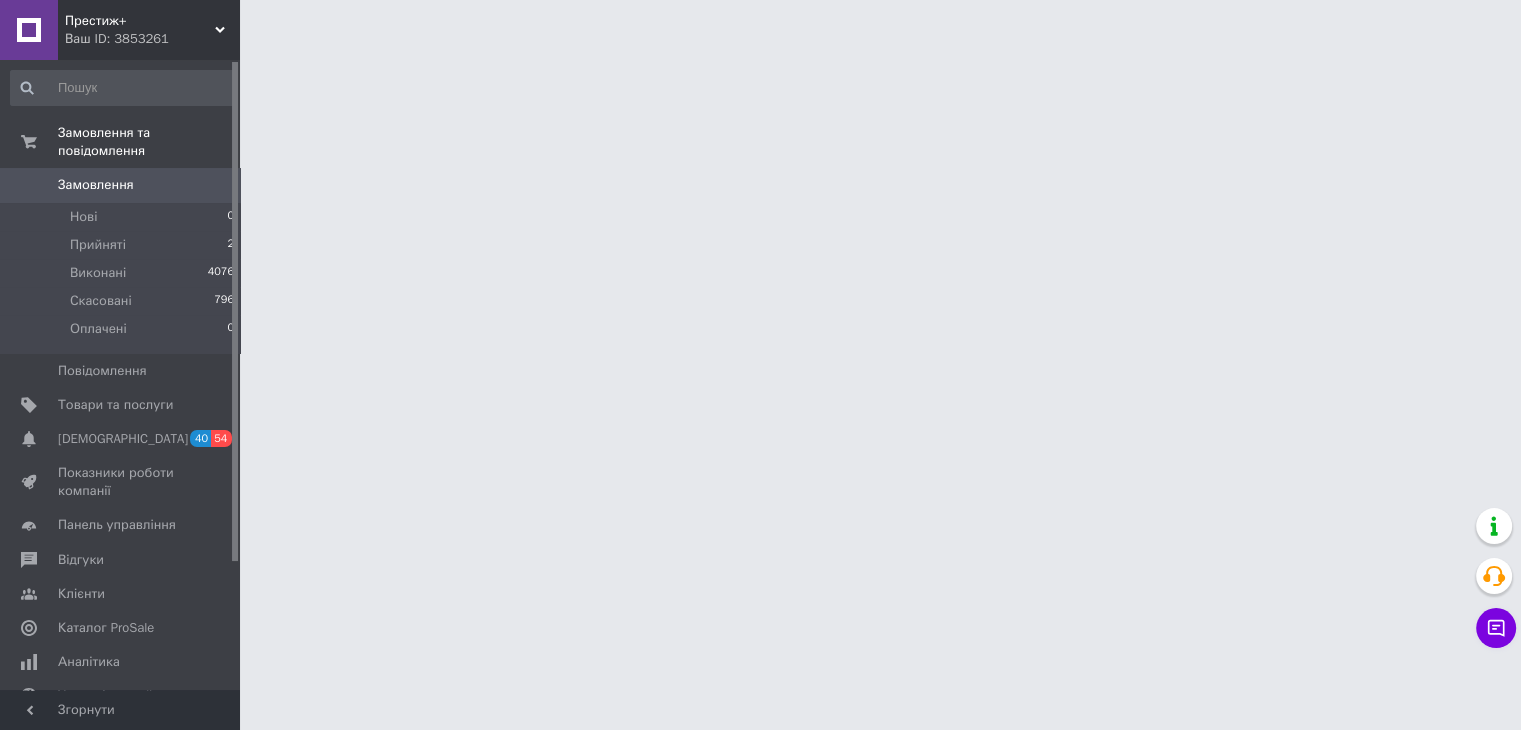 scroll, scrollTop: 0, scrollLeft: 0, axis: both 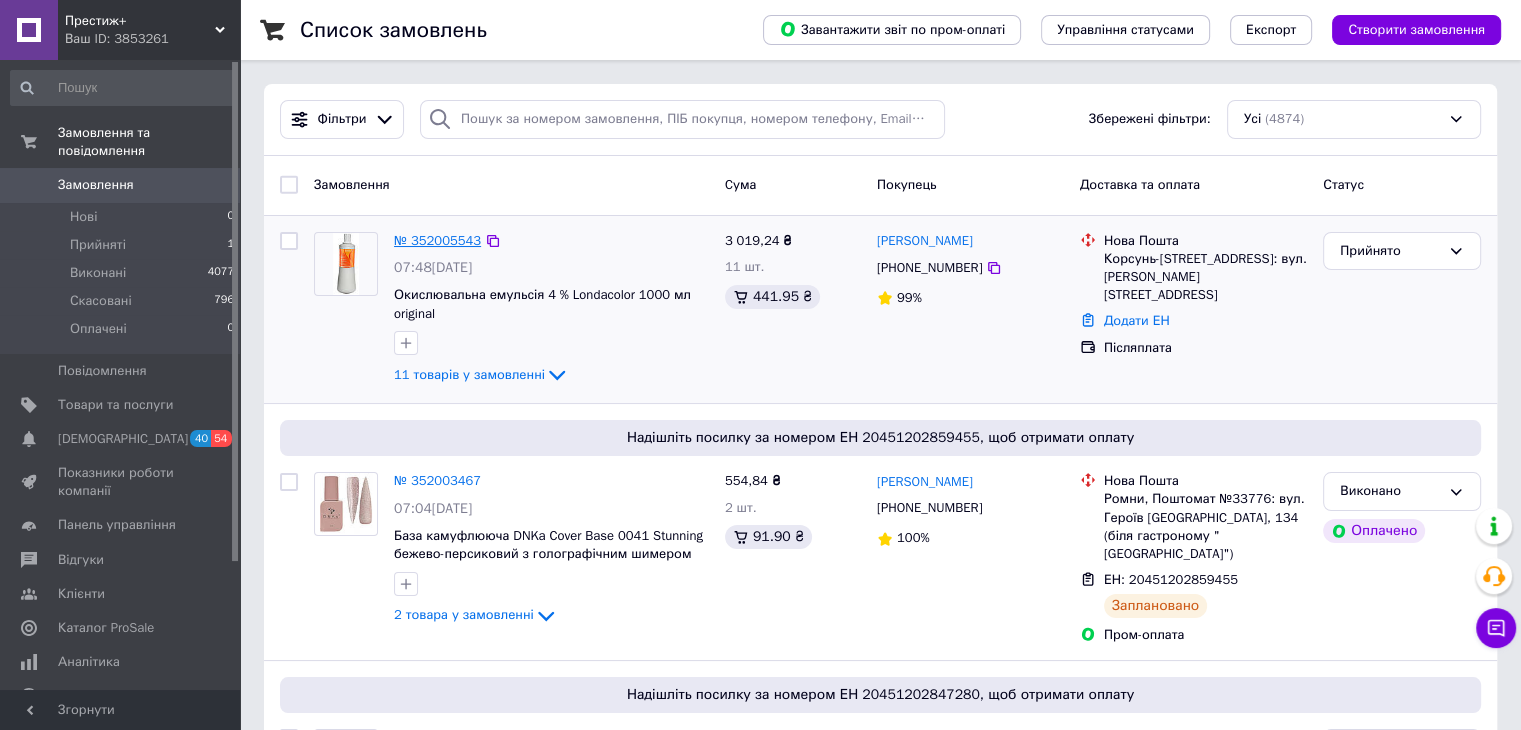 click on "№ 352005543" at bounding box center [437, 240] 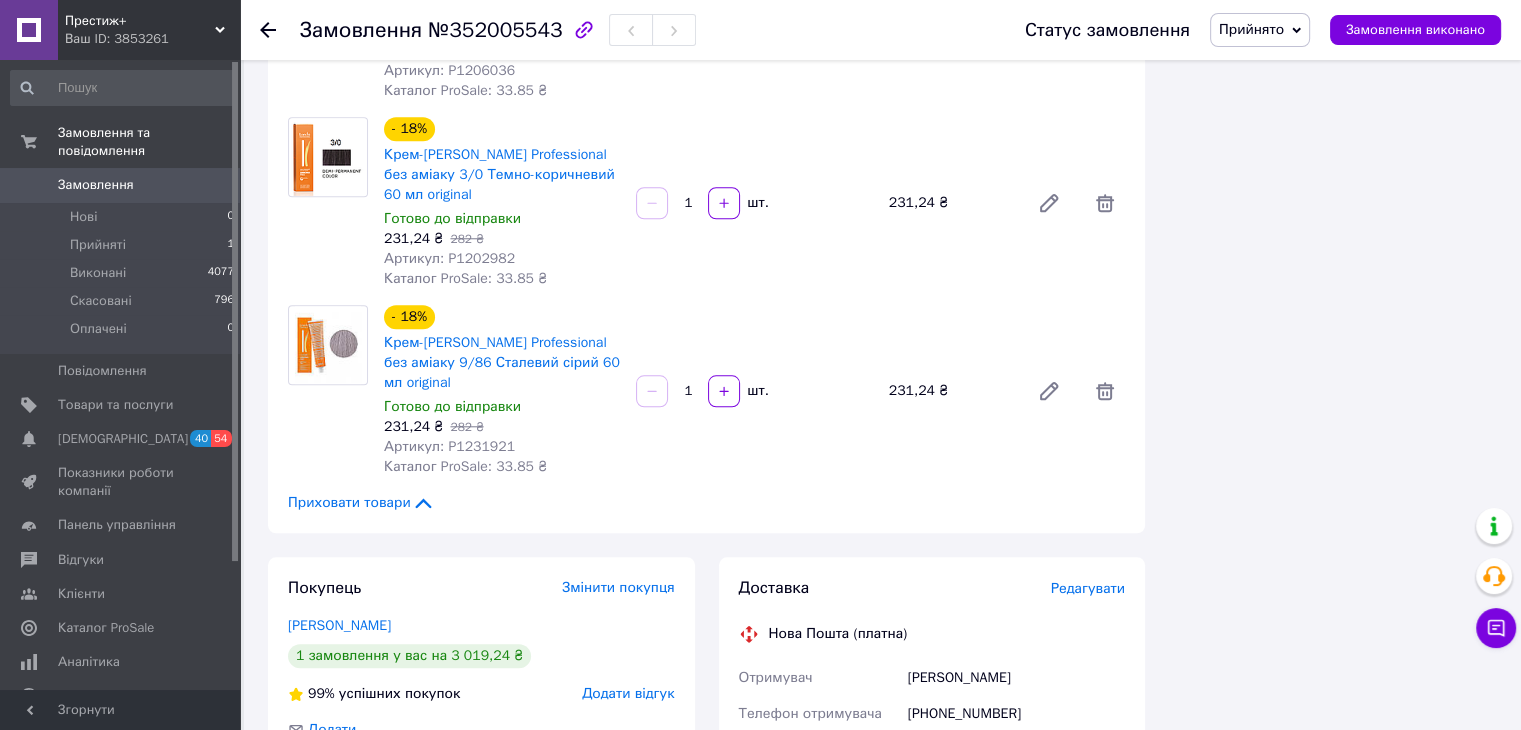 scroll, scrollTop: 2000, scrollLeft: 0, axis: vertical 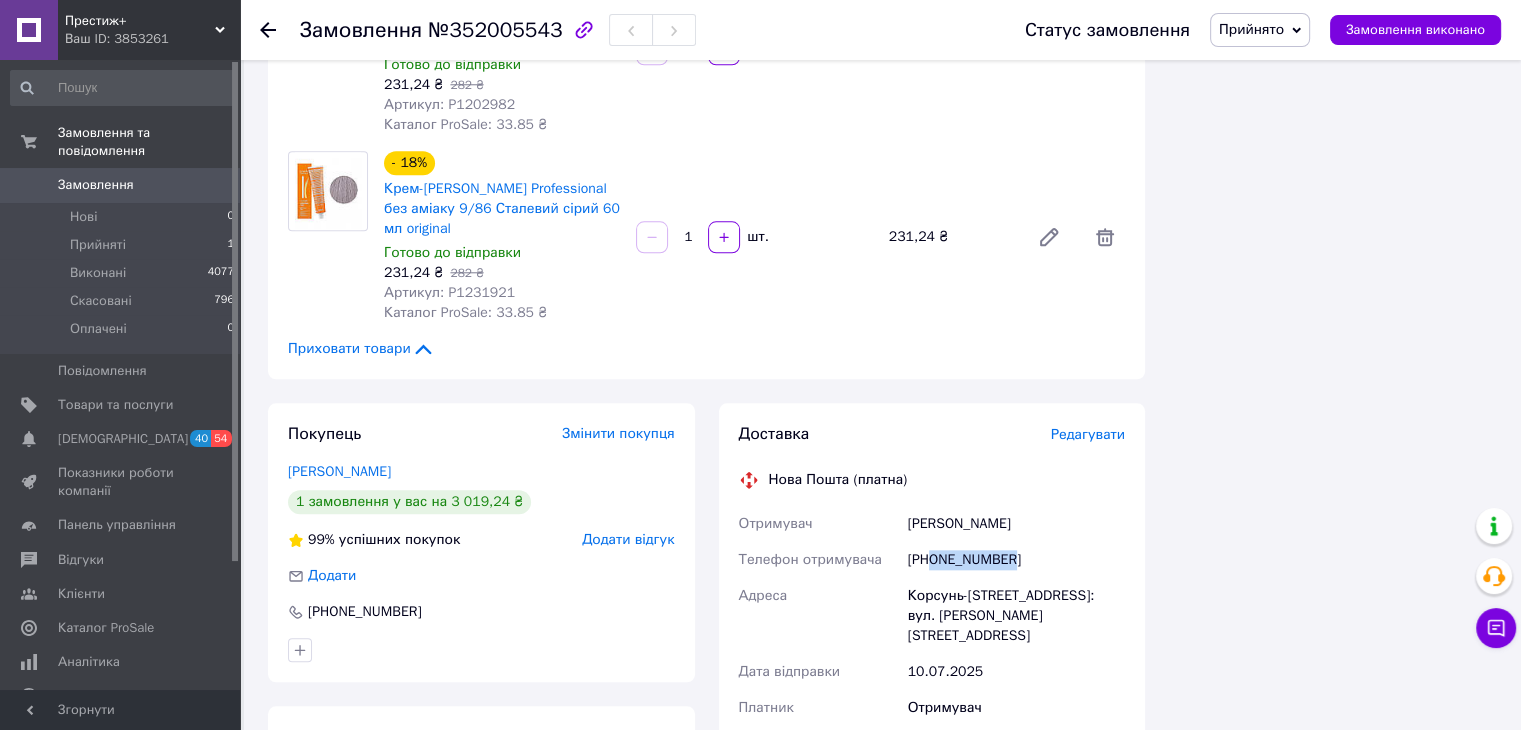 drag, startPoint x: 1012, startPoint y: 513, endPoint x: 933, endPoint y: 517, distance: 79.101204 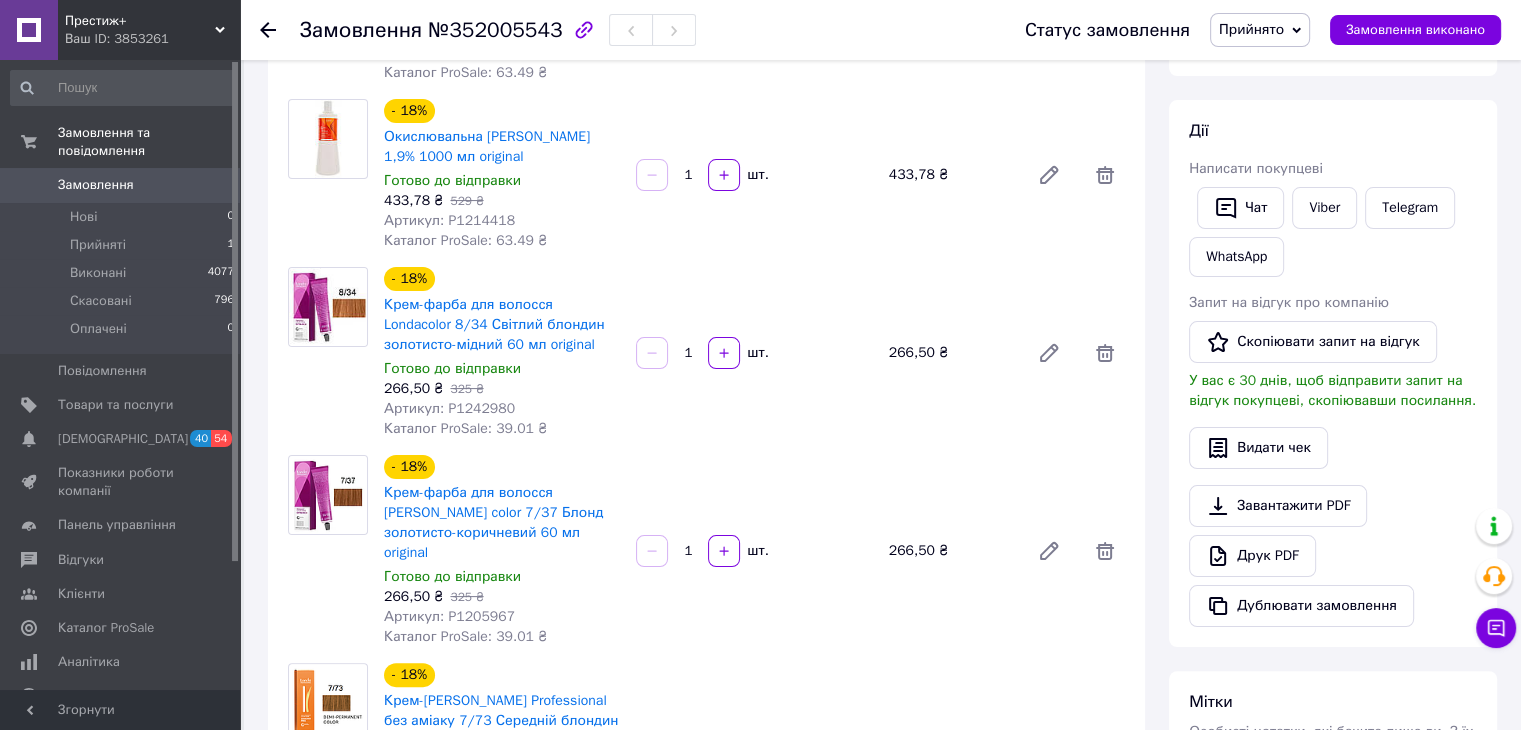 scroll, scrollTop: 0, scrollLeft: 0, axis: both 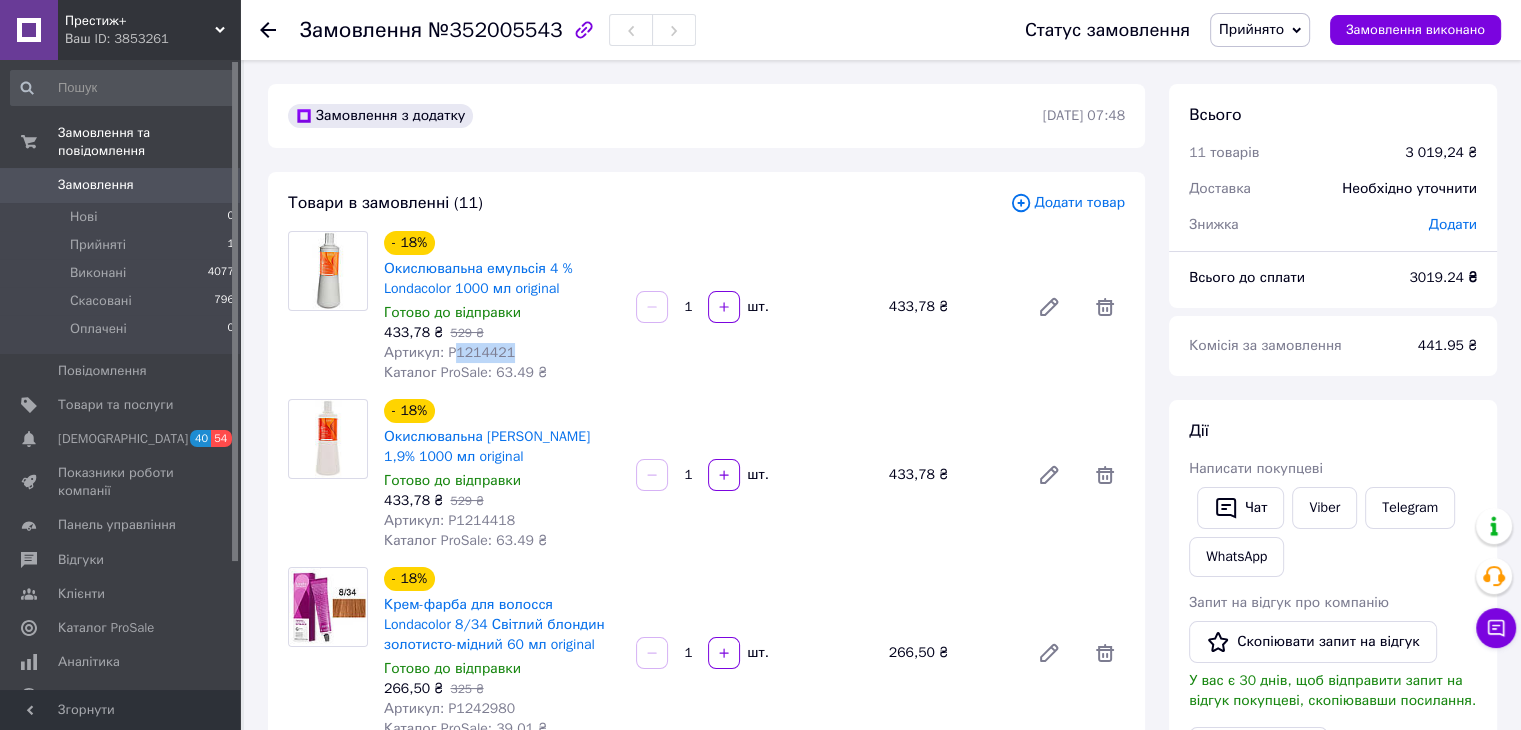 drag, startPoint x: 511, startPoint y: 356, endPoint x: 451, endPoint y: 359, distance: 60.074955 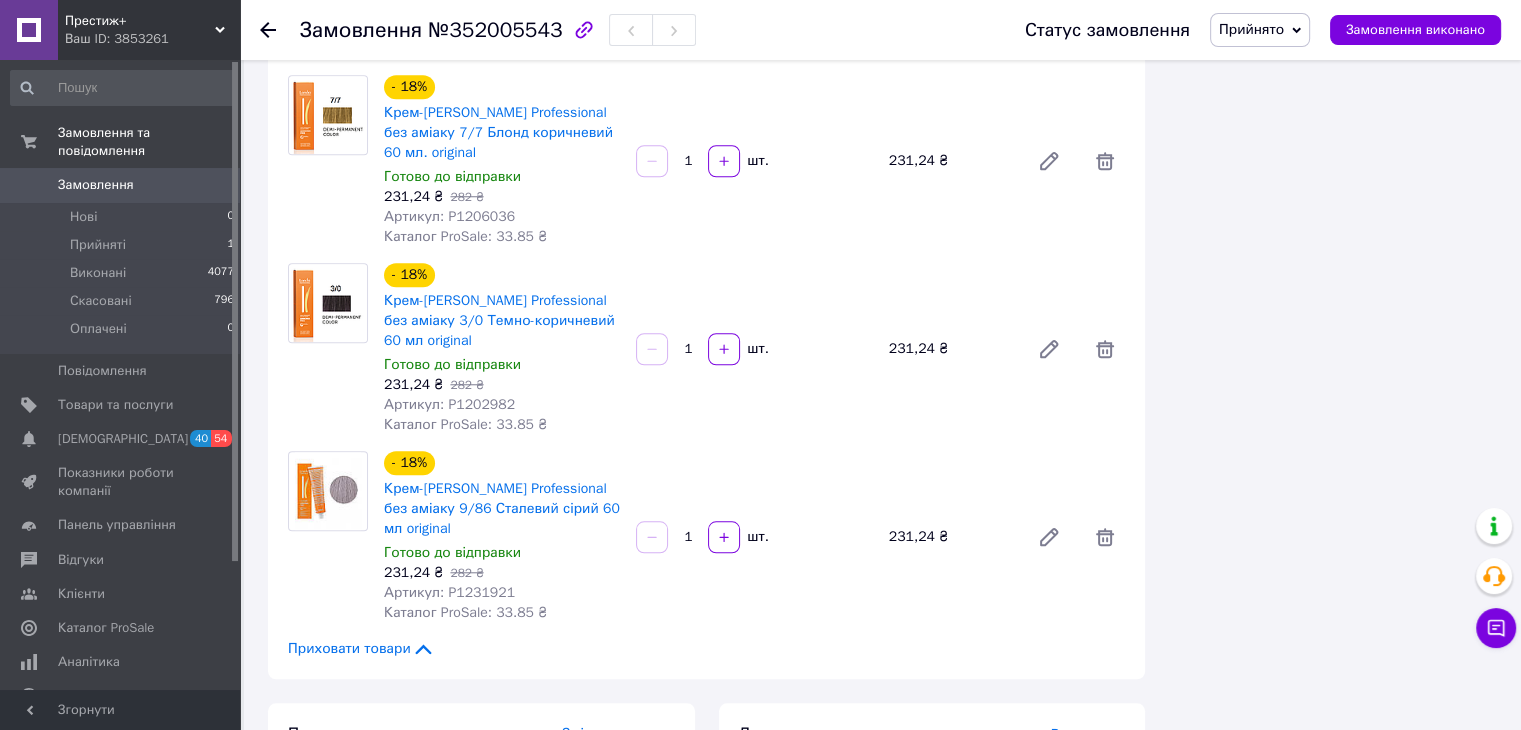 scroll, scrollTop: 2100, scrollLeft: 0, axis: vertical 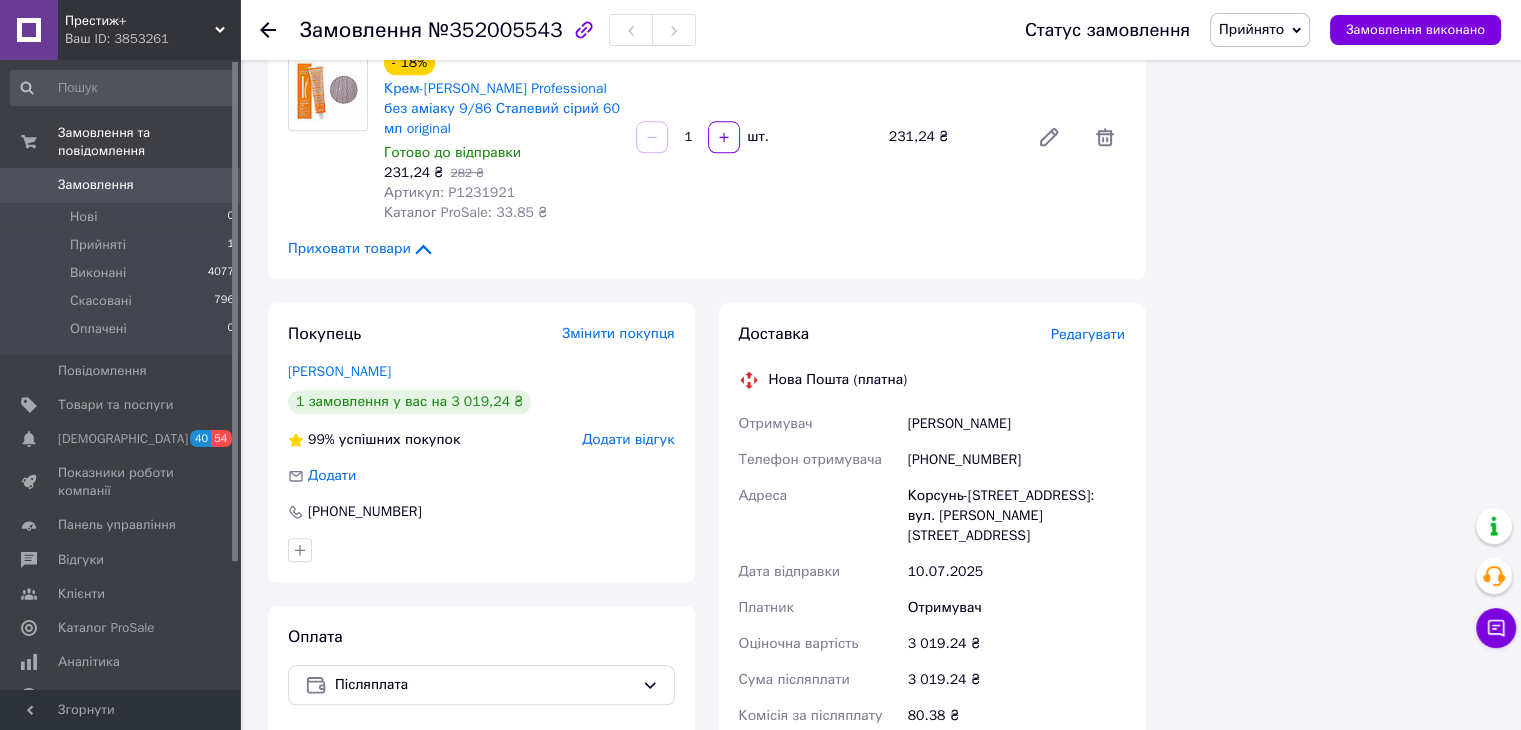 click on "[PHONE_NUMBER]" at bounding box center [1016, 460] 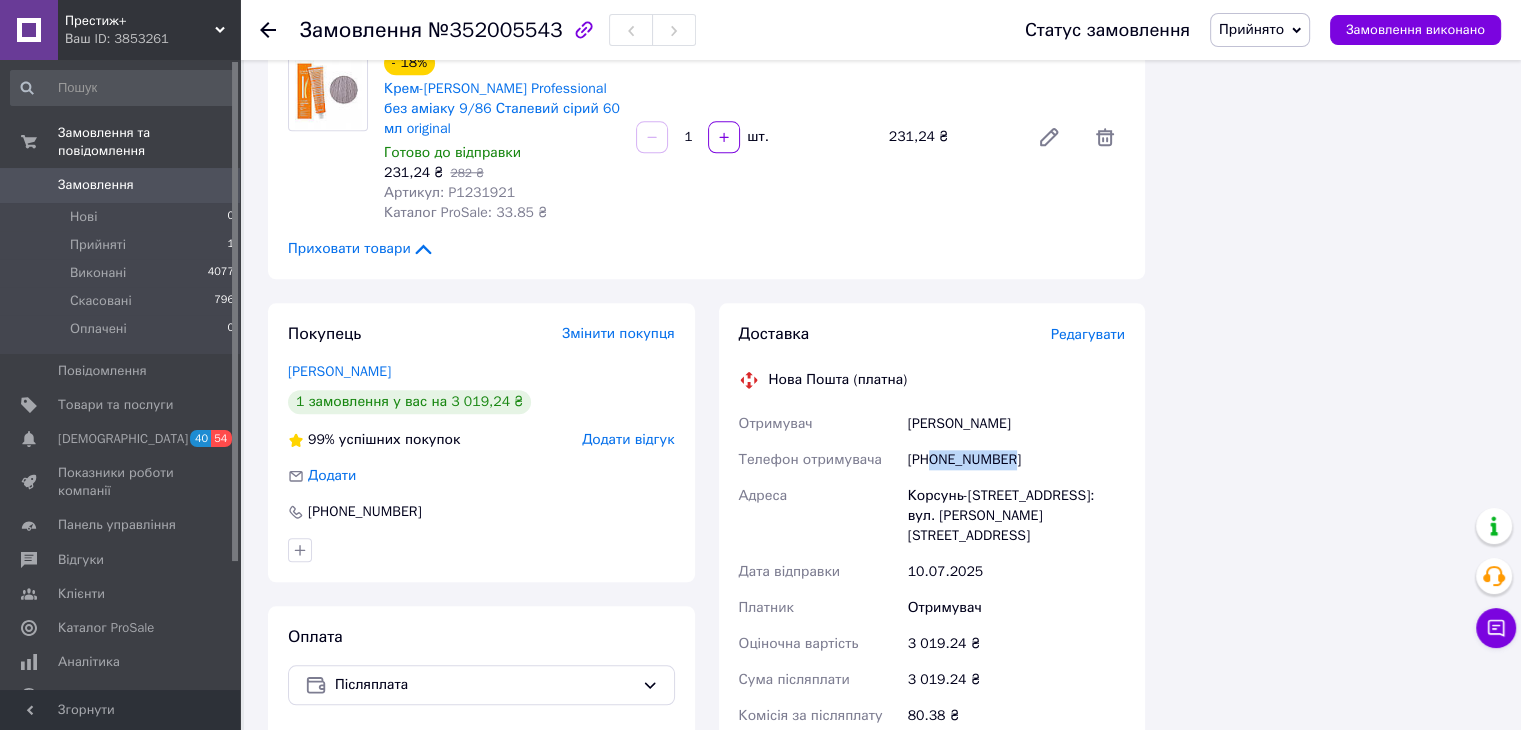 drag, startPoint x: 1016, startPoint y: 407, endPoint x: 928, endPoint y: 414, distance: 88.27797 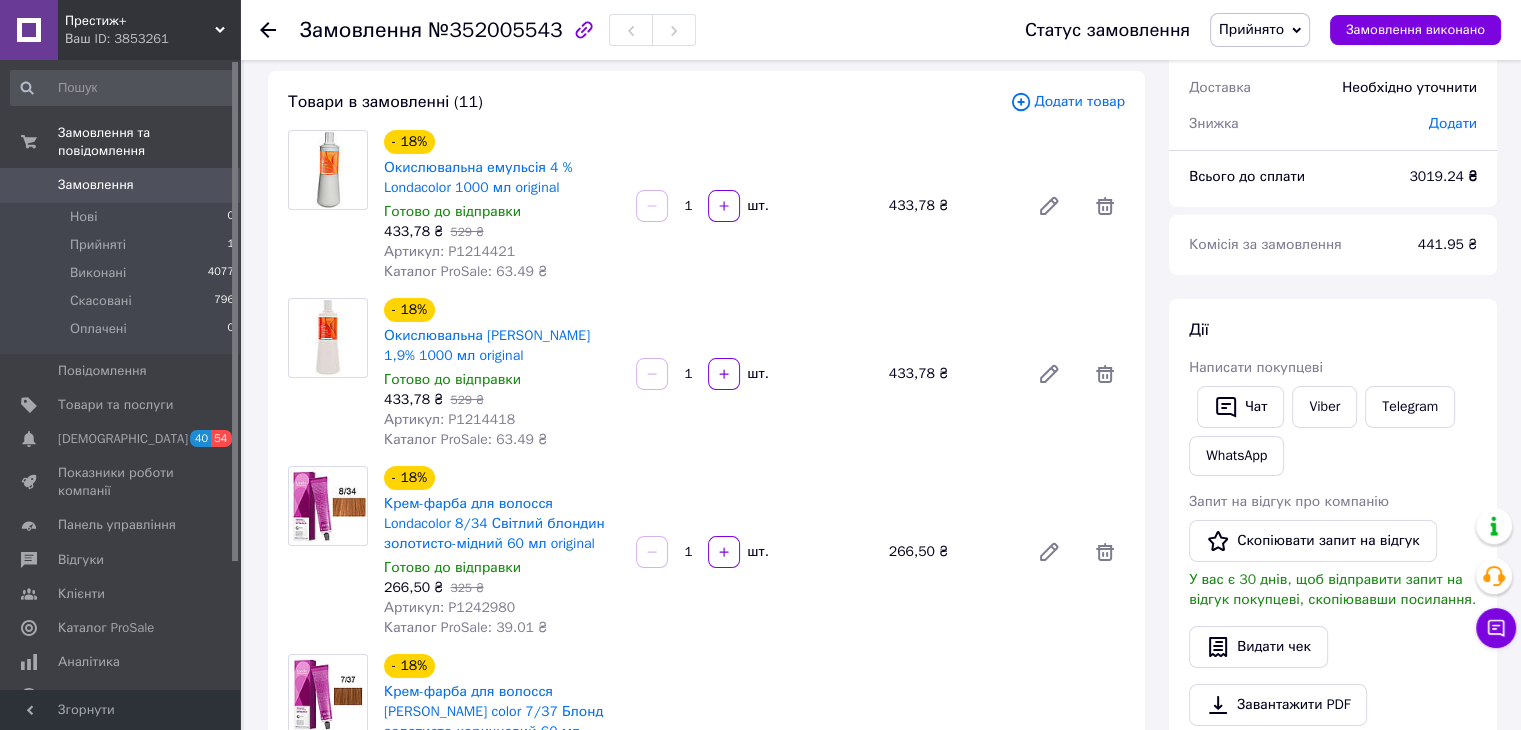 scroll, scrollTop: 100, scrollLeft: 0, axis: vertical 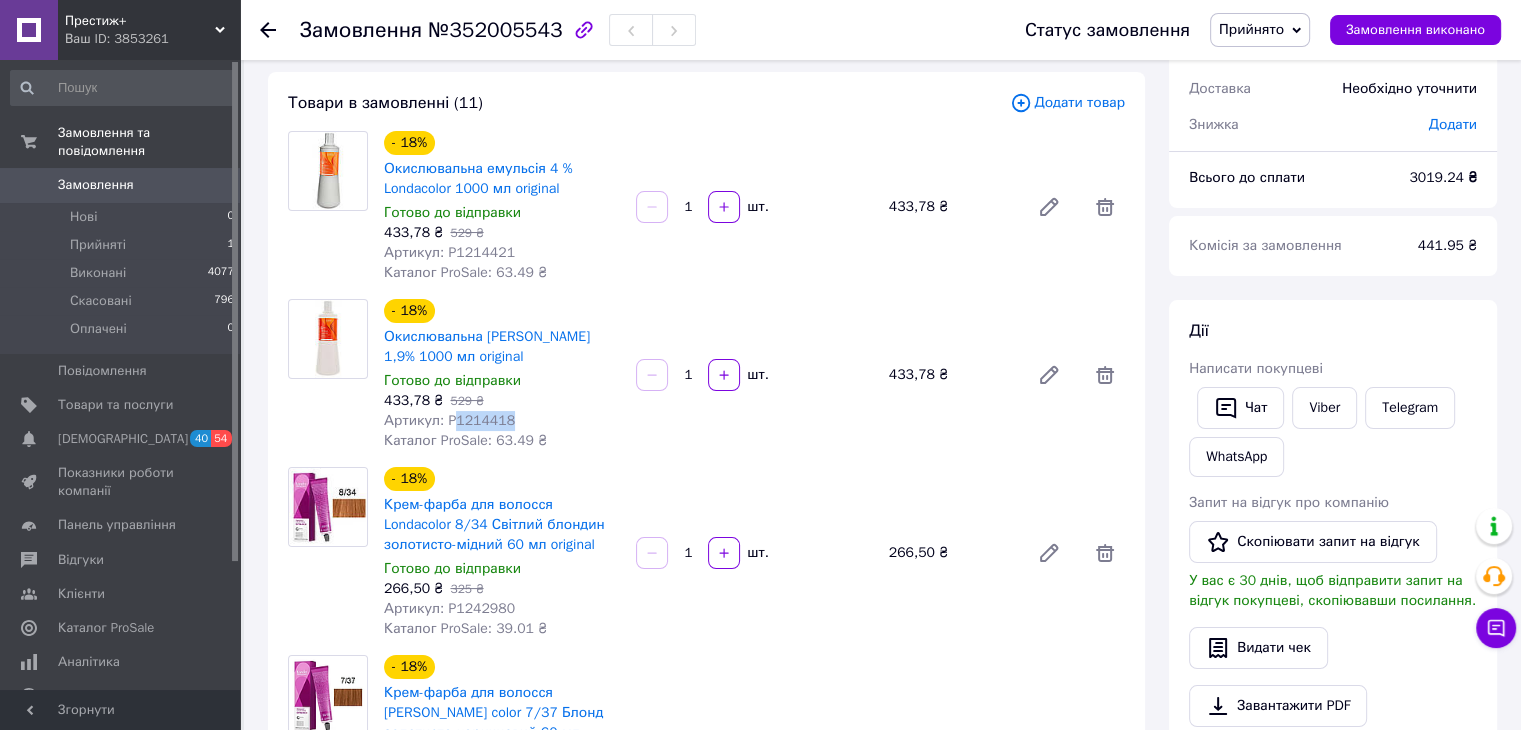 drag, startPoint x: 508, startPoint y: 424, endPoint x: 451, endPoint y: 422, distance: 57.035076 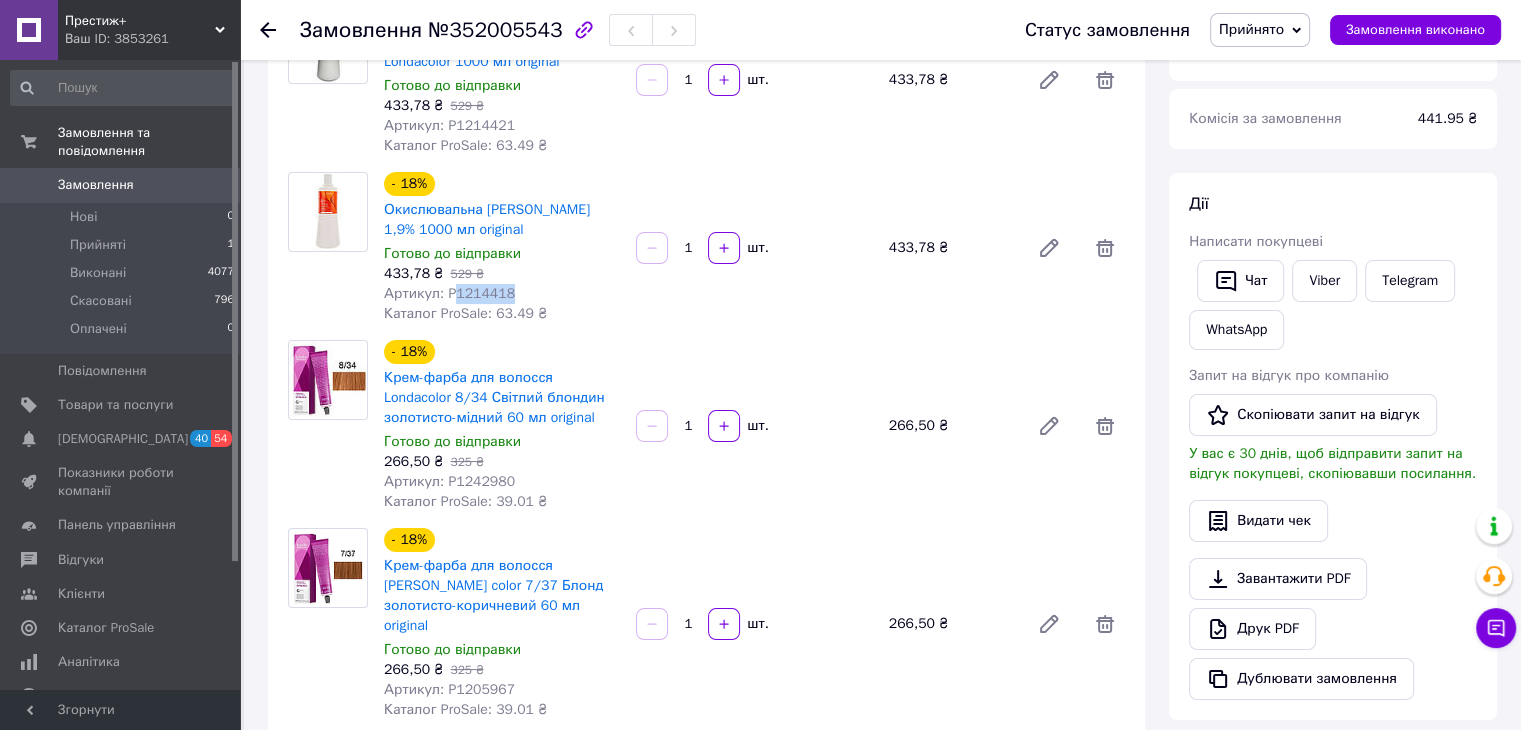 scroll, scrollTop: 400, scrollLeft: 0, axis: vertical 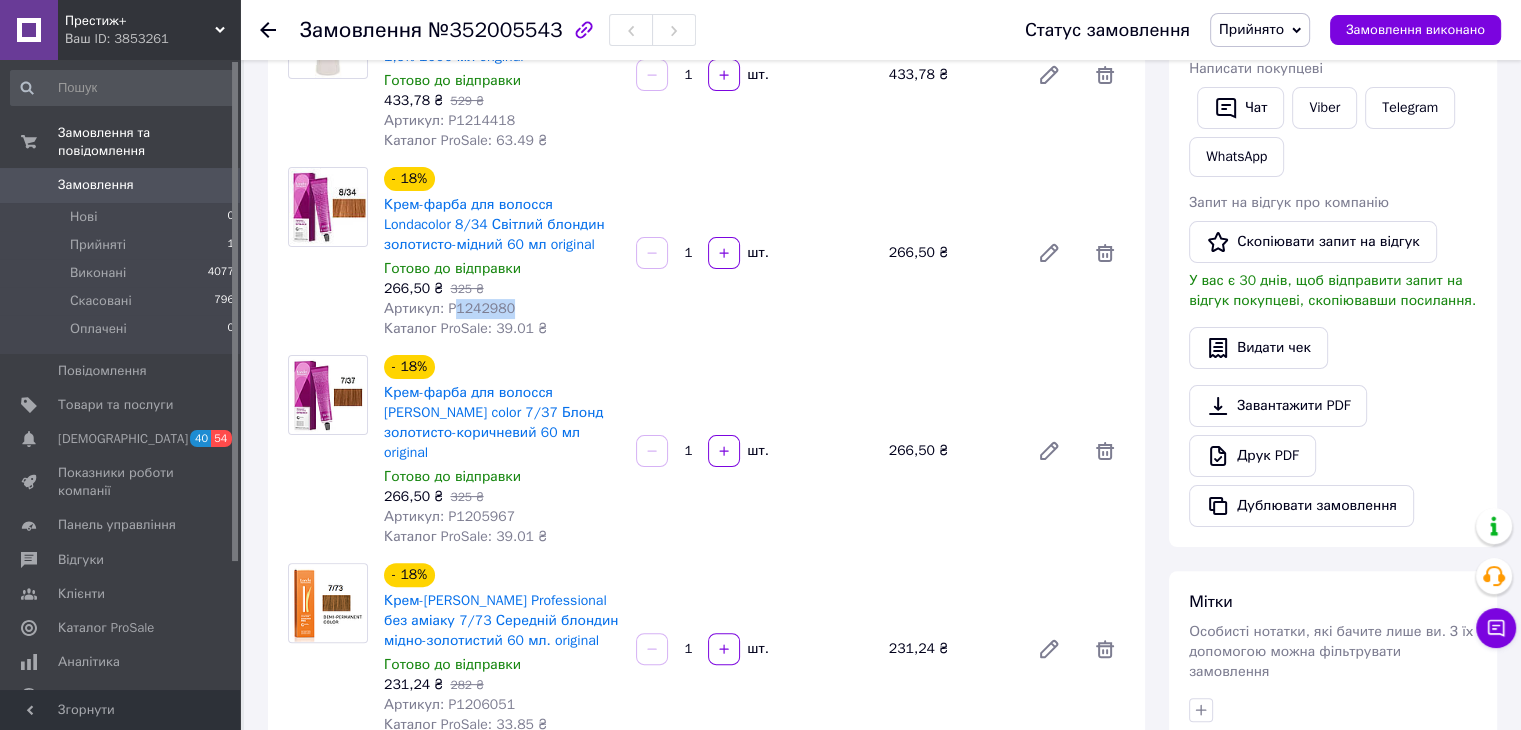 drag, startPoint x: 515, startPoint y: 311, endPoint x: 454, endPoint y: 315, distance: 61.13101 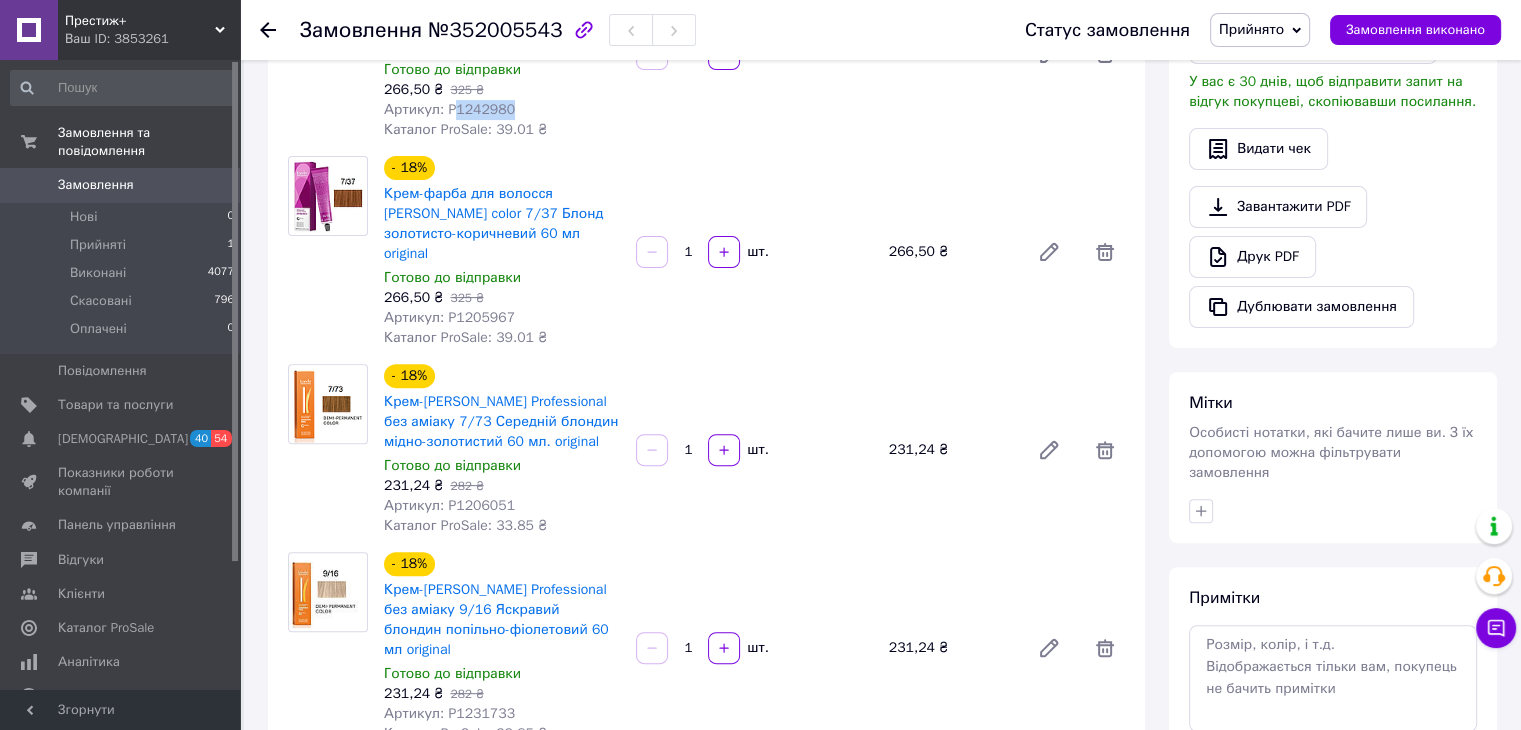 scroll, scrollTop: 600, scrollLeft: 0, axis: vertical 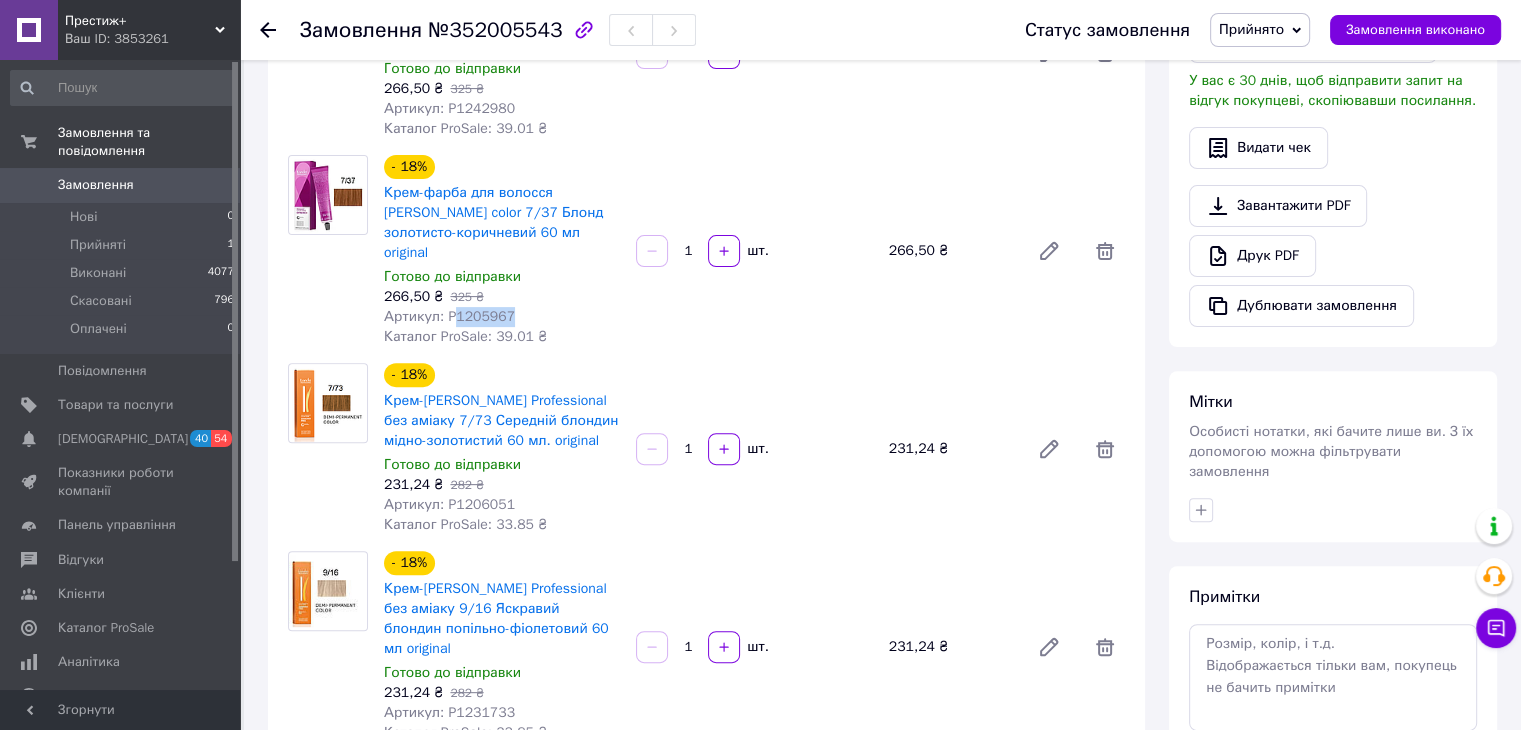 drag, startPoint x: 508, startPoint y: 307, endPoint x: 452, endPoint y: 303, distance: 56.142673 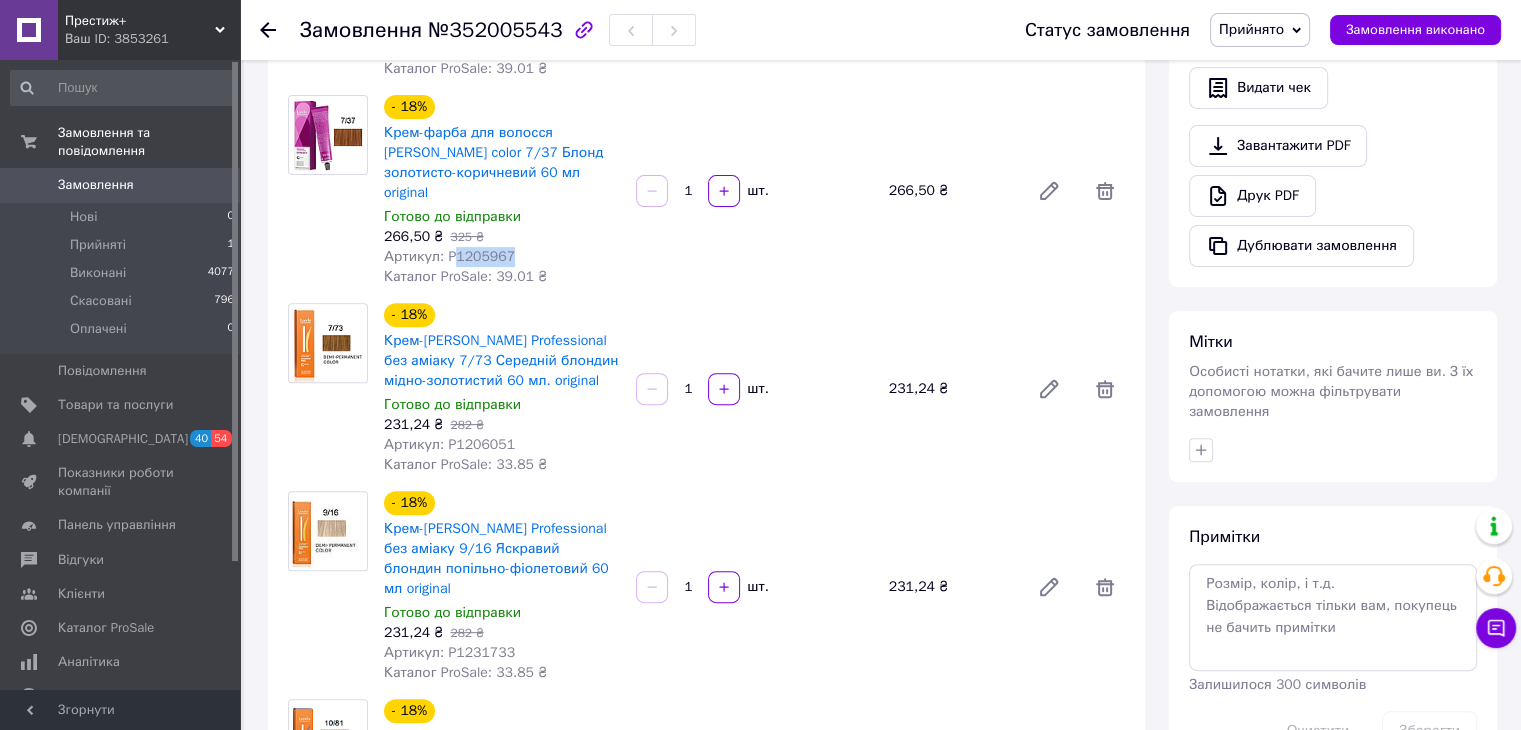 scroll, scrollTop: 700, scrollLeft: 0, axis: vertical 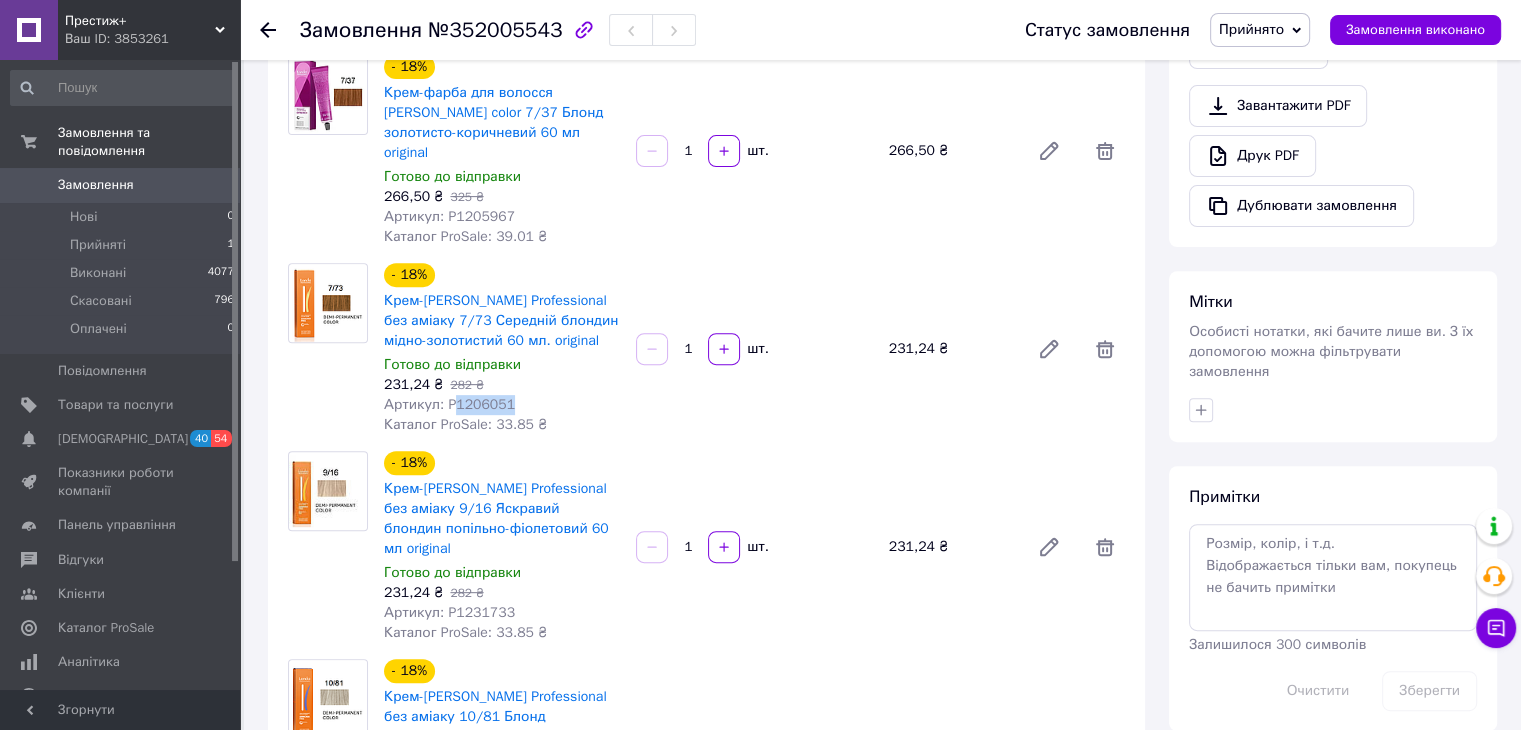 drag, startPoint x: 508, startPoint y: 386, endPoint x: 452, endPoint y: 389, distance: 56.0803 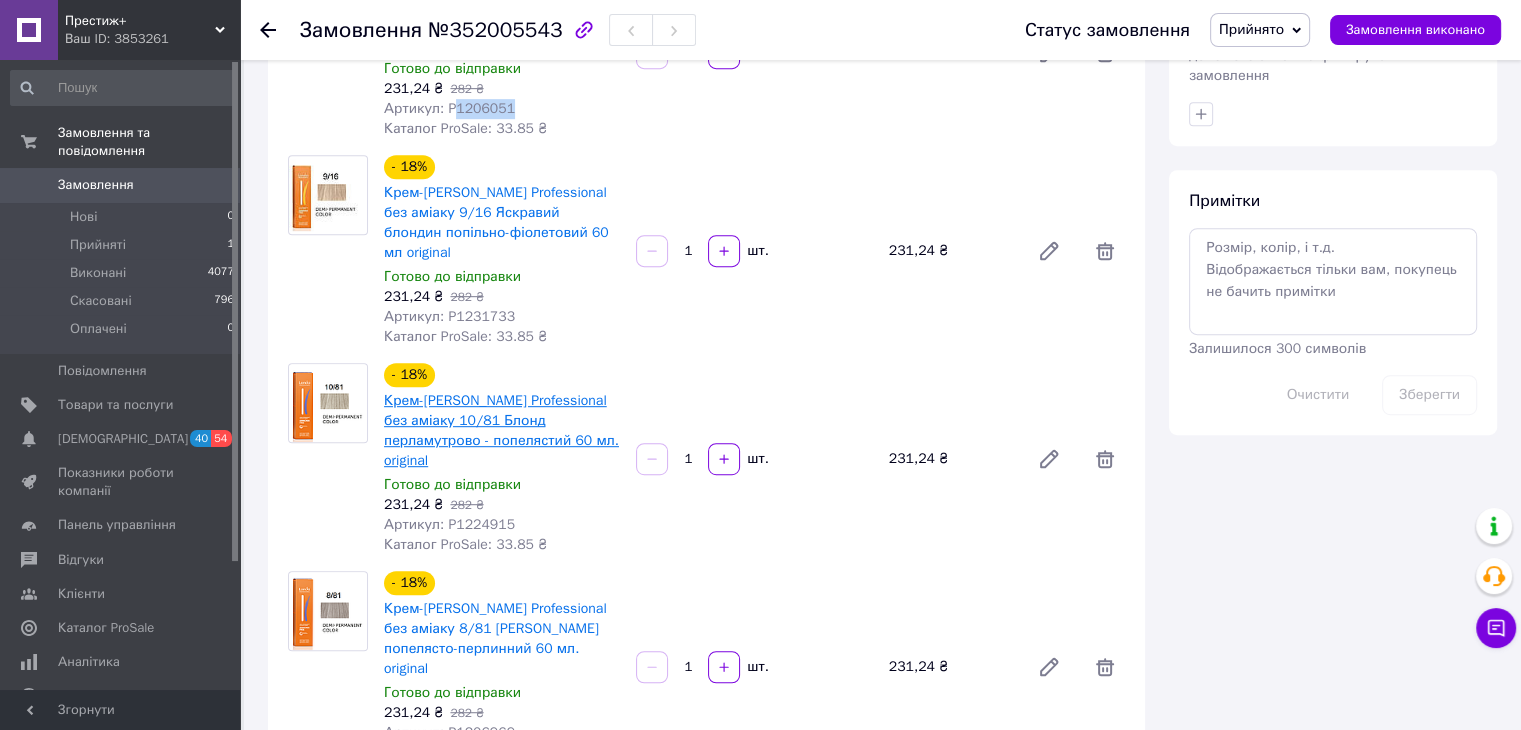 scroll, scrollTop: 1000, scrollLeft: 0, axis: vertical 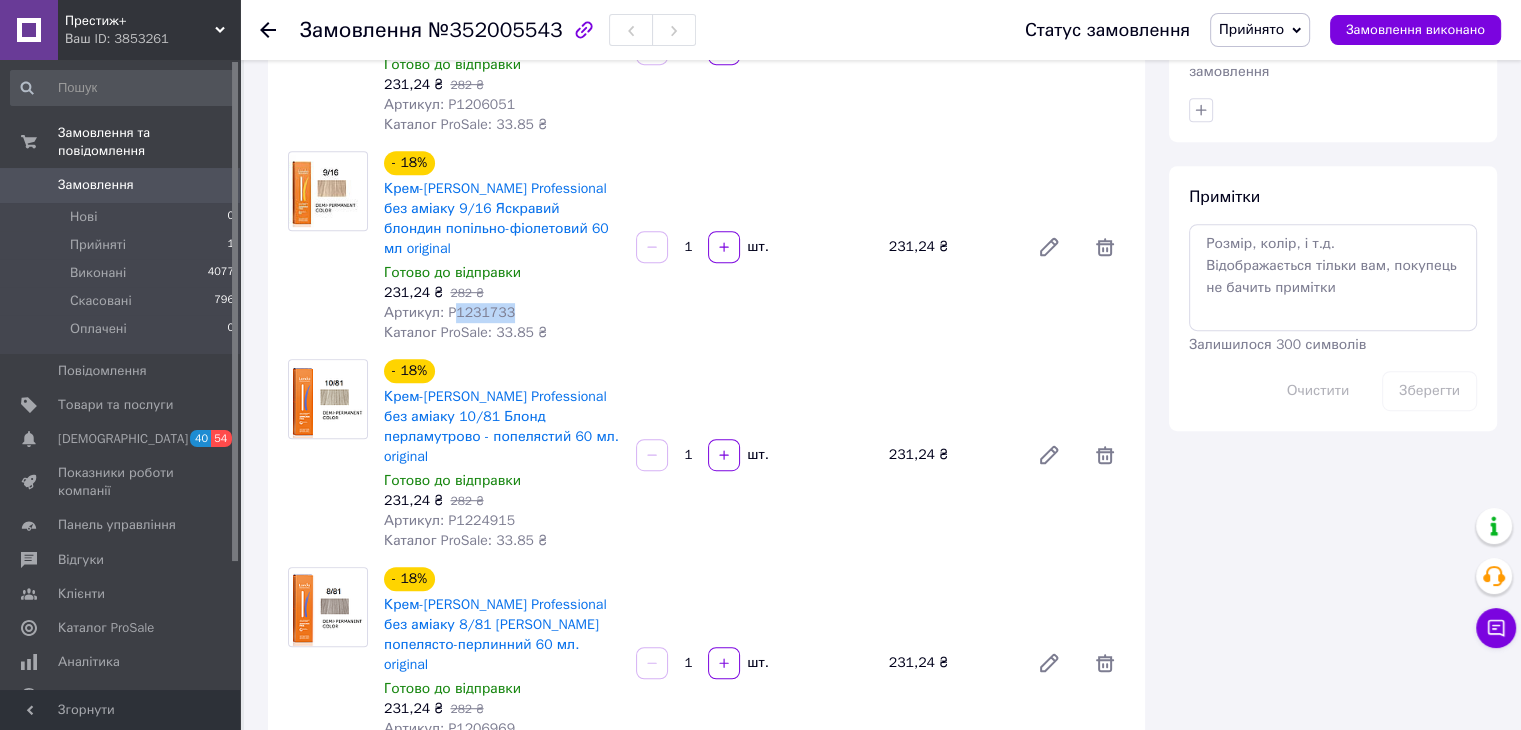 drag, startPoint x: 512, startPoint y: 281, endPoint x: 452, endPoint y: 281, distance: 60 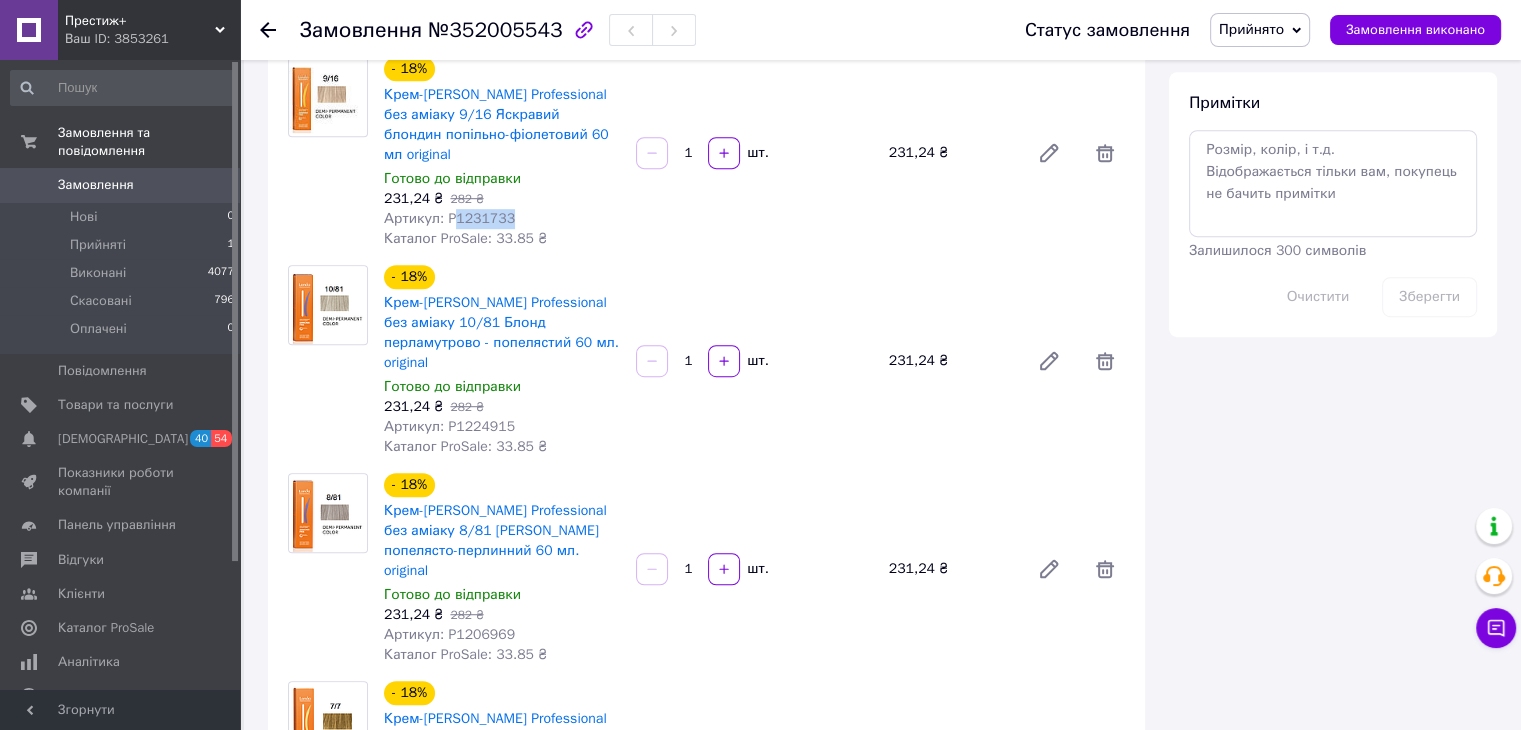 scroll, scrollTop: 1200, scrollLeft: 0, axis: vertical 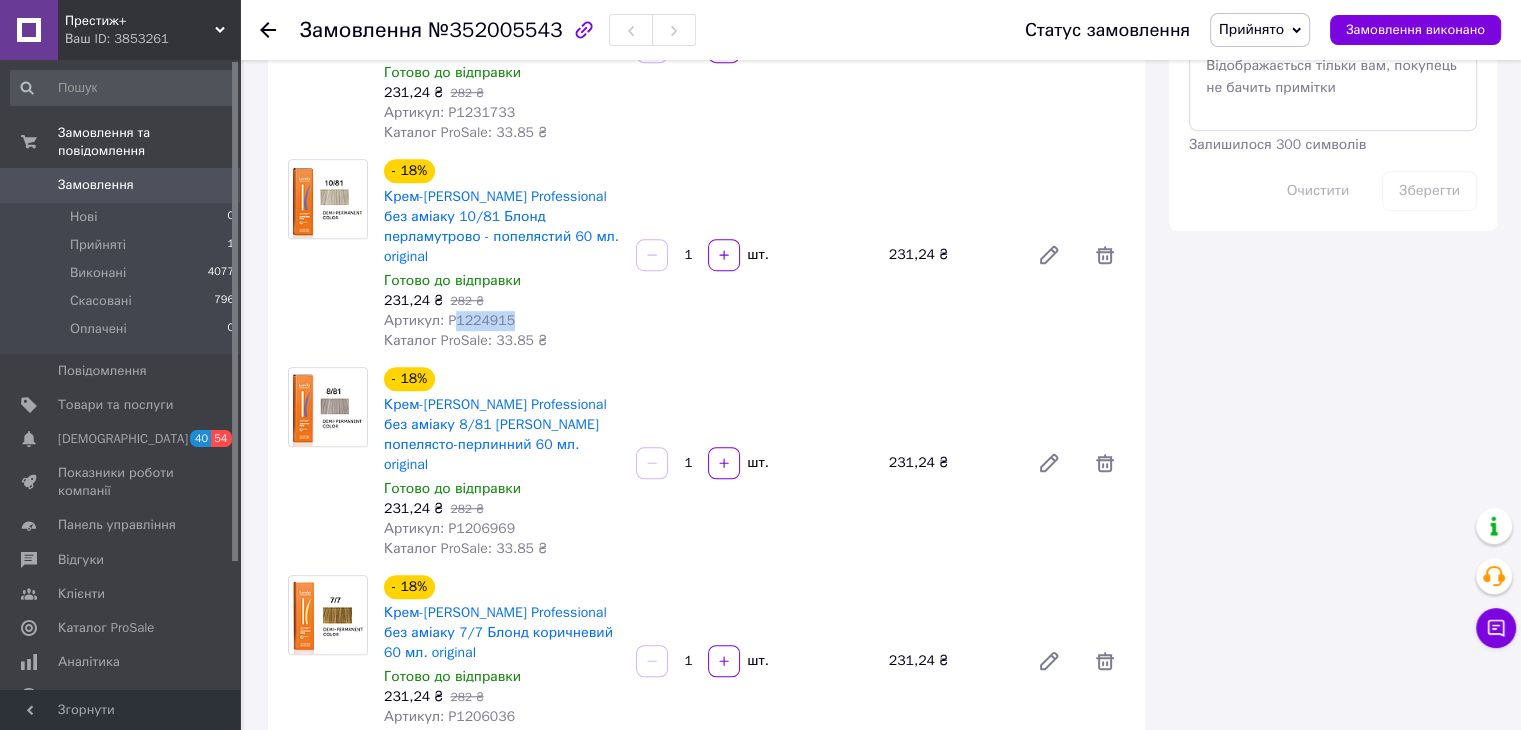 drag, startPoint x: 505, startPoint y: 272, endPoint x: 453, endPoint y: 271, distance: 52.009613 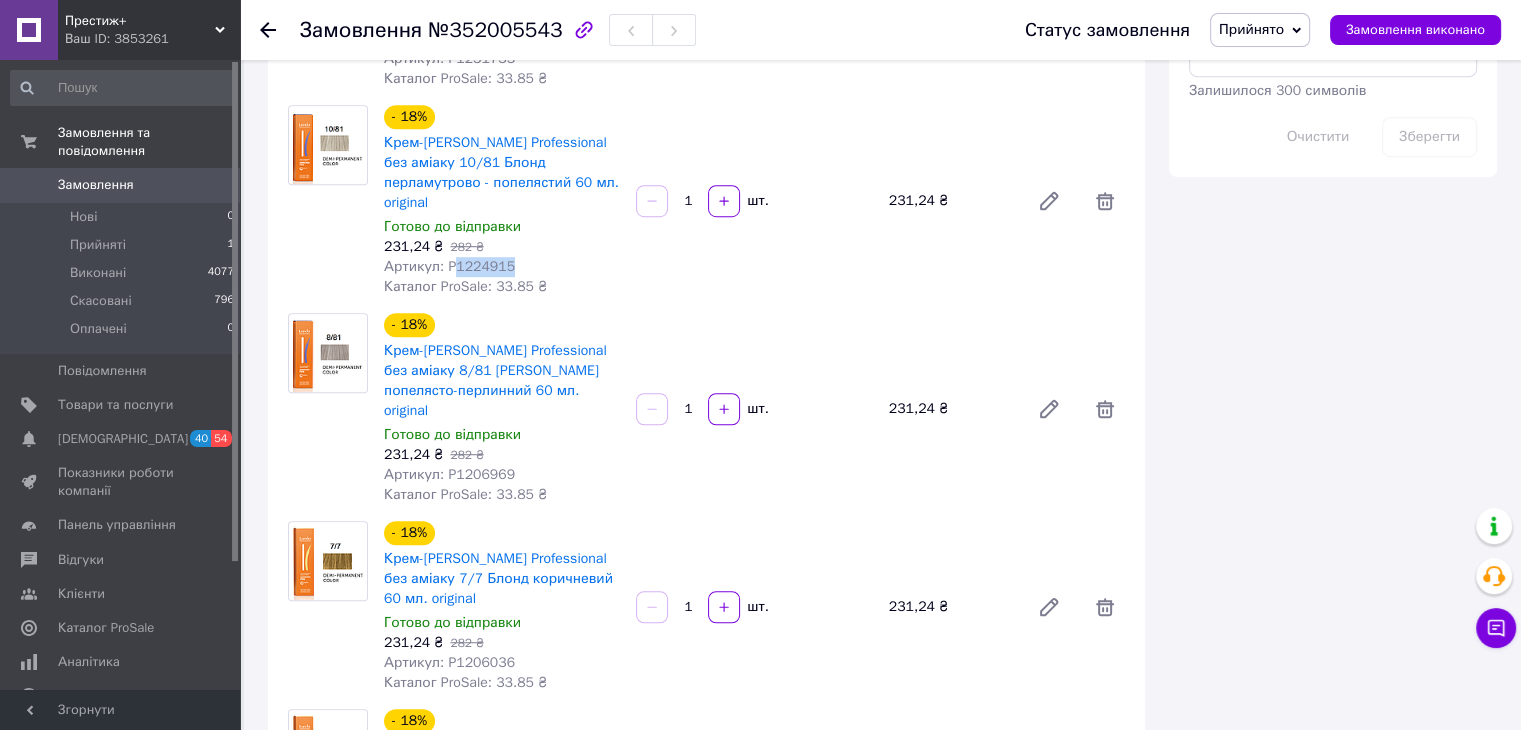 scroll, scrollTop: 1300, scrollLeft: 0, axis: vertical 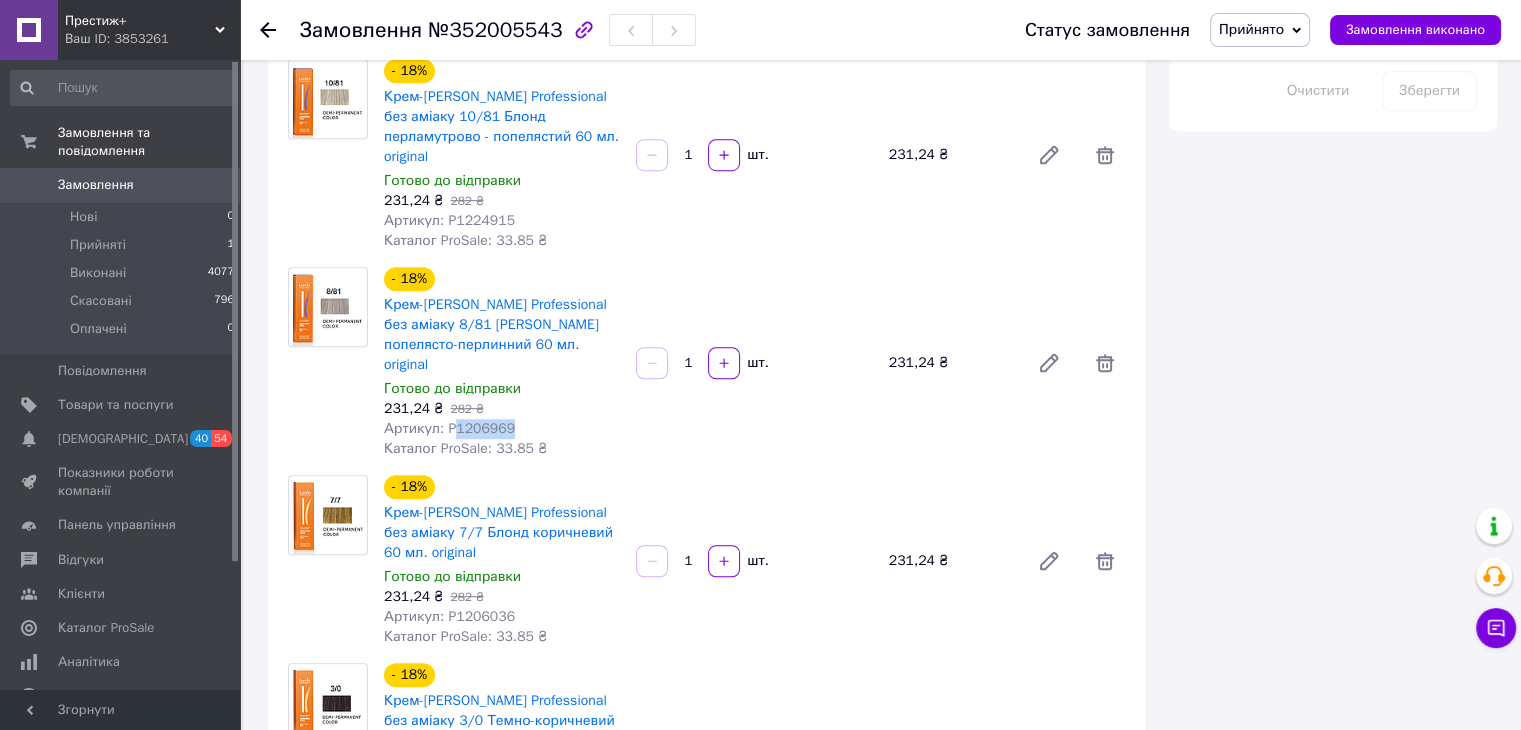 drag, startPoint x: 508, startPoint y: 382, endPoint x: 447, endPoint y: 385, distance: 61.073727 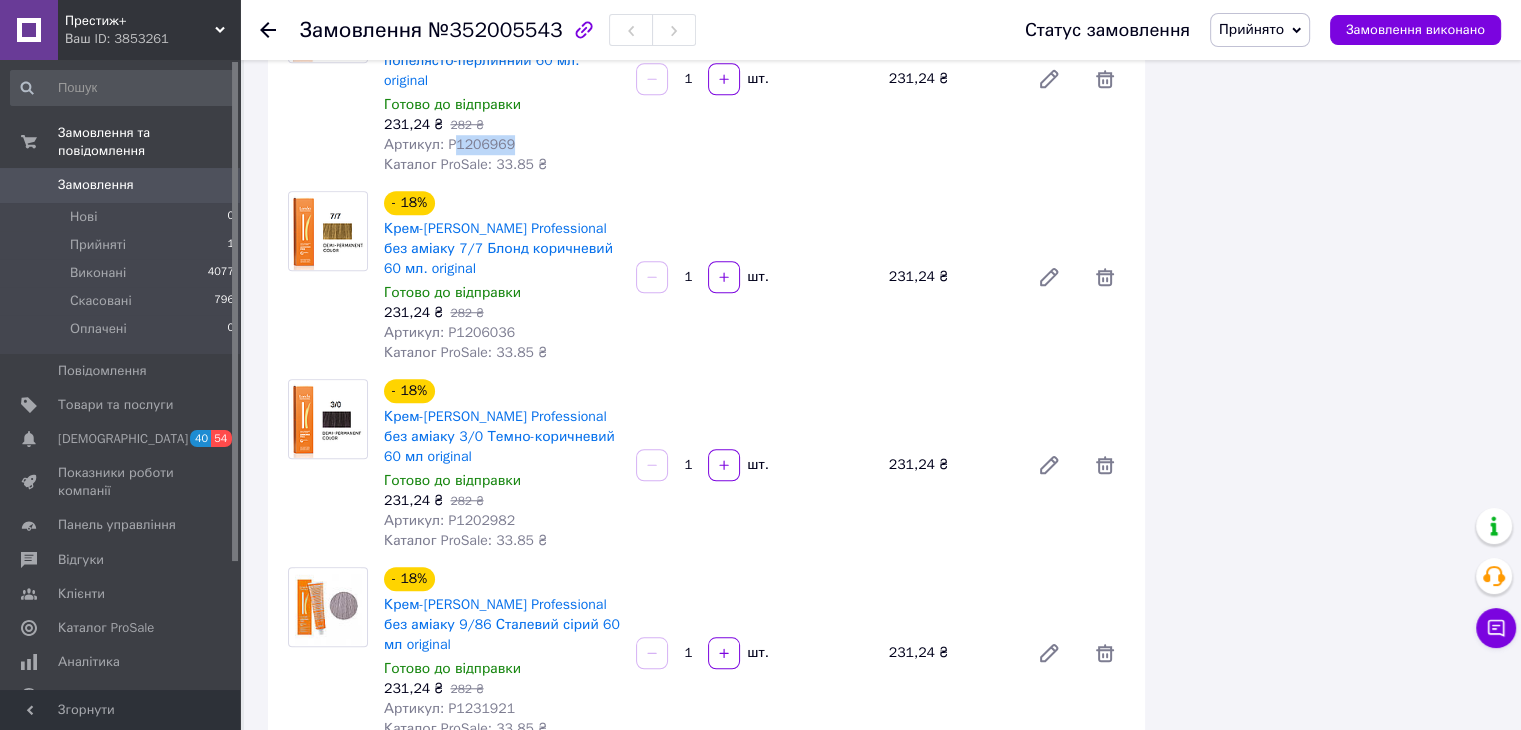 scroll, scrollTop: 1600, scrollLeft: 0, axis: vertical 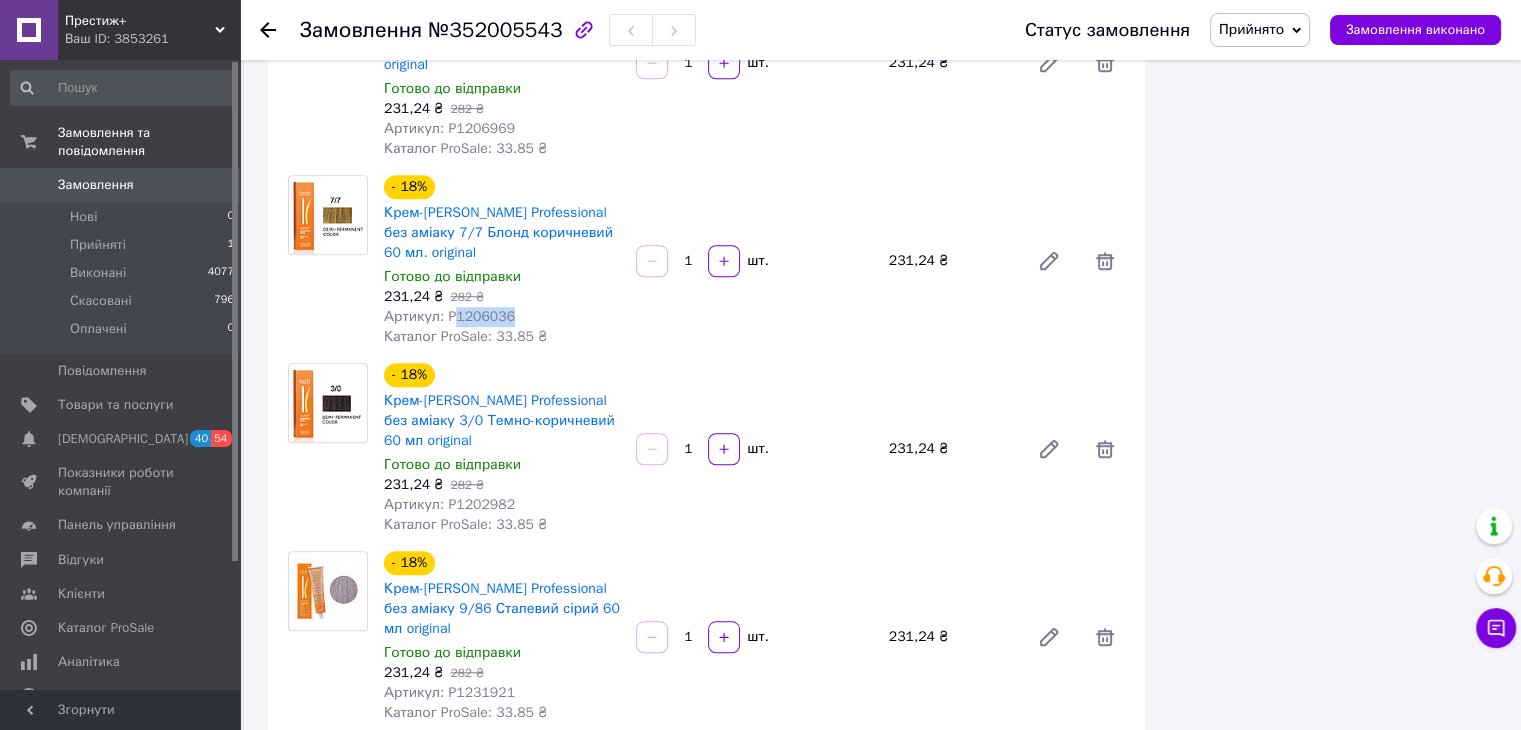 drag, startPoint x: 512, startPoint y: 269, endPoint x: 453, endPoint y: 269, distance: 59 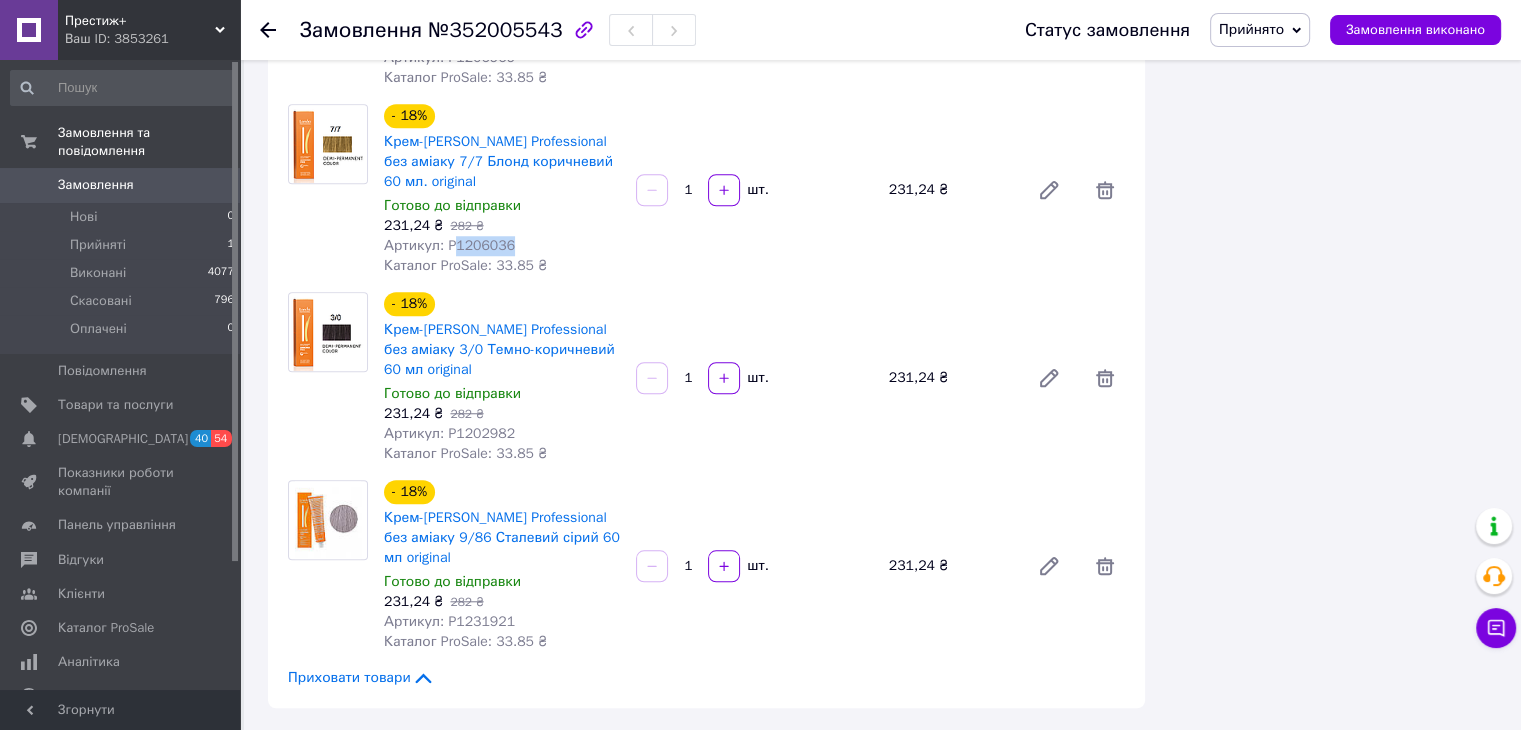 scroll, scrollTop: 1700, scrollLeft: 0, axis: vertical 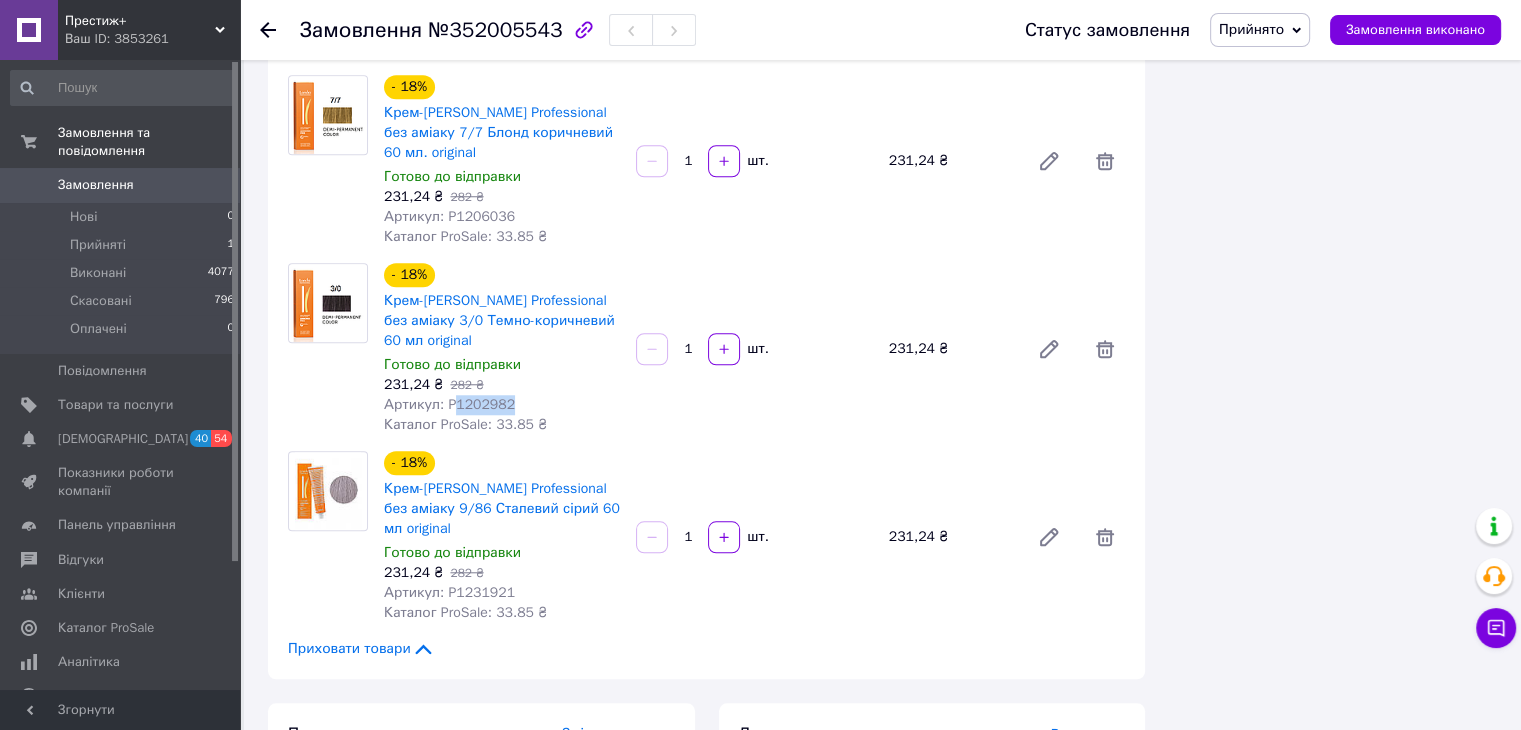 drag, startPoint x: 508, startPoint y: 355, endPoint x: 451, endPoint y: 356, distance: 57.00877 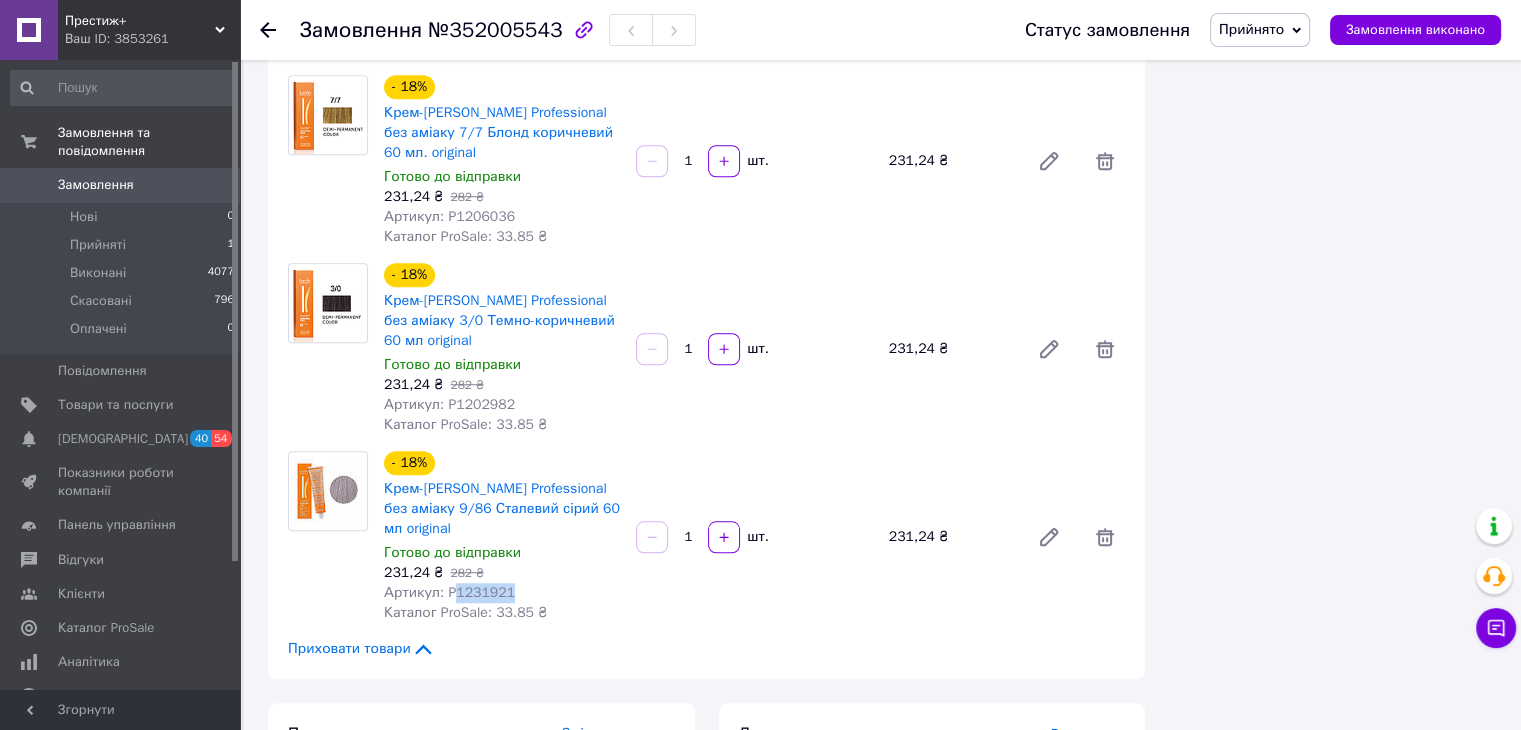 drag, startPoint x: 509, startPoint y: 545, endPoint x: 452, endPoint y: 545, distance: 57 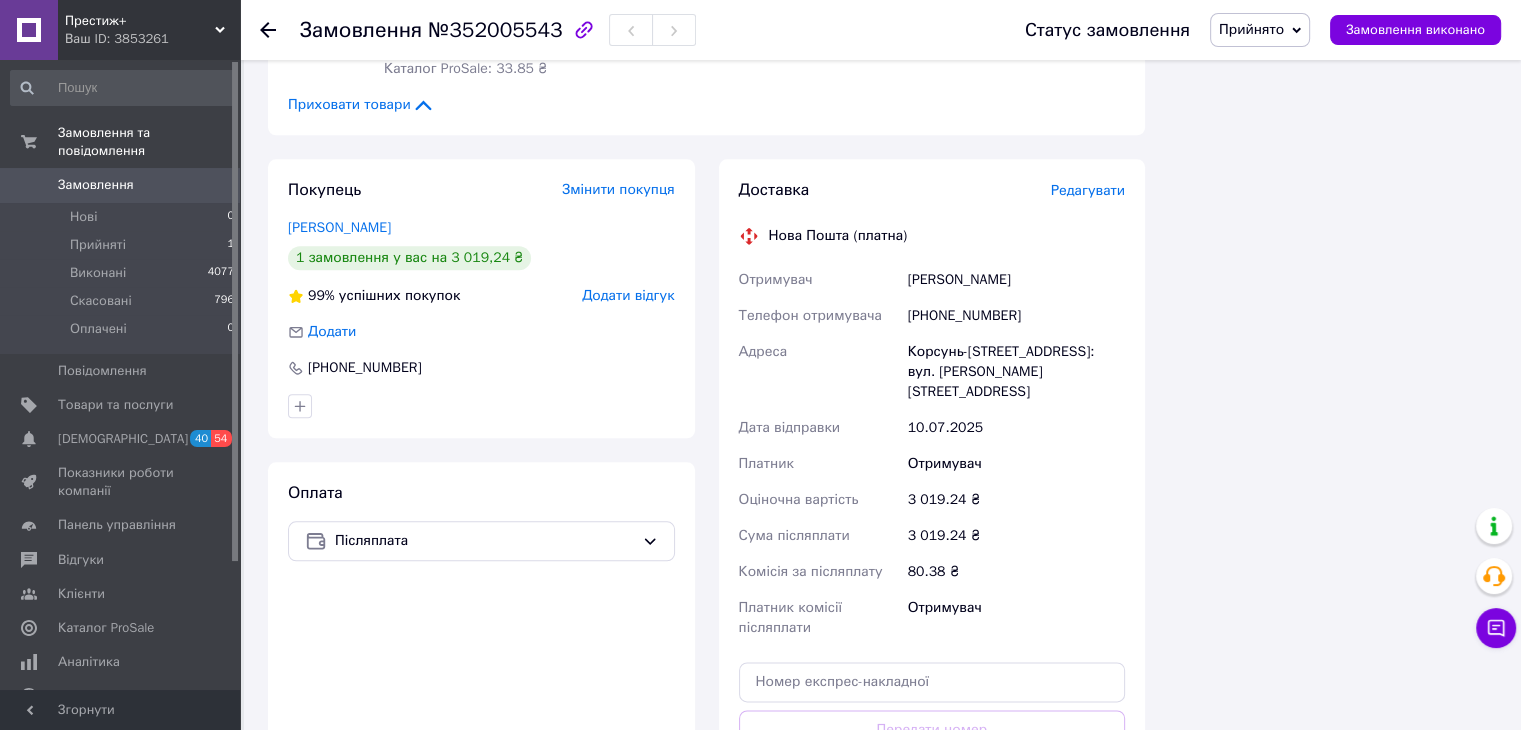 scroll, scrollTop: 2300, scrollLeft: 0, axis: vertical 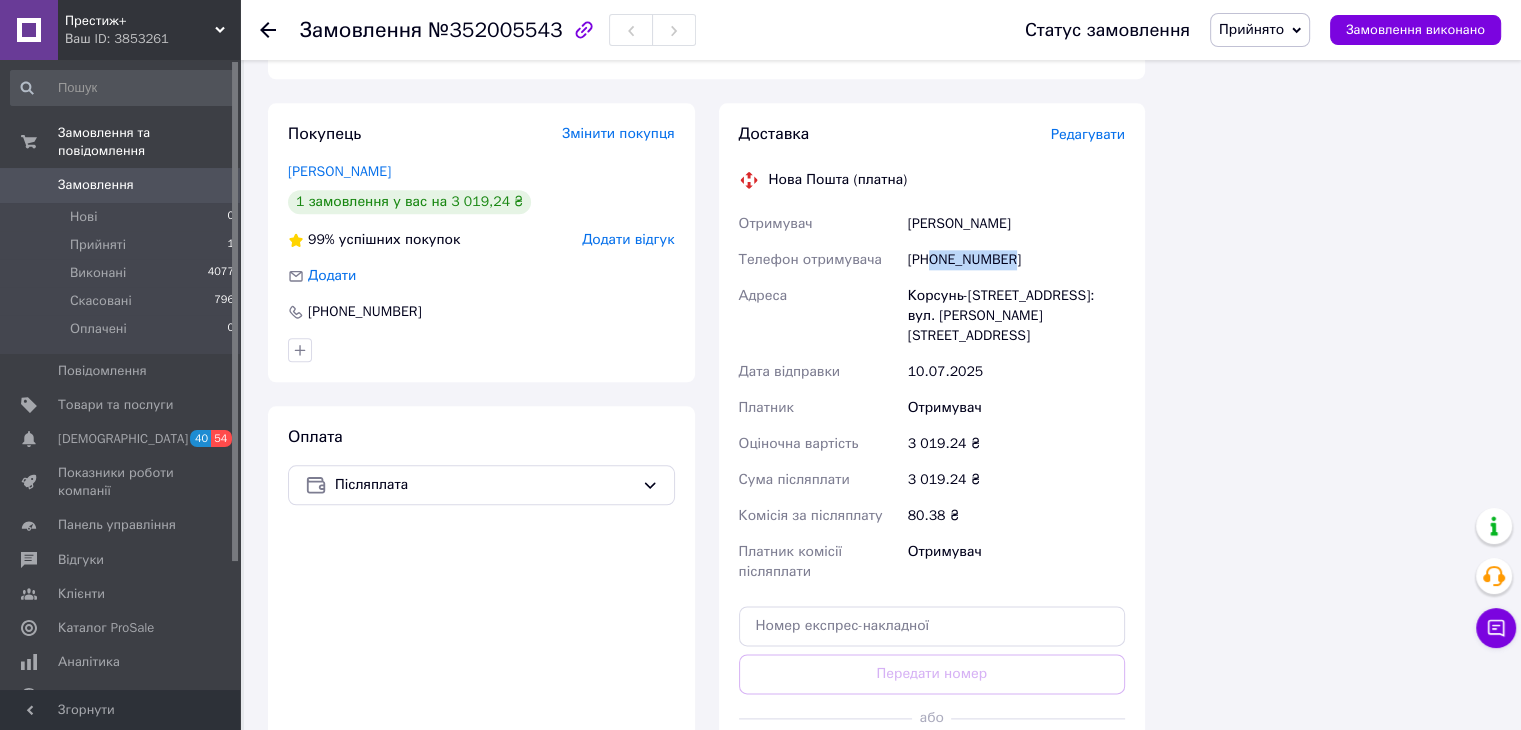 drag, startPoint x: 972, startPoint y: 227, endPoint x: 932, endPoint y: 214, distance: 42.059483 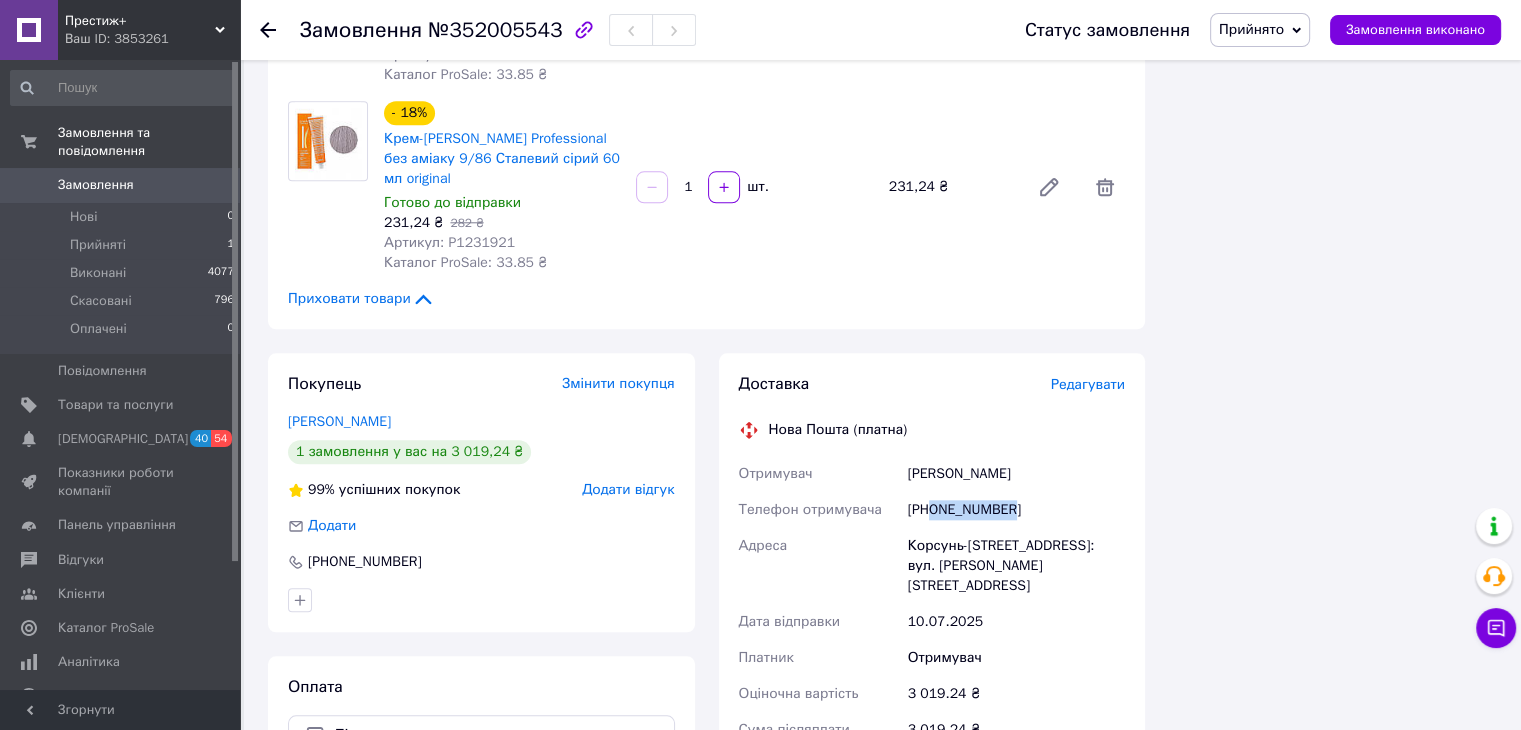 scroll, scrollTop: 2200, scrollLeft: 0, axis: vertical 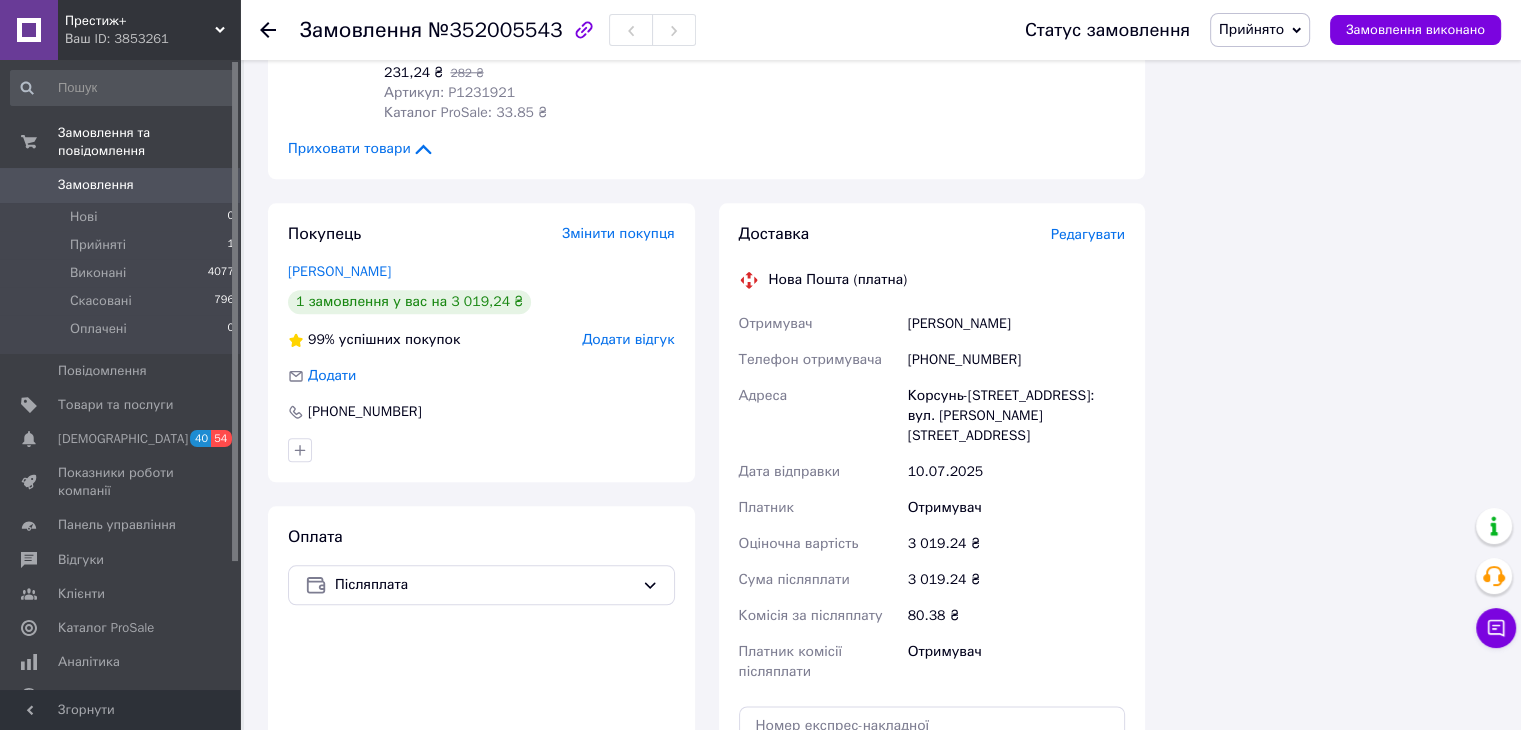 click on "Корсунь-[STREET_ADDRESS]: вул. [PERSON_NAME][STREET_ADDRESS]" at bounding box center (1016, 416) 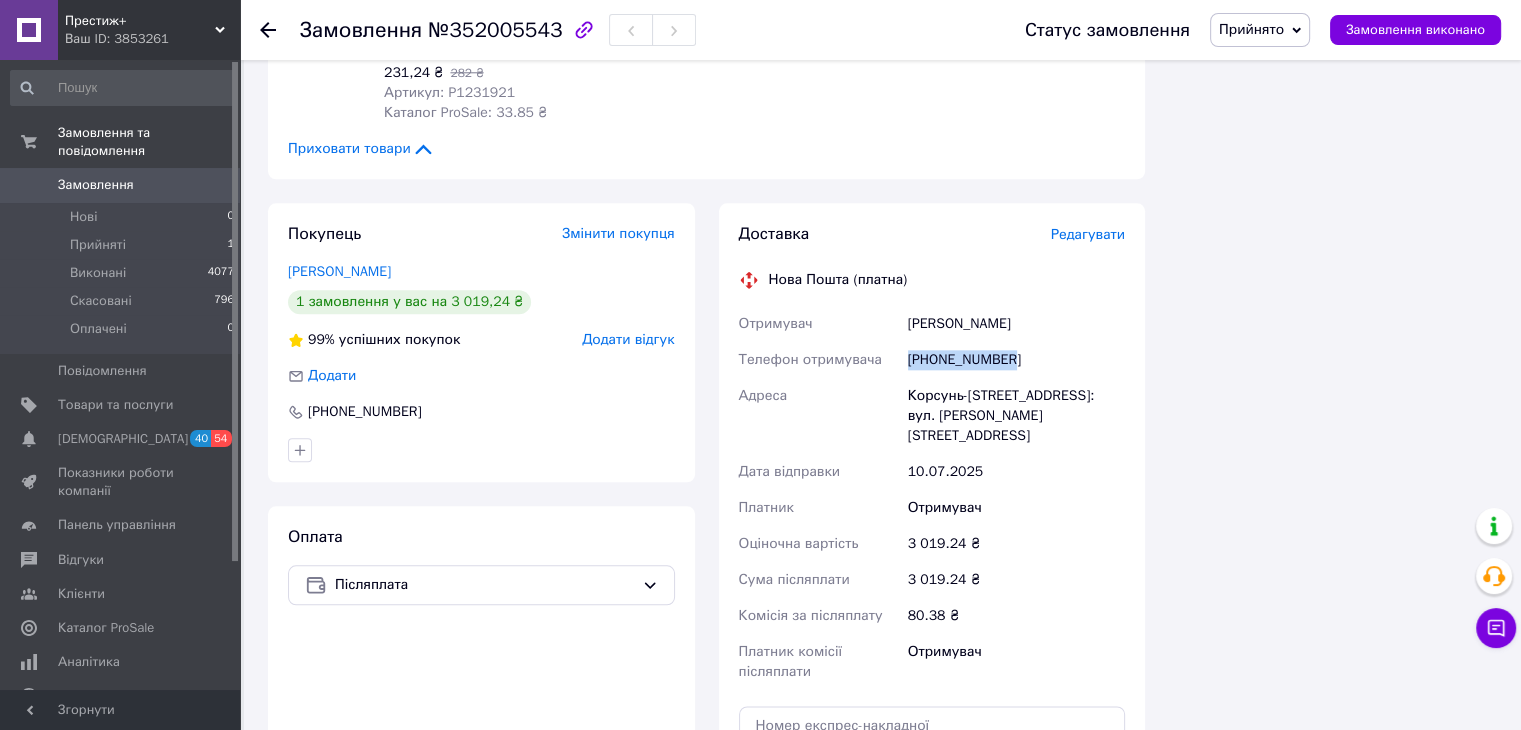 drag, startPoint x: 1016, startPoint y: 318, endPoint x: 907, endPoint y: 321, distance: 109.041275 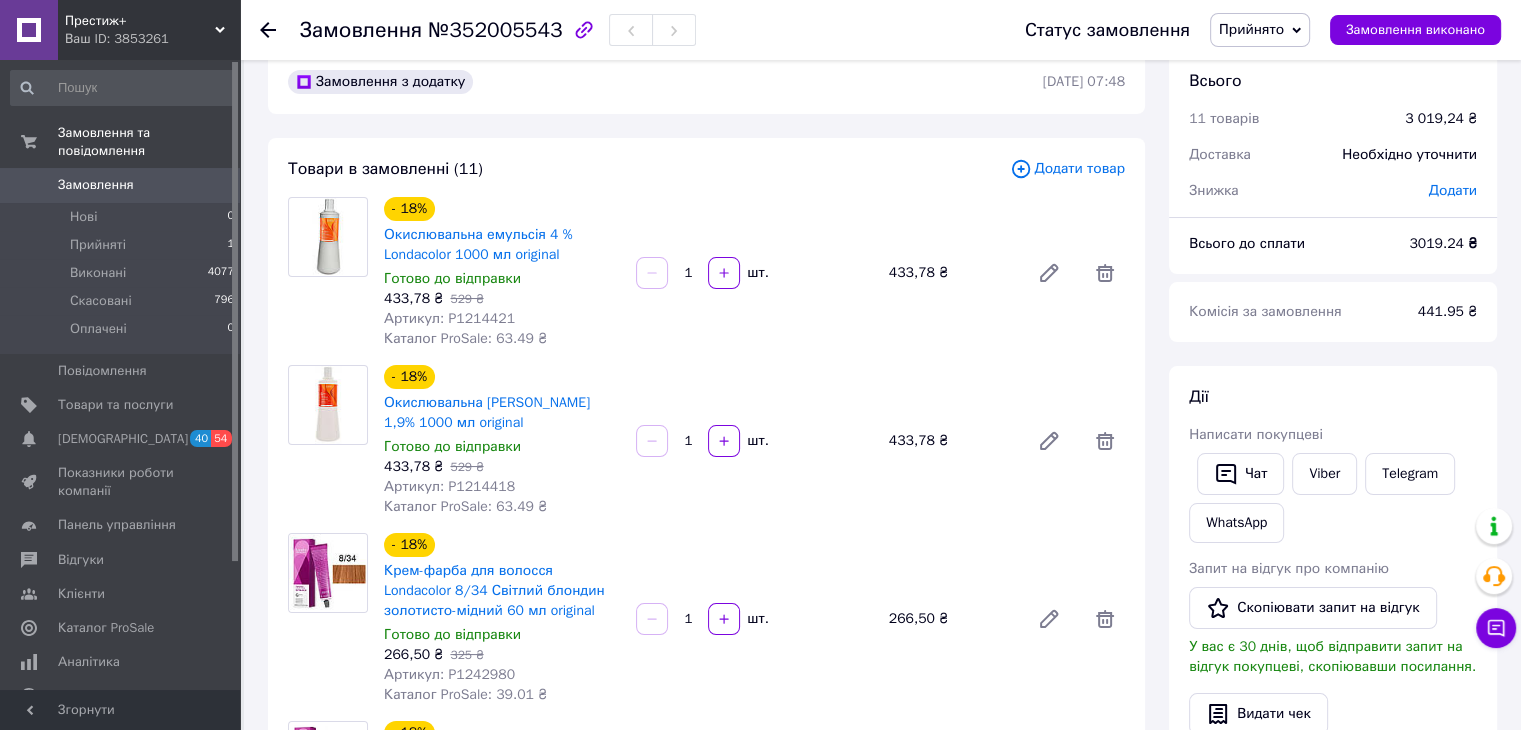 scroll, scrollTop: 0, scrollLeft: 0, axis: both 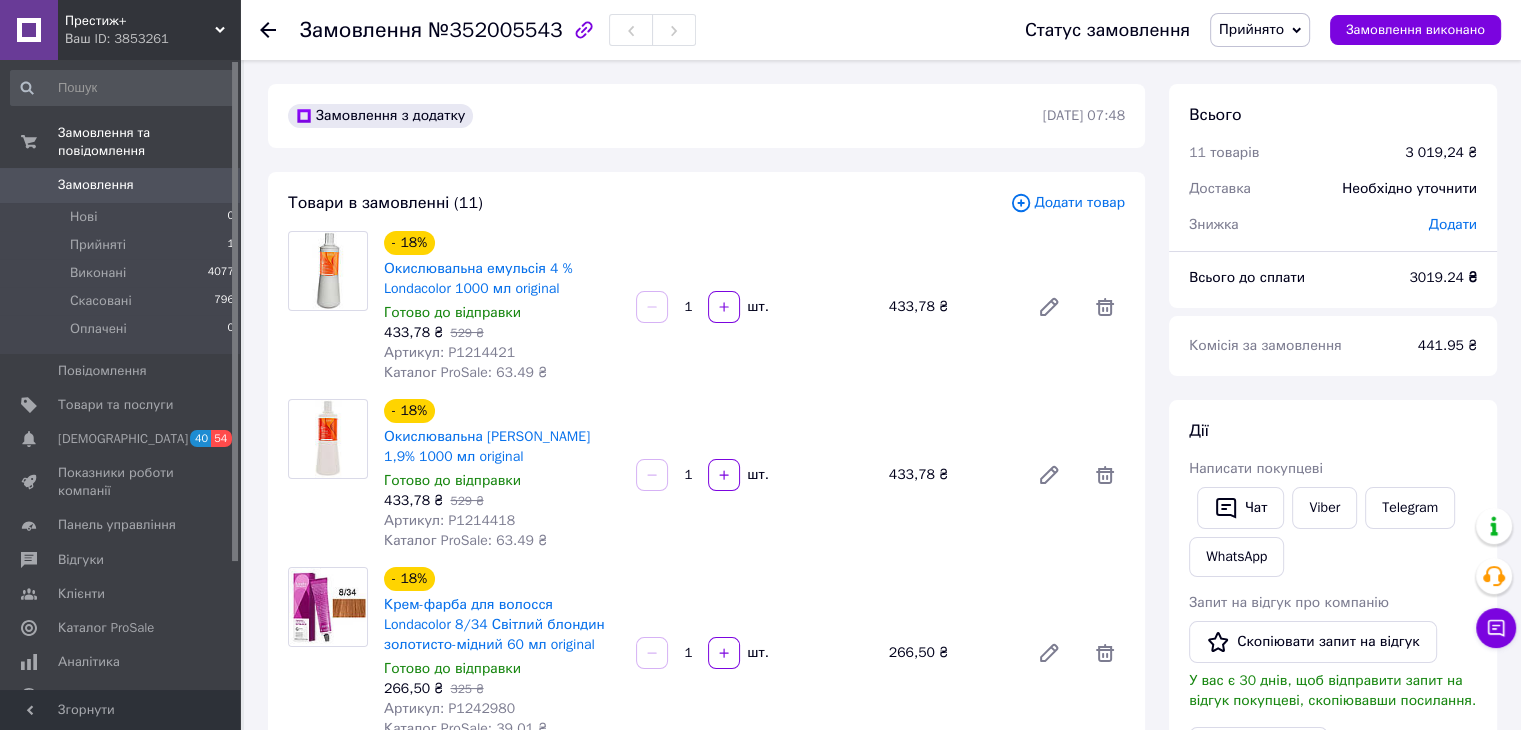 click on "3019.24 ₴" at bounding box center (1443, 277) 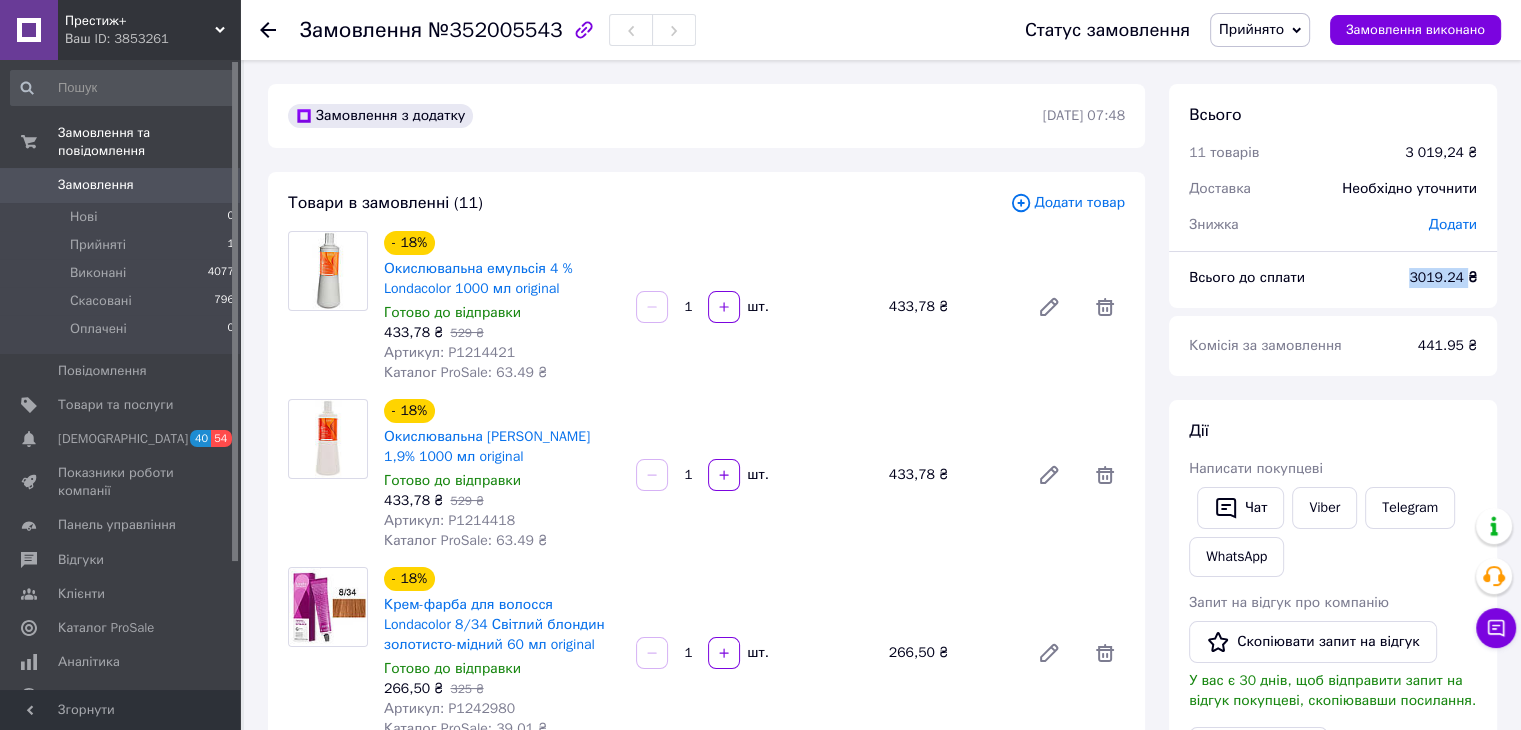 click on "3019.24 ₴" at bounding box center (1443, 277) 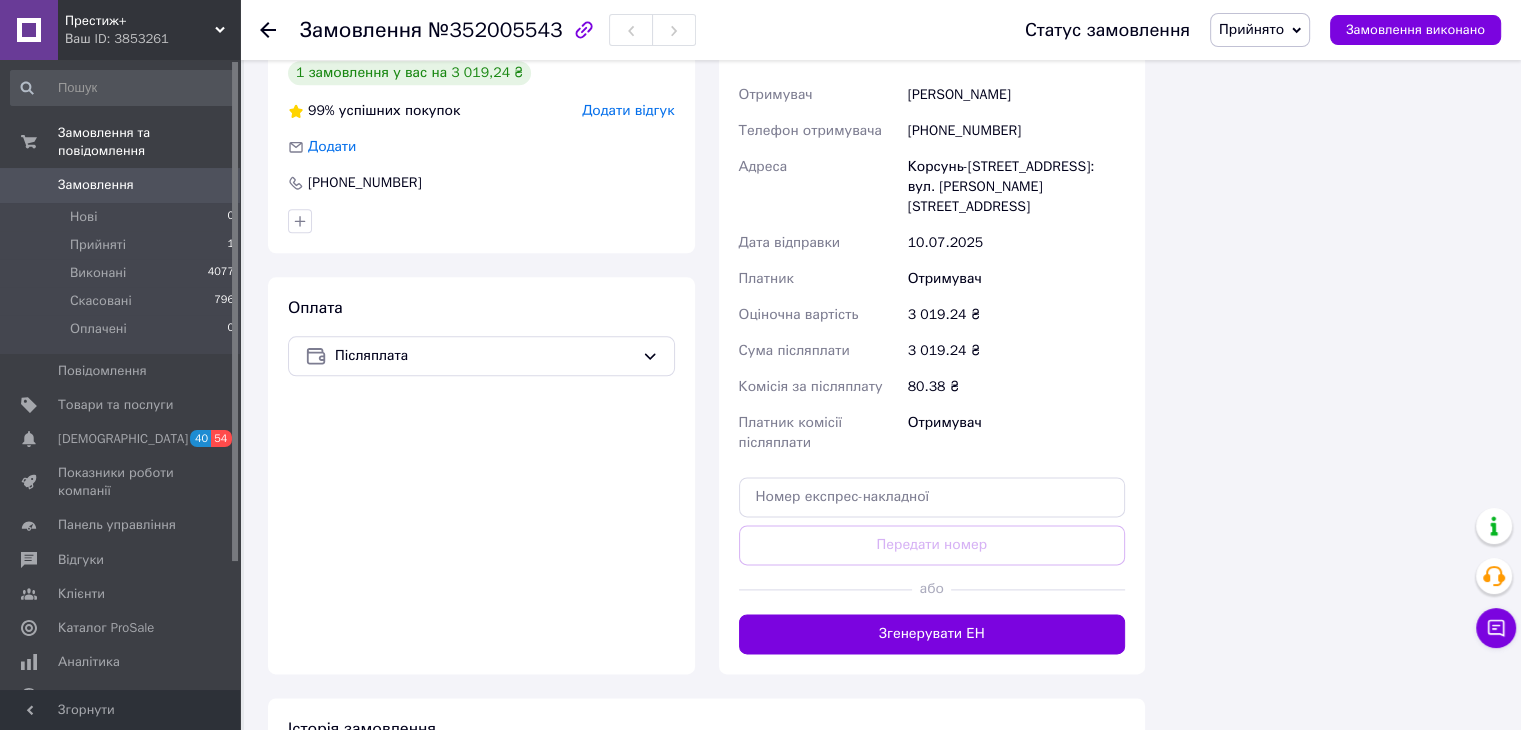 scroll, scrollTop: 2500, scrollLeft: 0, axis: vertical 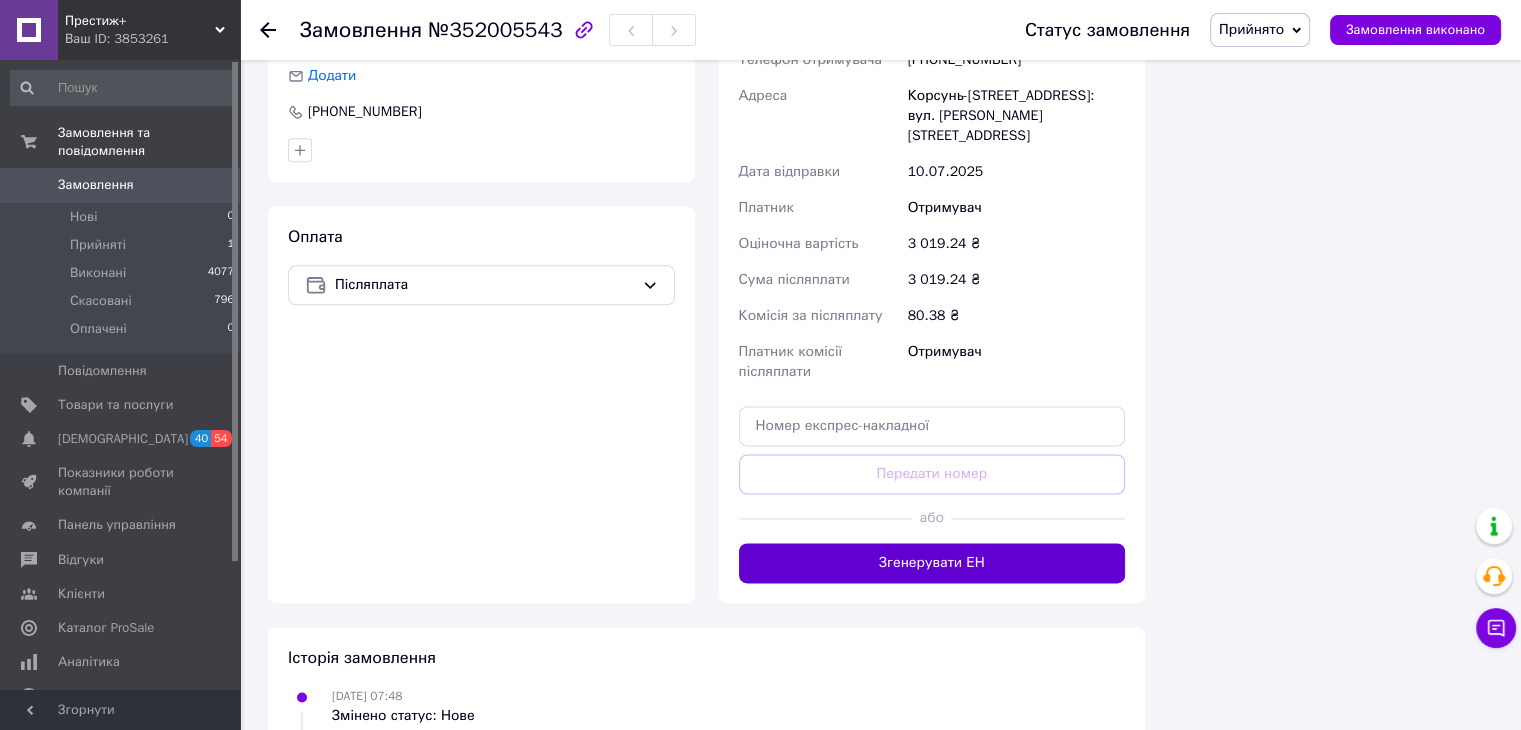 click on "Згенерувати ЕН" at bounding box center (932, 563) 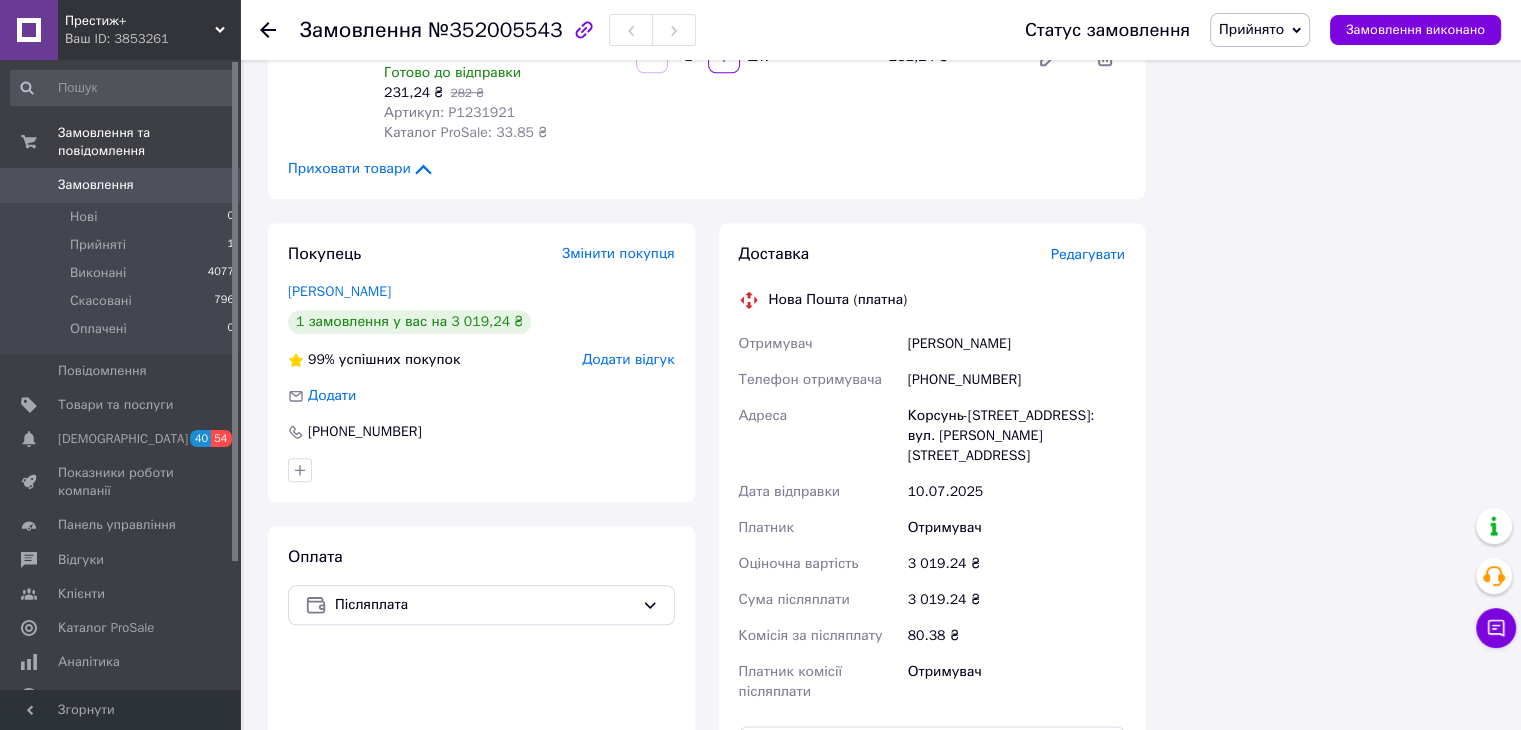 scroll, scrollTop: 2100, scrollLeft: 0, axis: vertical 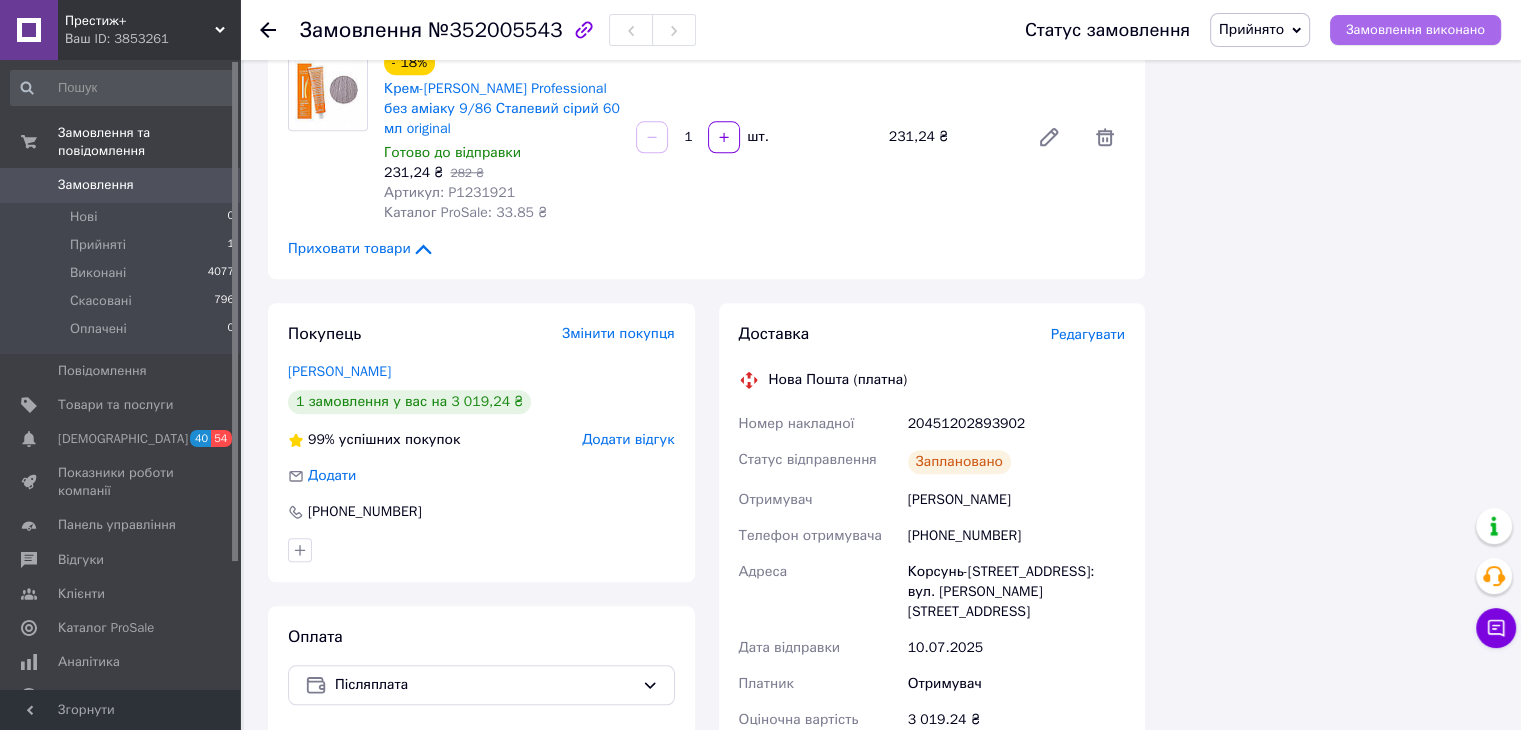click on "Замовлення виконано" at bounding box center [1415, 30] 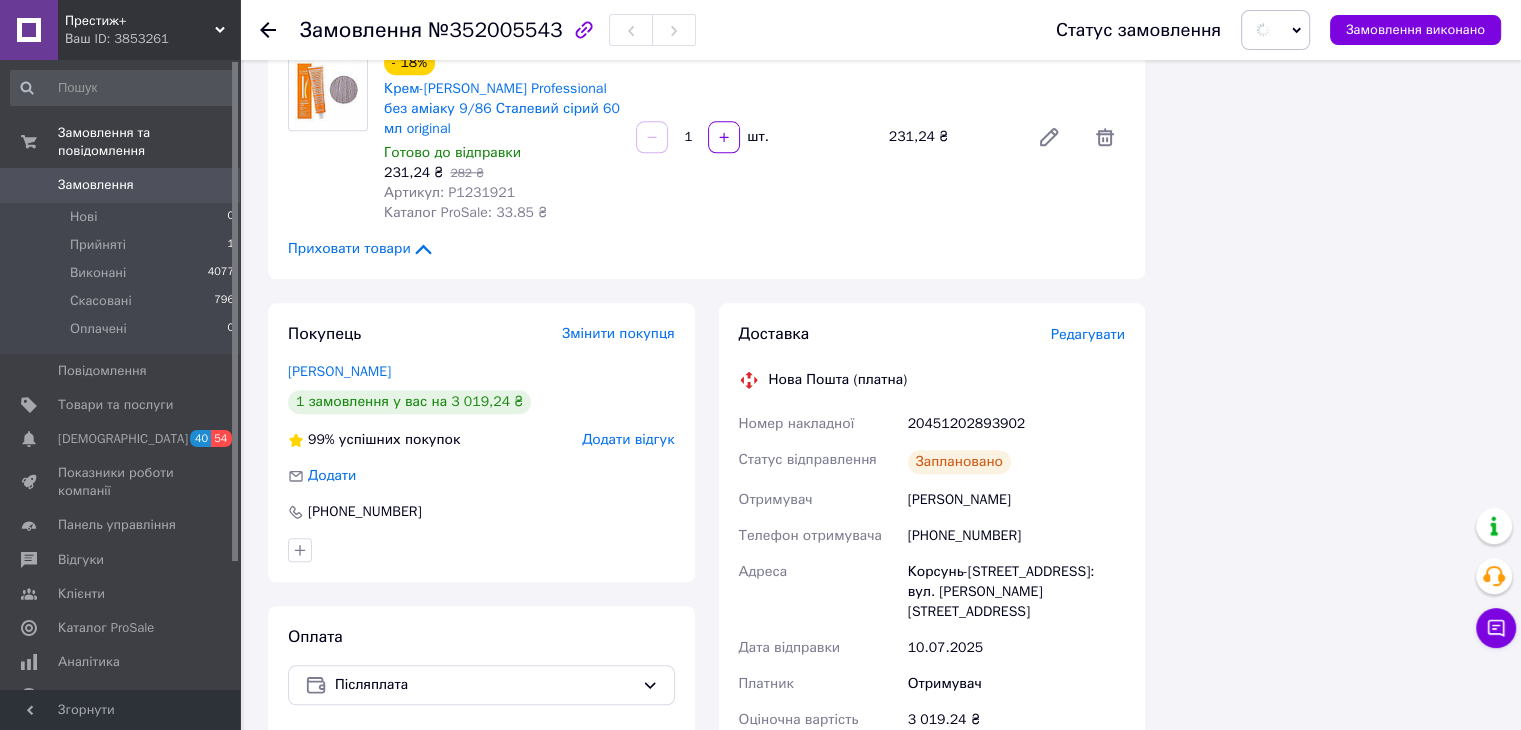 click on "20451202893902" at bounding box center [1016, 424] 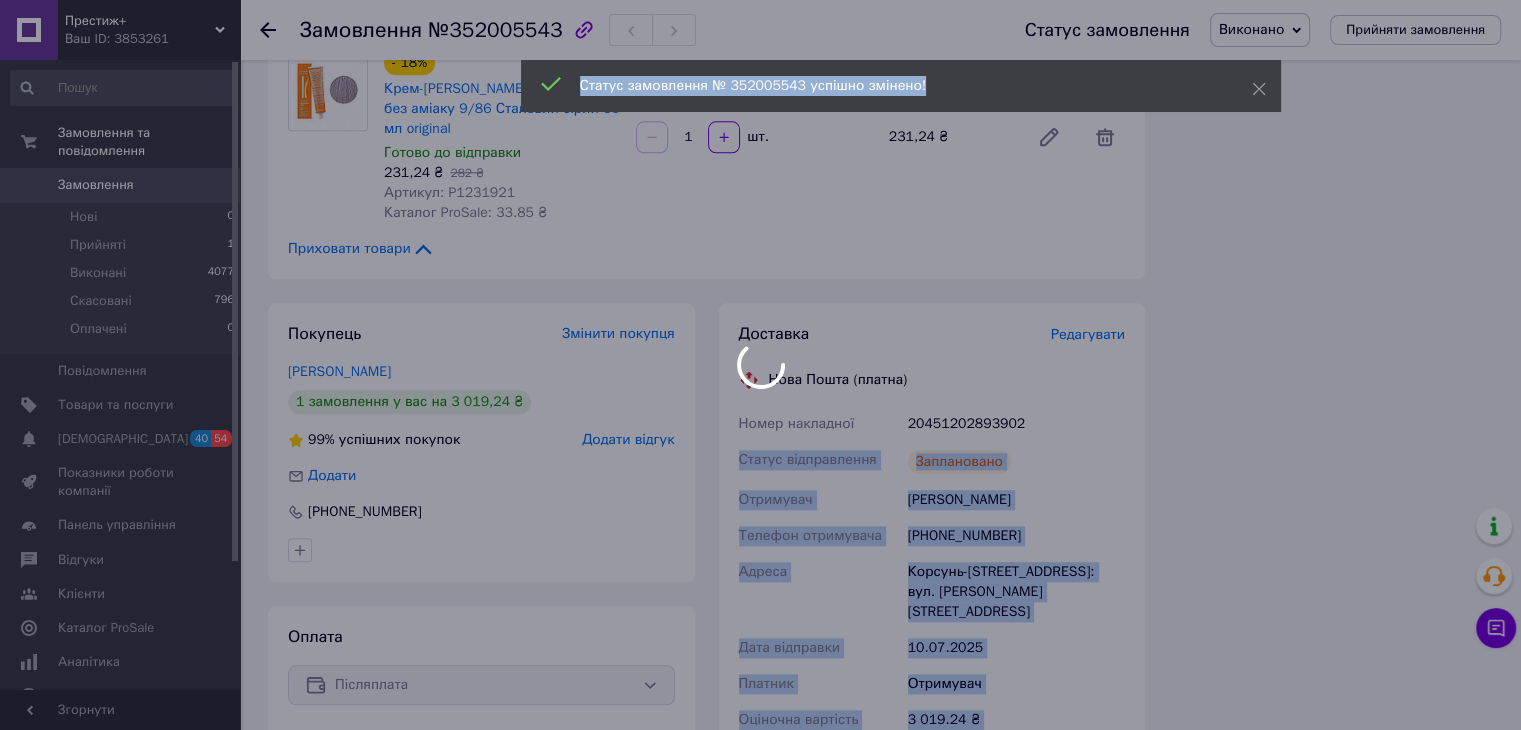 drag, startPoint x: 1009, startPoint y: 376, endPoint x: 903, endPoint y: 380, distance: 106.07545 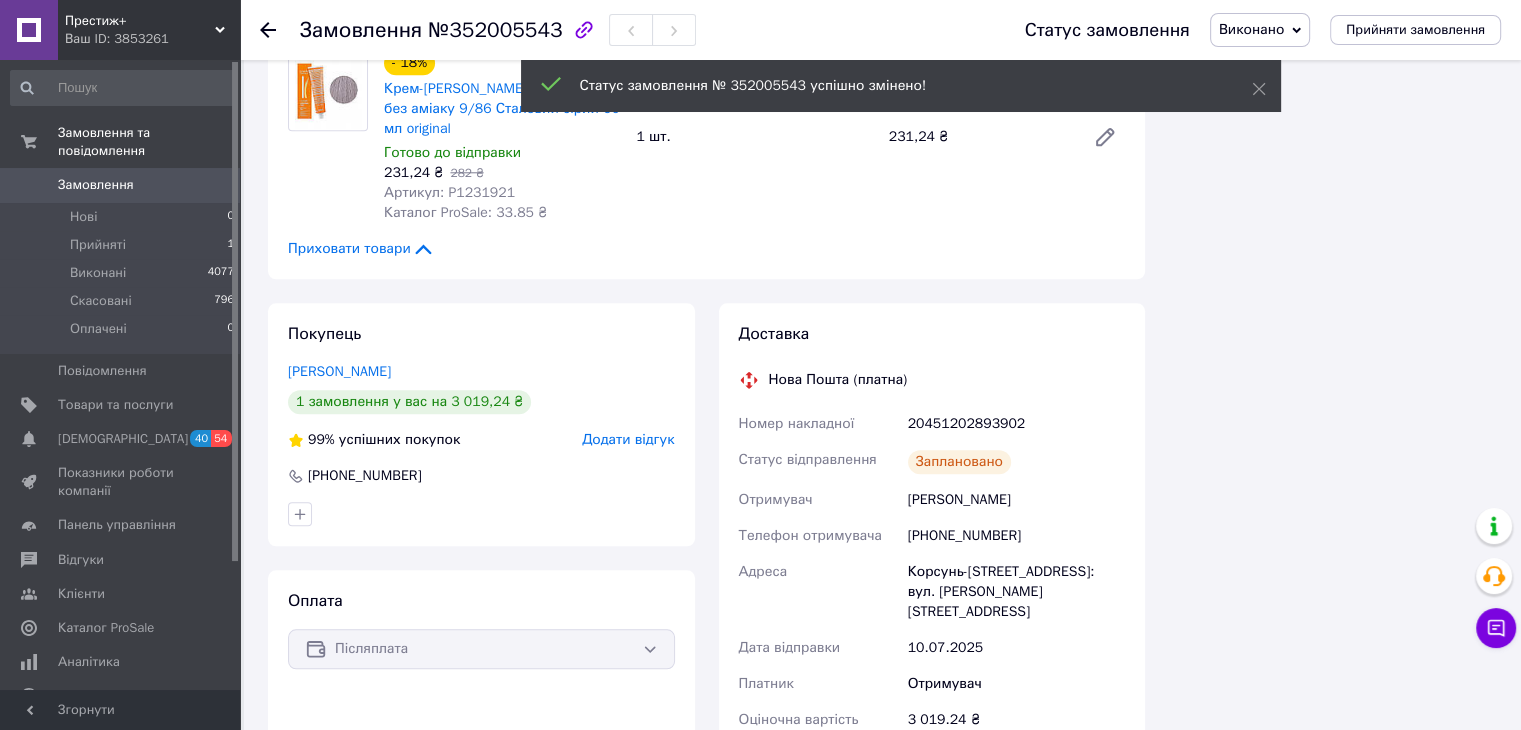 click on "20451202893902" at bounding box center [1016, 424] 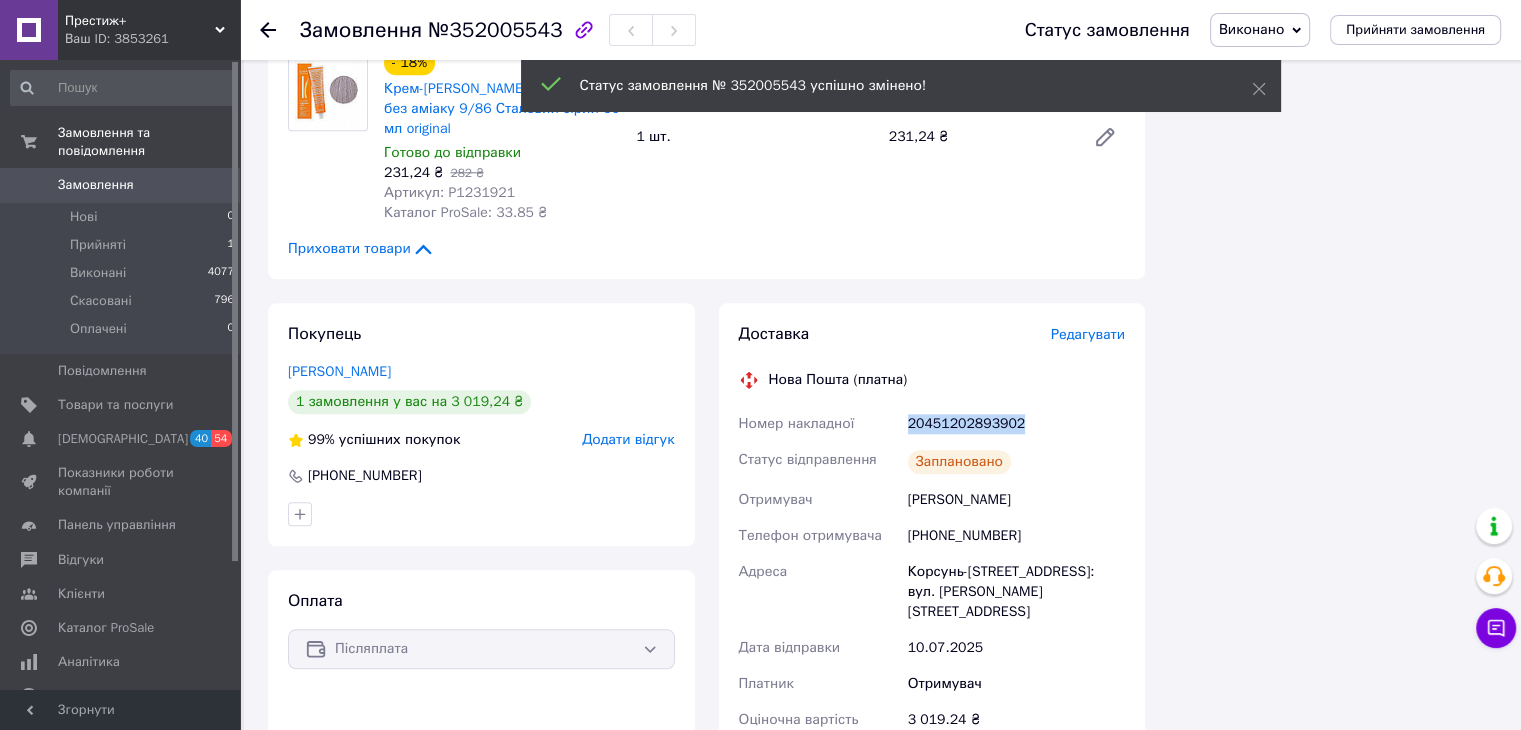 drag, startPoint x: 999, startPoint y: 370, endPoint x: 902, endPoint y: 371, distance: 97.00516 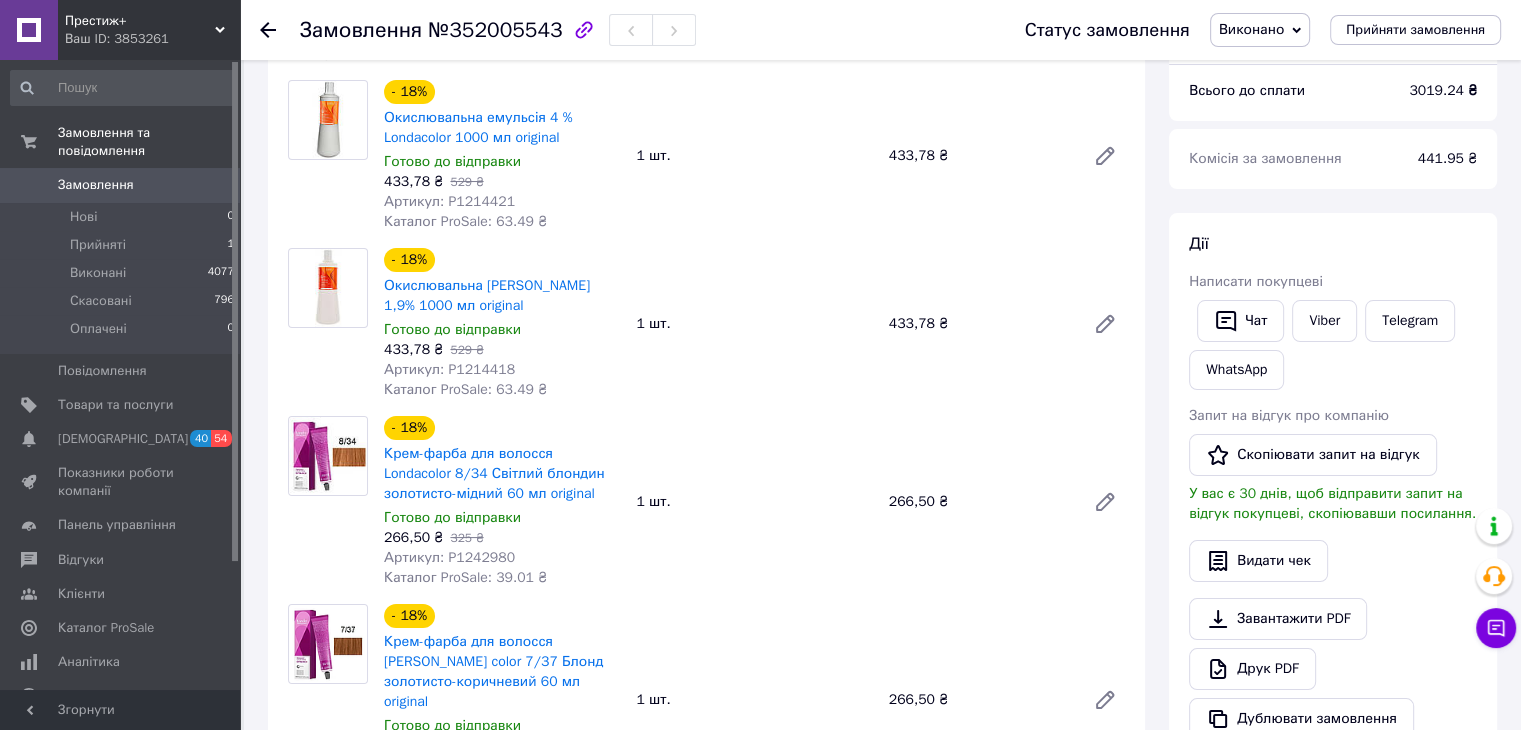 scroll, scrollTop: 0, scrollLeft: 0, axis: both 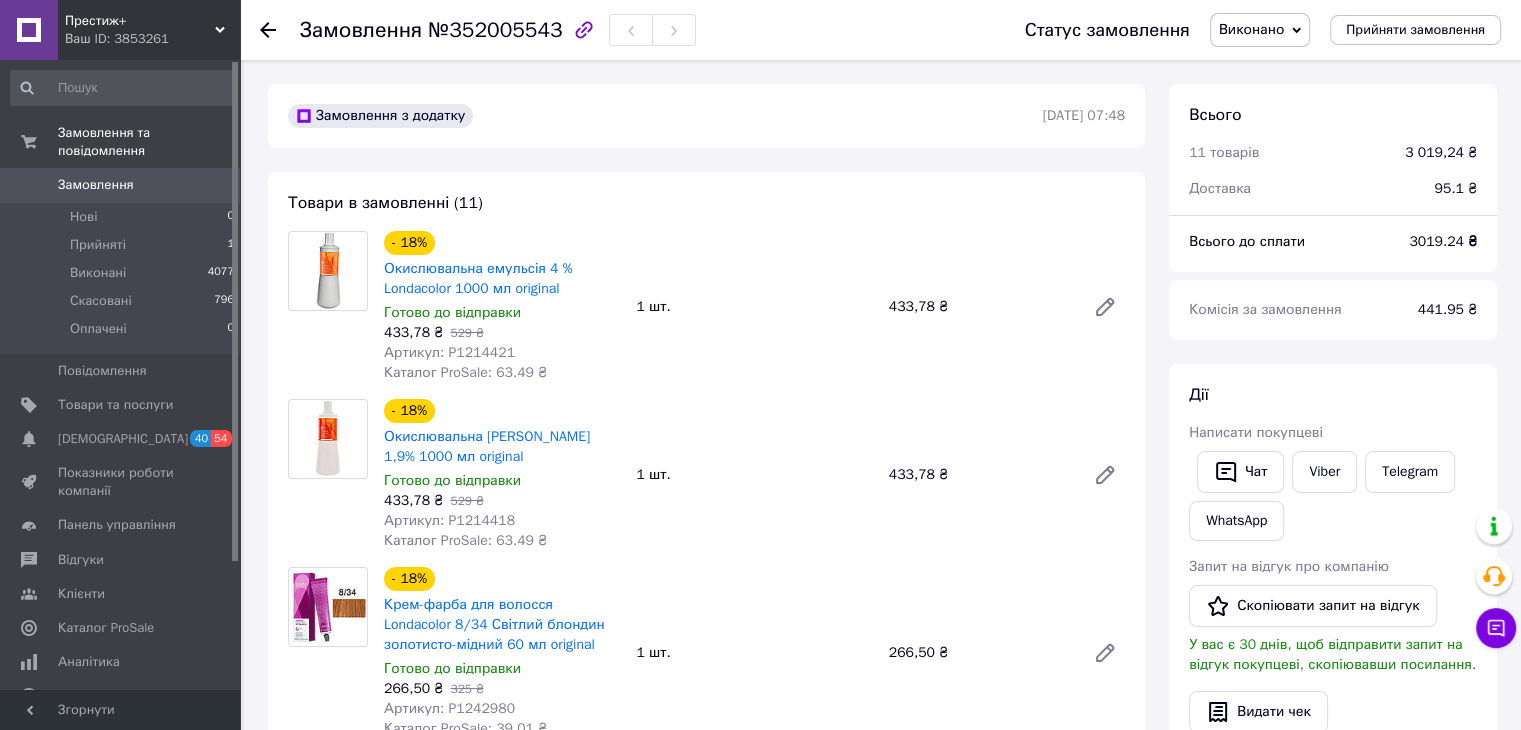 click on "Замовлення" at bounding box center (121, 185) 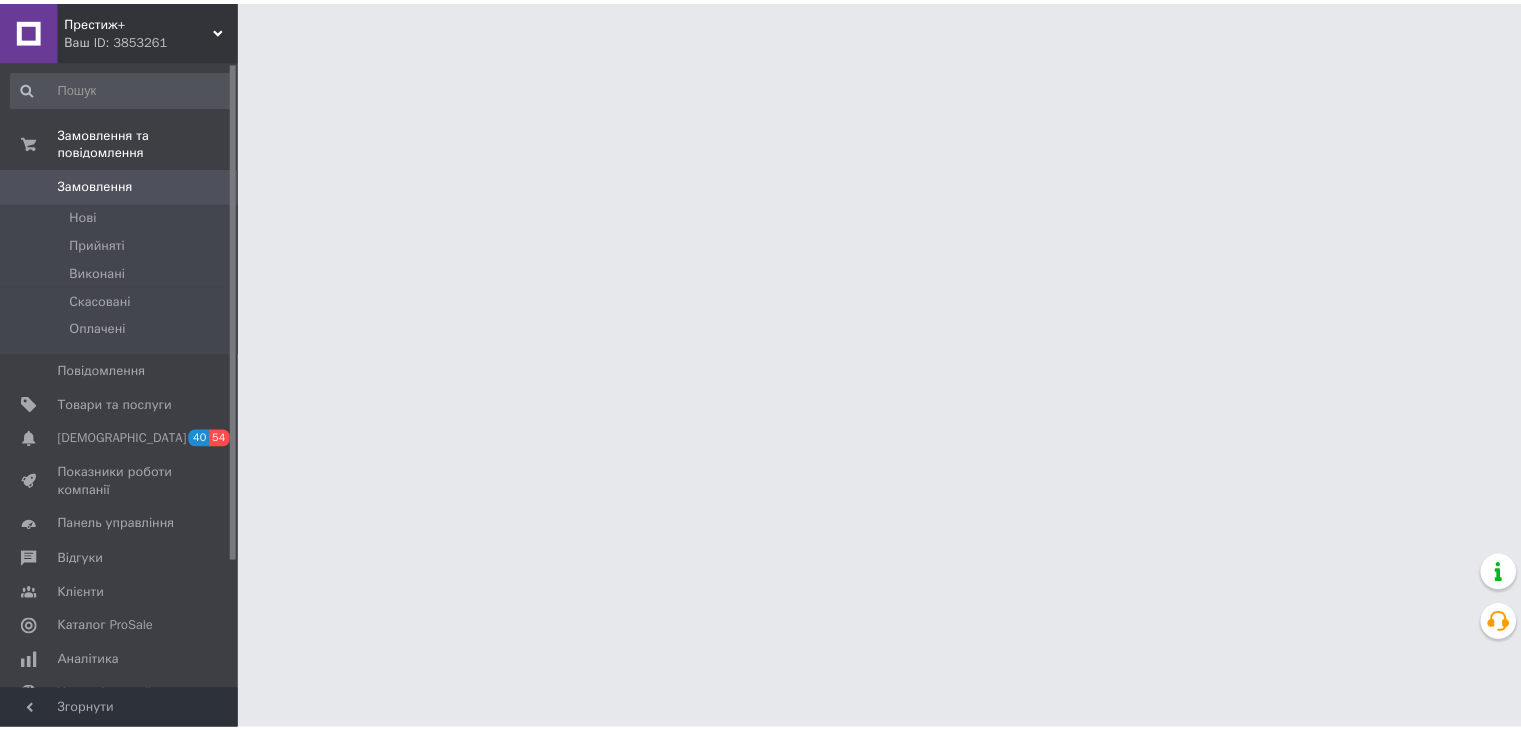 scroll, scrollTop: 0, scrollLeft: 0, axis: both 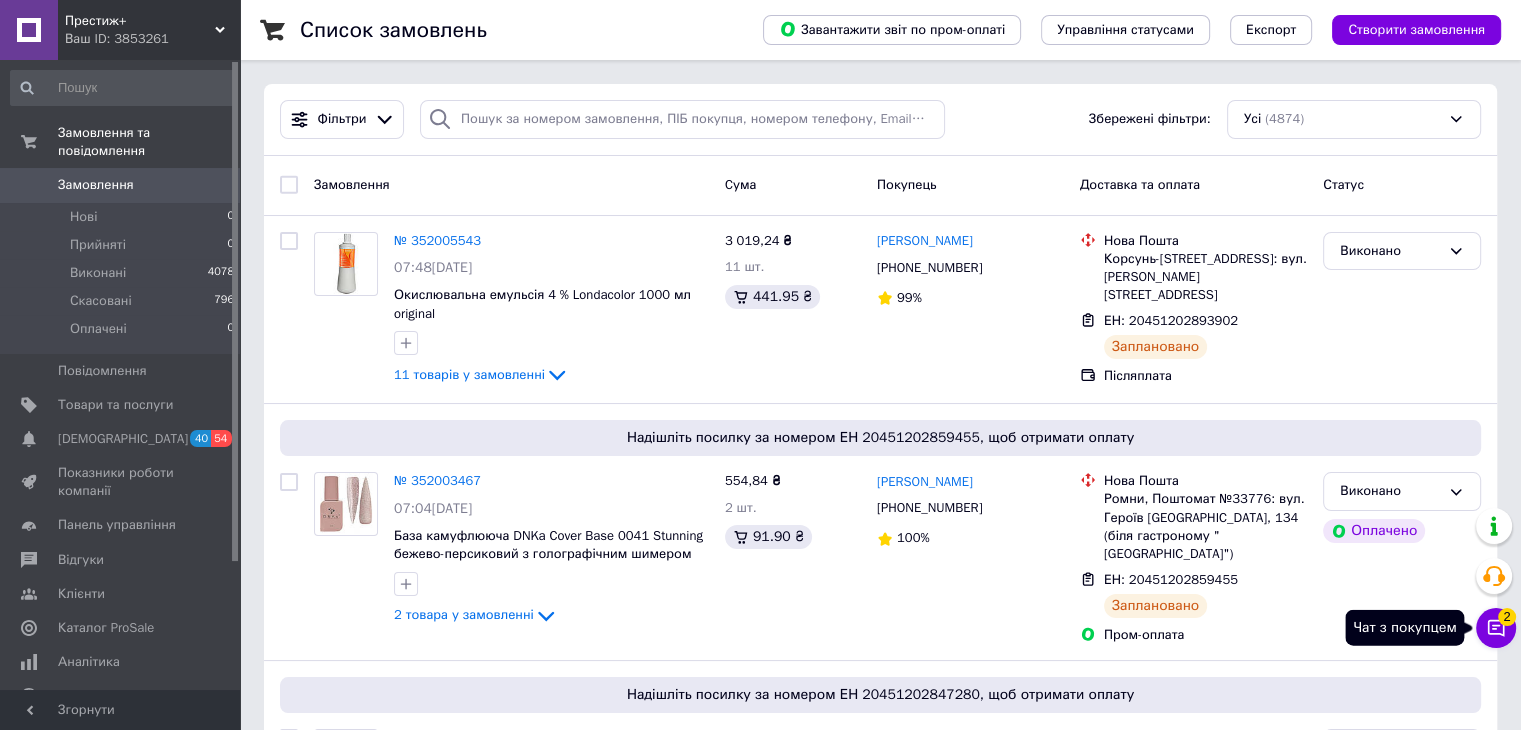 click 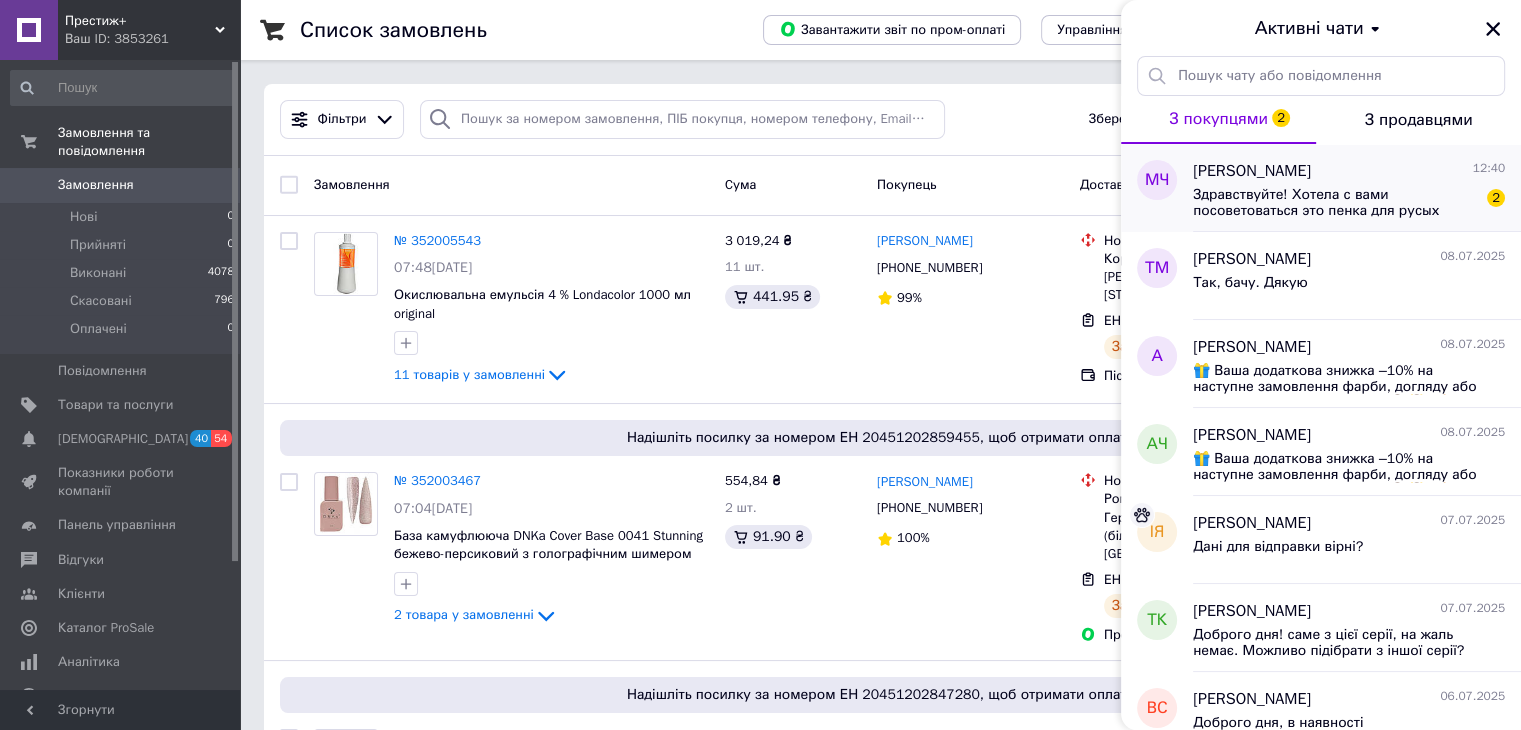 click on "Здравствуйте!
Хотела с вами посоветоваться это пенка для русых волос?" at bounding box center (1335, 203) 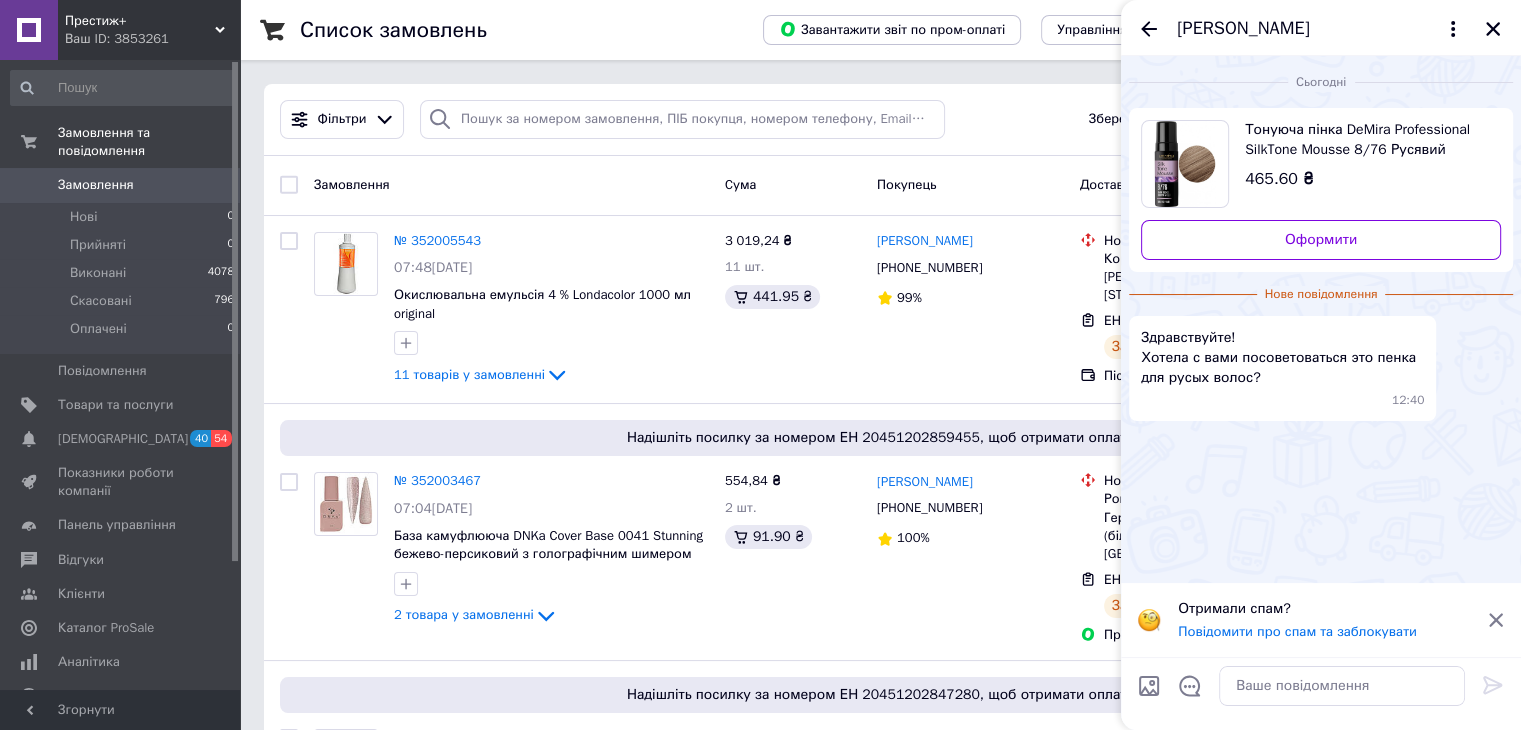 click at bounding box center [1185, 164] 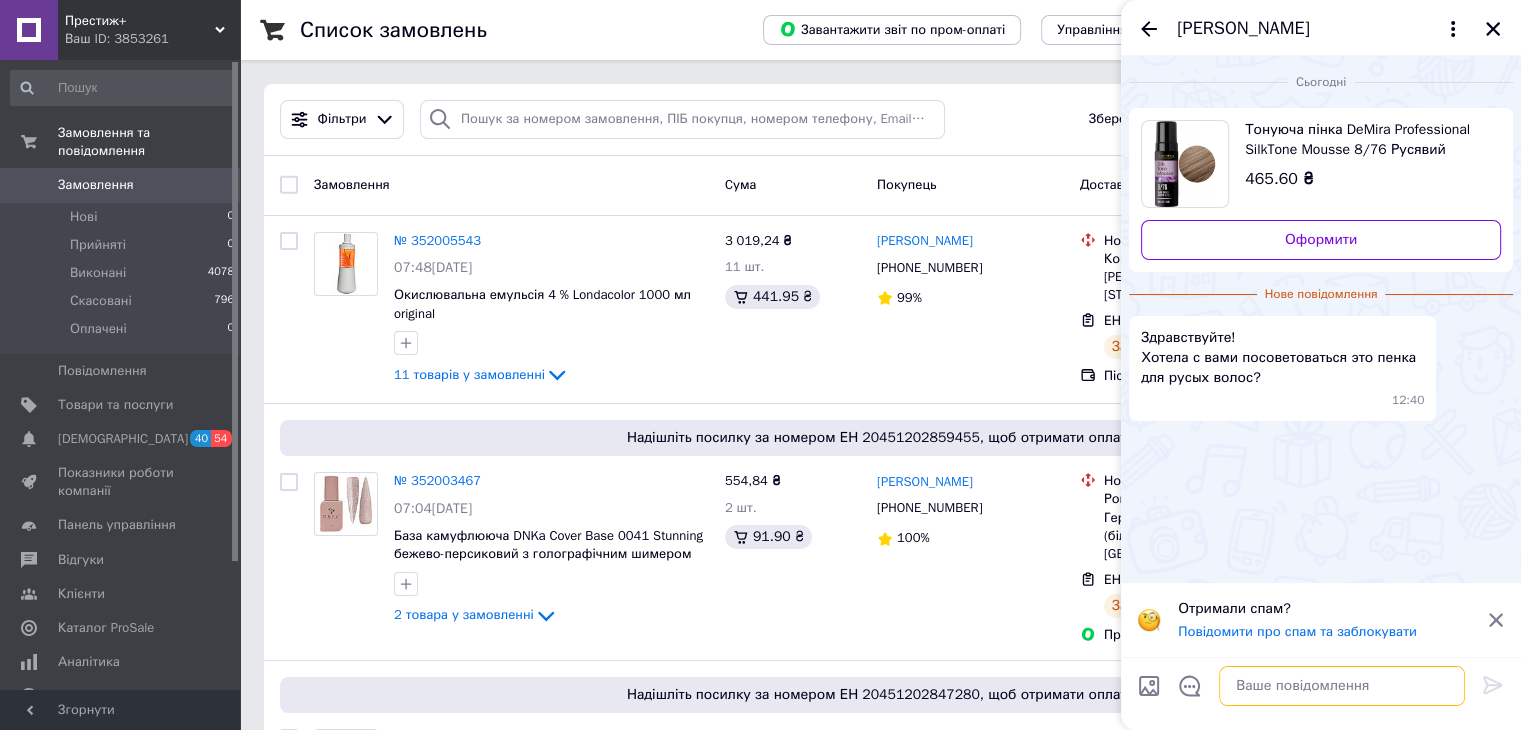 click at bounding box center [1342, 686] 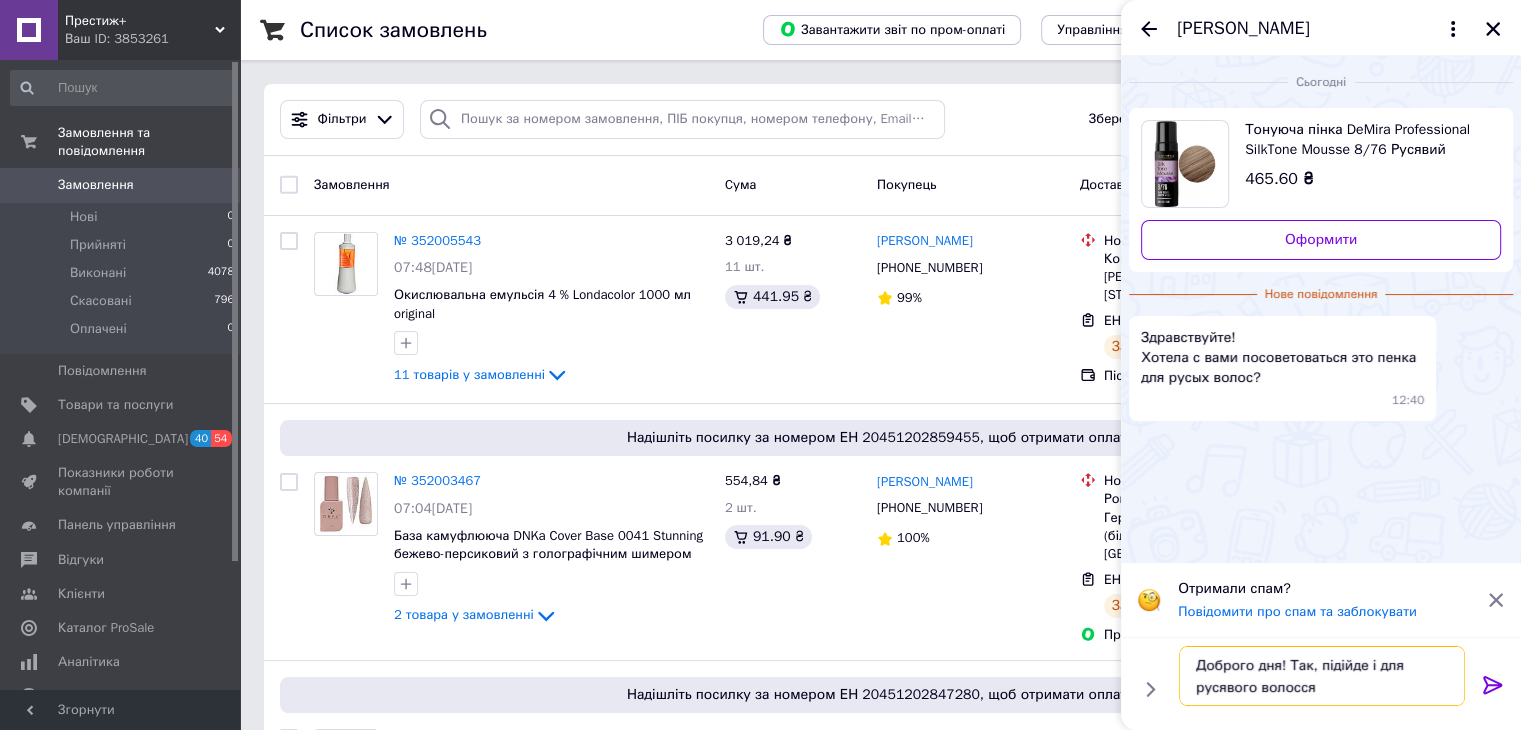 type on "Доброго дня! Так, підійде і для русявого волосся" 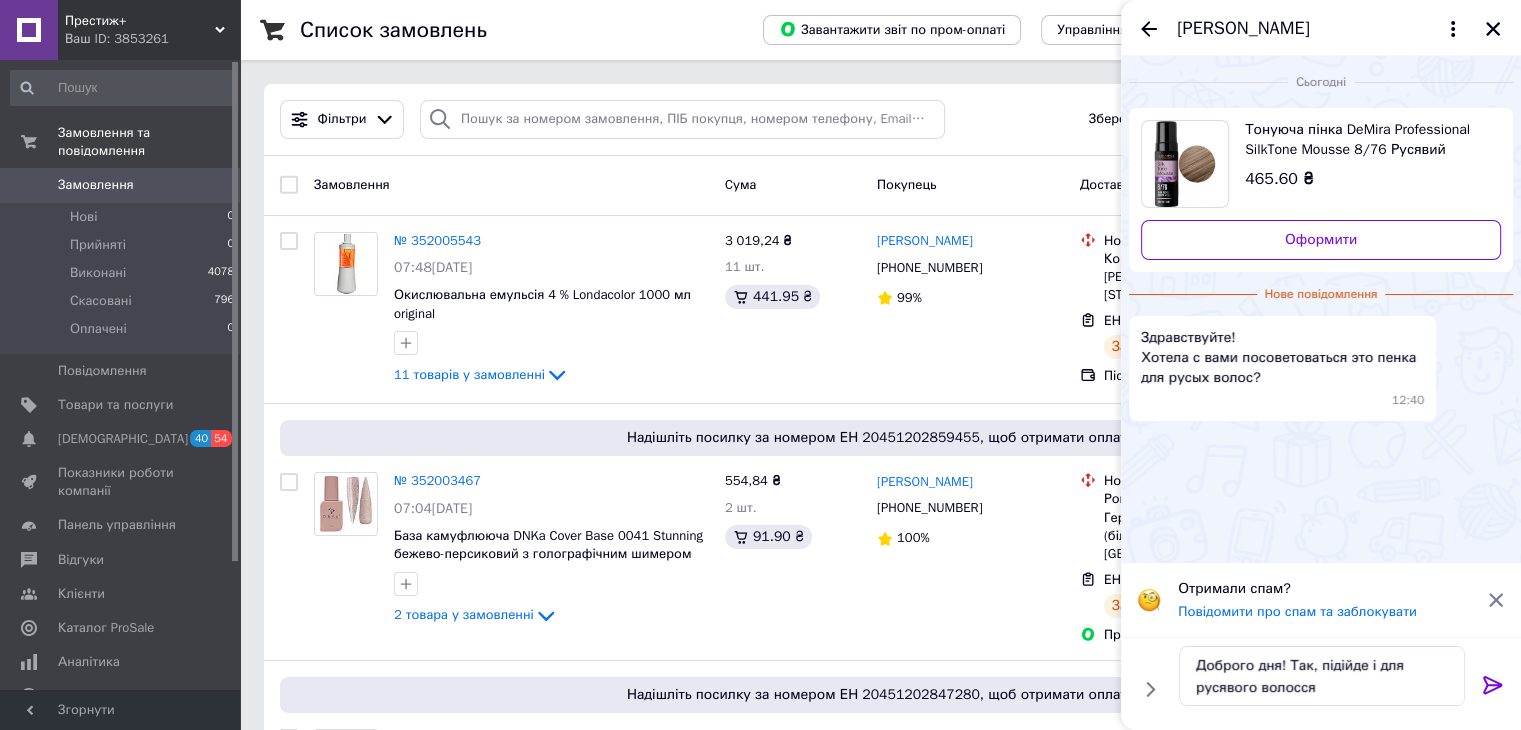 click 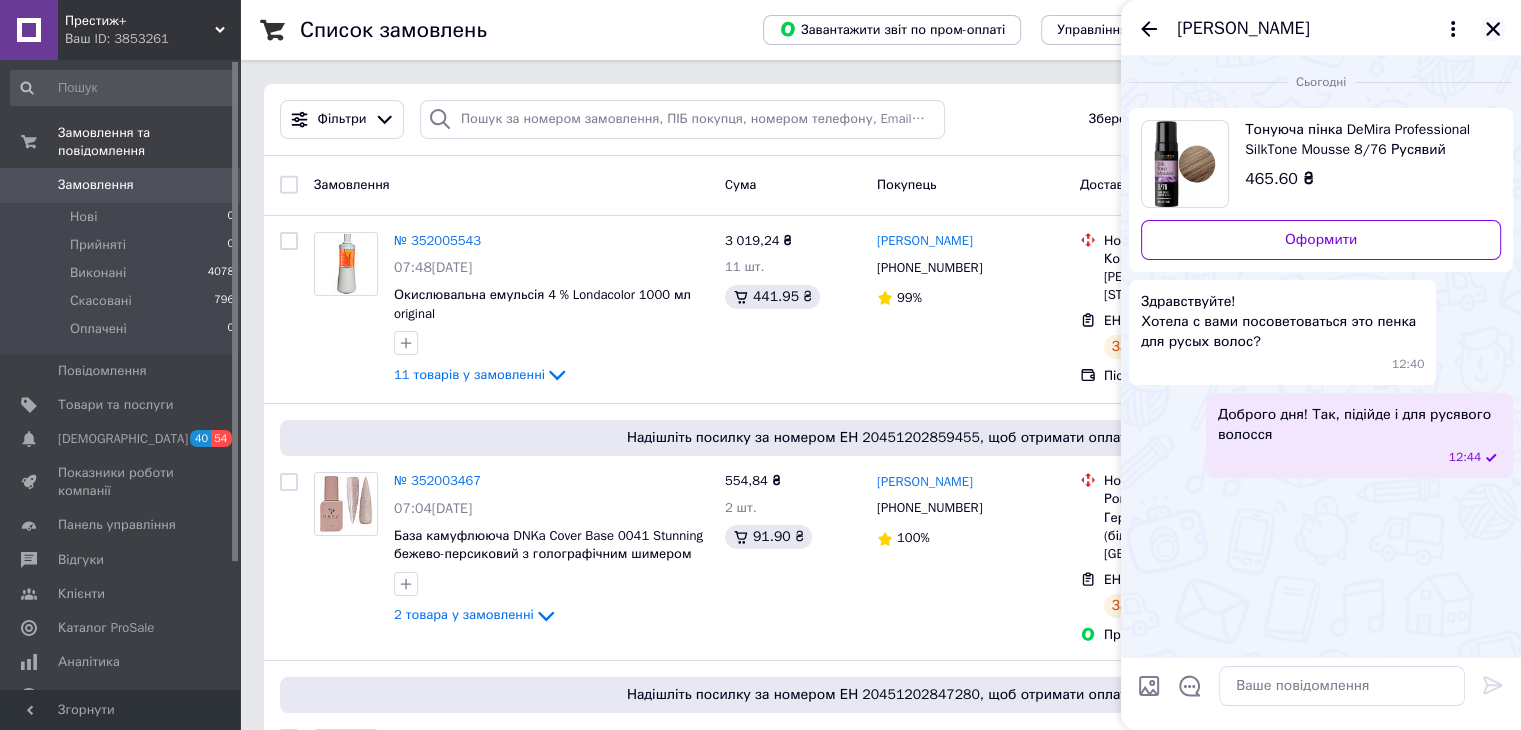 click 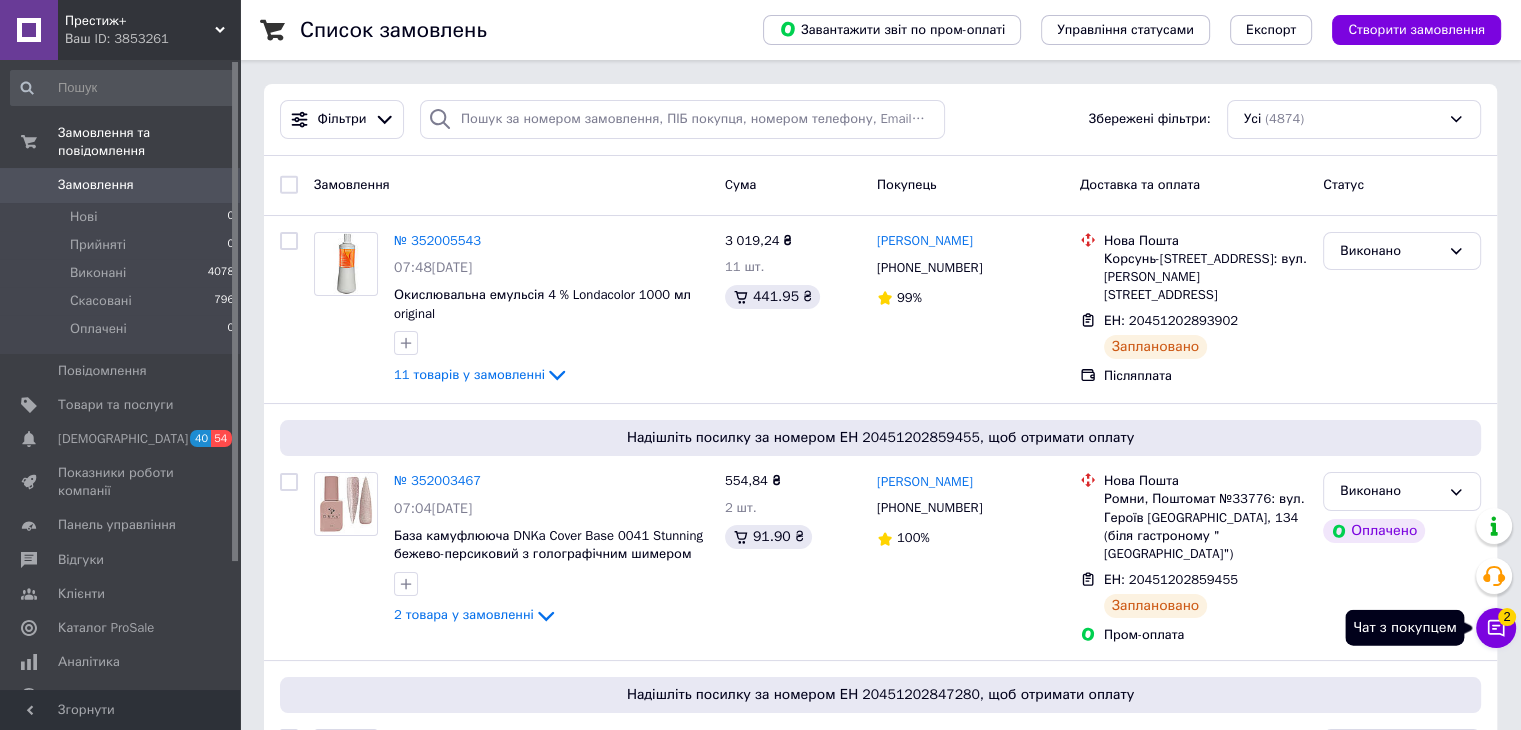 click 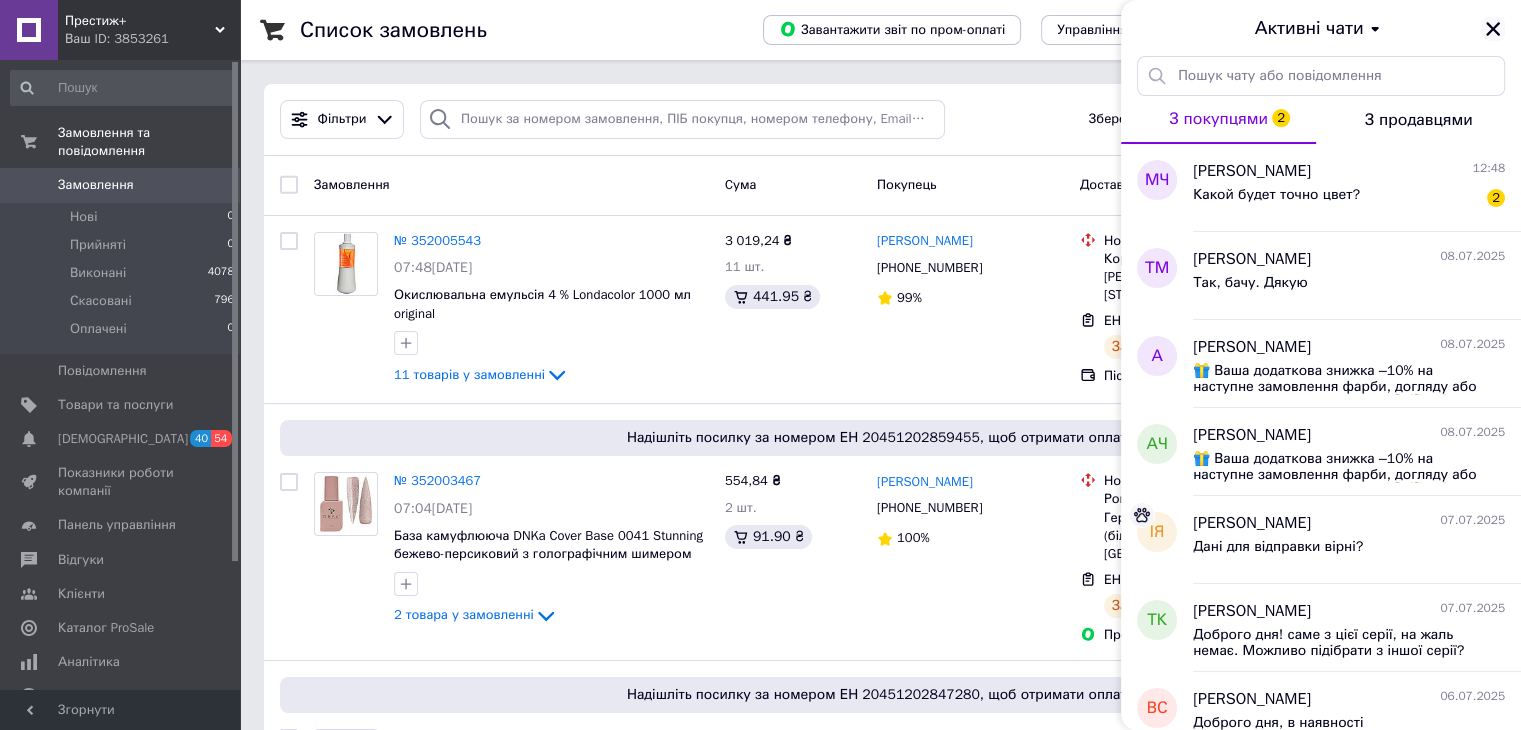 click 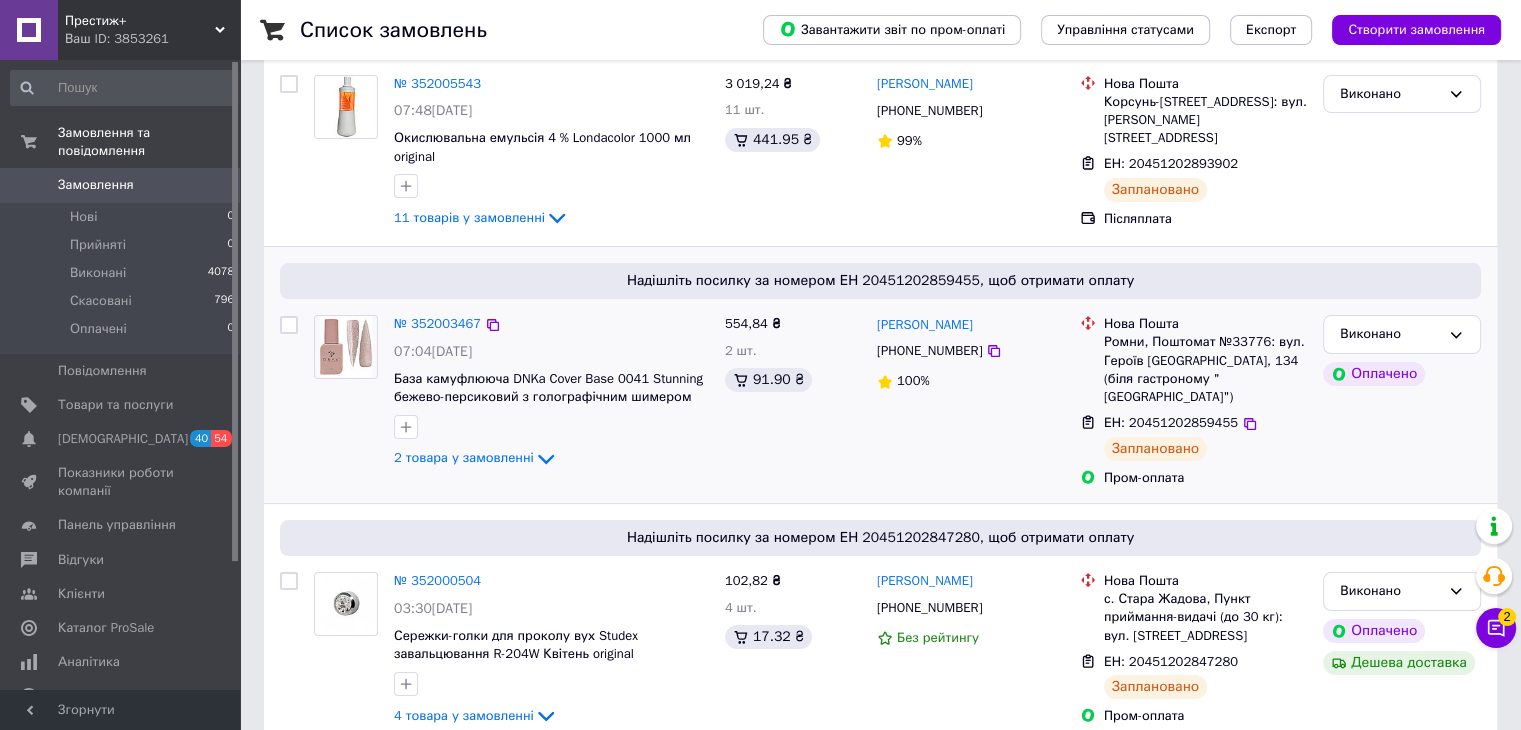 scroll, scrollTop: 300, scrollLeft: 0, axis: vertical 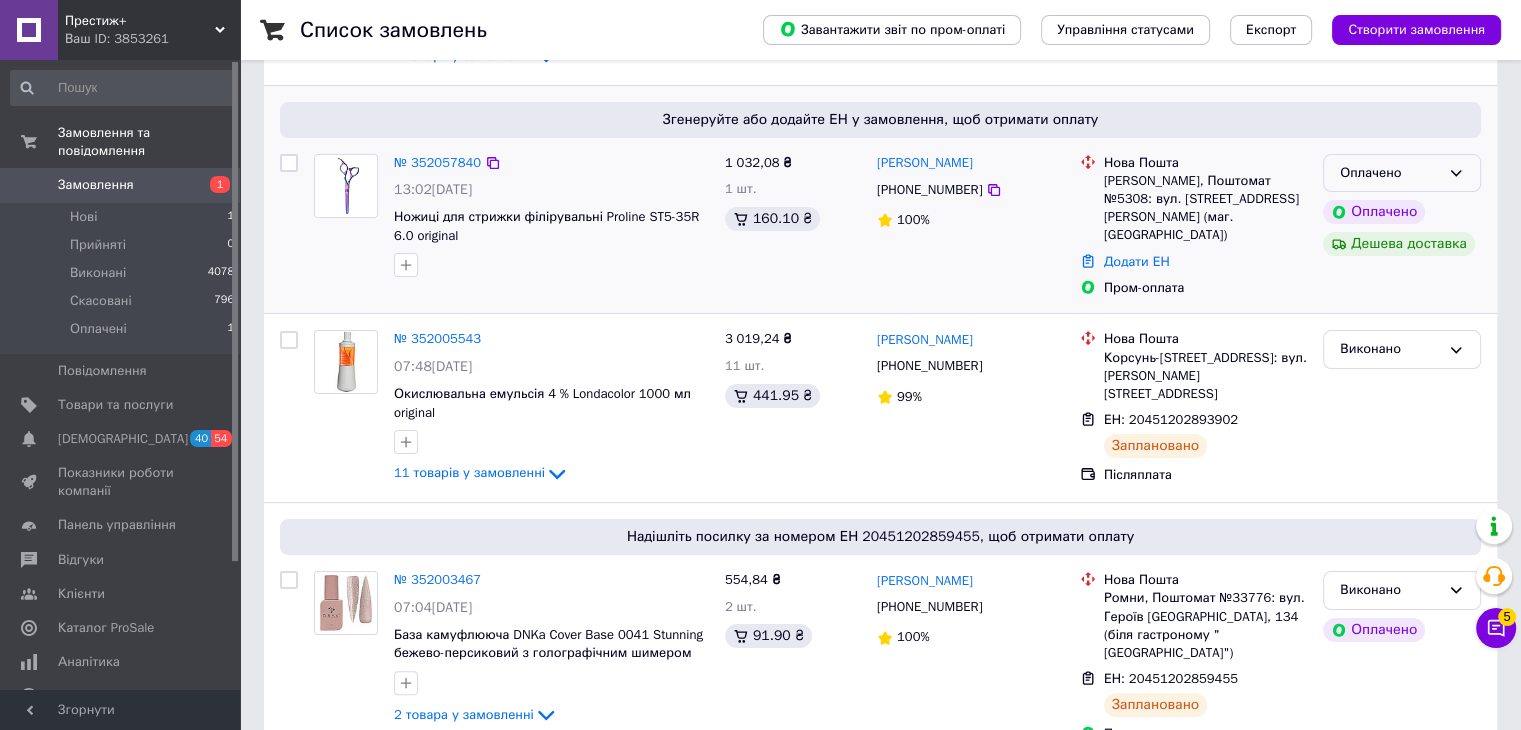 click 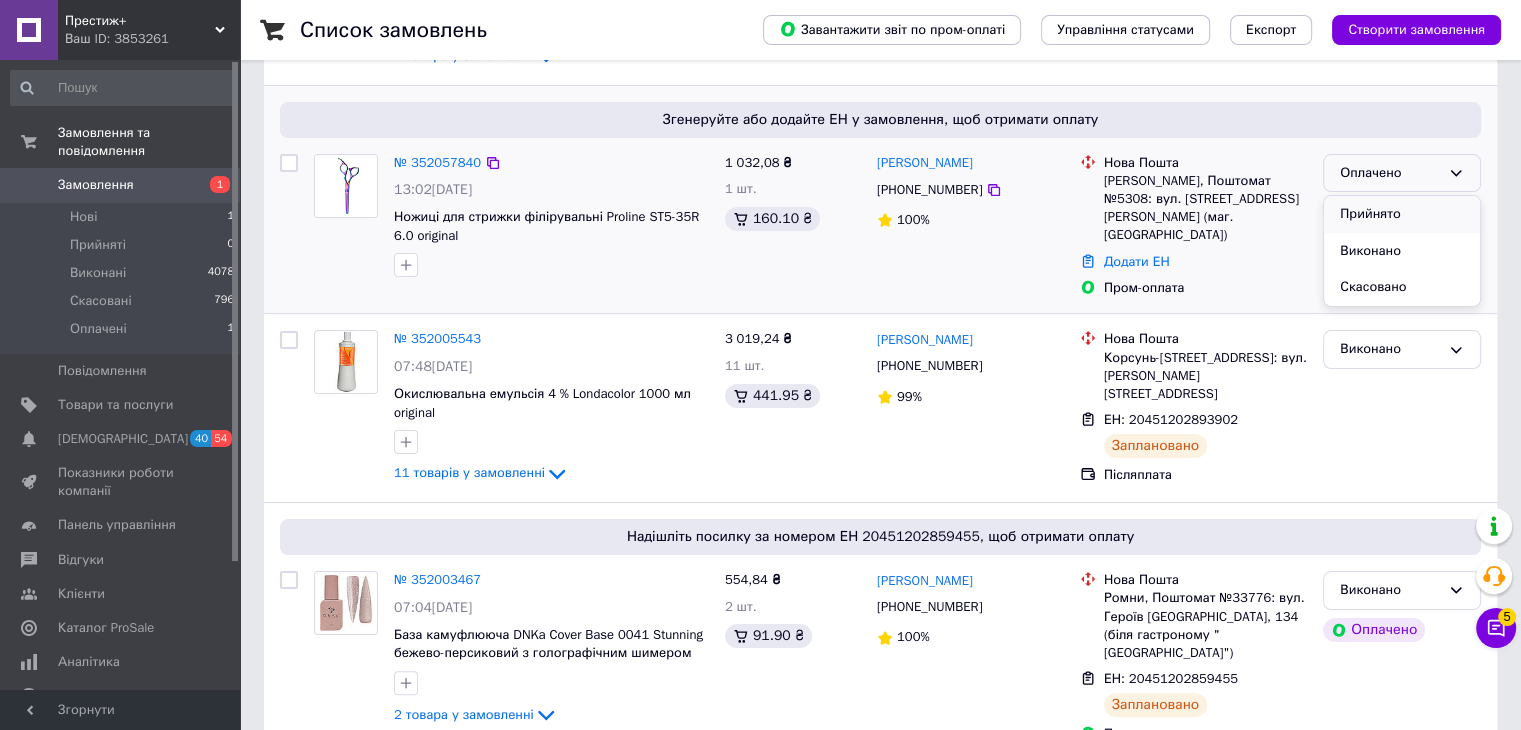 click on "Прийнято" at bounding box center [1402, 214] 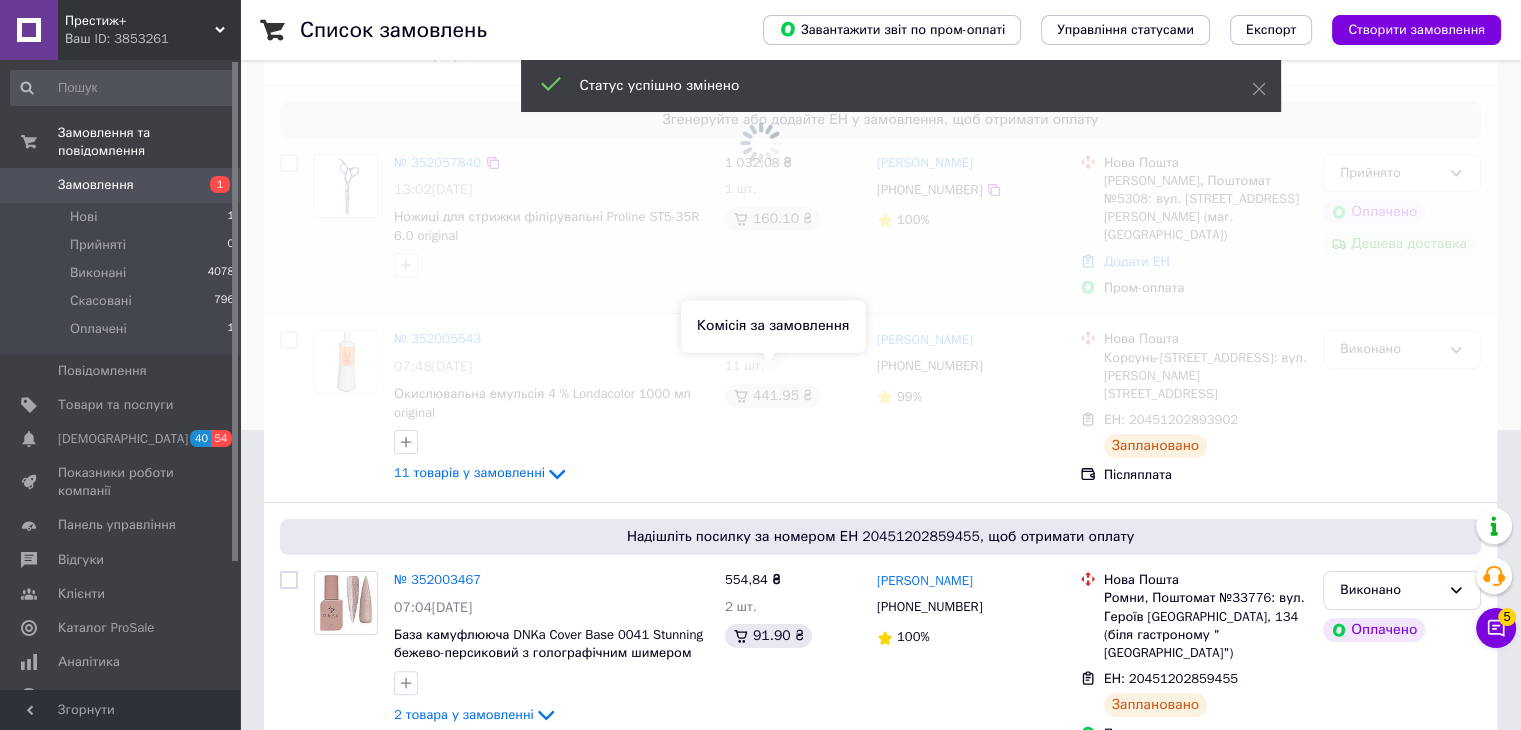 scroll, scrollTop: 0, scrollLeft: 0, axis: both 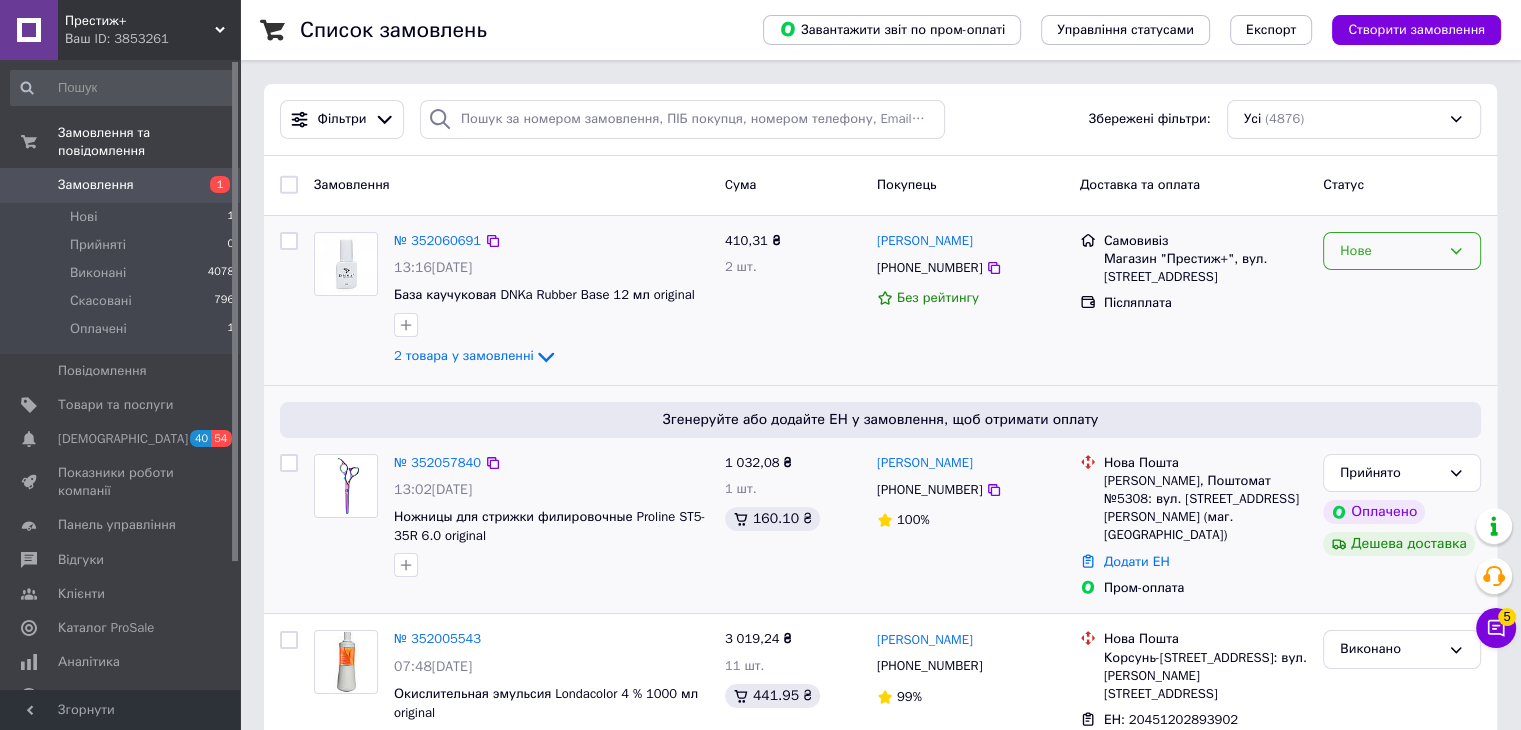 click on "Нове" at bounding box center [1390, 251] 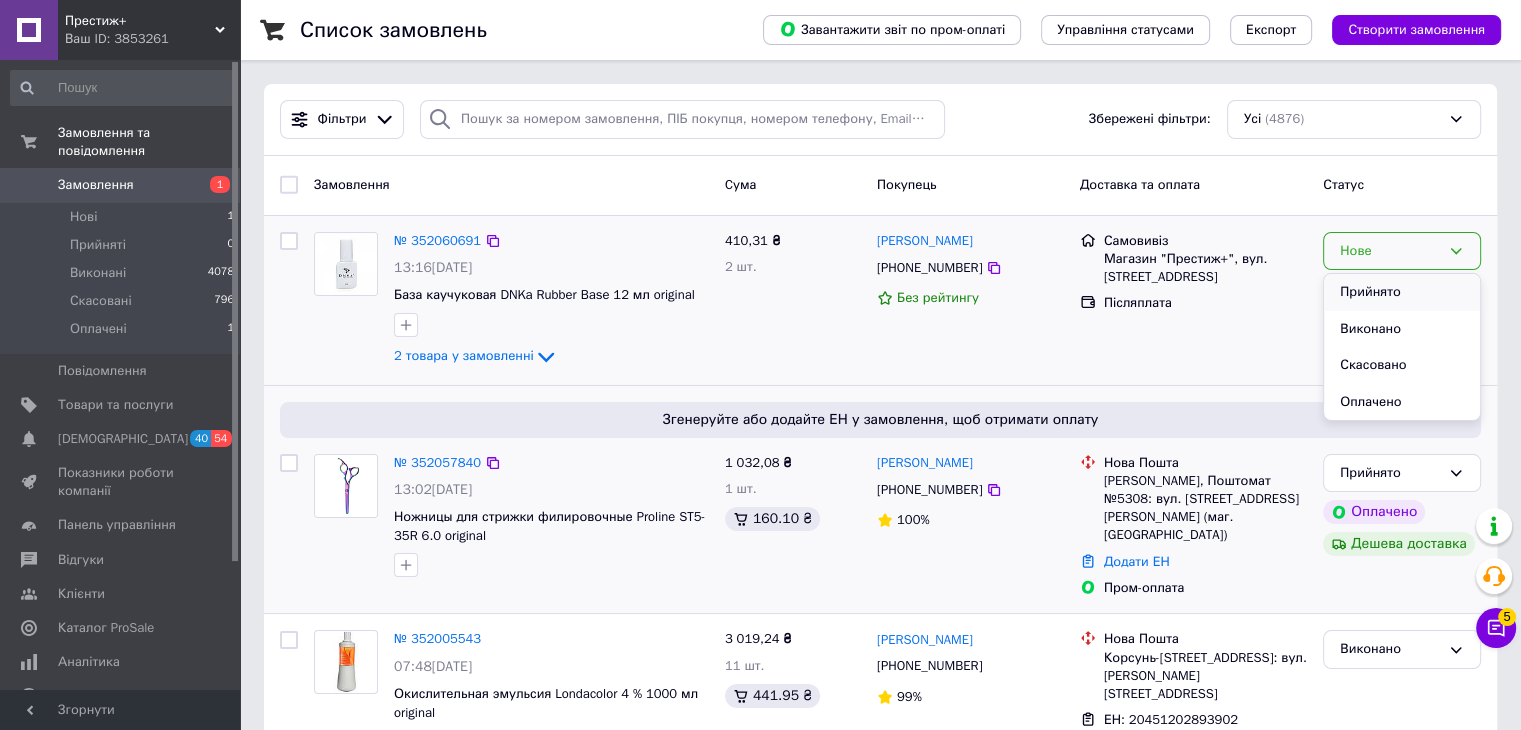 click on "Прийнято" at bounding box center [1402, 292] 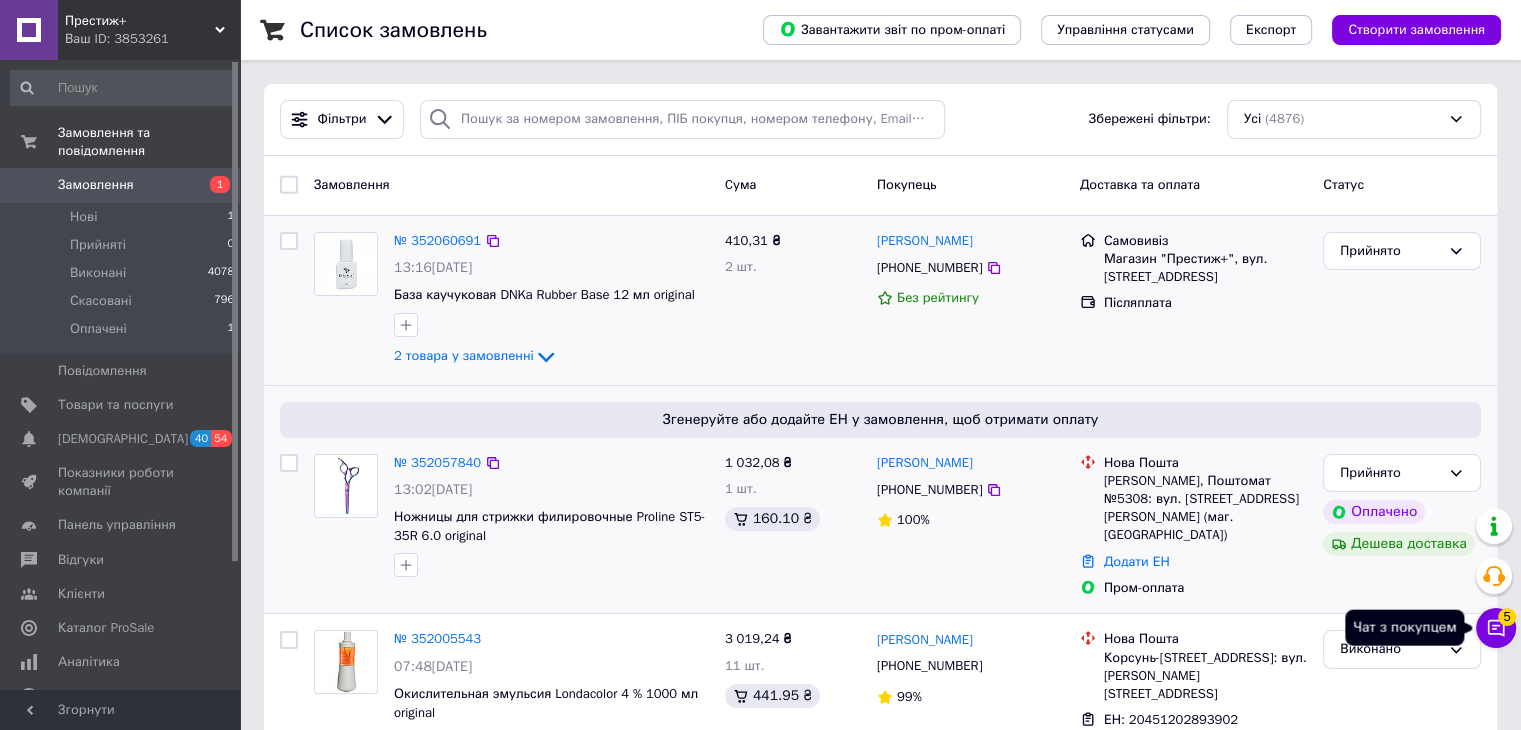 click on "Чат з покупцем 5" at bounding box center [1496, 628] 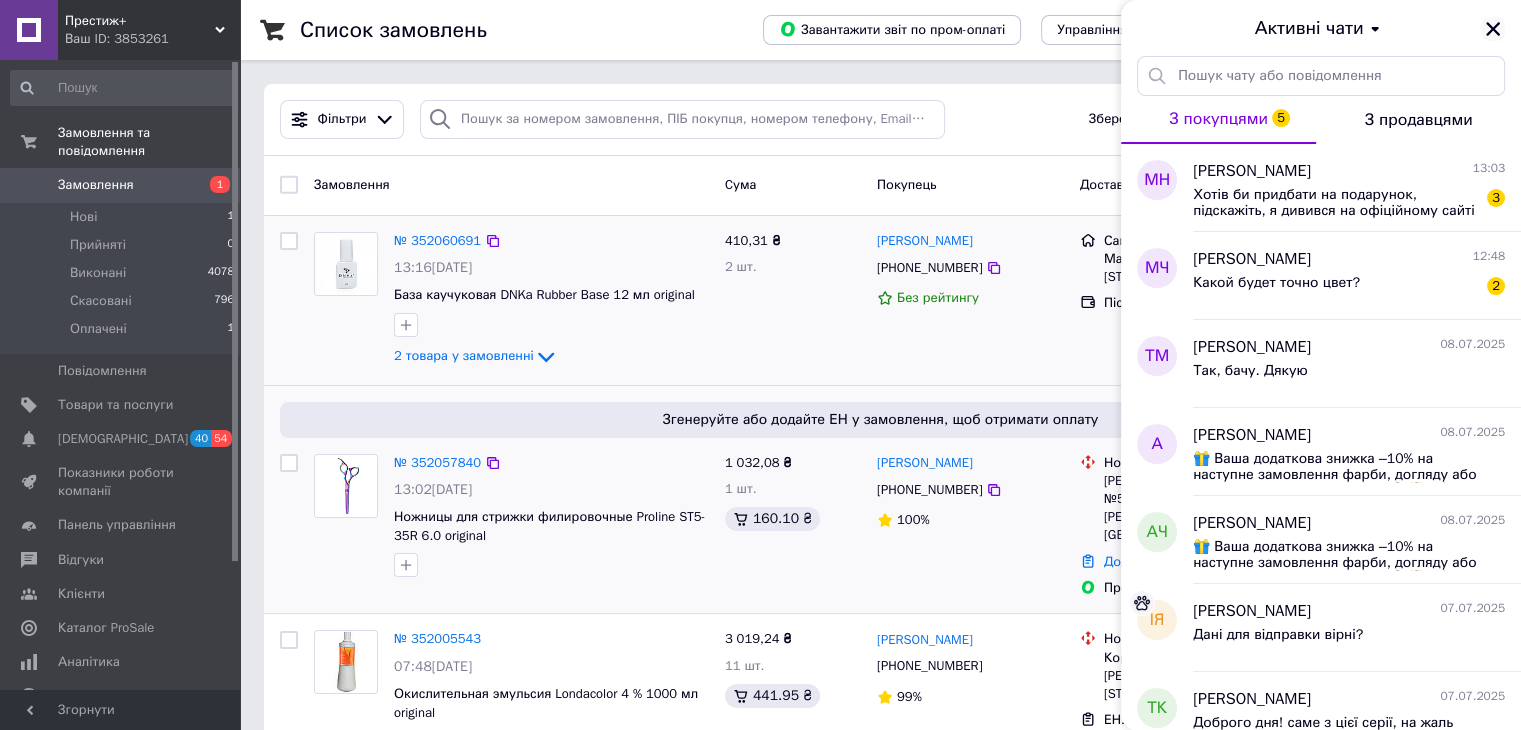 click 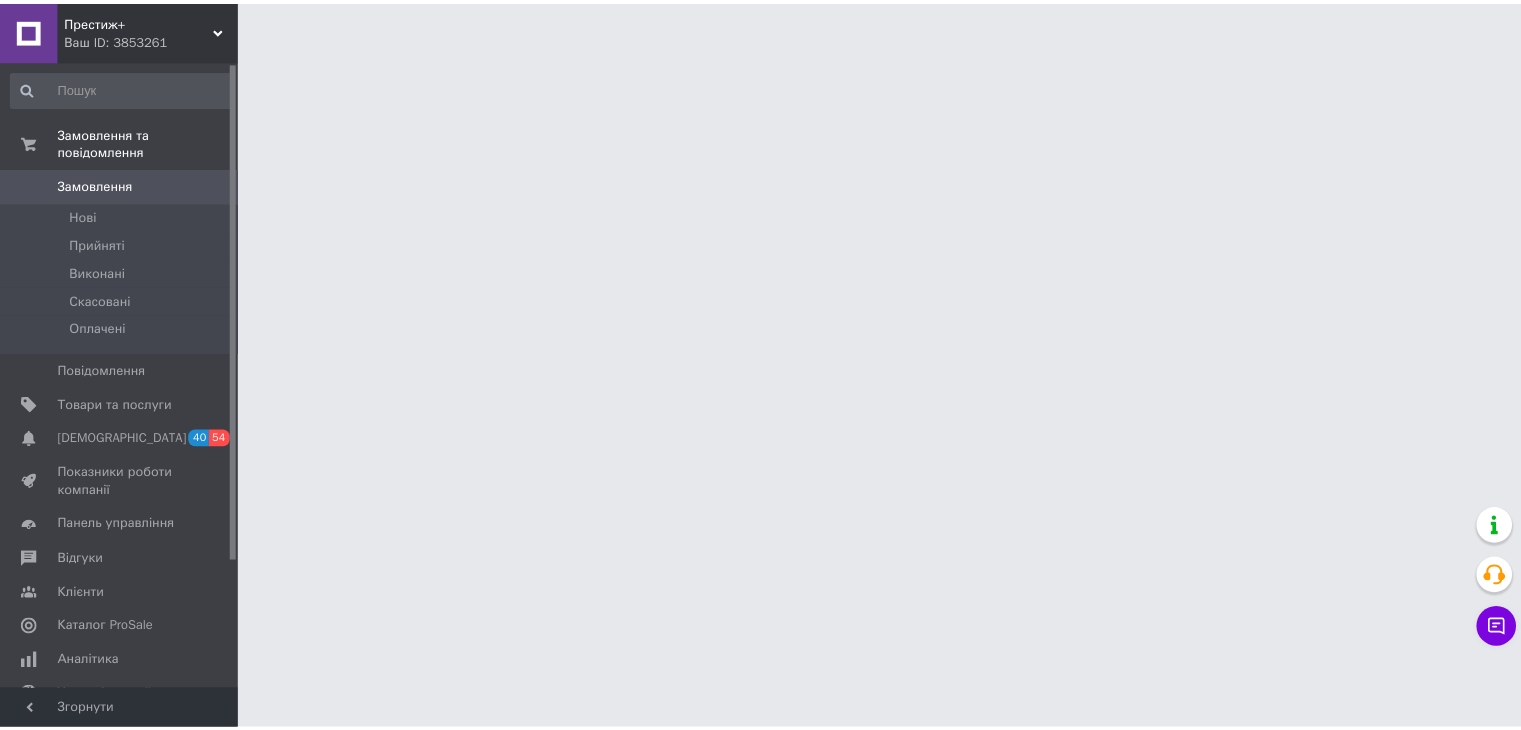 scroll, scrollTop: 0, scrollLeft: 0, axis: both 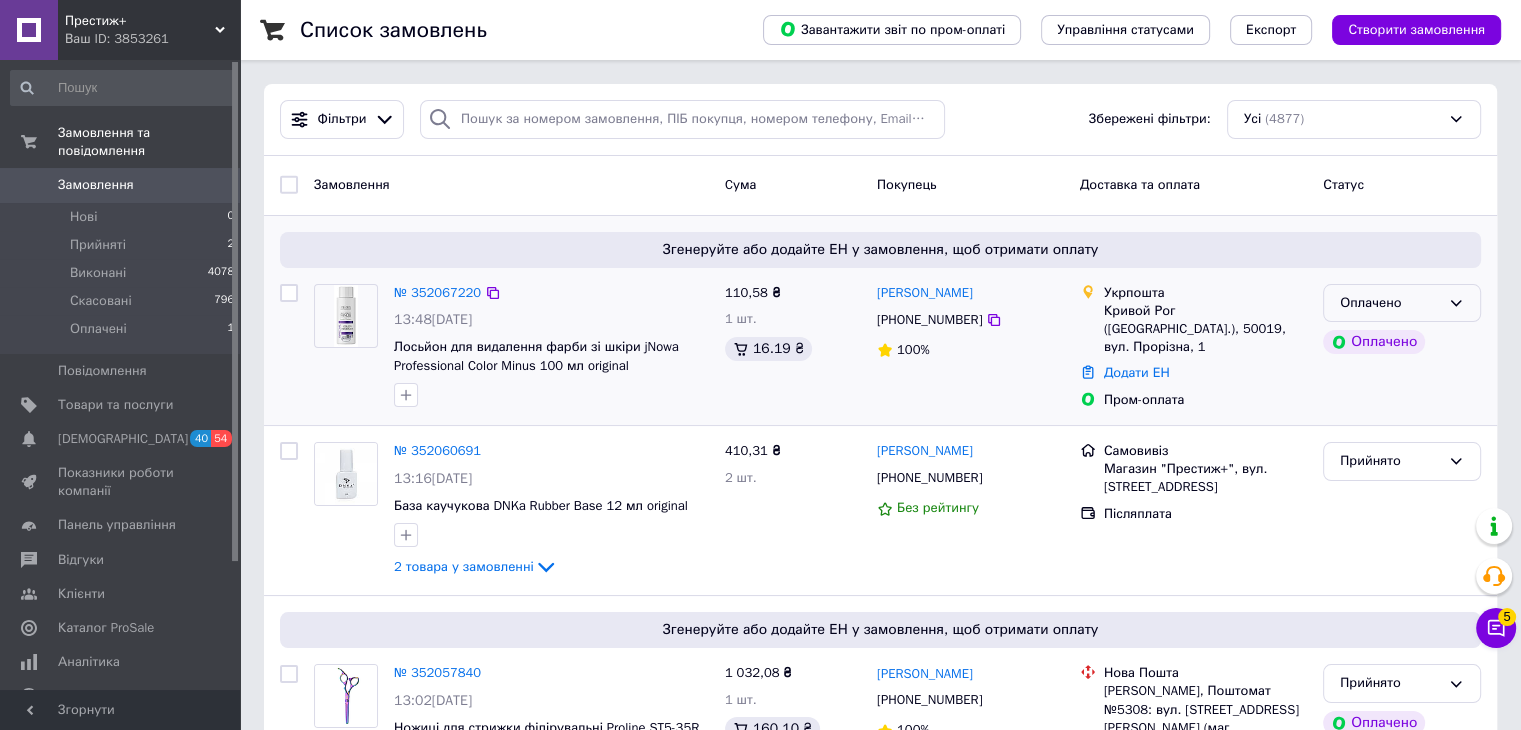 click 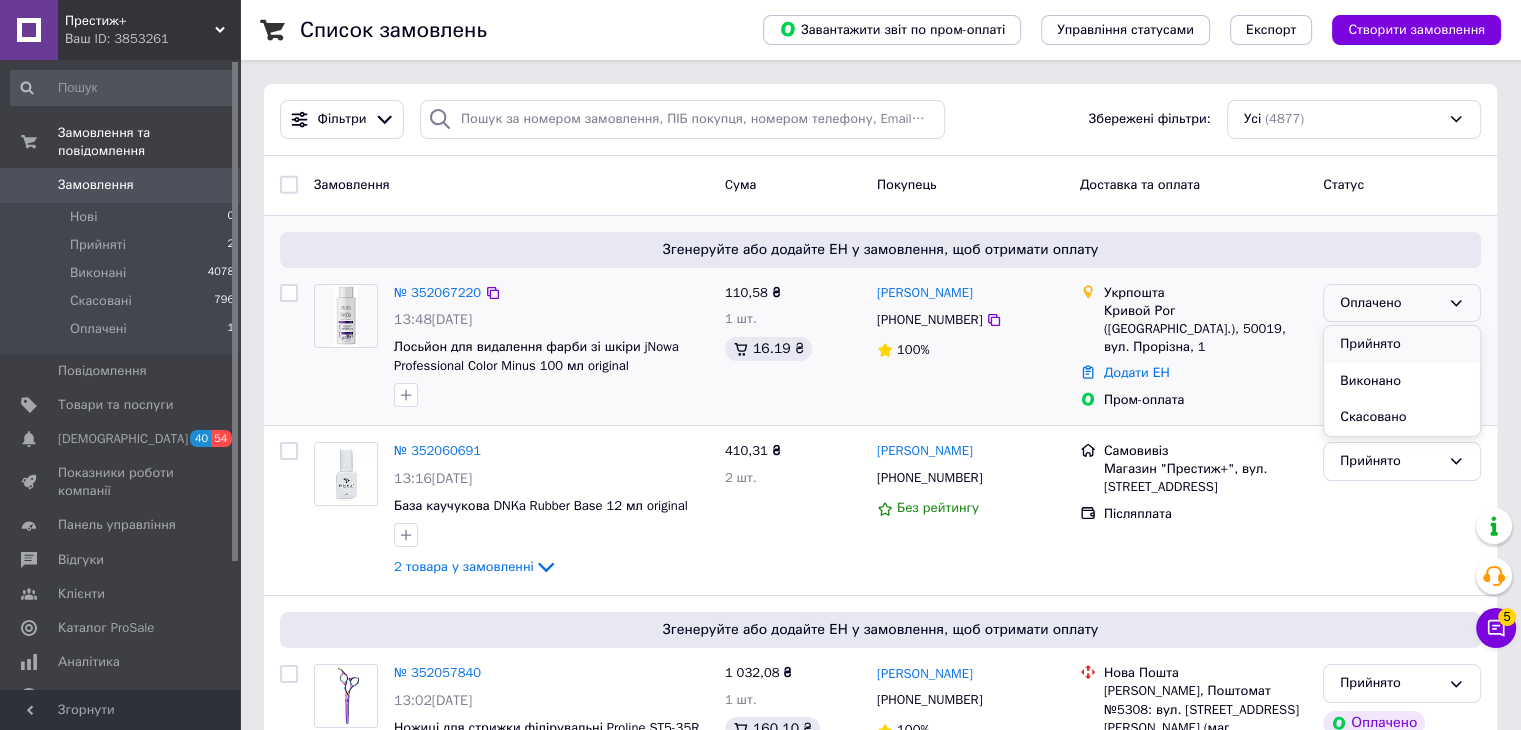 click on "Прийнято" at bounding box center (1402, 344) 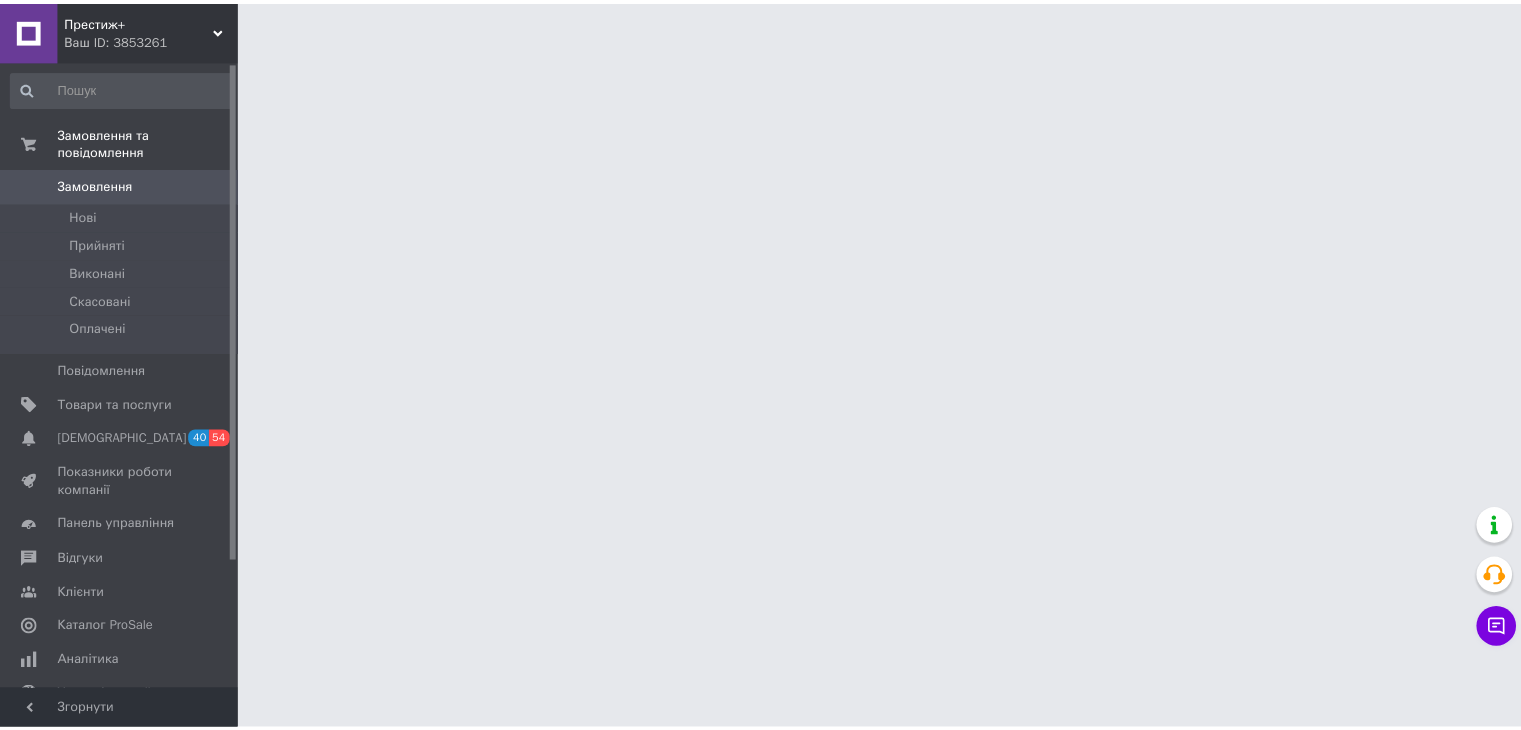 scroll, scrollTop: 0, scrollLeft: 0, axis: both 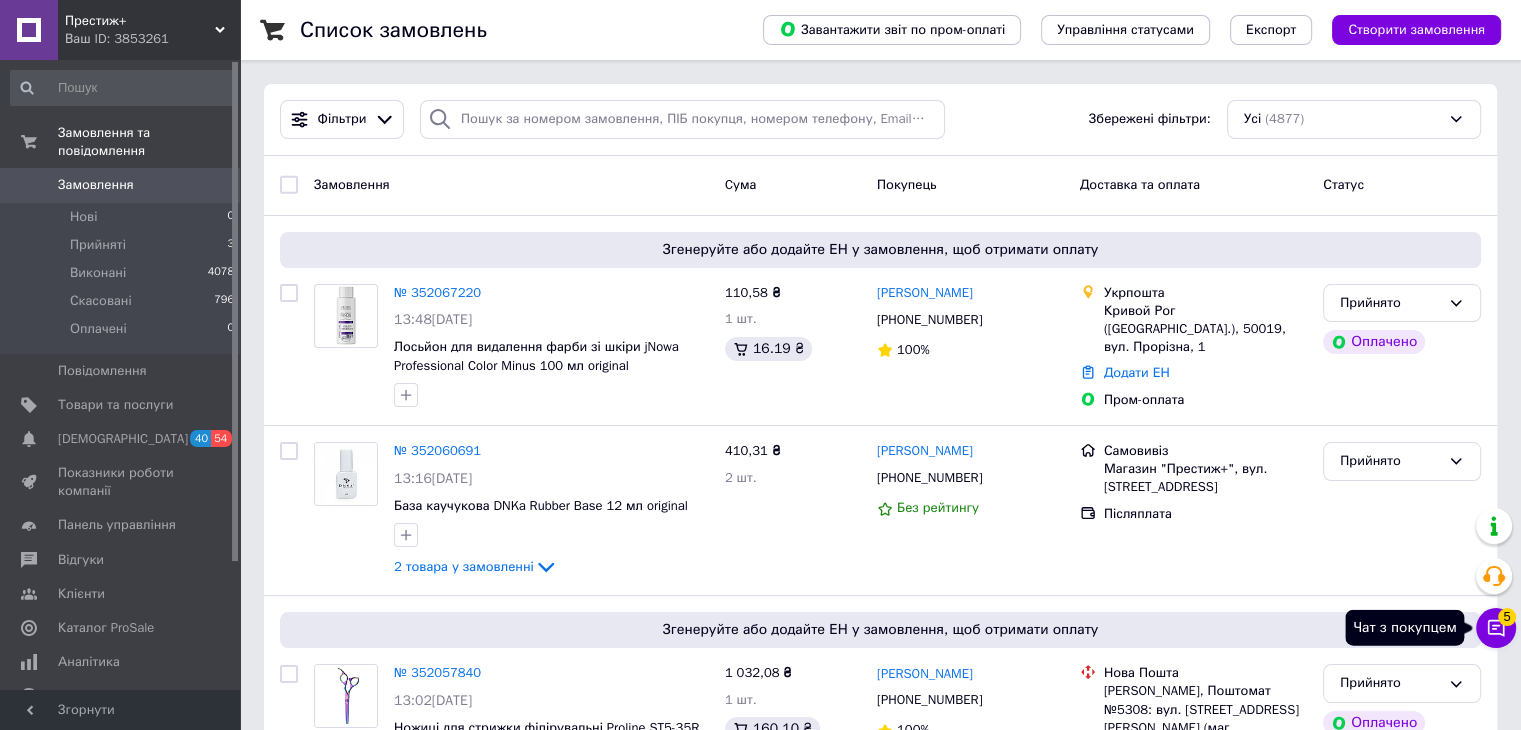 click 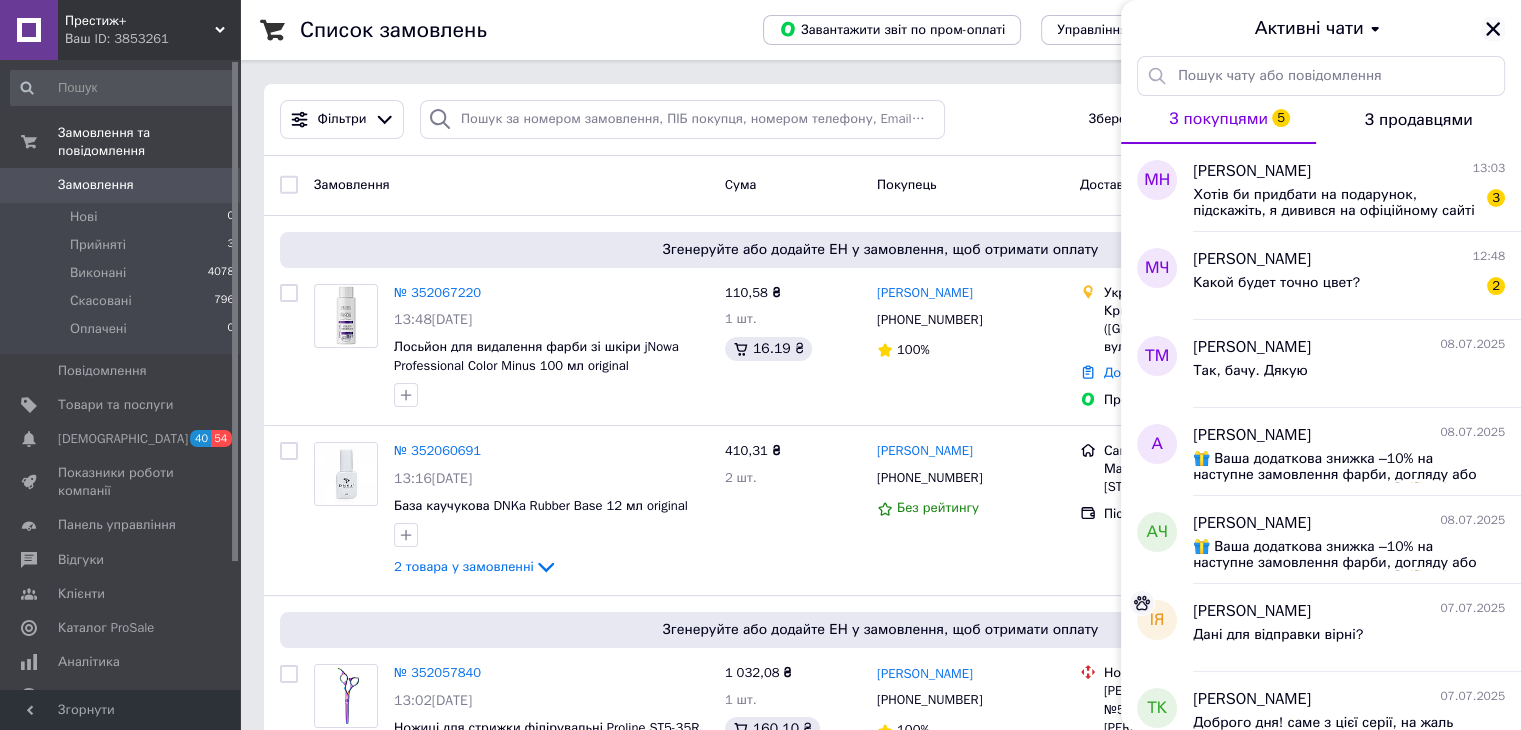 click 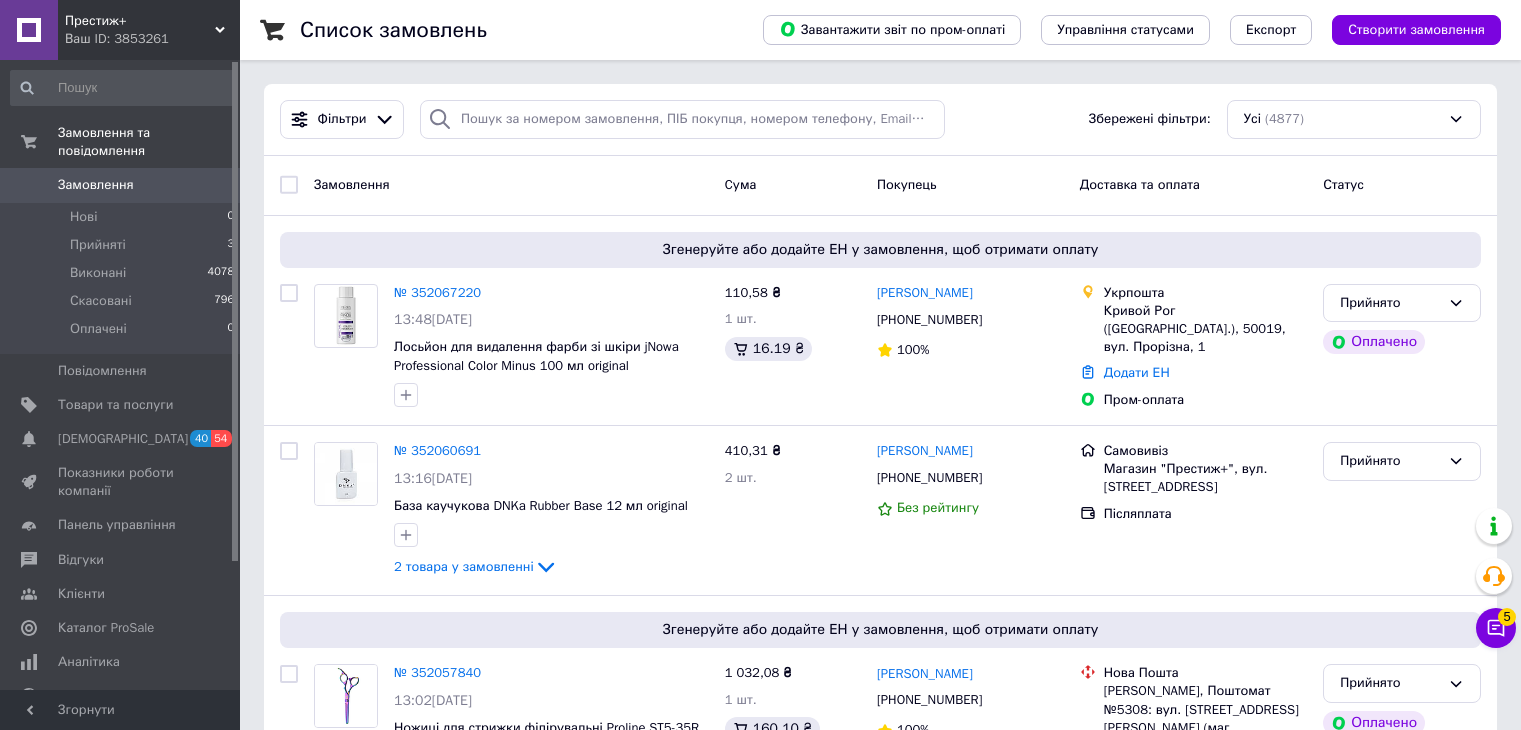 scroll, scrollTop: 0, scrollLeft: 0, axis: both 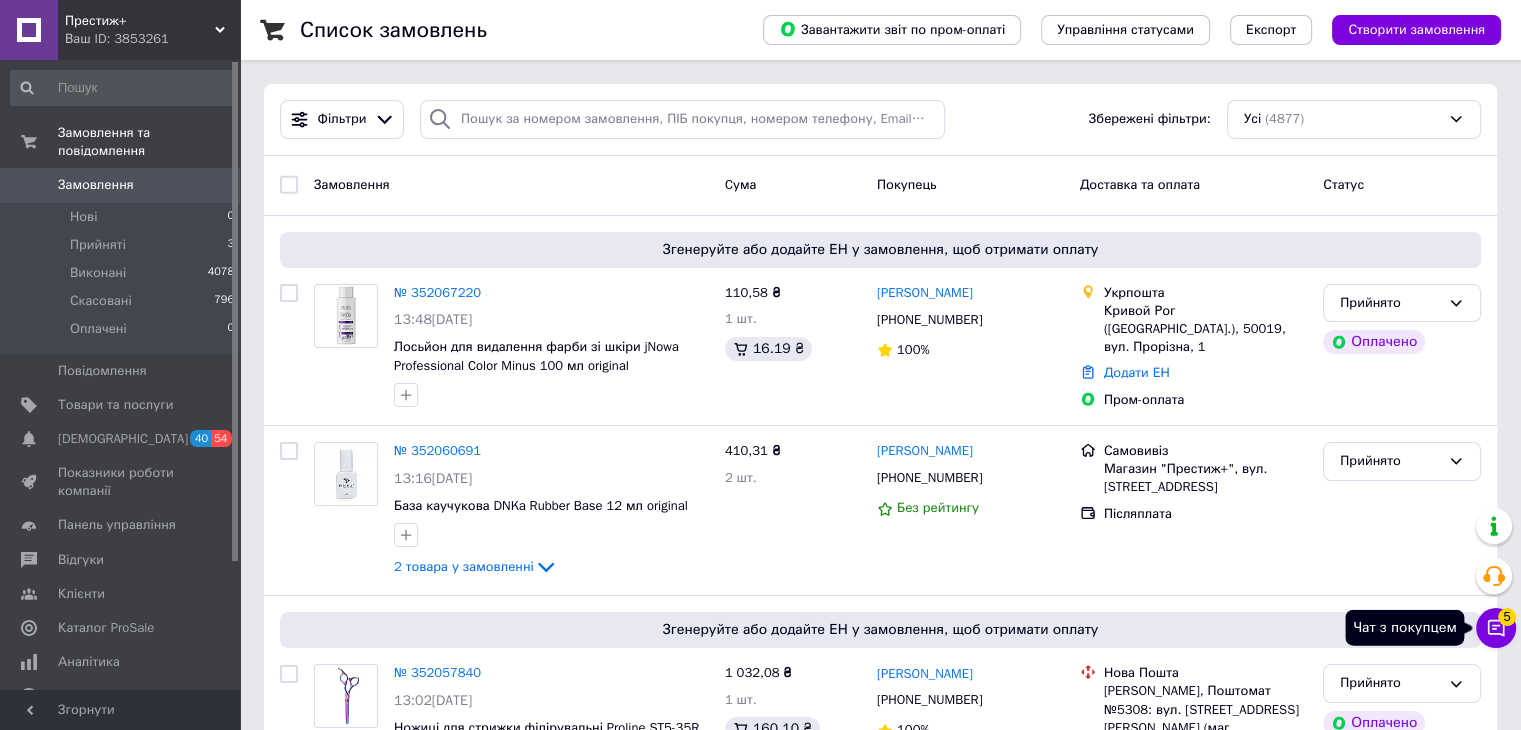 click 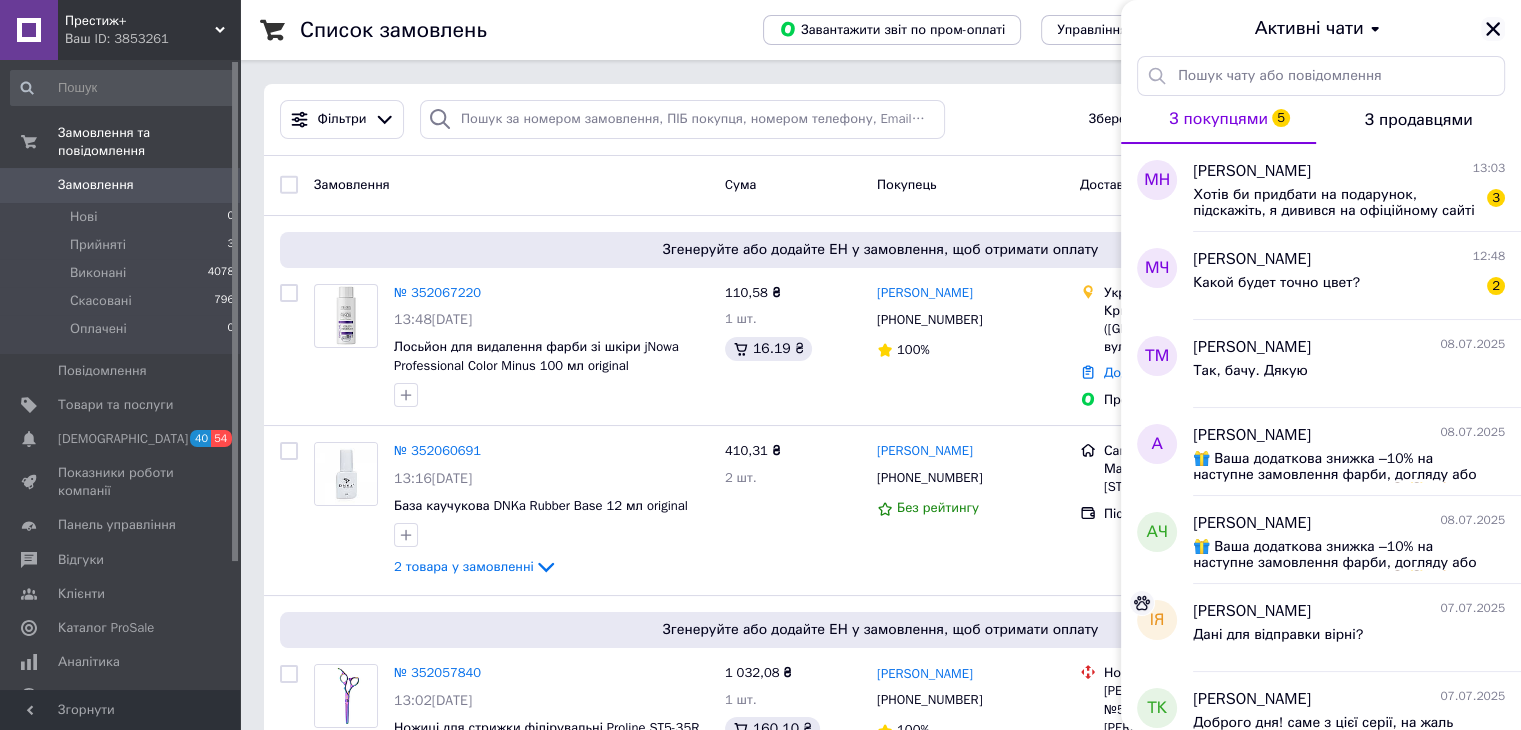 click 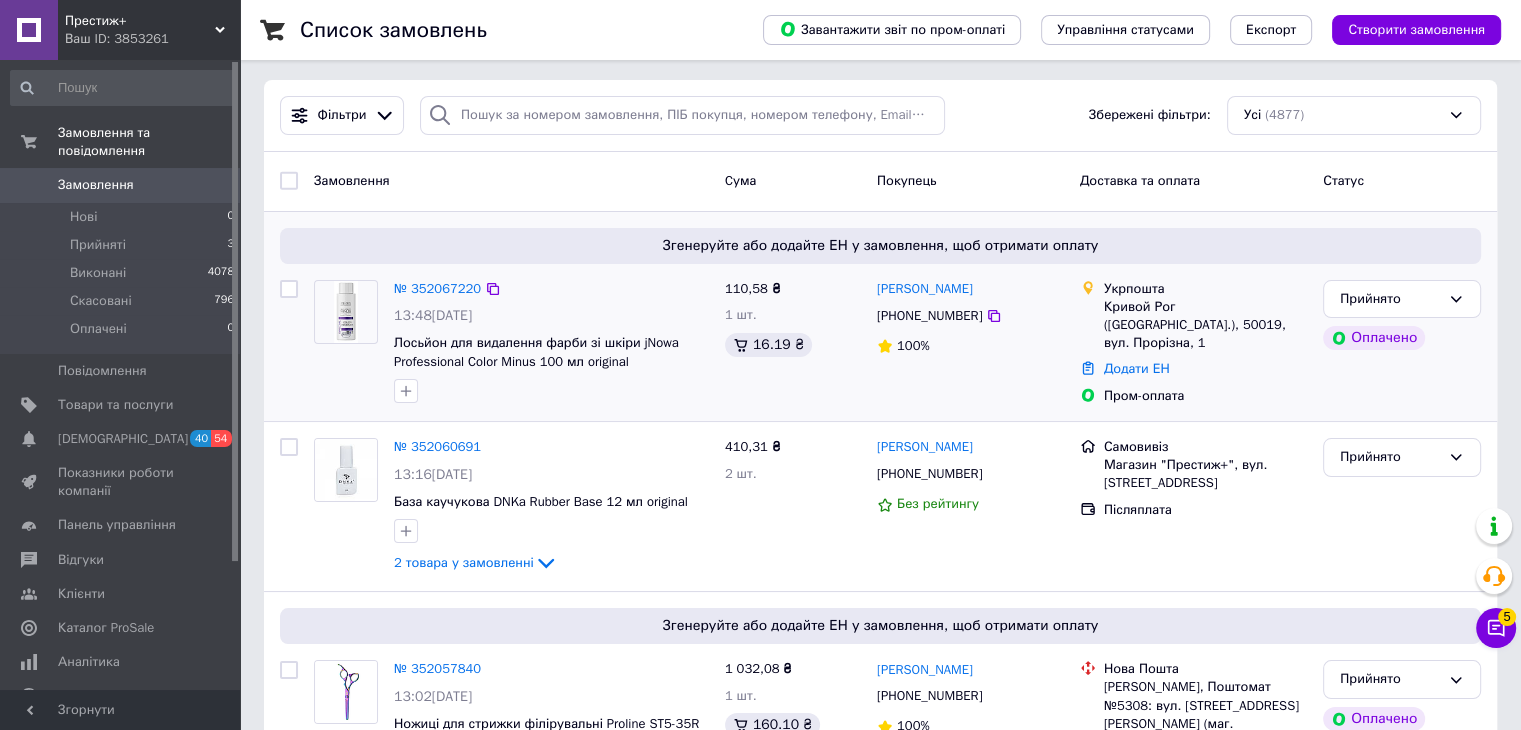 scroll, scrollTop: 0, scrollLeft: 0, axis: both 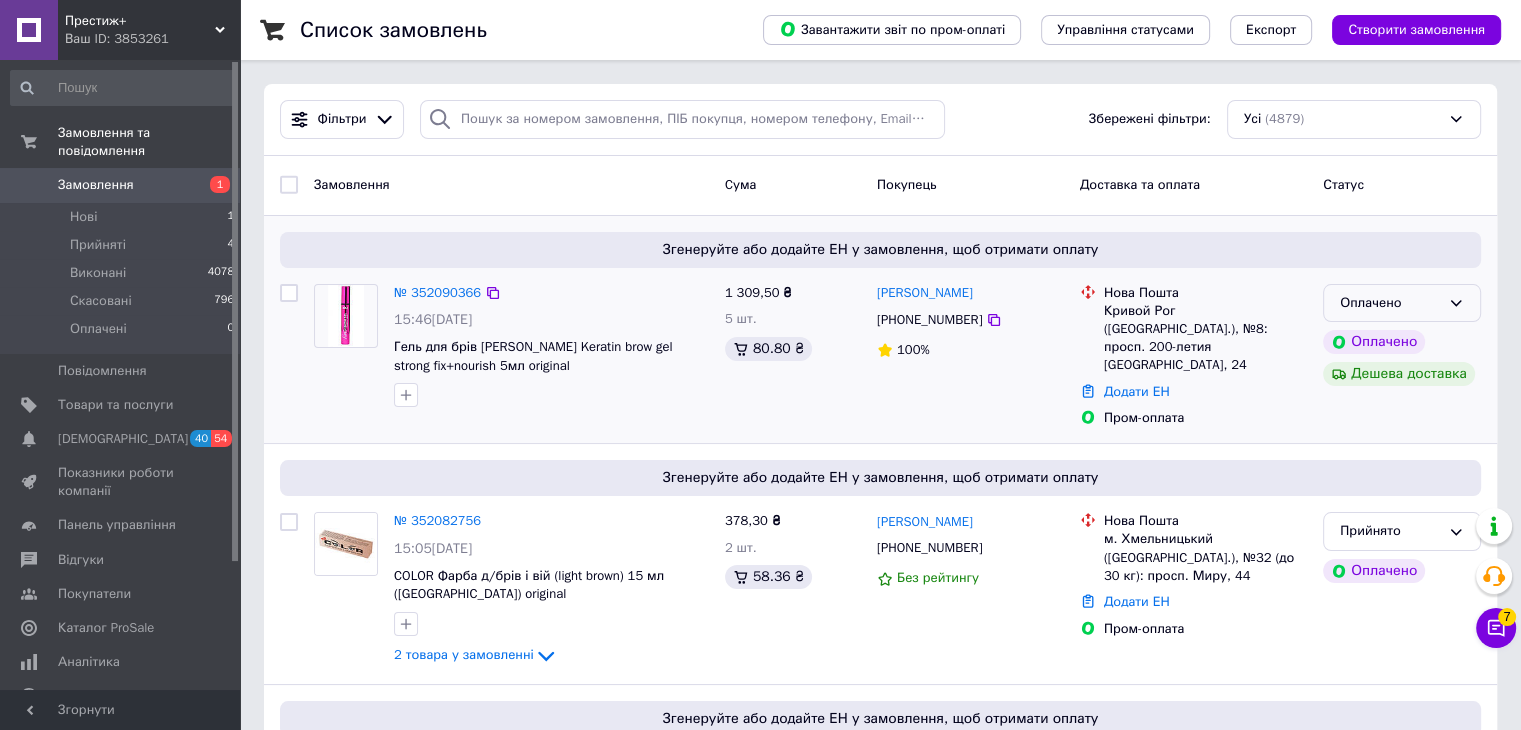click on "Оплачено" at bounding box center [1402, 303] 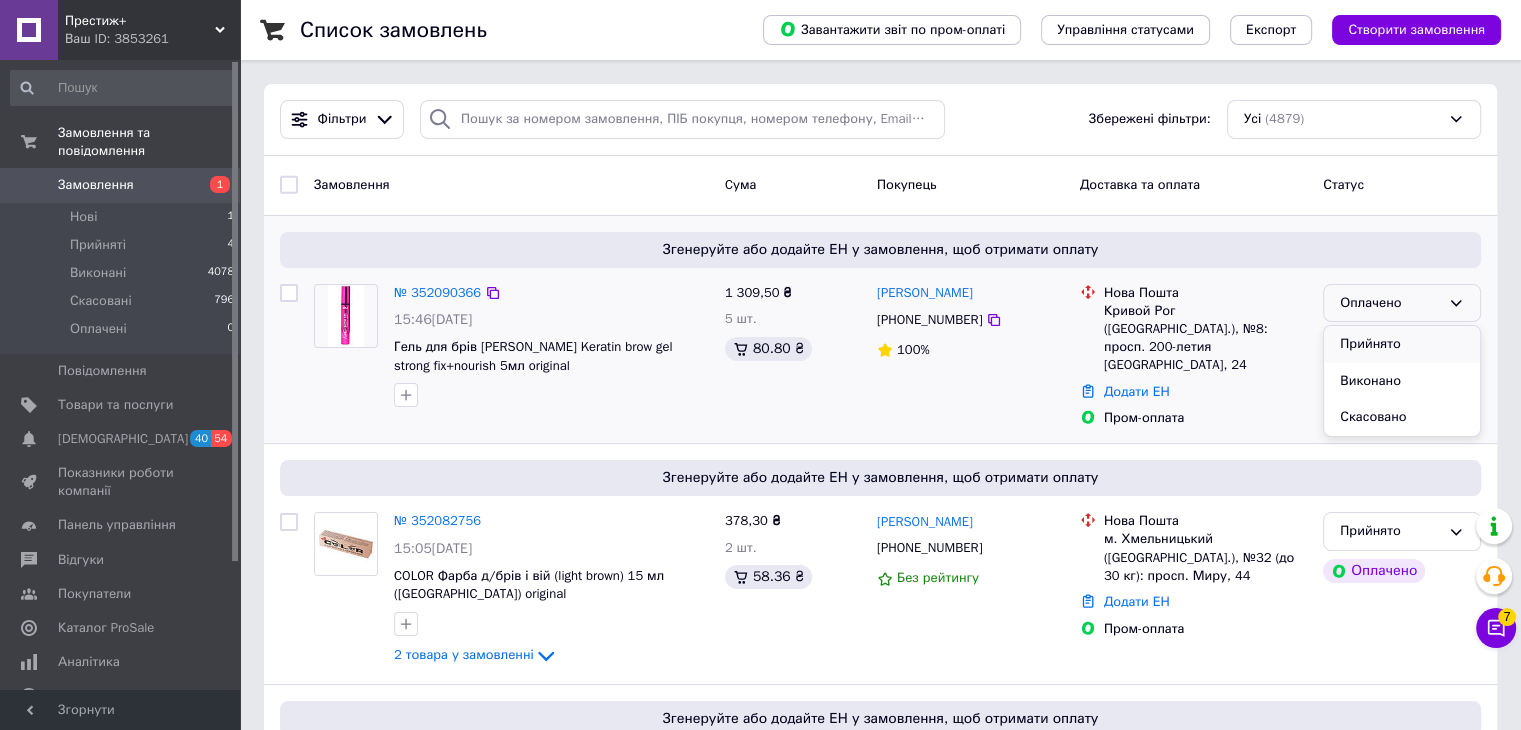 click on "Прийнято" at bounding box center [1402, 344] 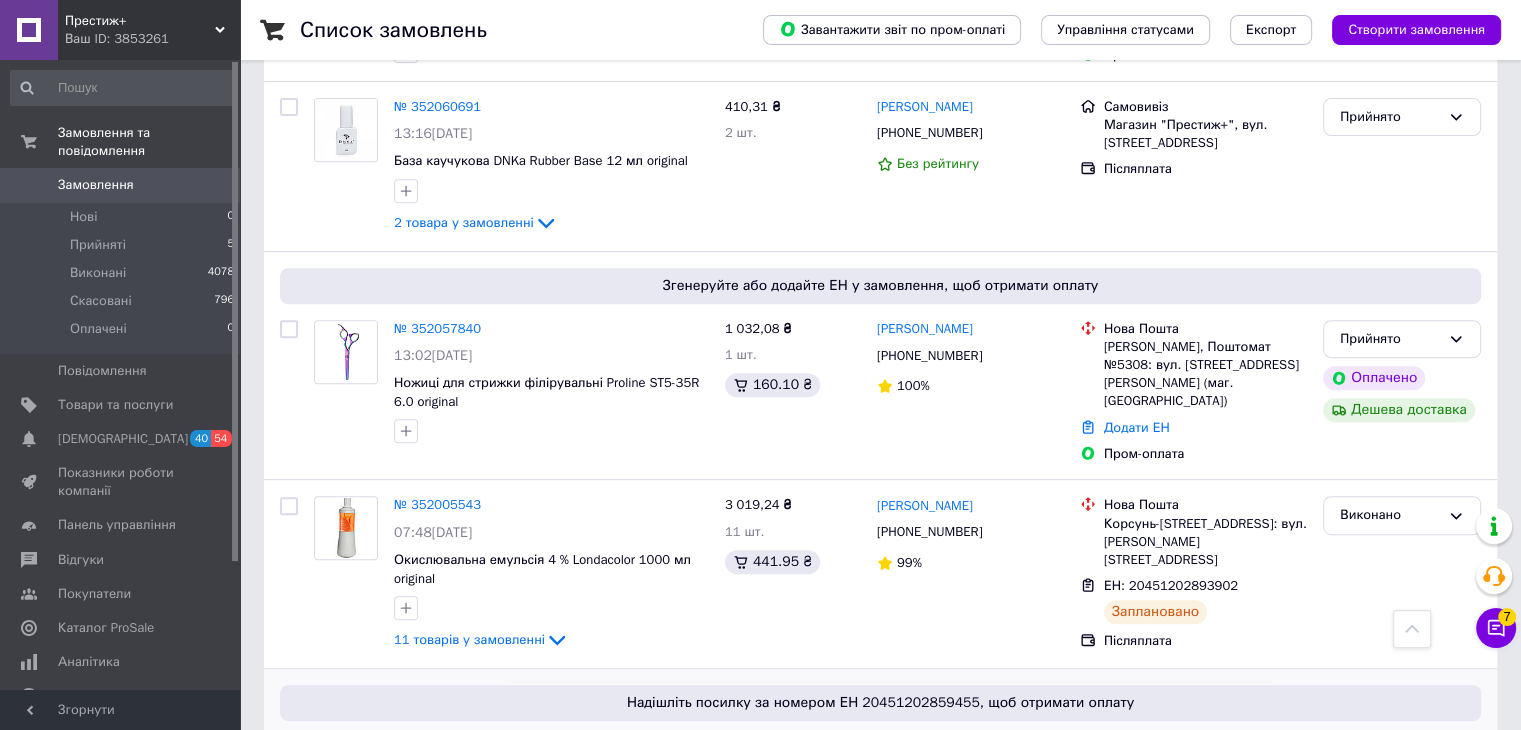 scroll, scrollTop: 1000, scrollLeft: 0, axis: vertical 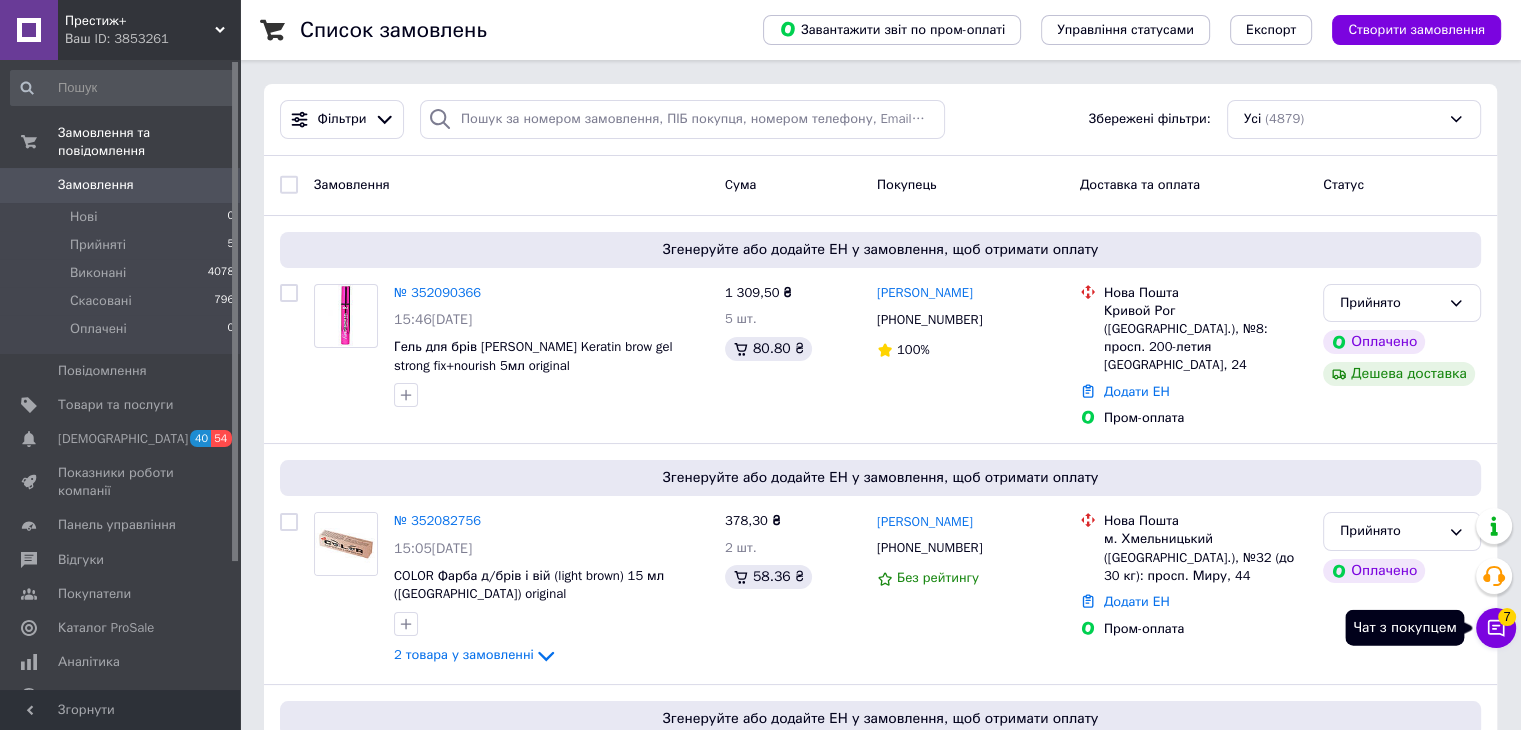 click 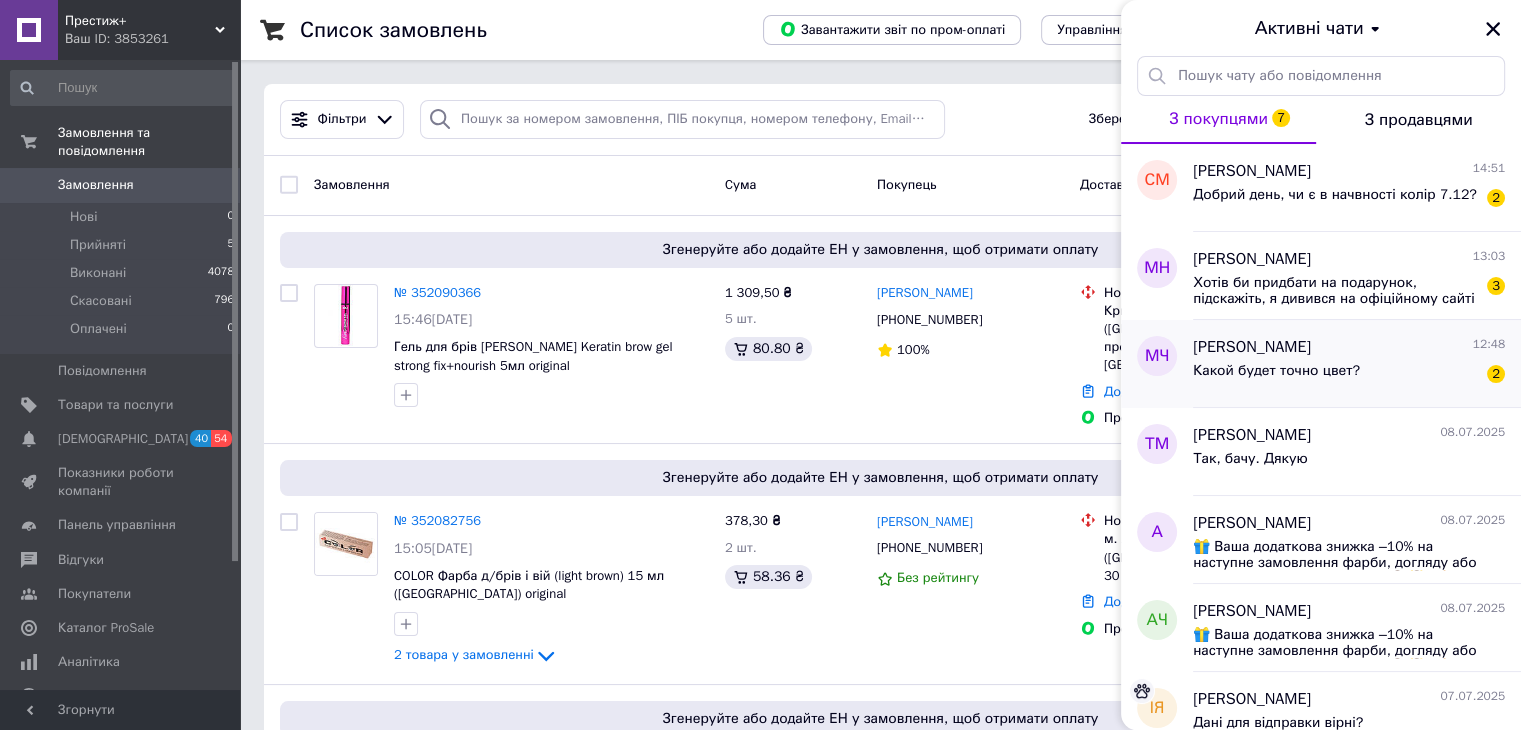 click on "Какой будет точно  цвет? 2" at bounding box center [1349, 375] 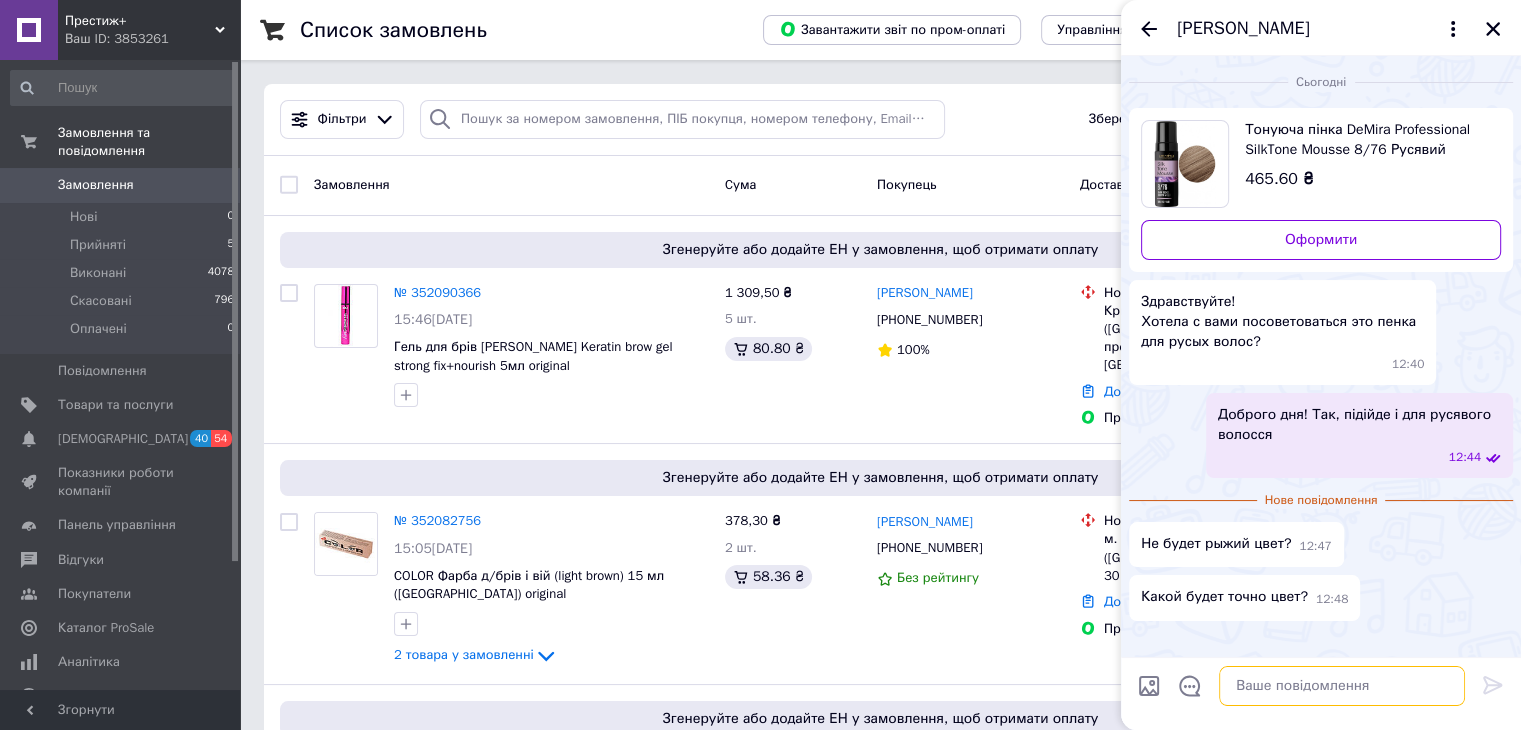 click at bounding box center [1342, 686] 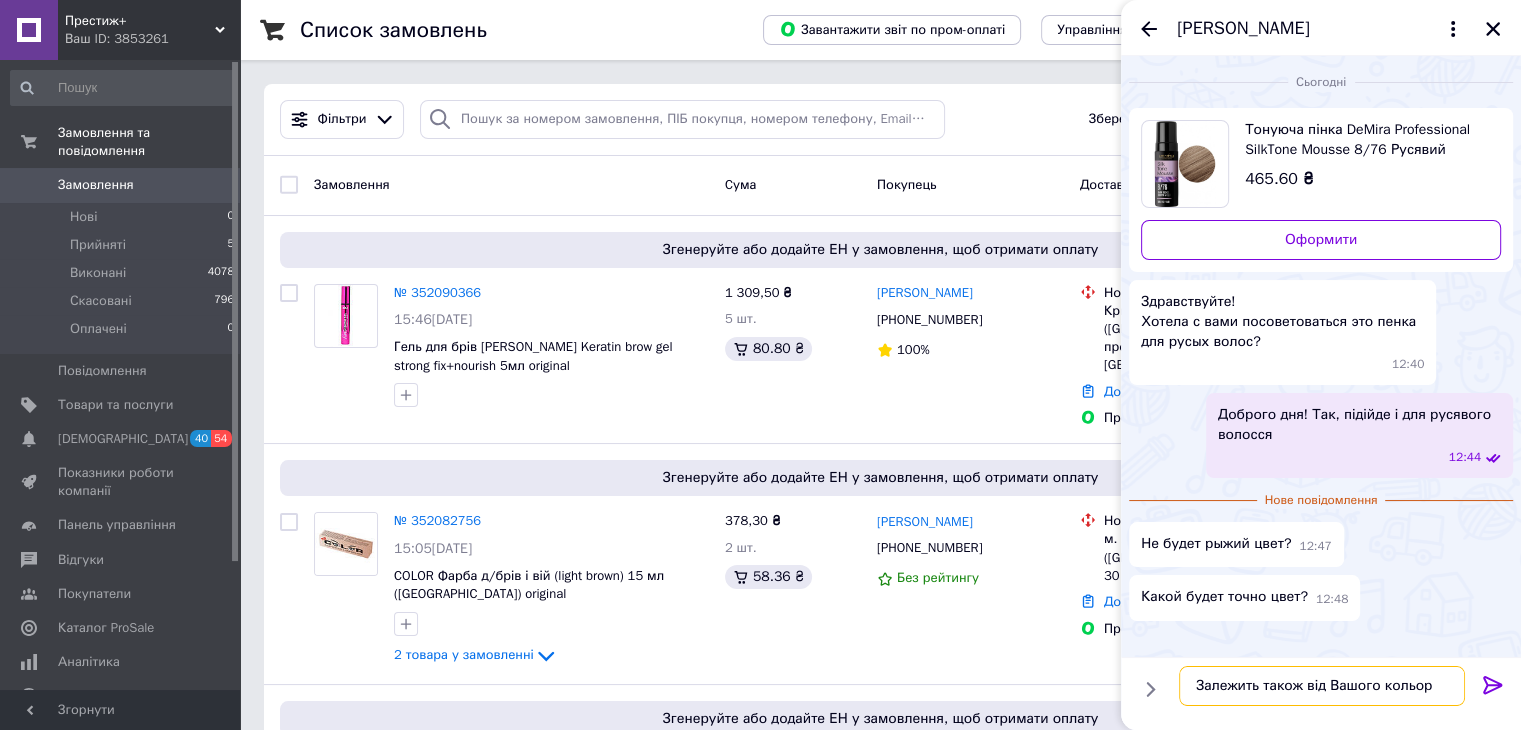 type on "Залежить також від Вашого кольору" 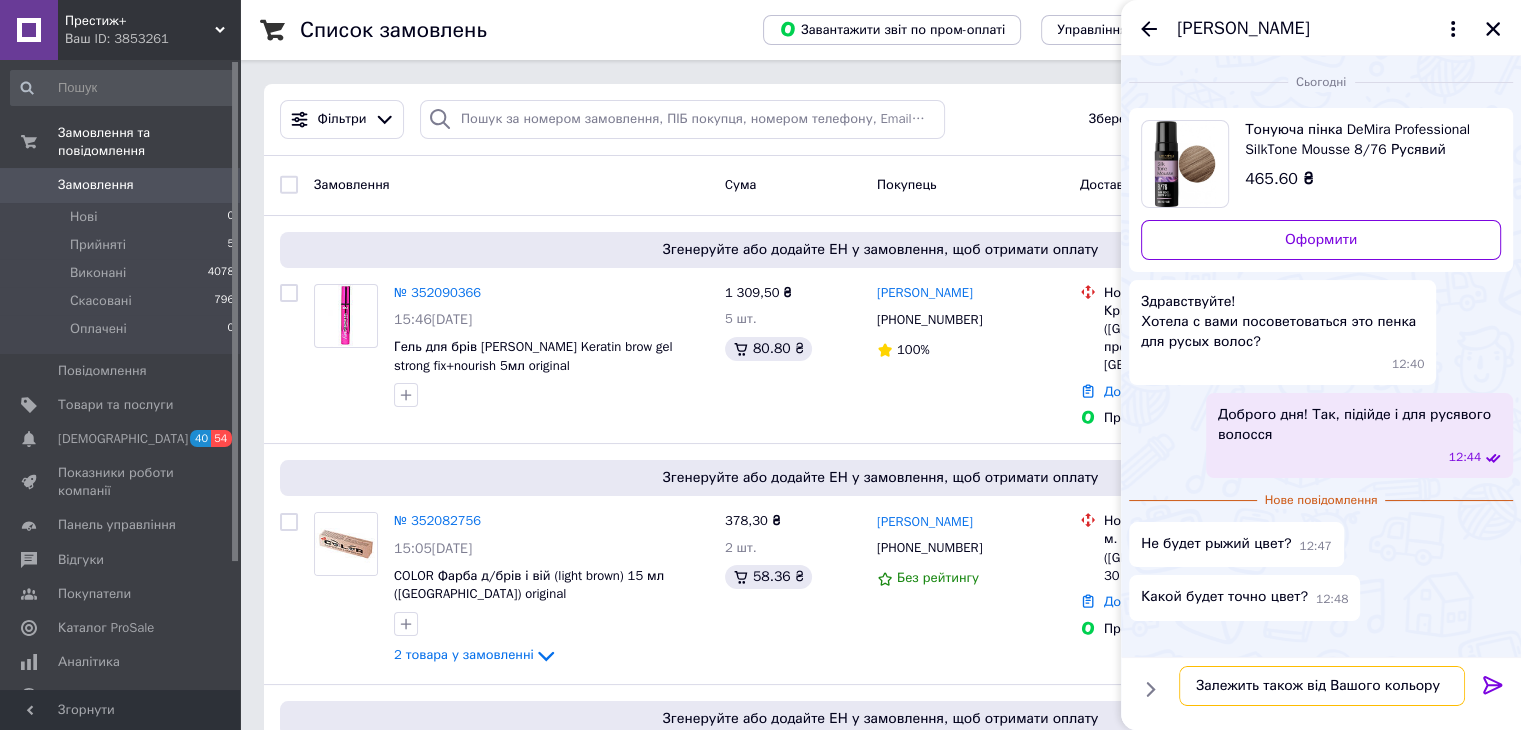 type 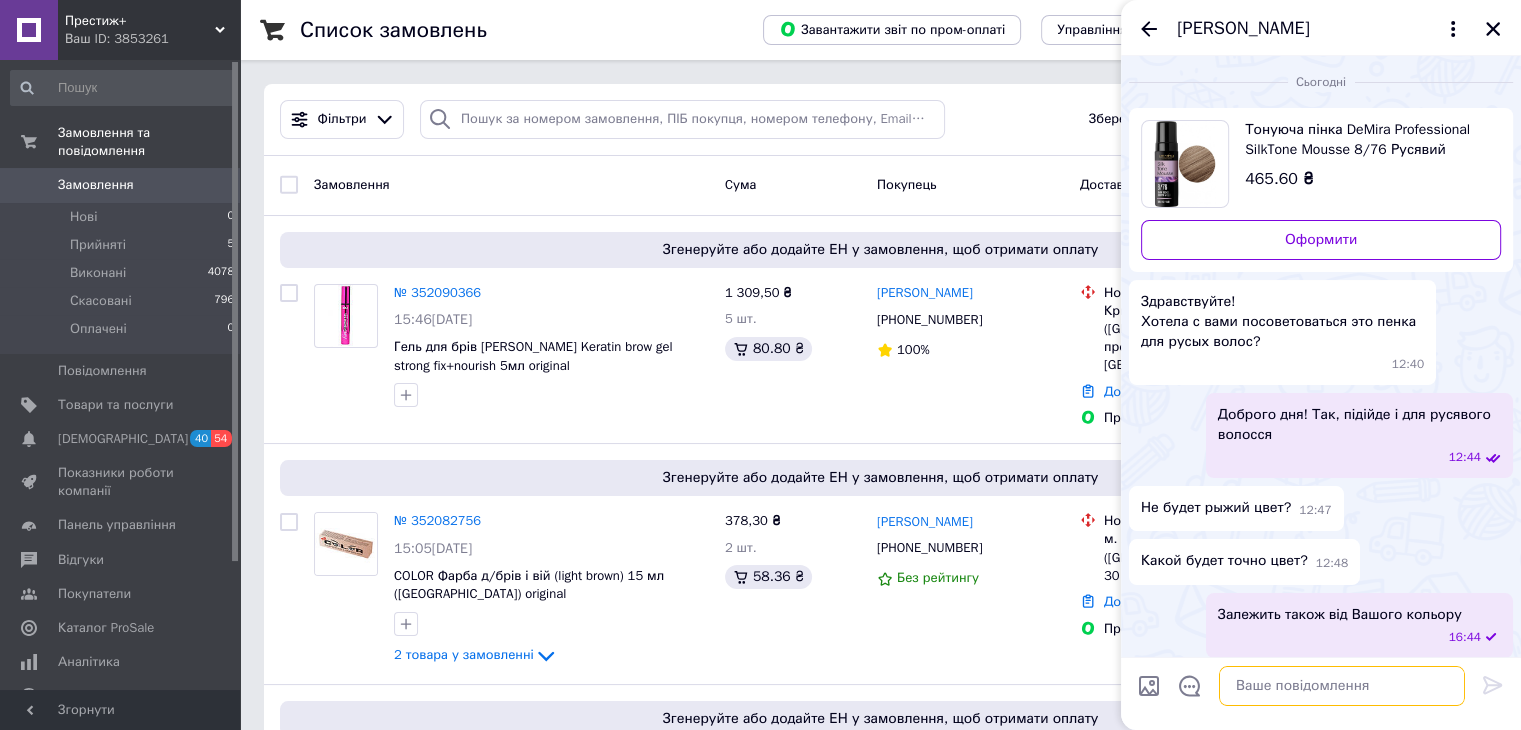 scroll, scrollTop: 8, scrollLeft: 0, axis: vertical 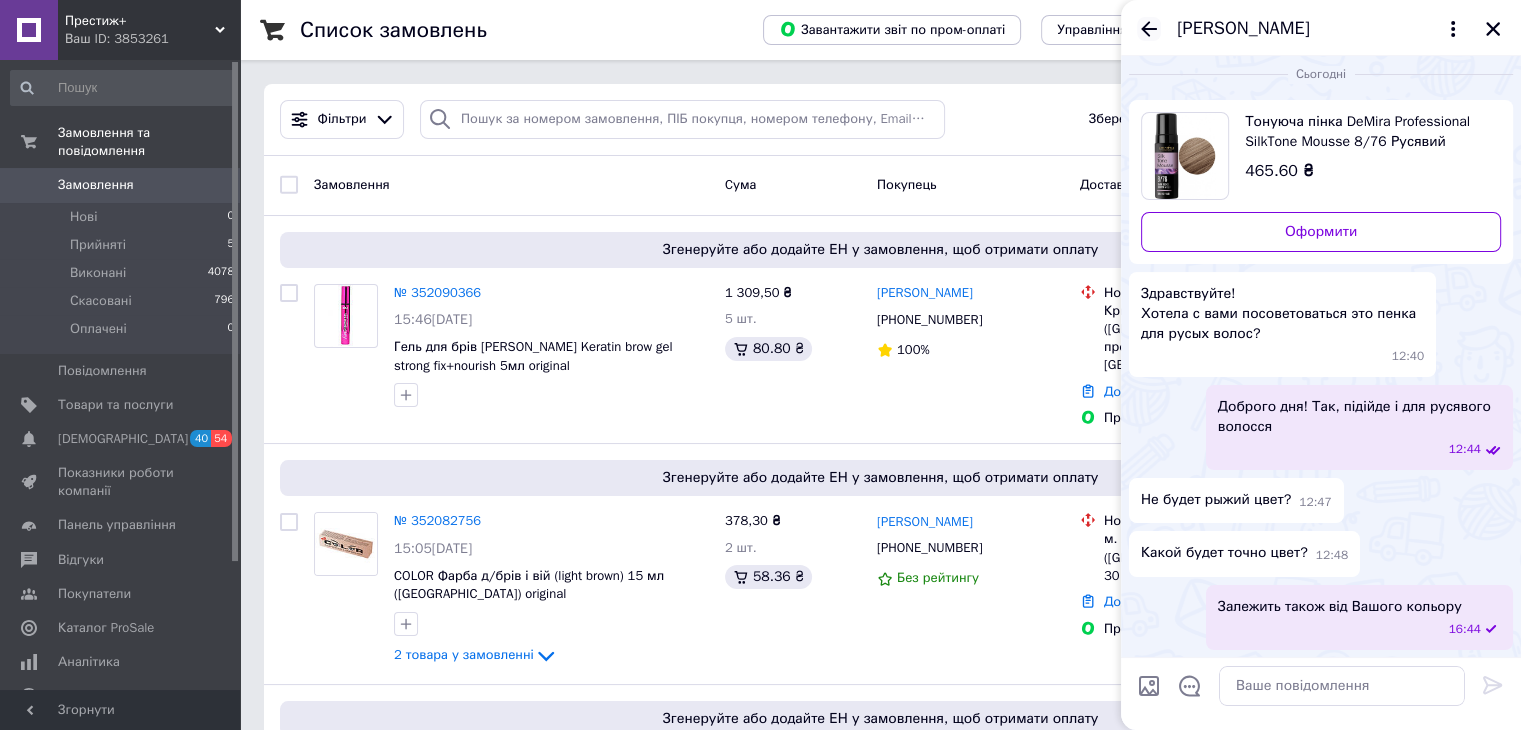 click 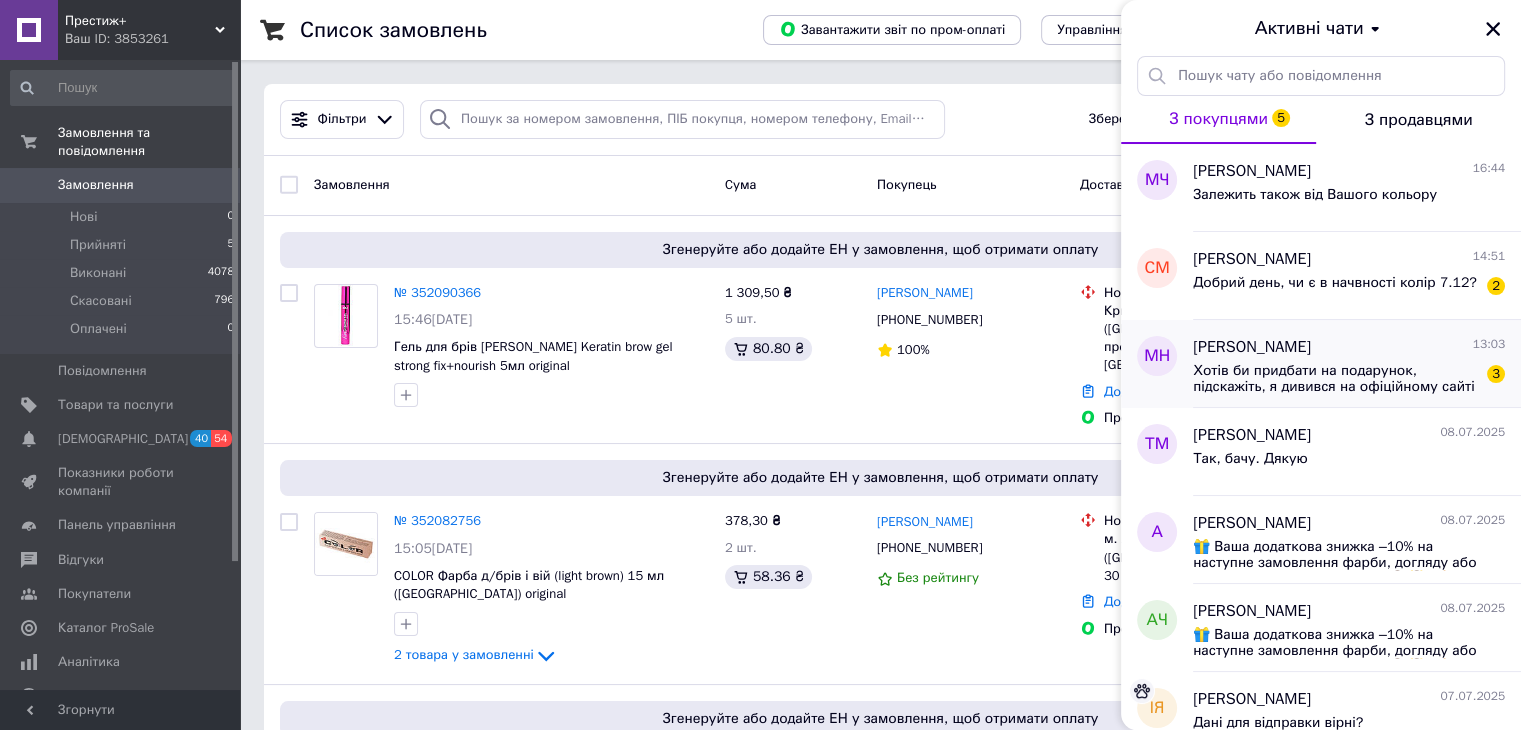 click on "Хотів би придбати на подарунок, підскажіть, я дивився на офіційному сайті [PERSON_NAME] [PERSON_NAME] Magic Clip має код 3026830. Це [GEOGRAPHIC_DATA]. А у [GEOGRAPHIC_DATA] код інший та ціна. Яка країна виробництва вашої машинки? І чи дійсно це оригінальна продукція, як перевірити?" at bounding box center (1335, 379) 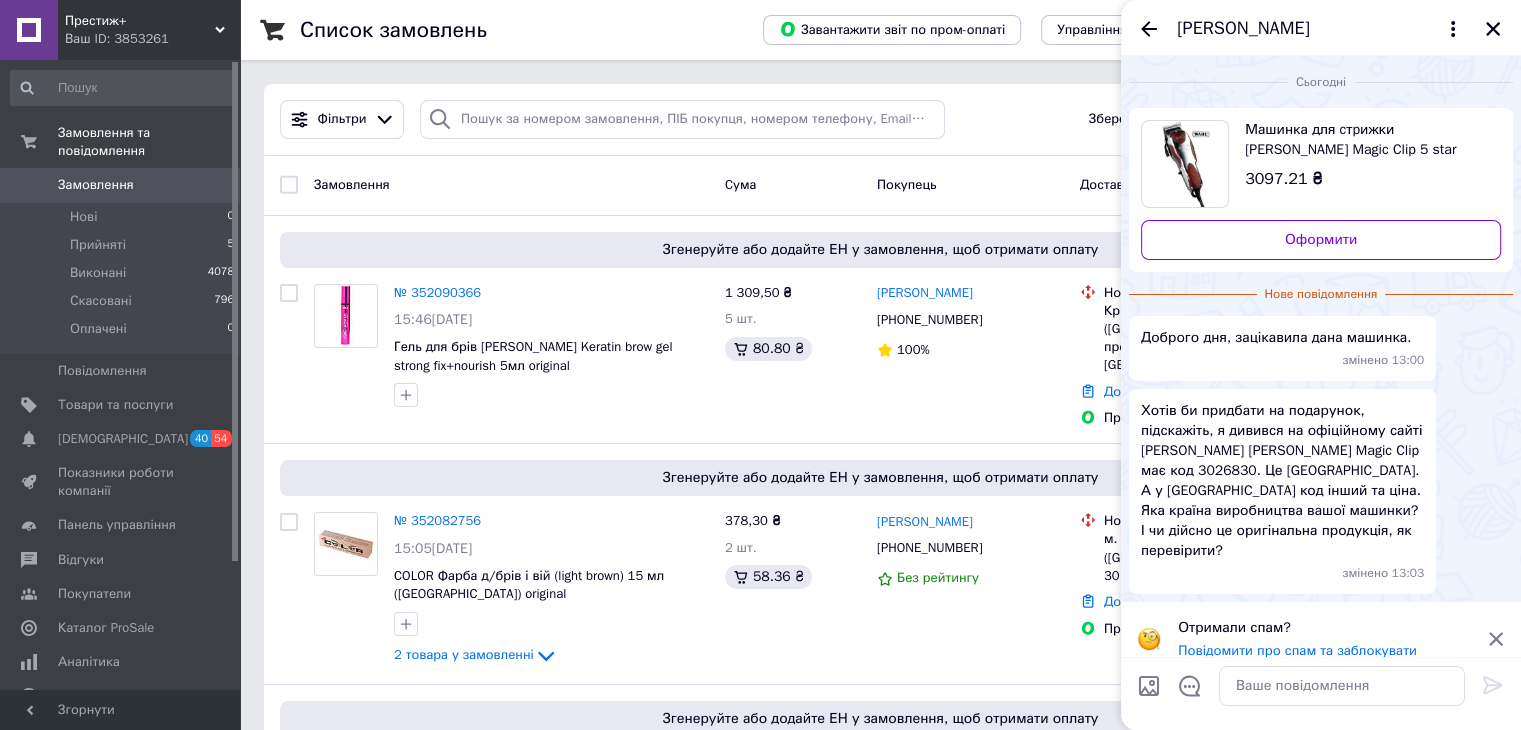 click at bounding box center [1185, 164] 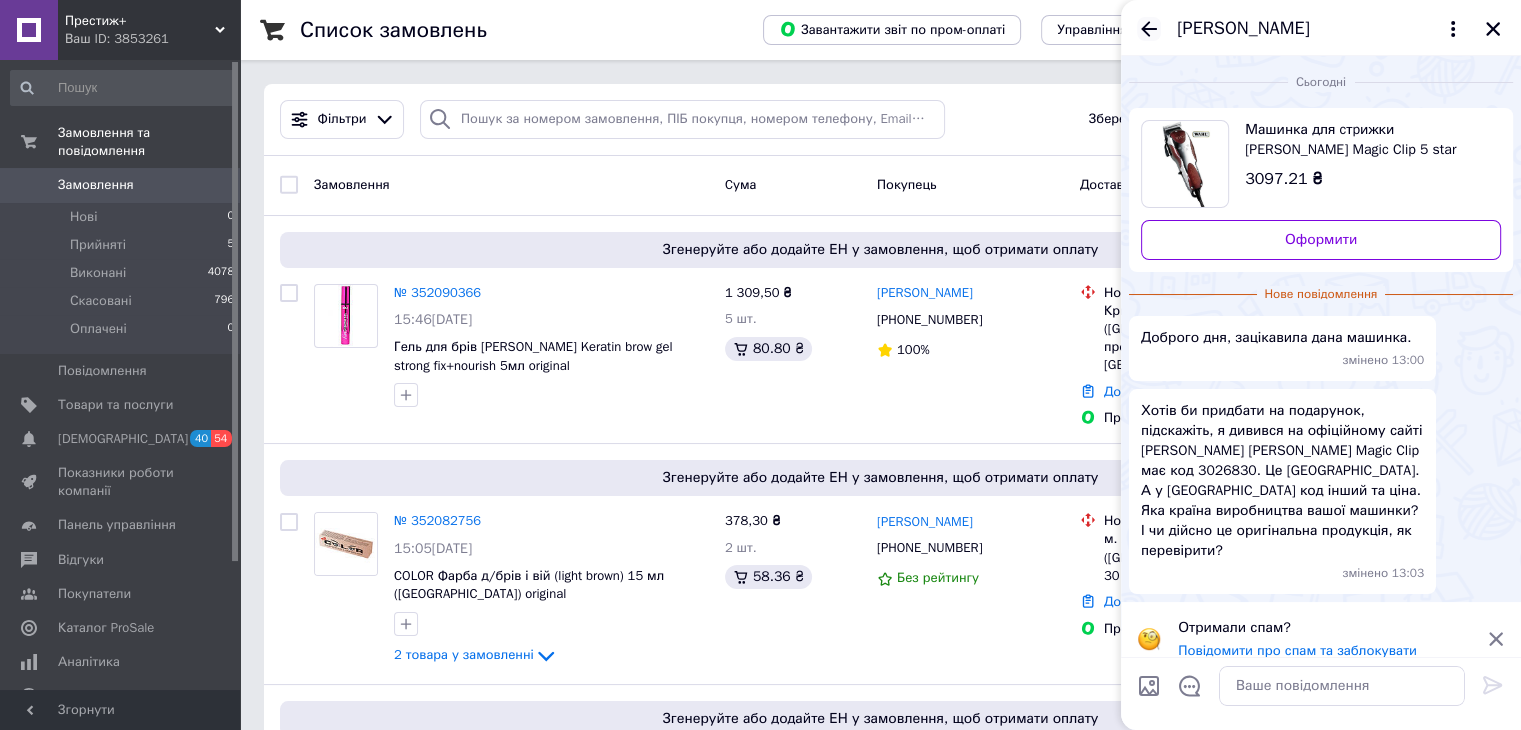 click 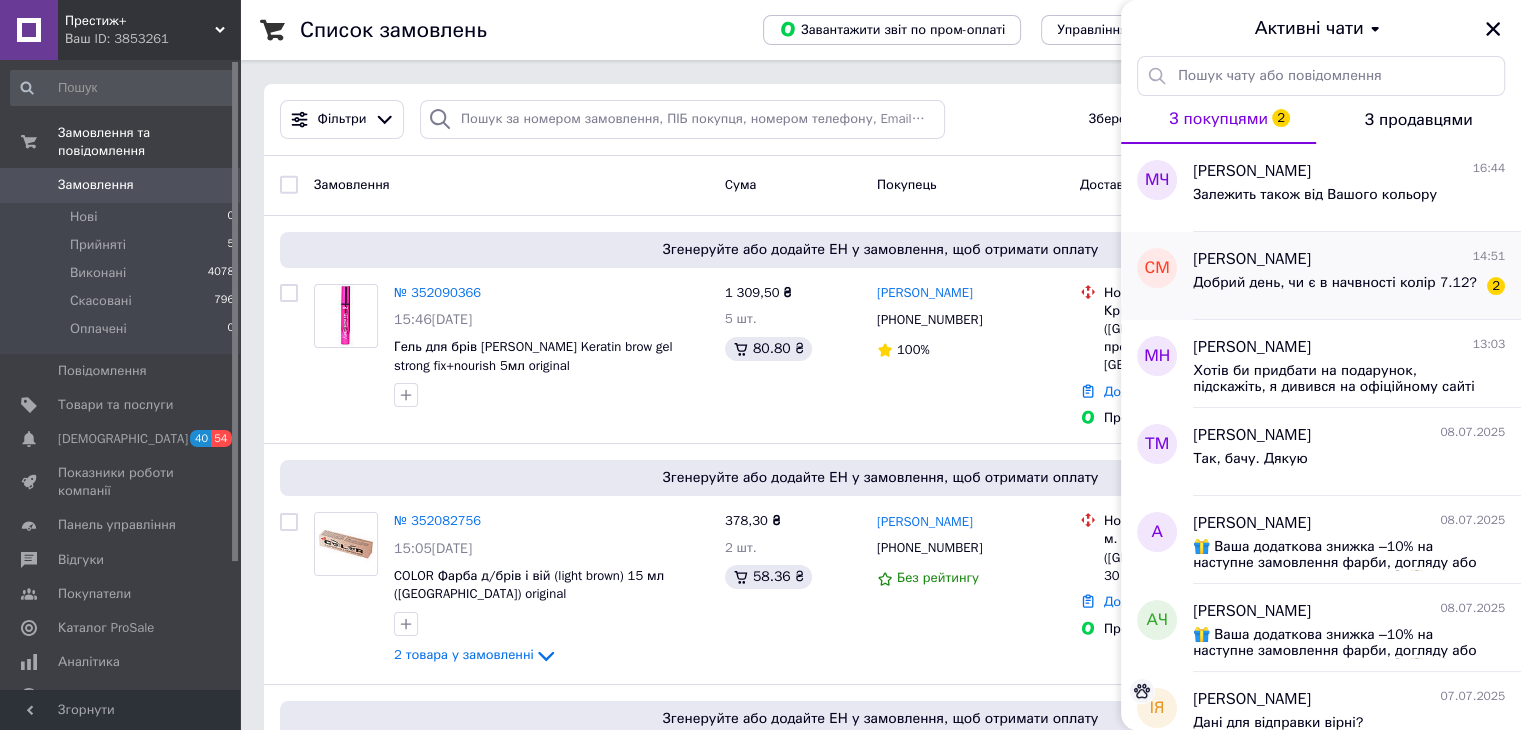 click on "Добрий день,
чи є в начвності колір 7.12?" at bounding box center (1335, 289) 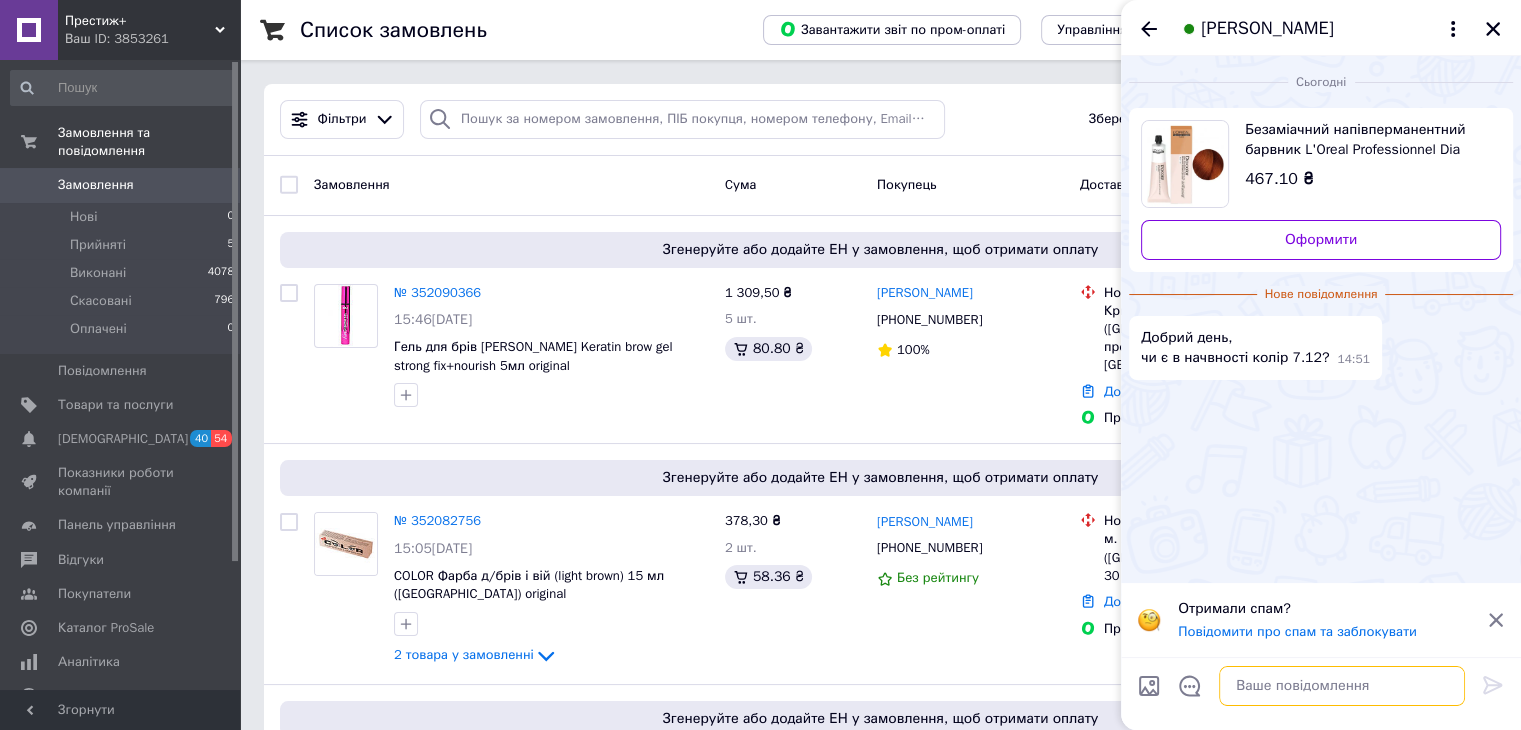 click at bounding box center [1342, 686] 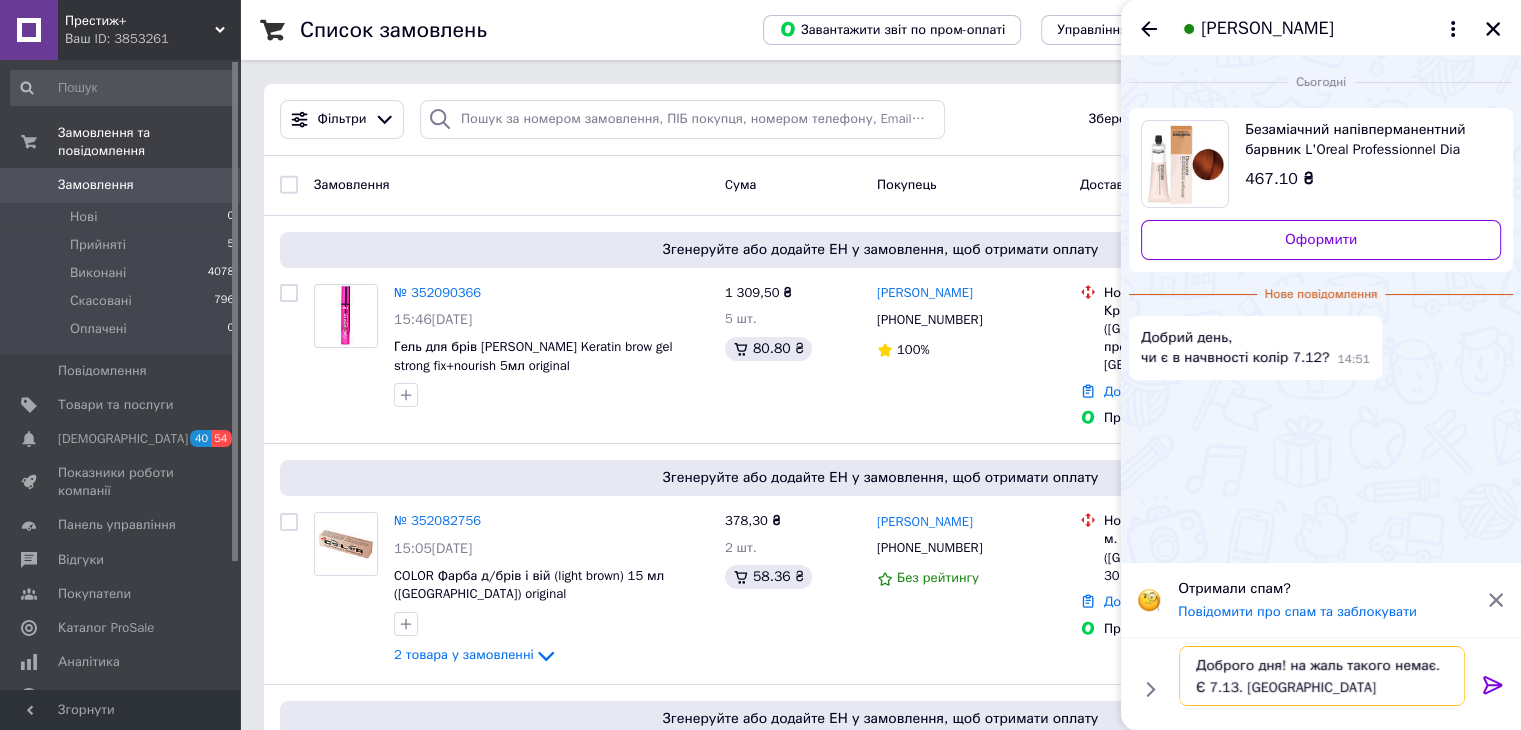 type on "Доброго дня! на жаль такого немає. Є 7.13. Підійде?" 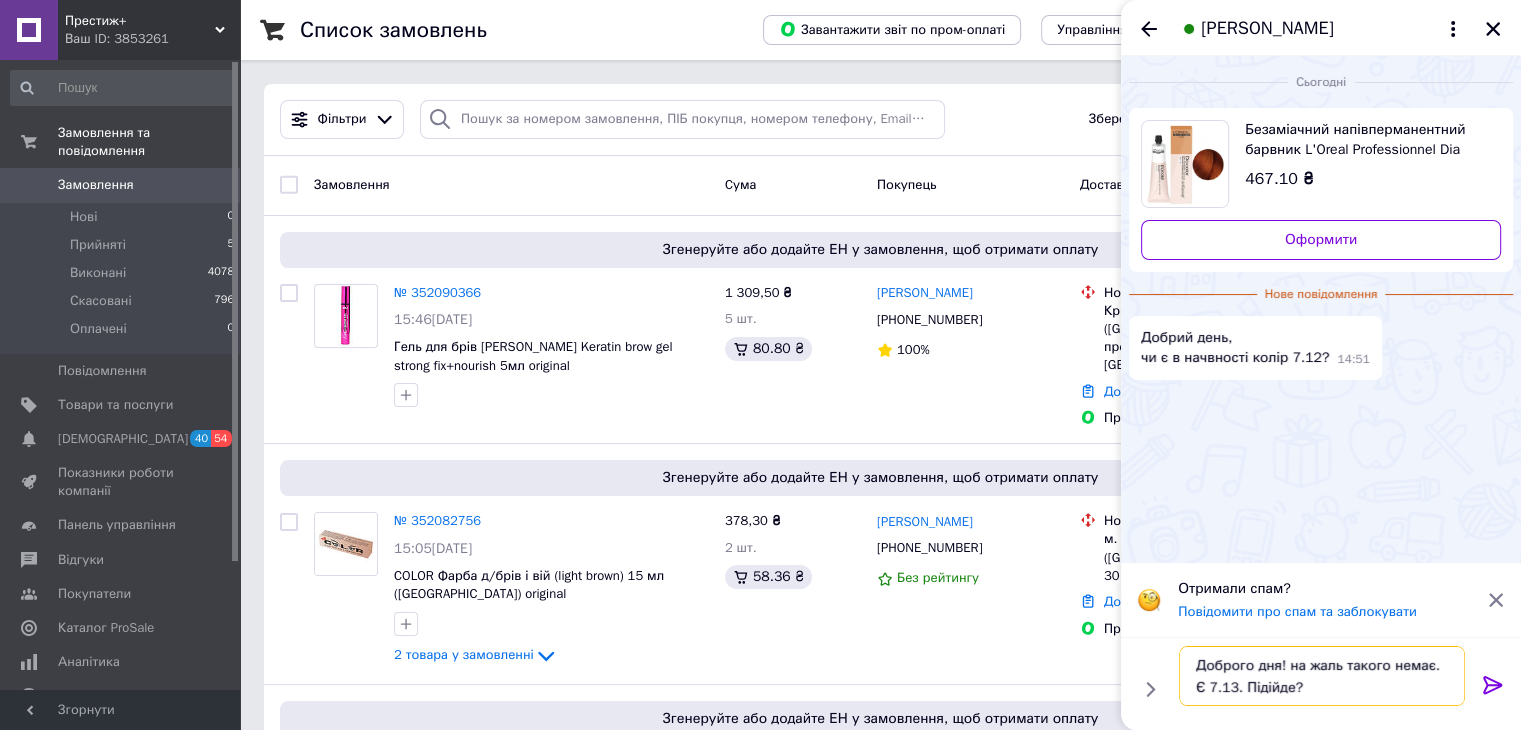type 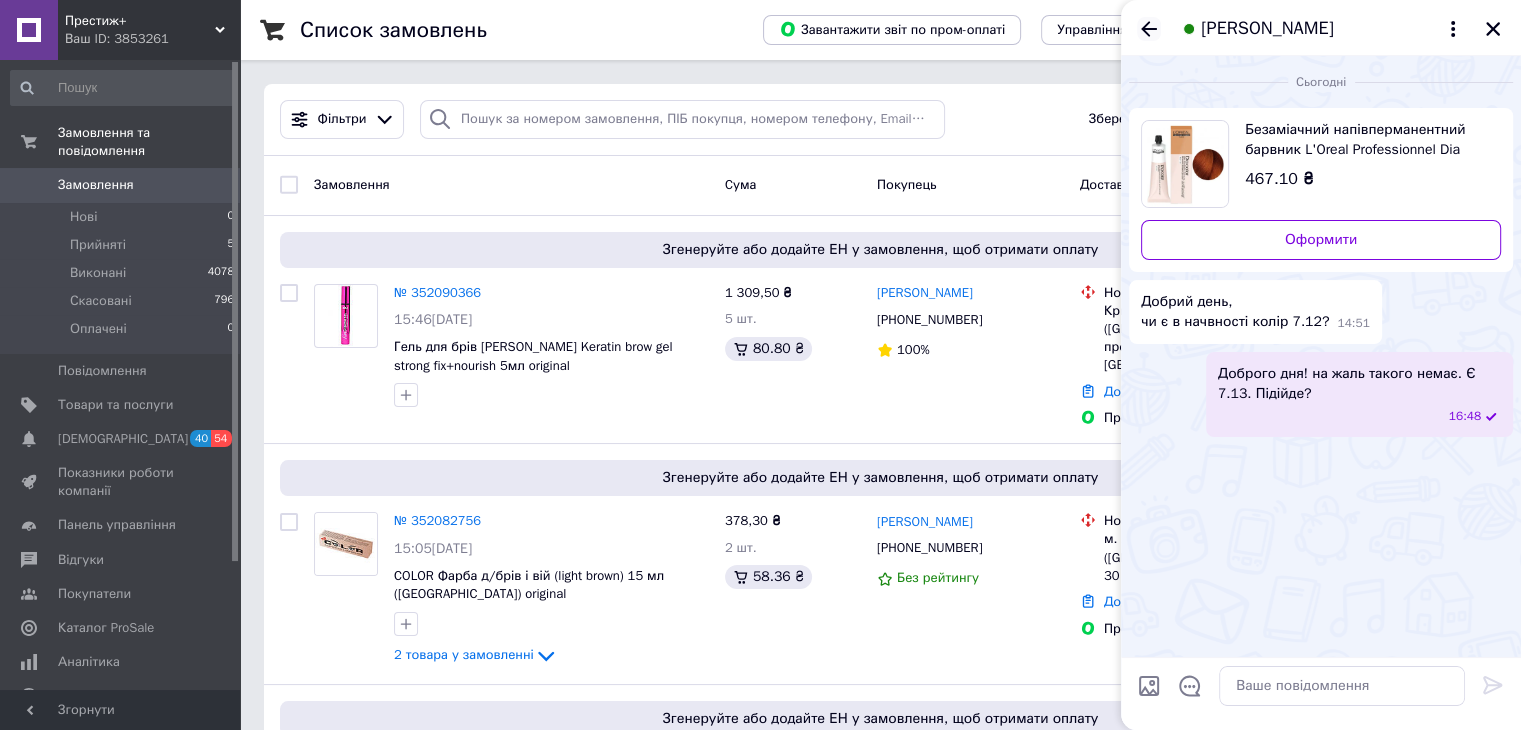 click 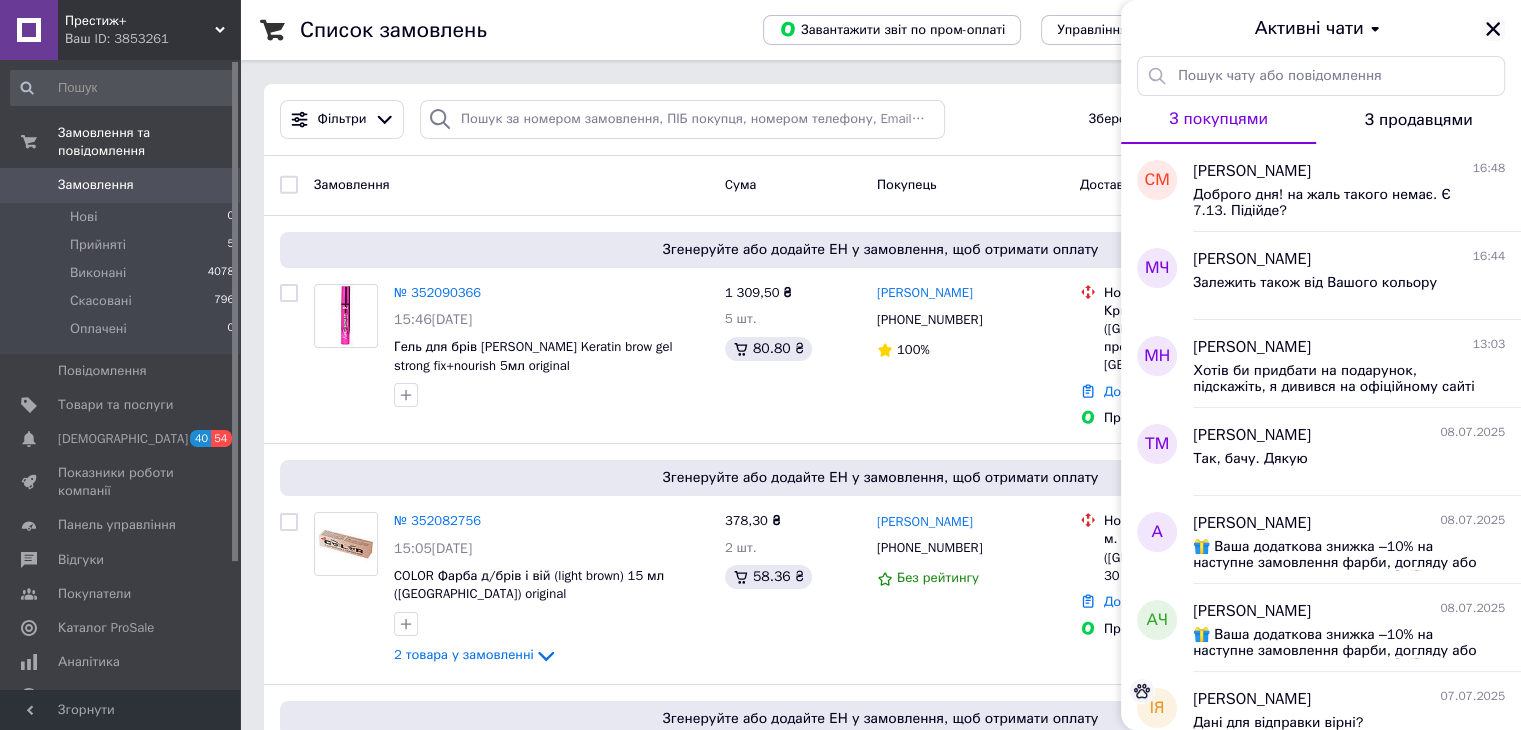click 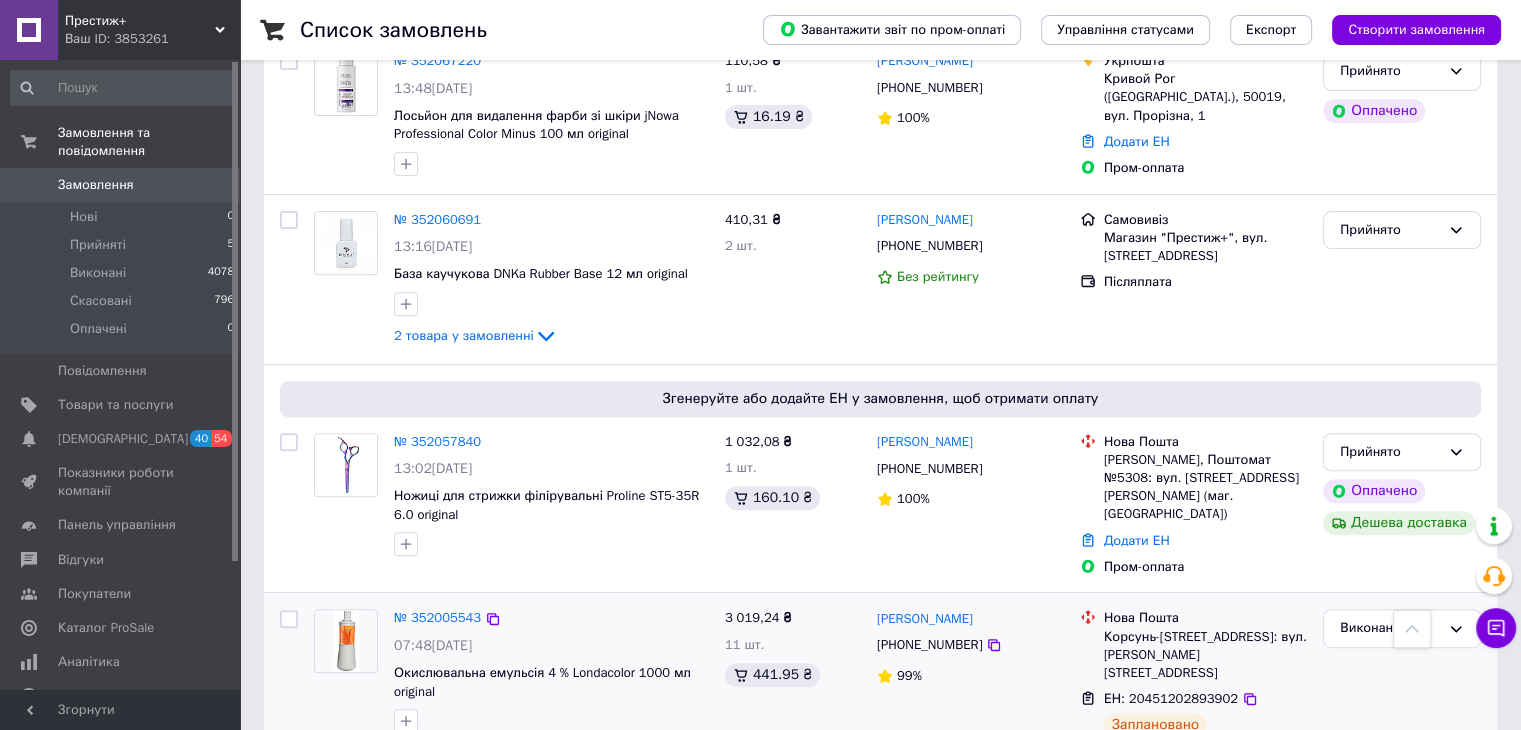 scroll, scrollTop: 700, scrollLeft: 0, axis: vertical 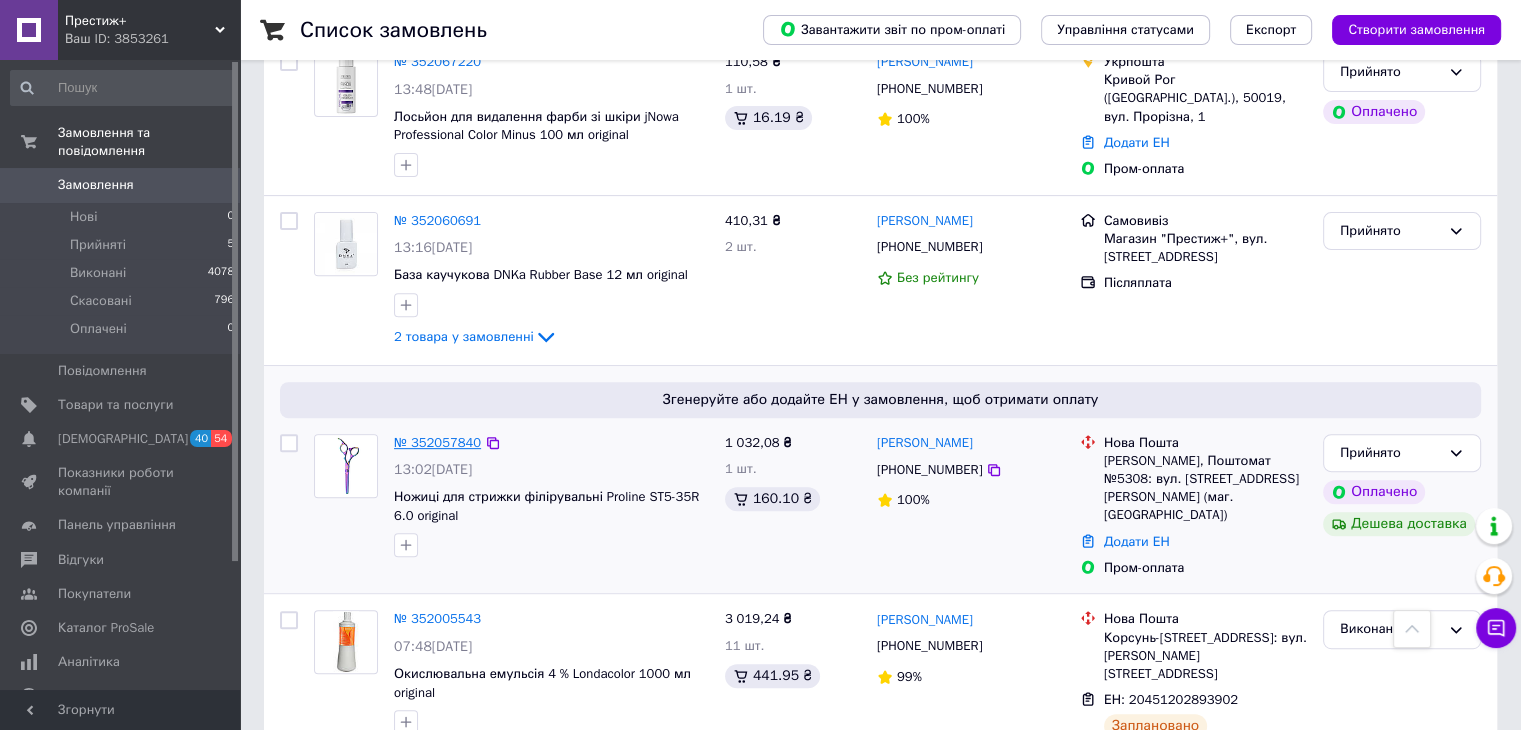 click on "№ 352057840" at bounding box center [437, 442] 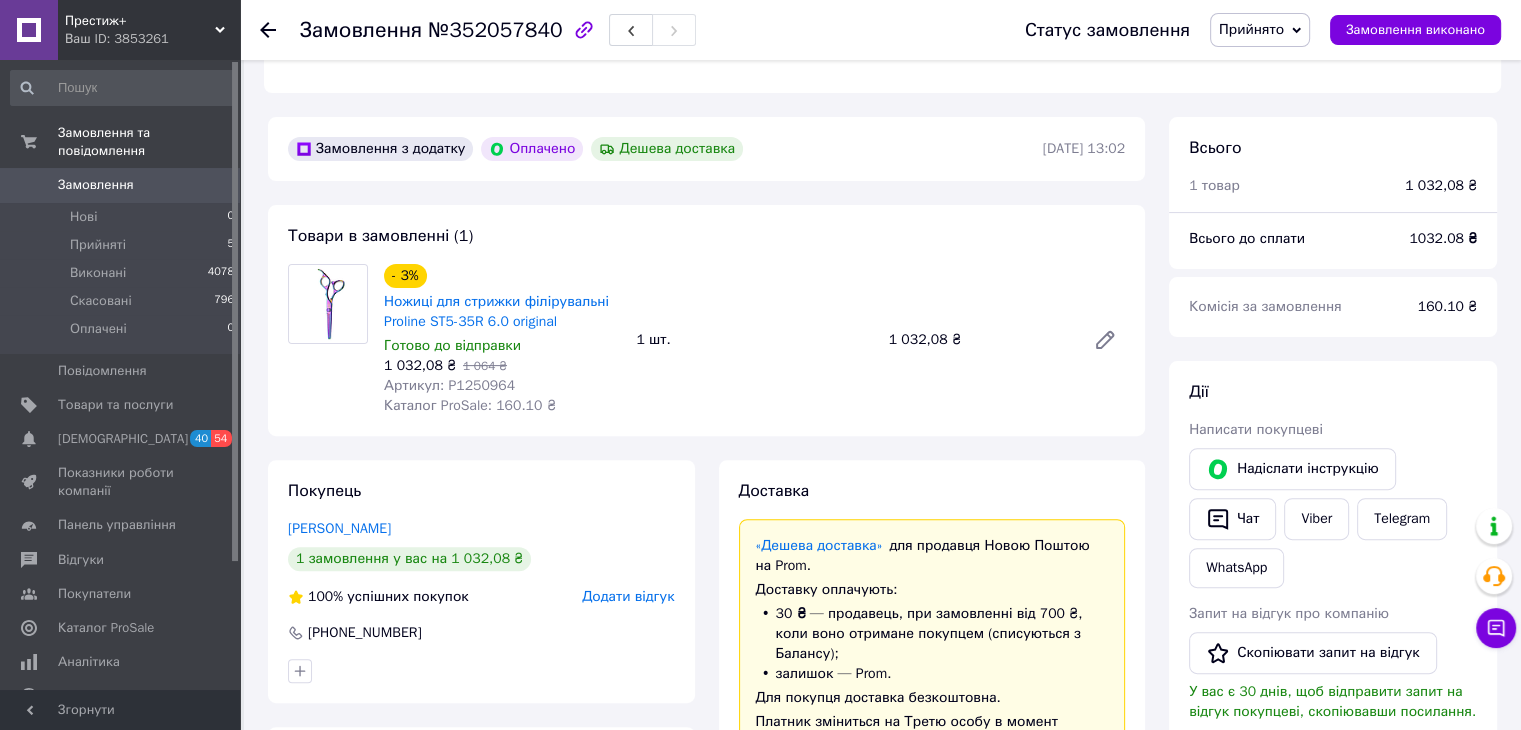 scroll, scrollTop: 700, scrollLeft: 0, axis: vertical 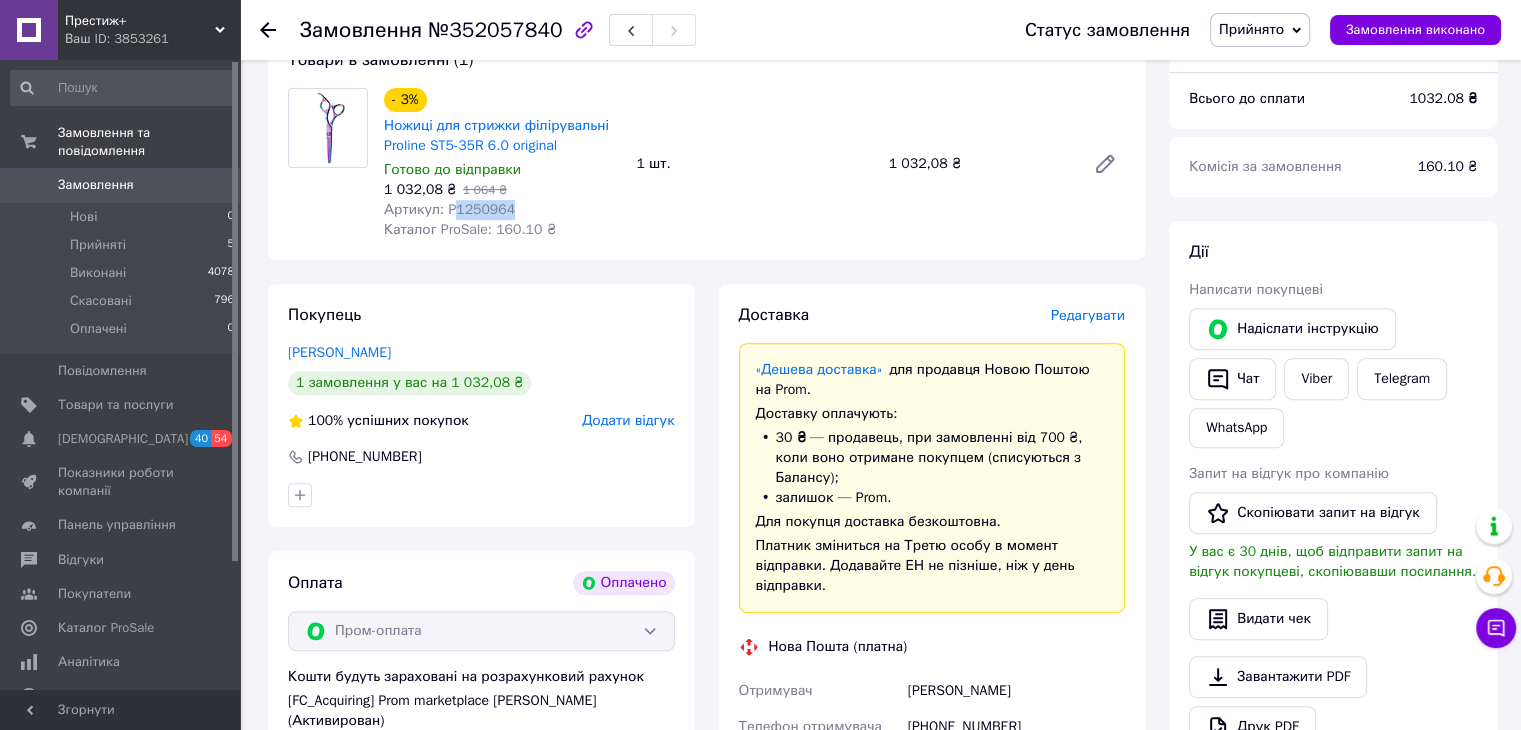 drag, startPoint x: 507, startPoint y: 216, endPoint x: 450, endPoint y: 217, distance: 57.00877 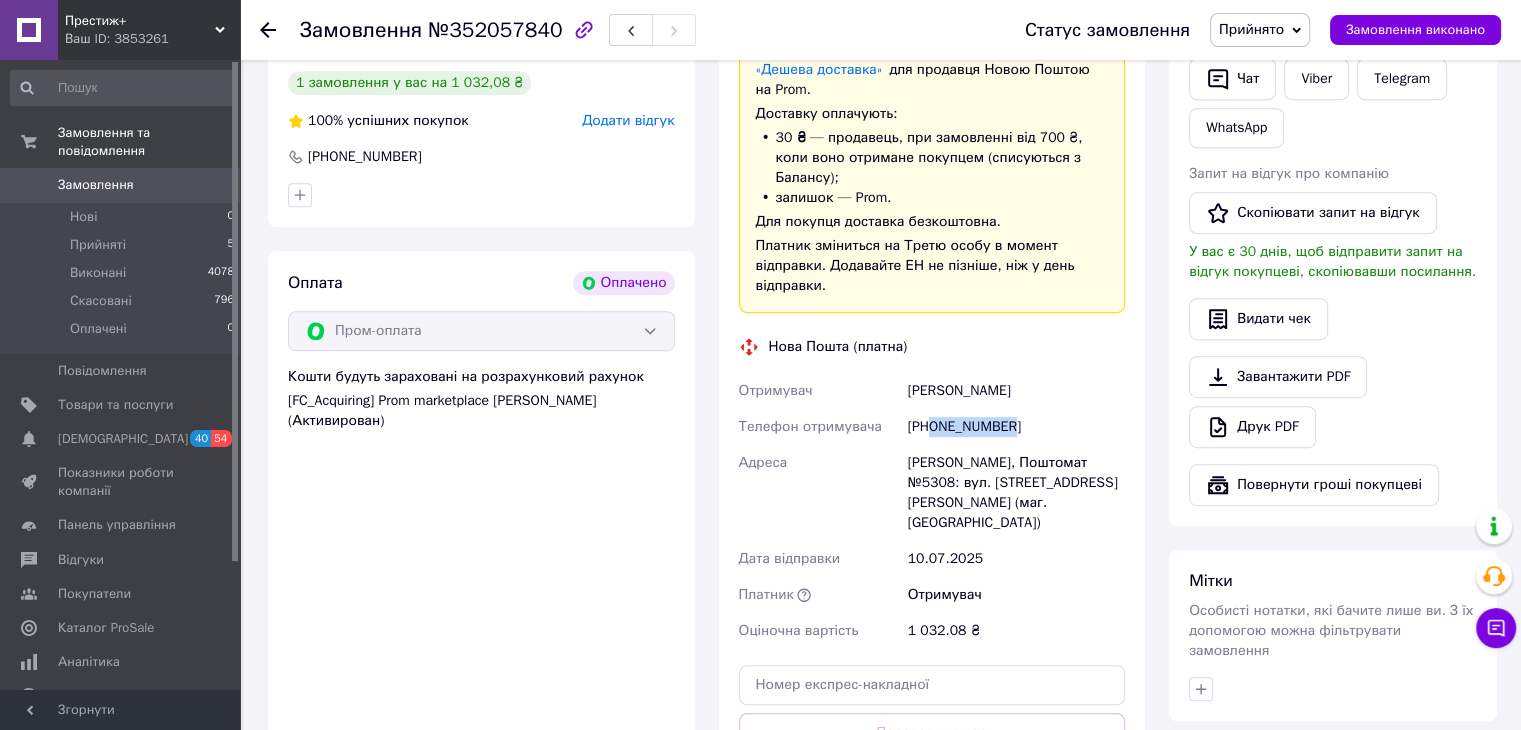 drag, startPoint x: 1028, startPoint y: 411, endPoint x: 931, endPoint y: 415, distance: 97.082436 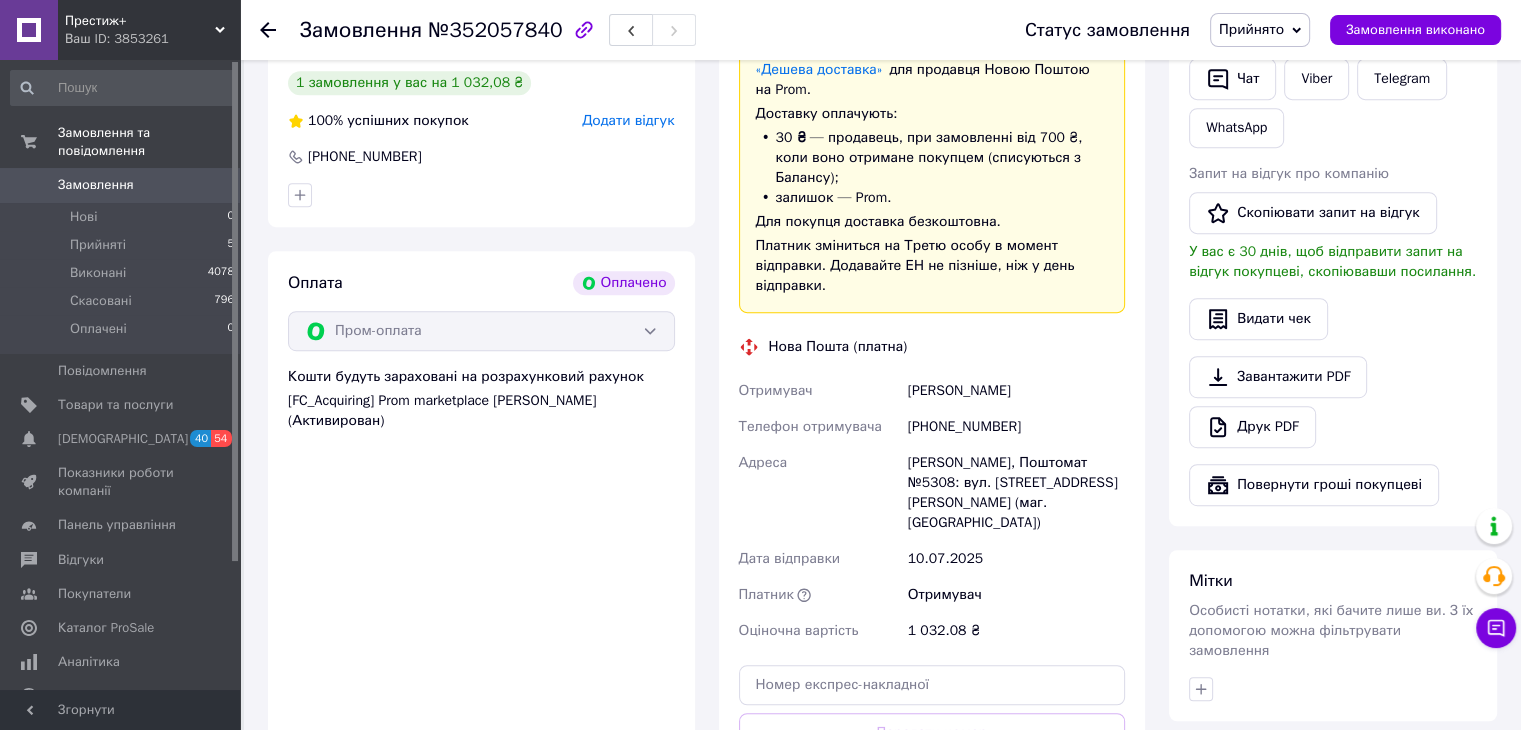 click on "[PERSON_NAME], Поштомат №5308: вул. [STREET_ADDRESS][PERSON_NAME] (маг. [GEOGRAPHIC_DATA])" at bounding box center [1016, 493] 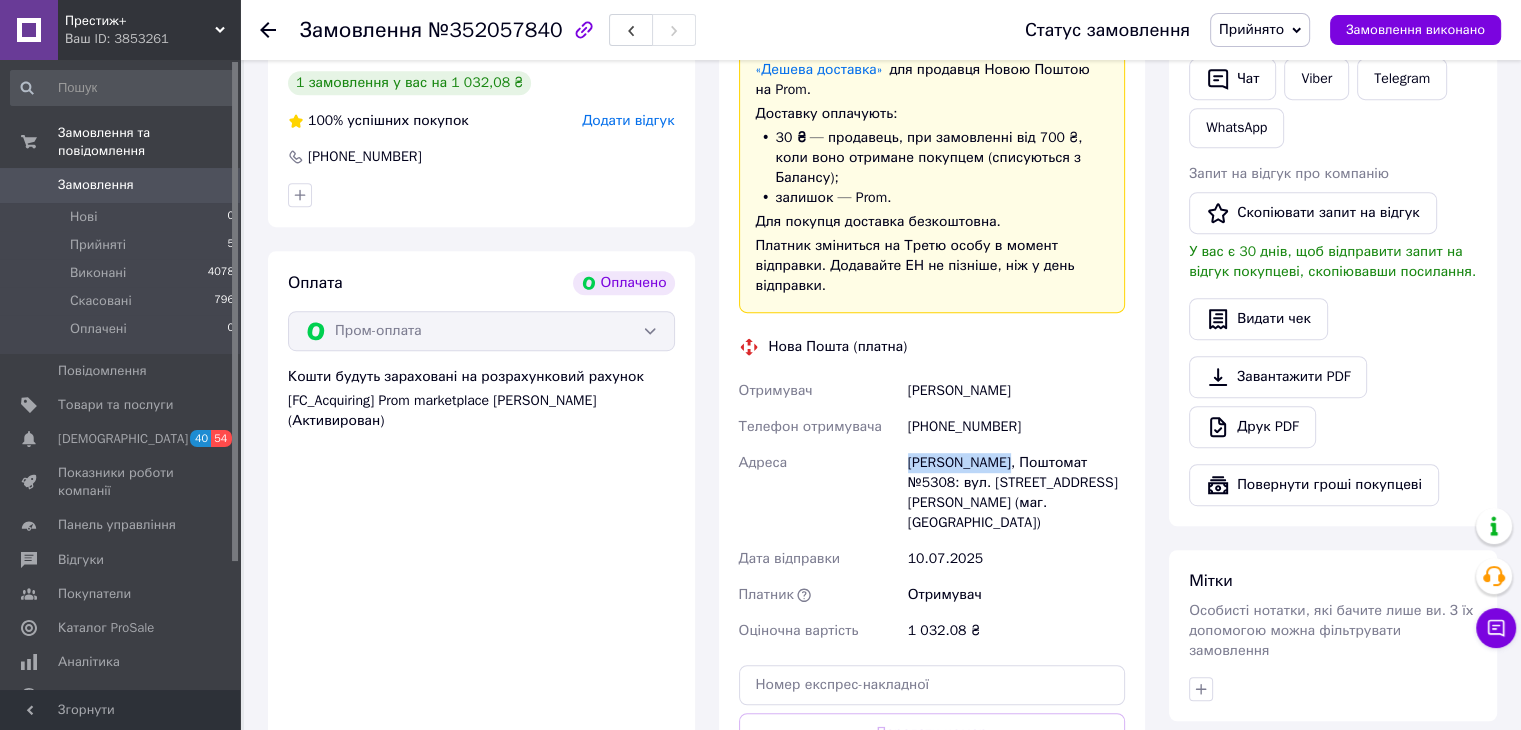 click on "[PERSON_NAME], Поштомат №5308: вул. [STREET_ADDRESS][PERSON_NAME] (маг. [GEOGRAPHIC_DATA])" at bounding box center [1016, 493] 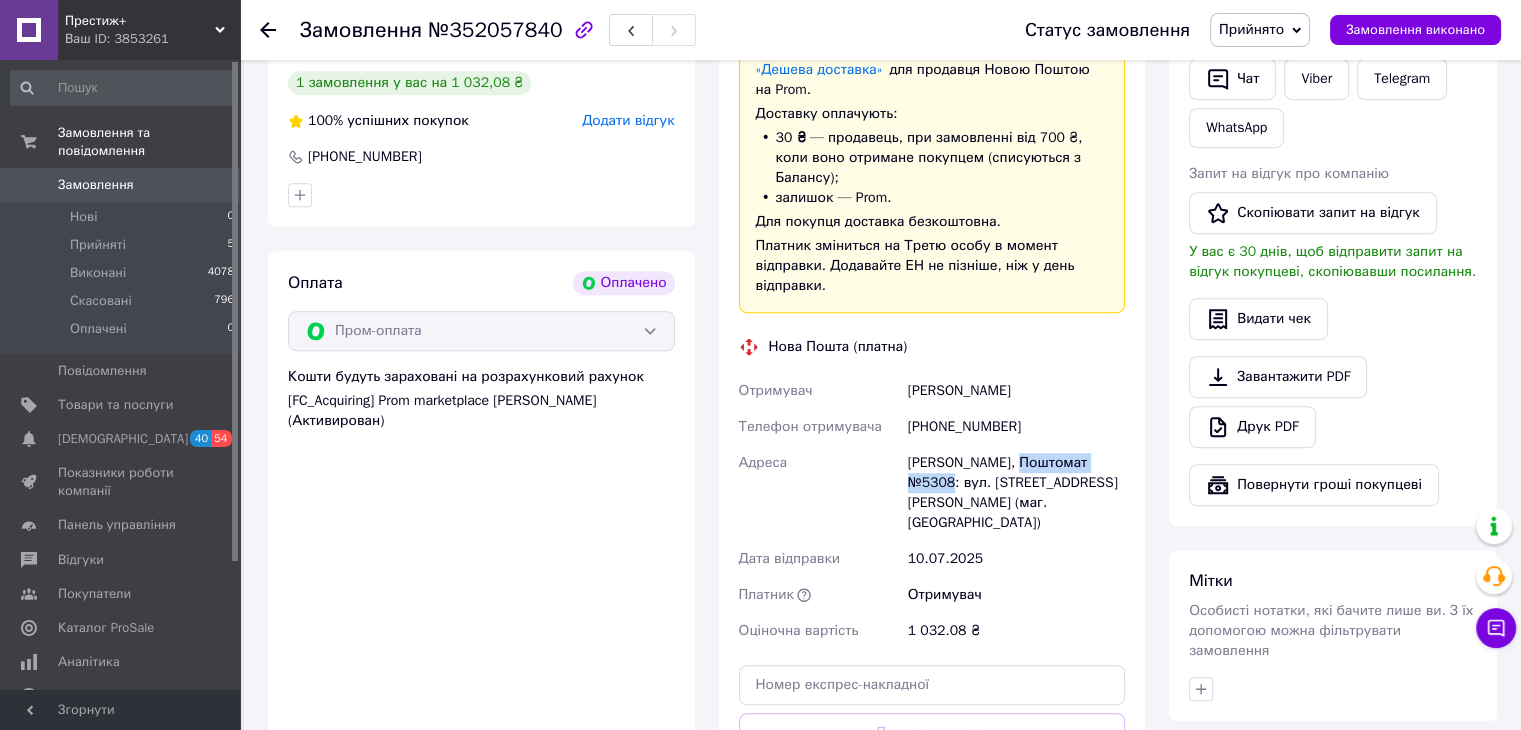drag, startPoint x: 1020, startPoint y: 443, endPoint x: 952, endPoint y: 467, distance: 72.11102 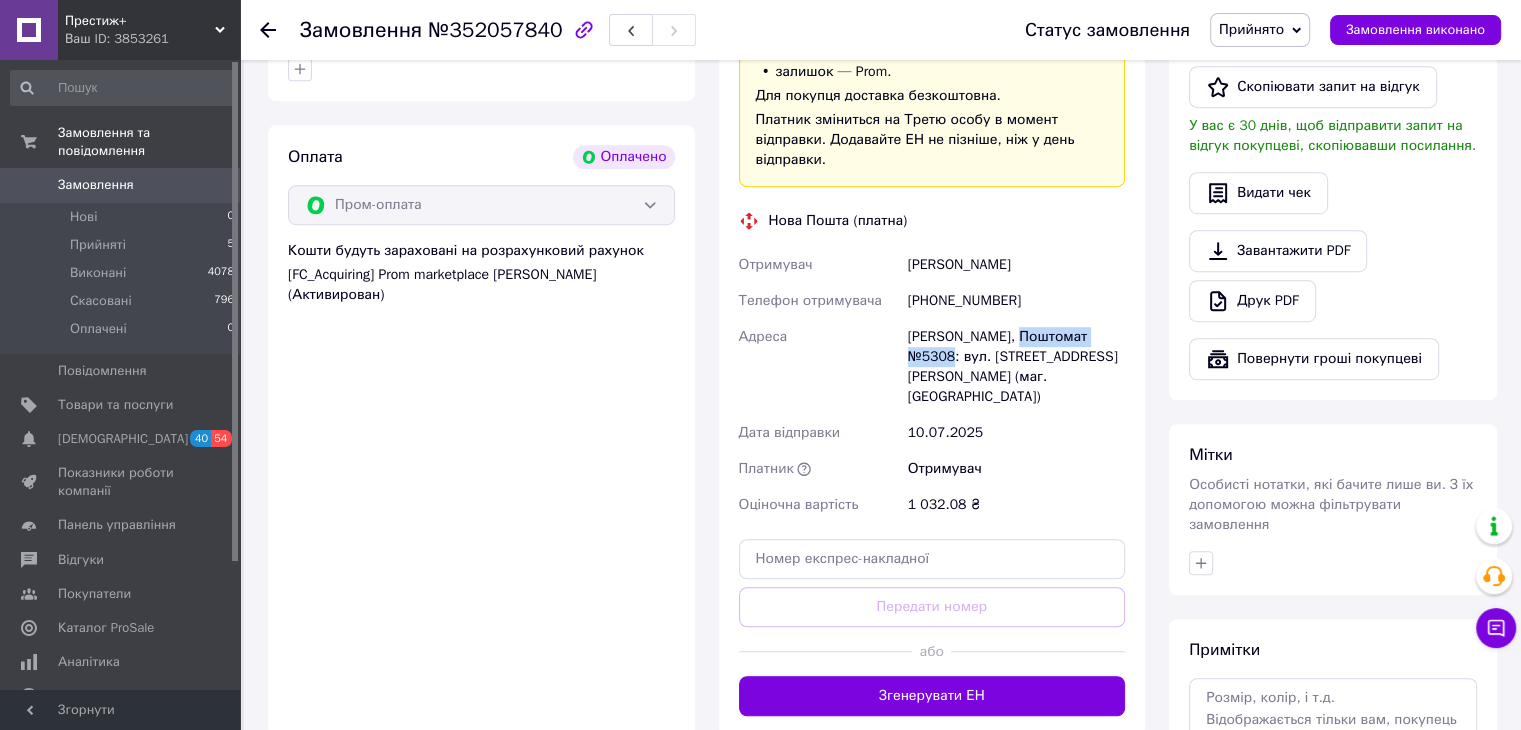 scroll, scrollTop: 1300, scrollLeft: 0, axis: vertical 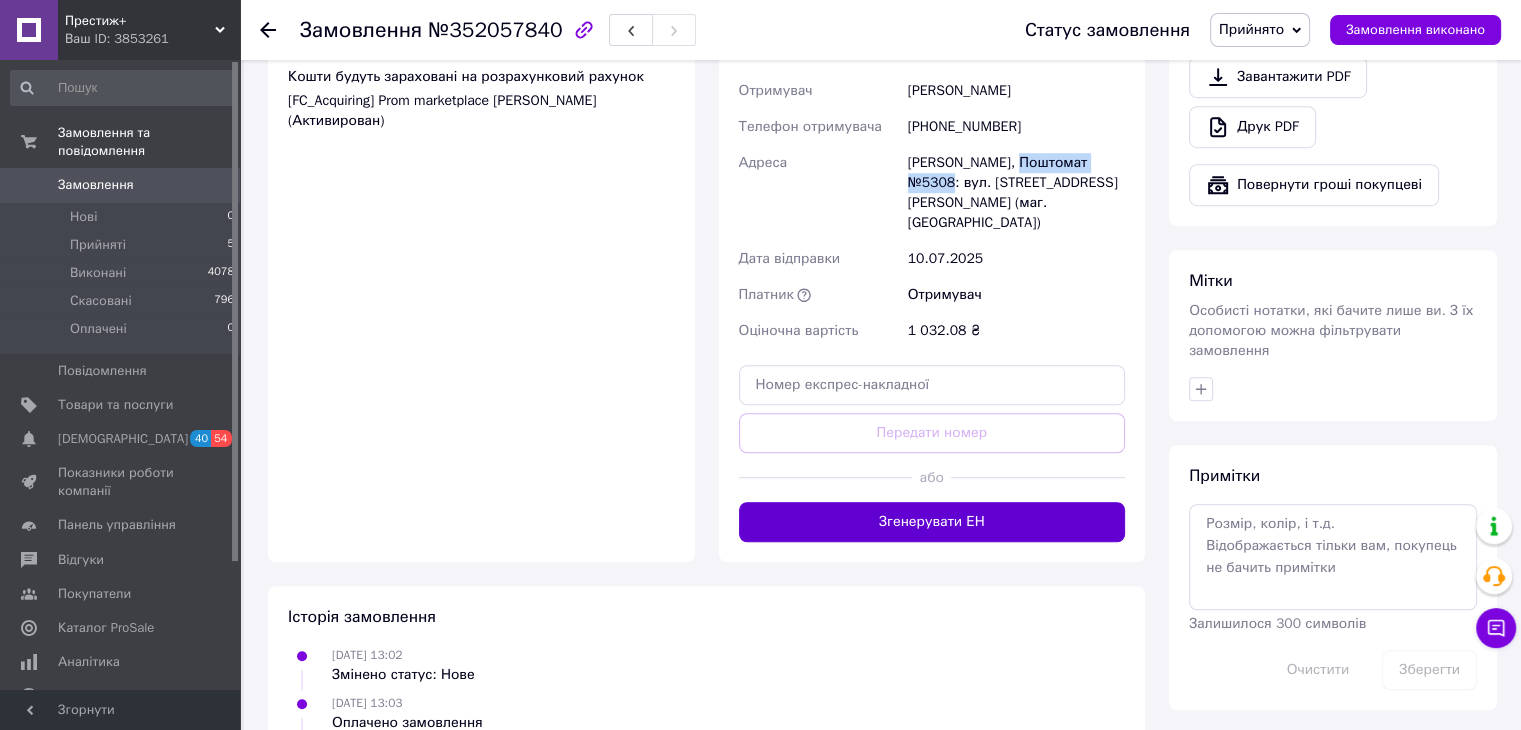 click on "Згенерувати ЕН" at bounding box center (932, 522) 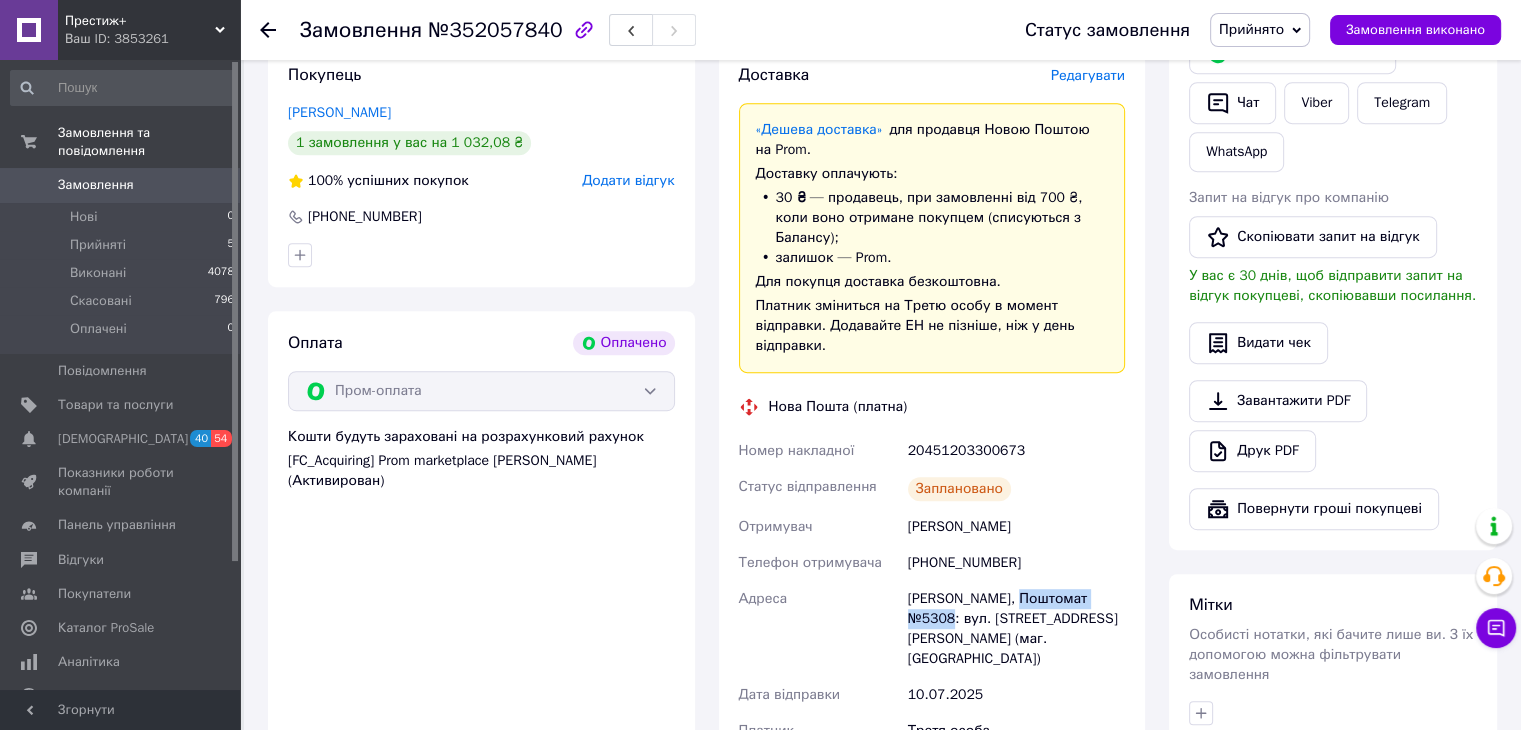 scroll, scrollTop: 1000, scrollLeft: 0, axis: vertical 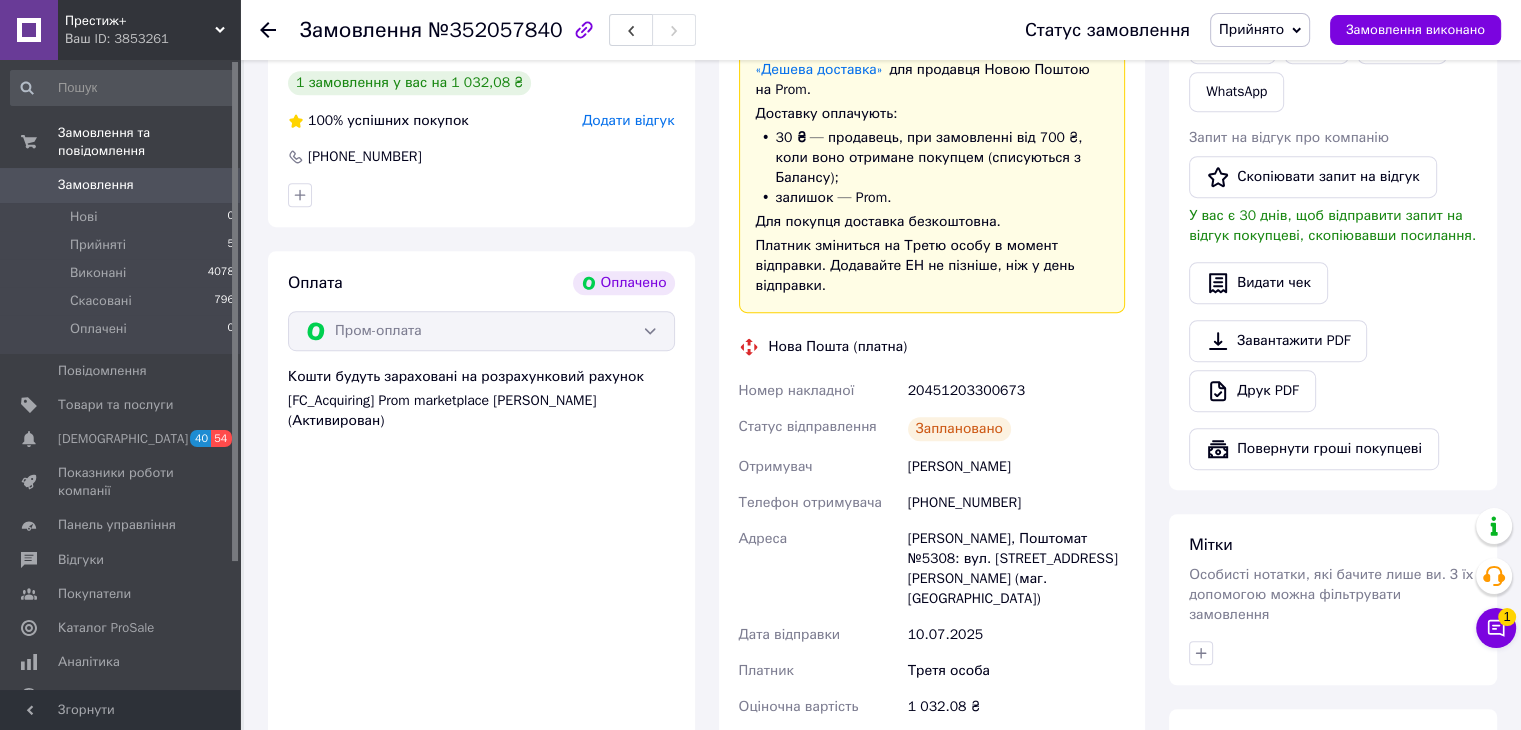 click on "Заплановано" at bounding box center [1016, 429] 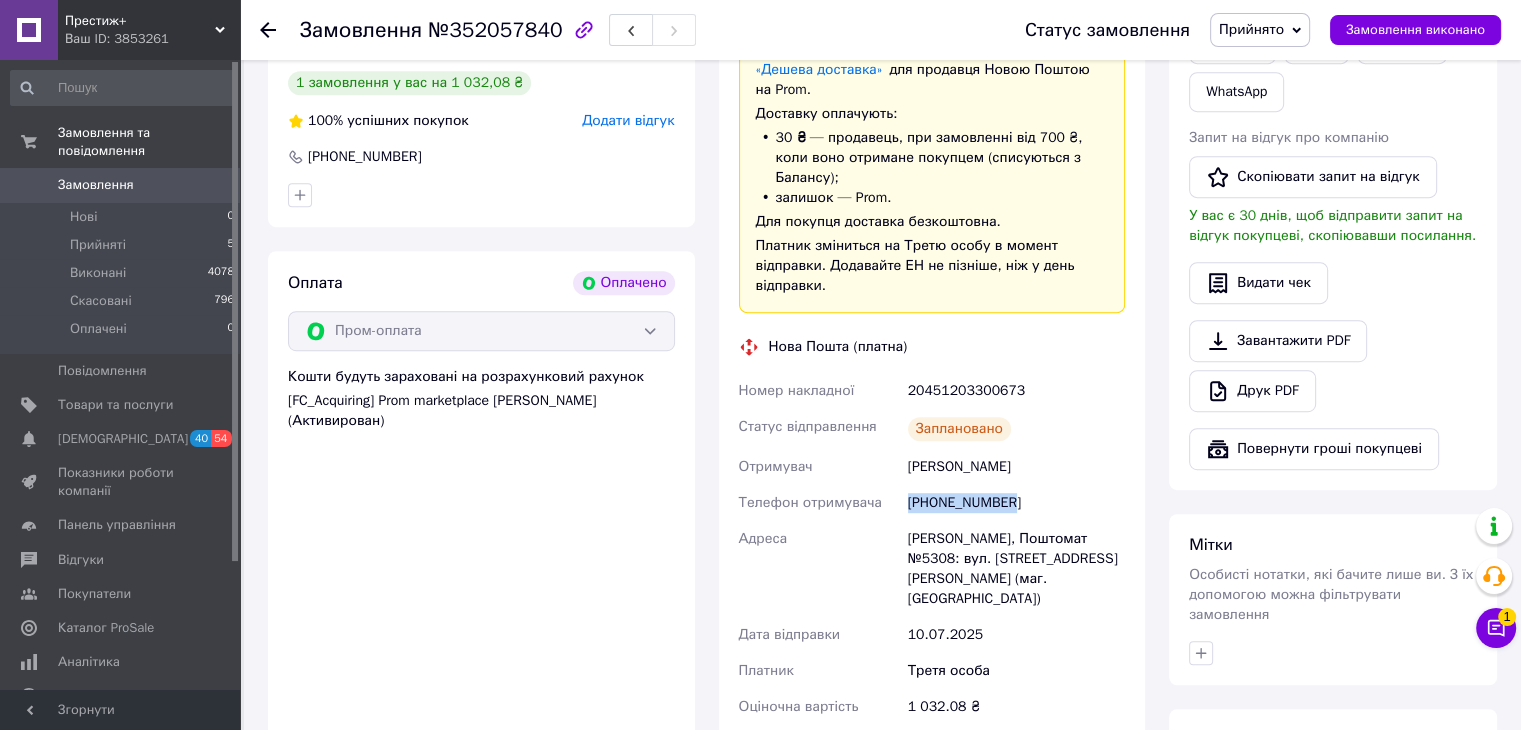 drag, startPoint x: 1018, startPoint y: 488, endPoint x: 907, endPoint y: 500, distance: 111.64677 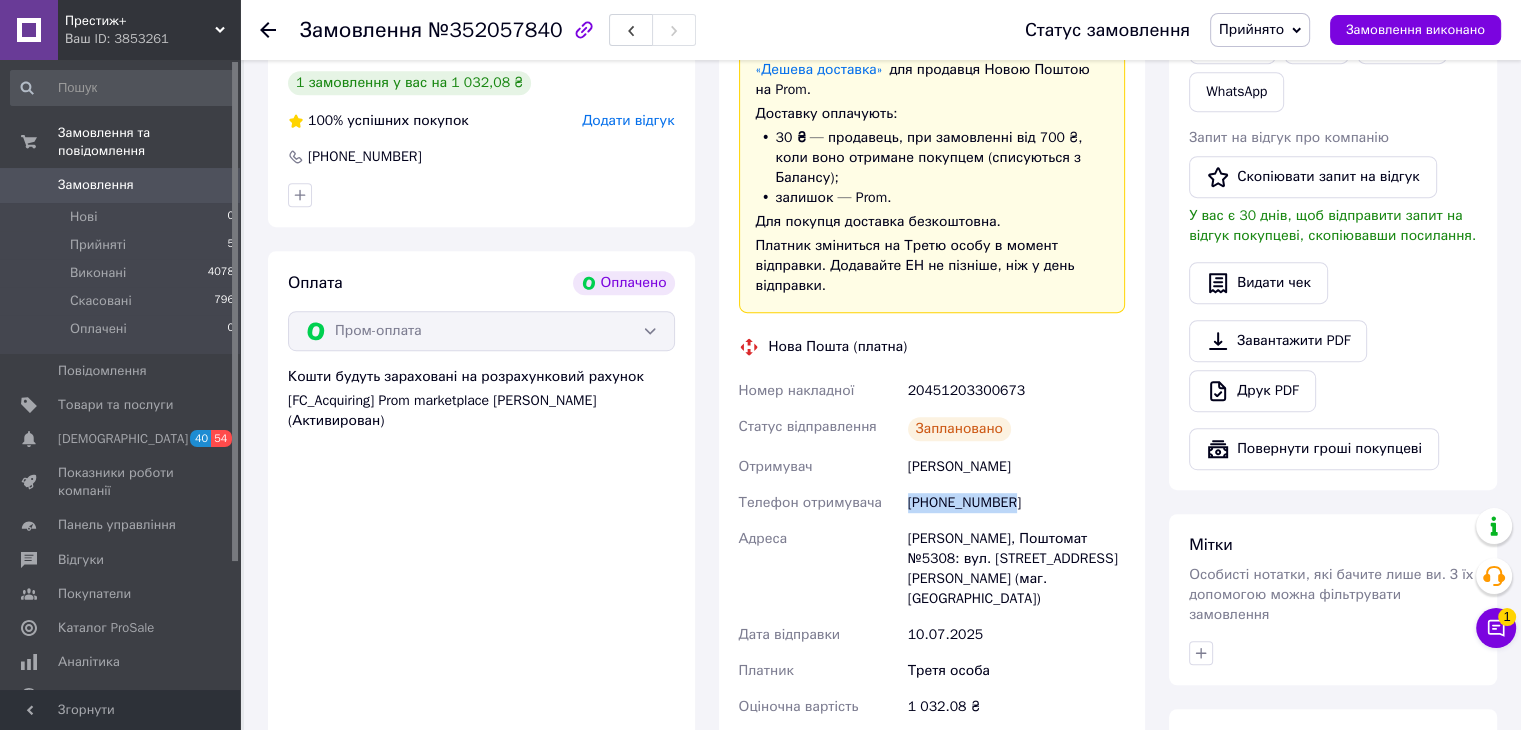 click on "[PHONE_NUMBER]" at bounding box center (1016, 503) 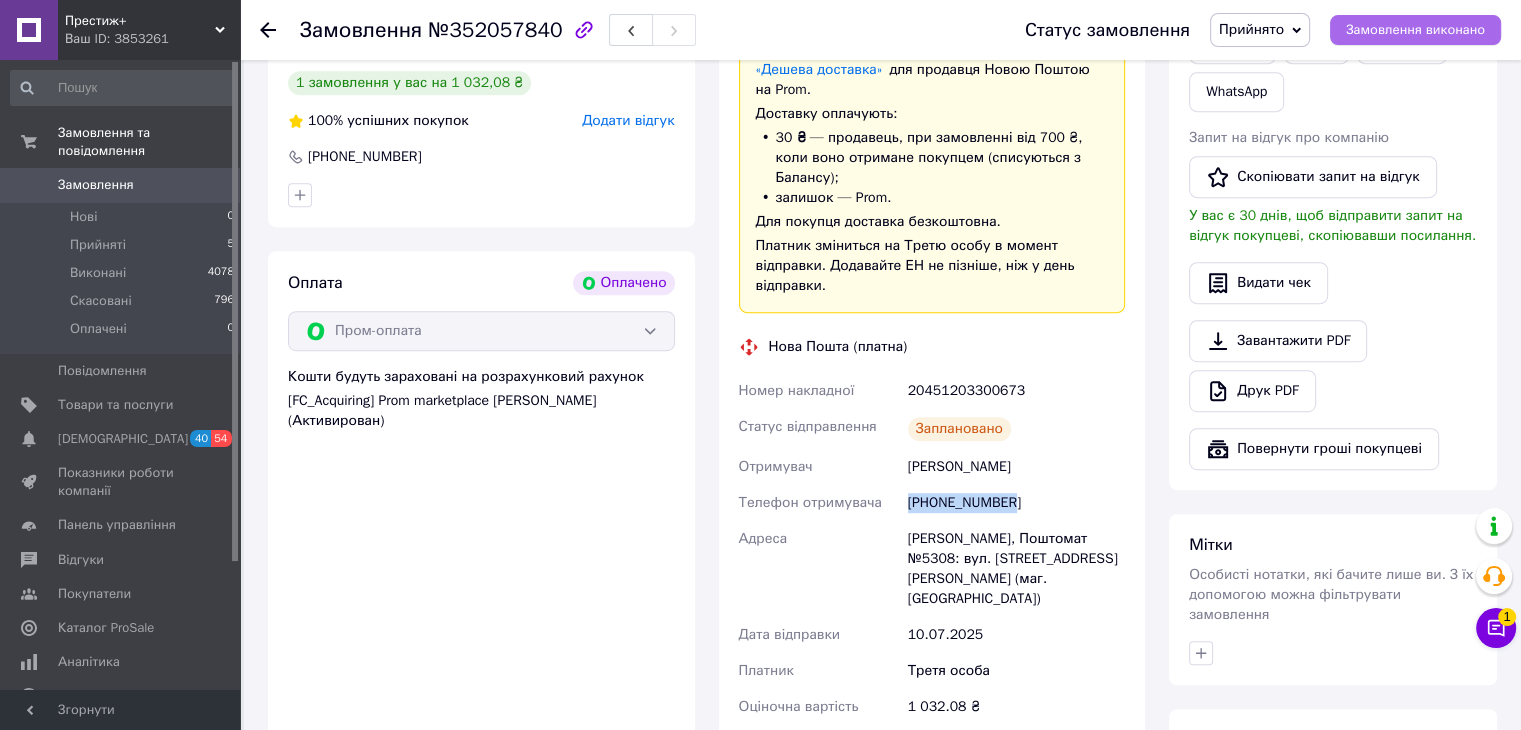 click on "Замовлення виконано" at bounding box center (1415, 30) 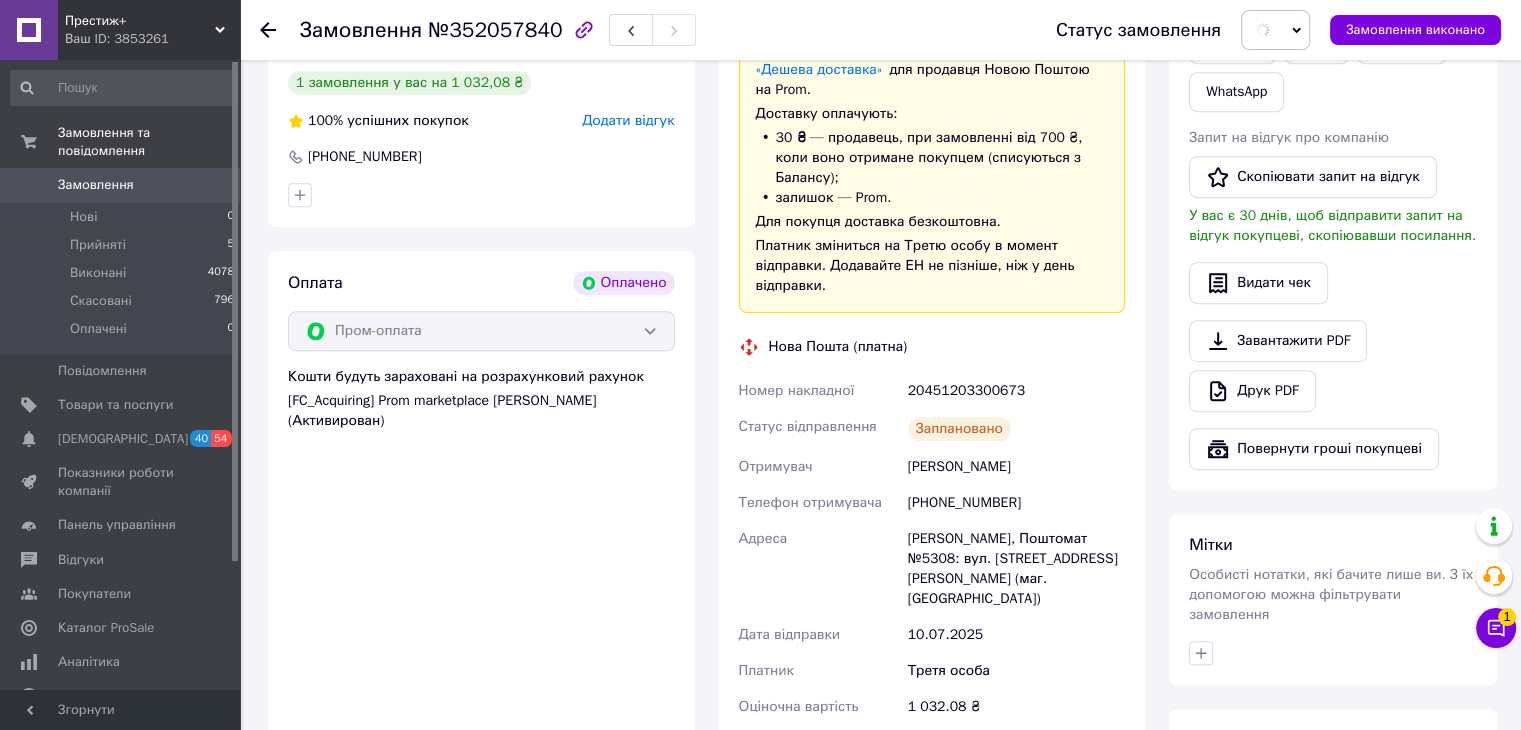 click on "Заплановано" at bounding box center [1016, 429] 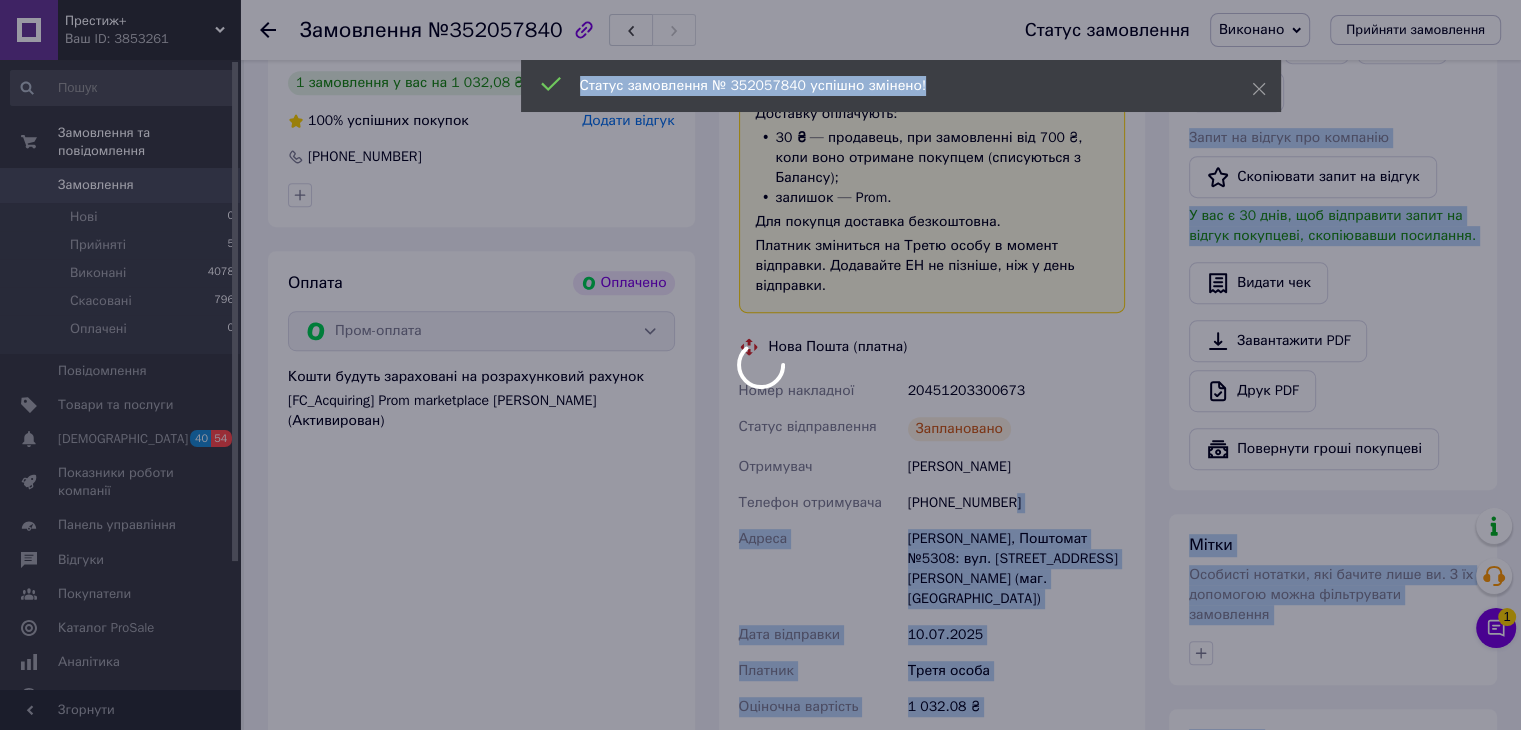drag, startPoint x: 986, startPoint y: 500, endPoint x: 903, endPoint y: 495, distance: 83.15047 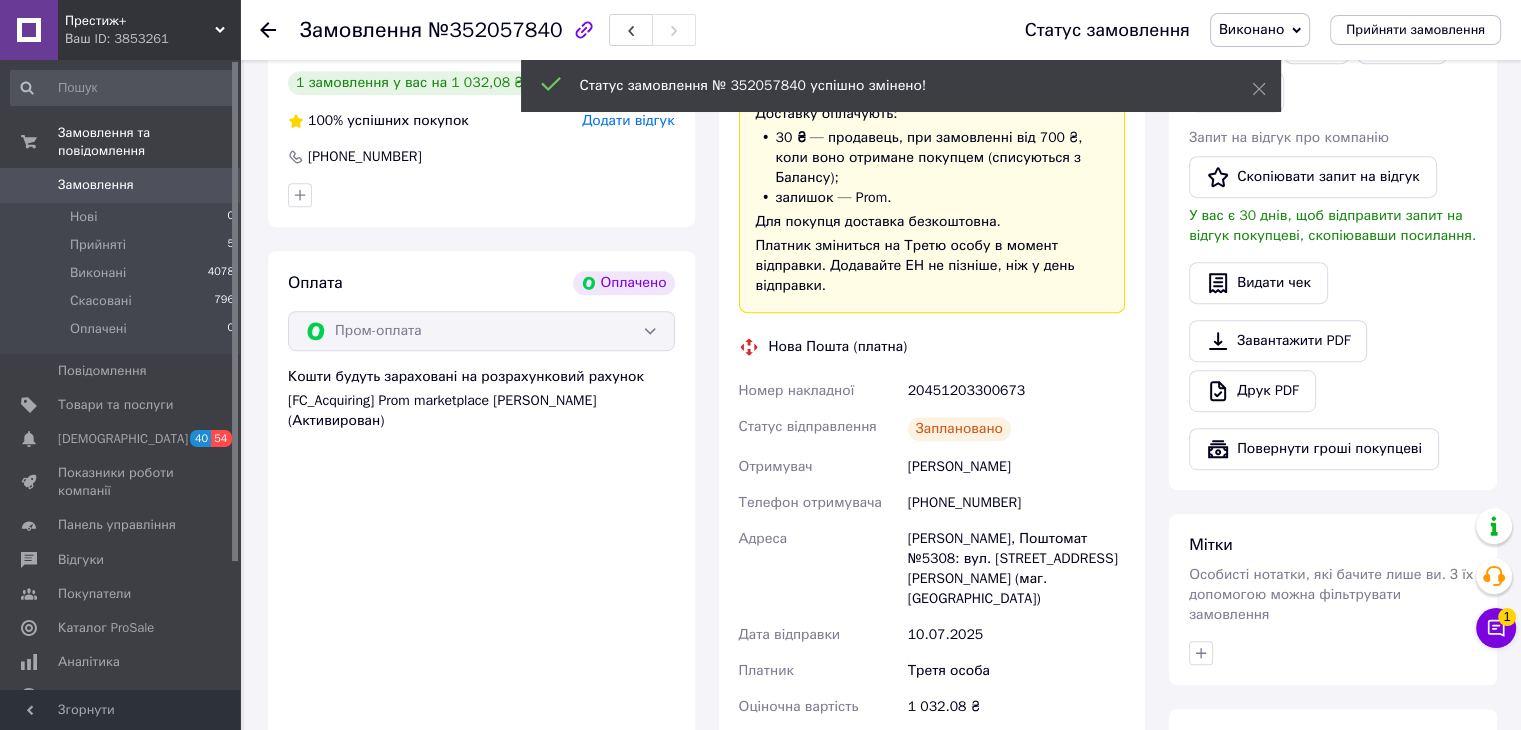 click on "[PERSON_NAME], Поштомат №5308: вул. [STREET_ADDRESS][PERSON_NAME] (маг. [GEOGRAPHIC_DATA])" at bounding box center (1016, 569) 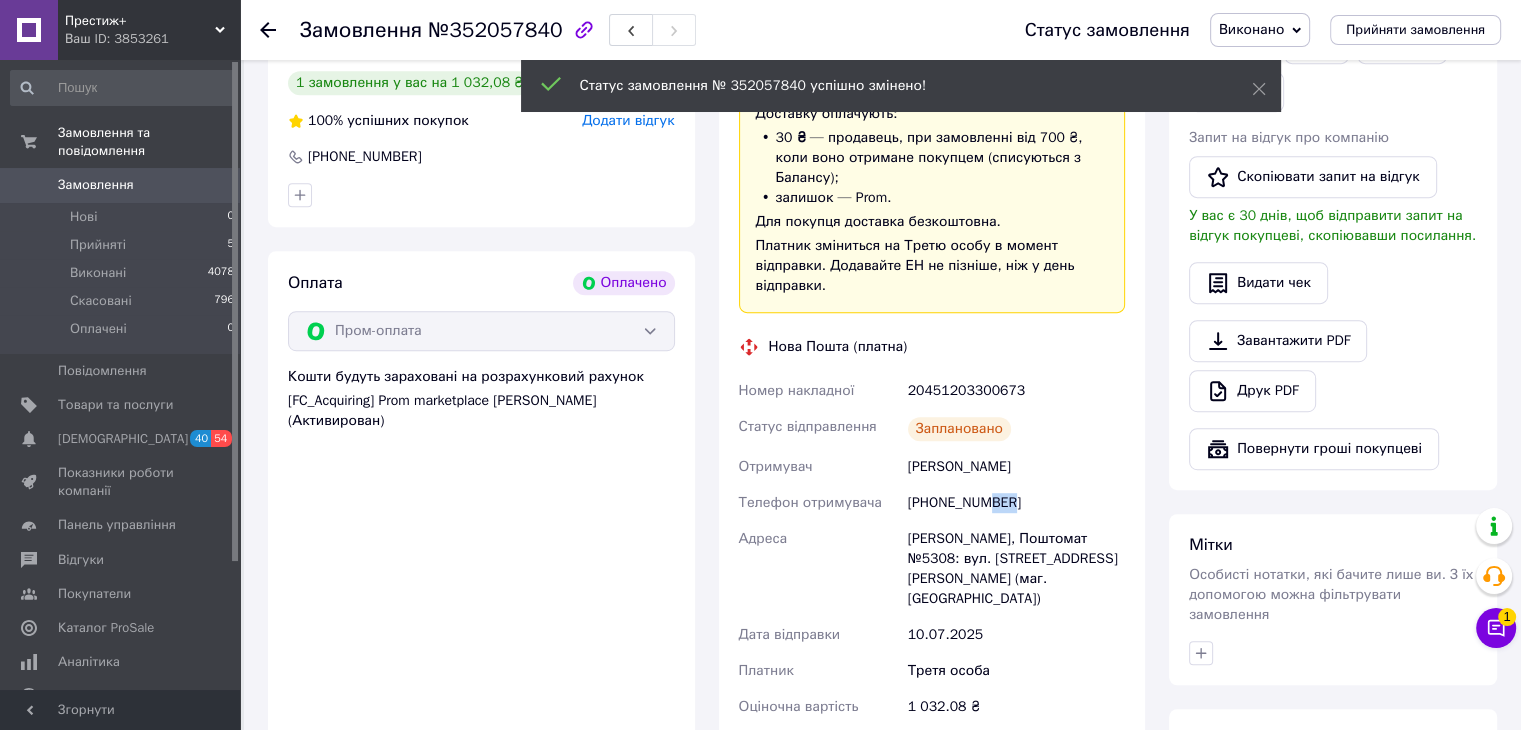 drag, startPoint x: 1008, startPoint y: 483, endPoint x: 904, endPoint y: 493, distance: 104.47966 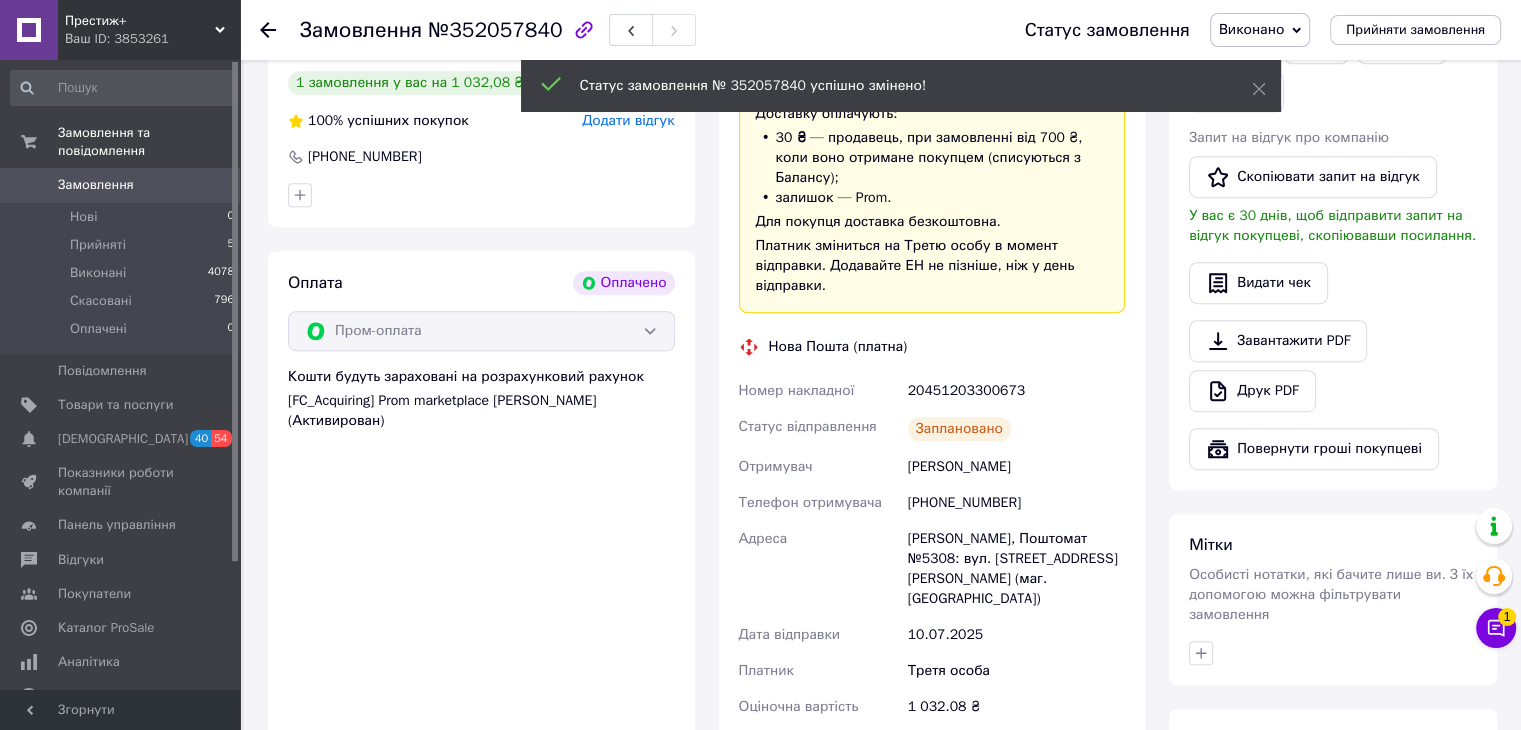 click on "Телефон отримувача" at bounding box center (819, 503) 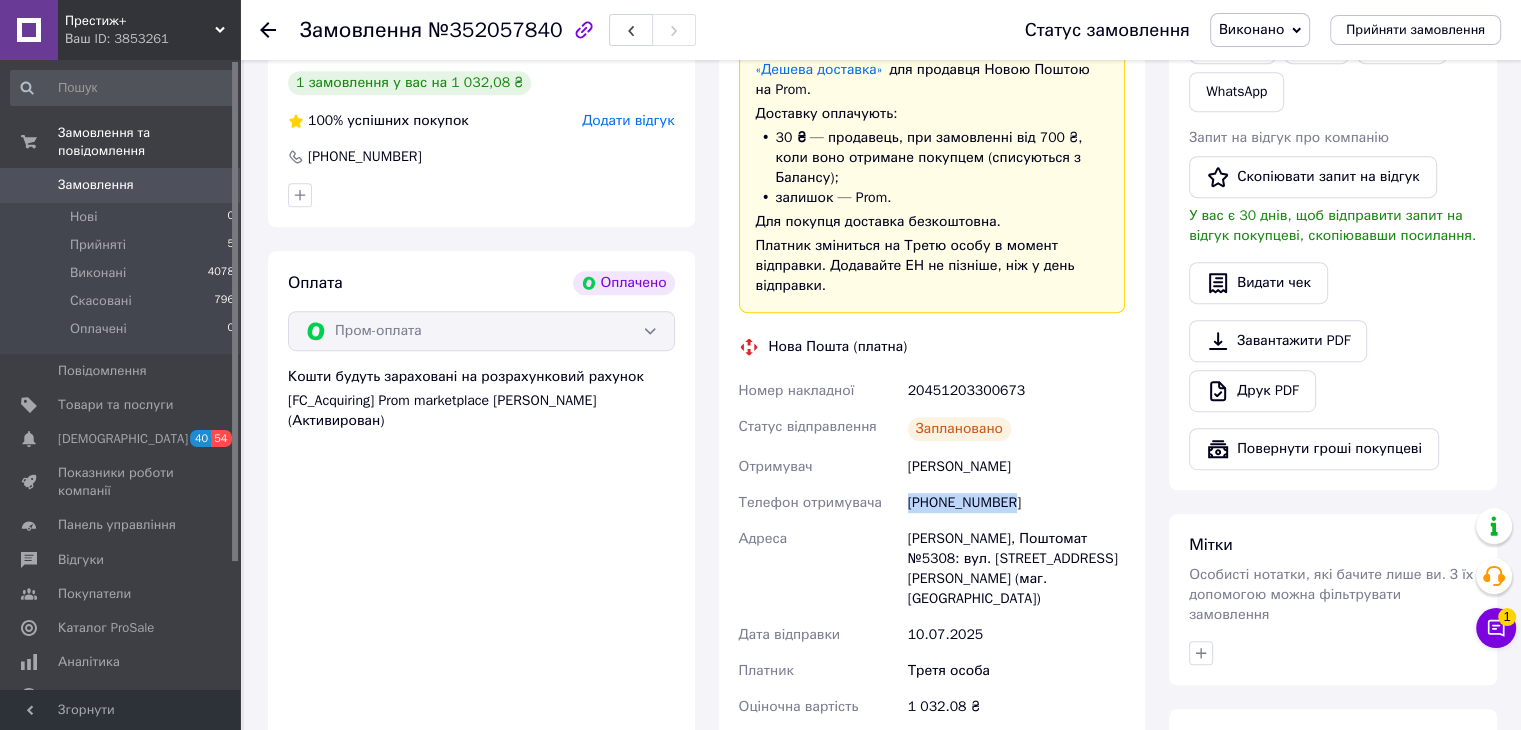 drag, startPoint x: 984, startPoint y: 490, endPoint x: 907, endPoint y: 490, distance: 77 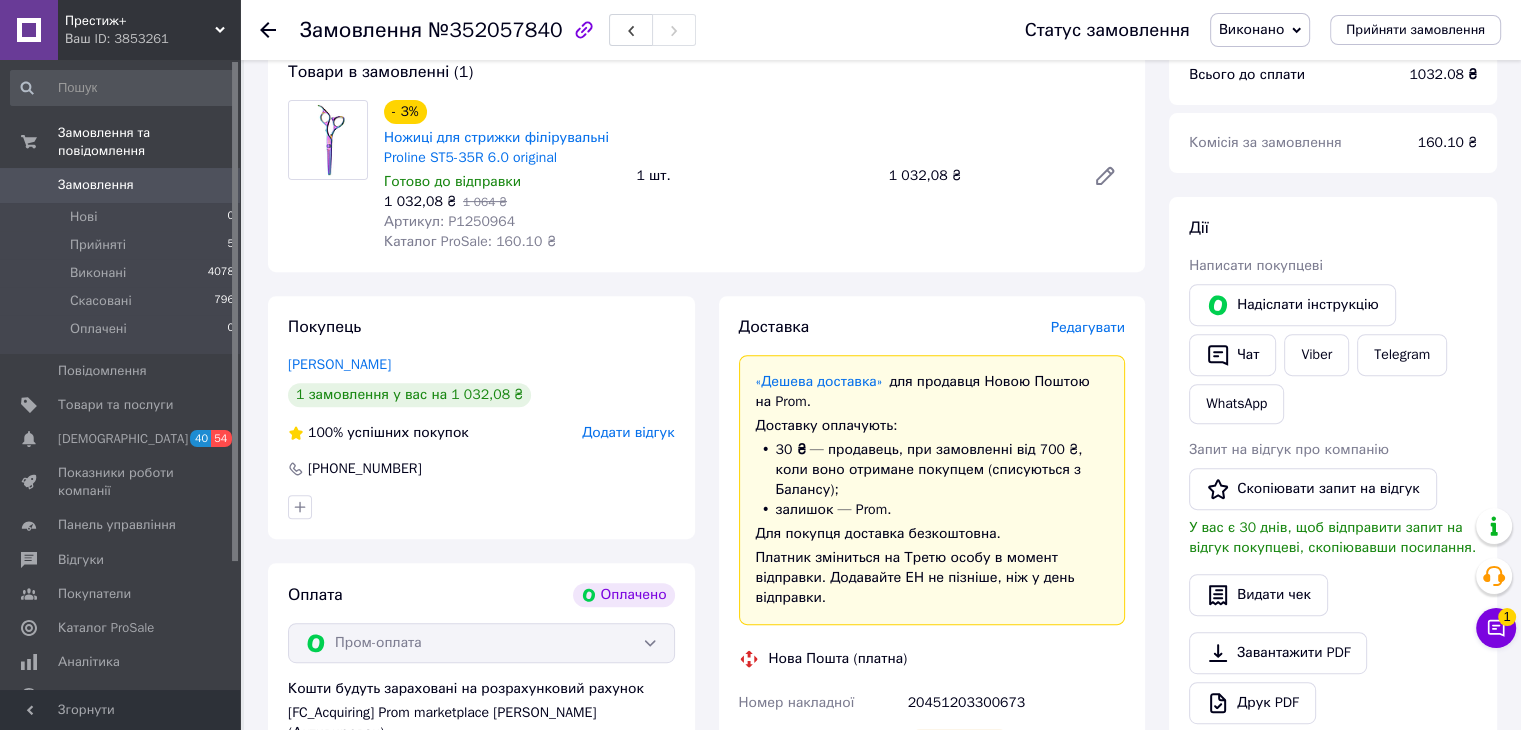 scroll, scrollTop: 500, scrollLeft: 0, axis: vertical 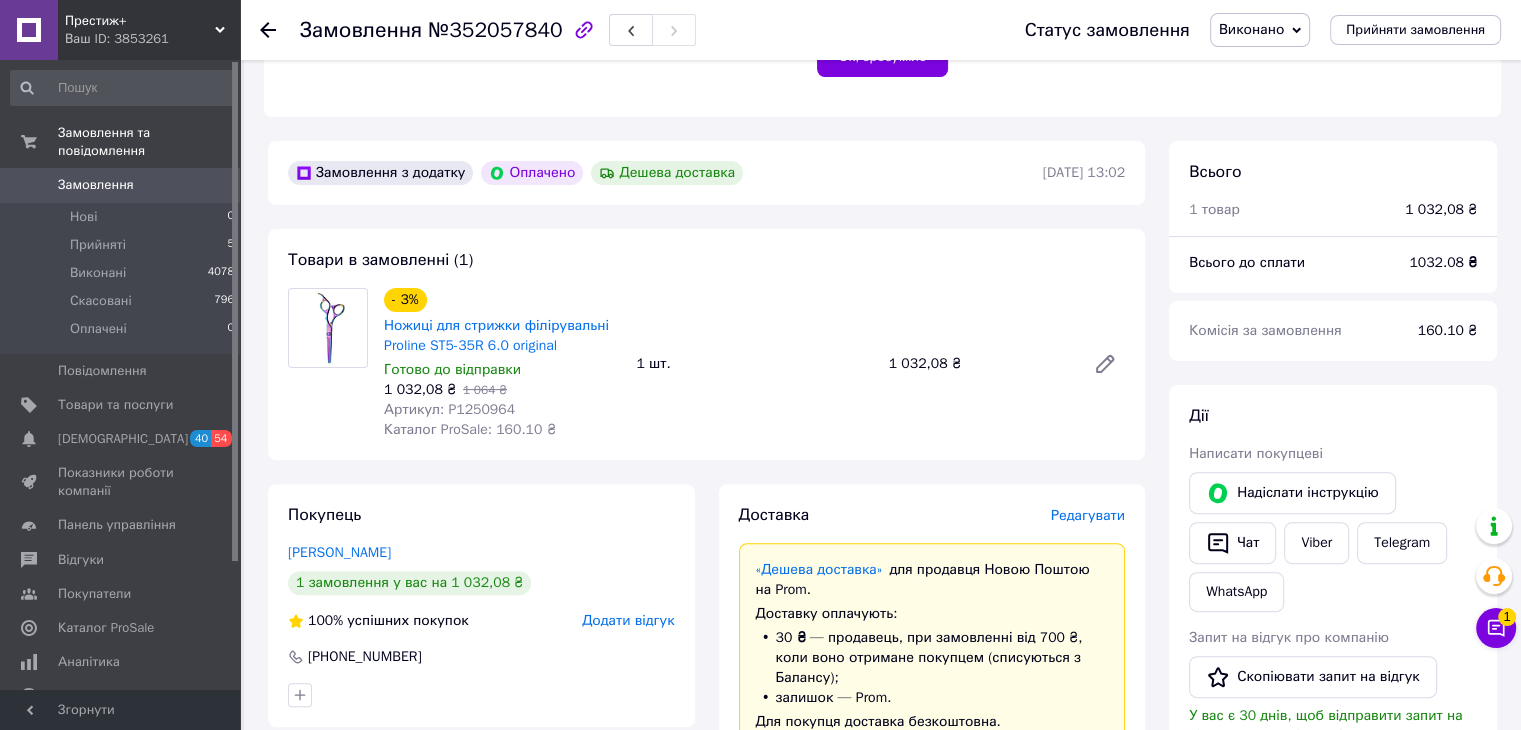 click on "1032.08 ₴" at bounding box center [1443, 262] 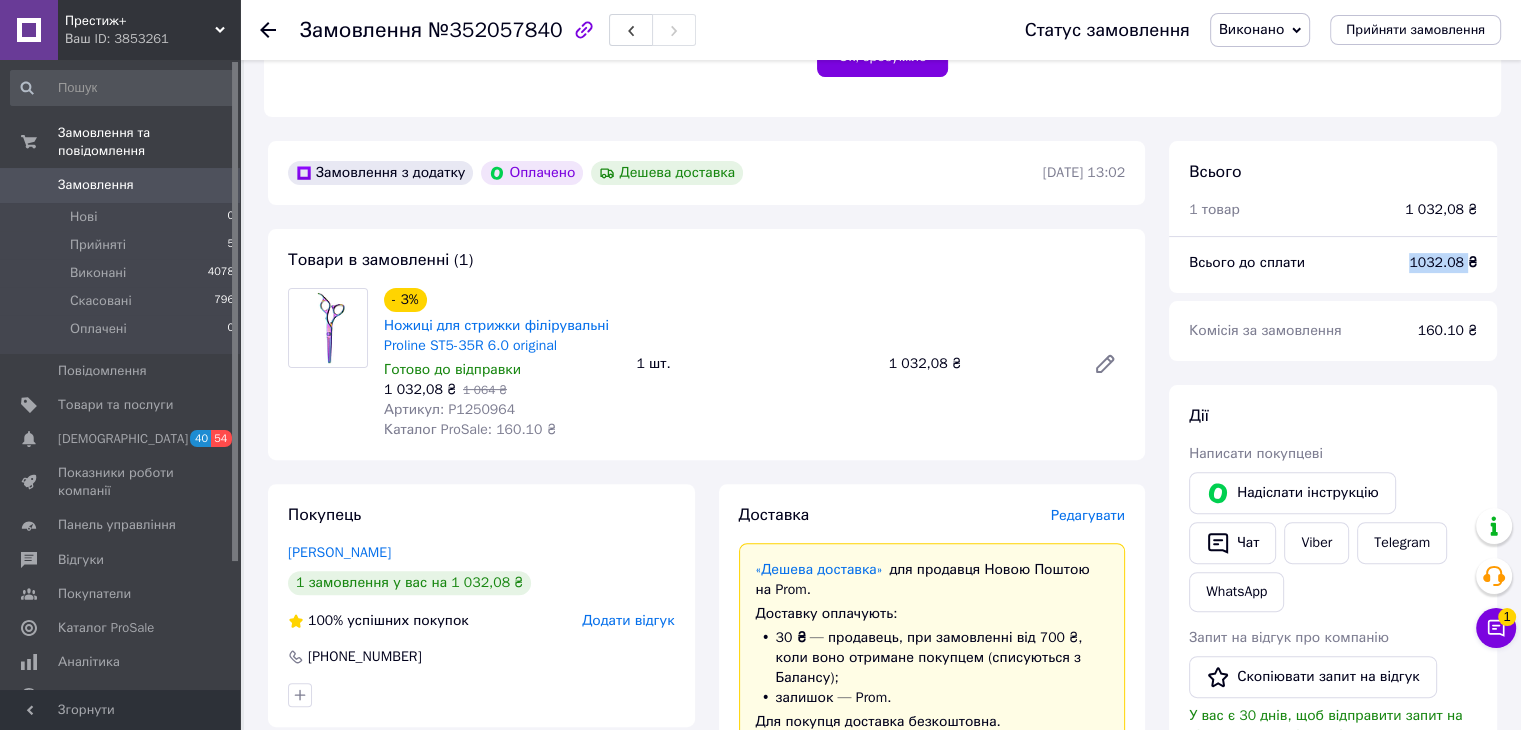 click on "1032.08 ₴" at bounding box center [1443, 262] 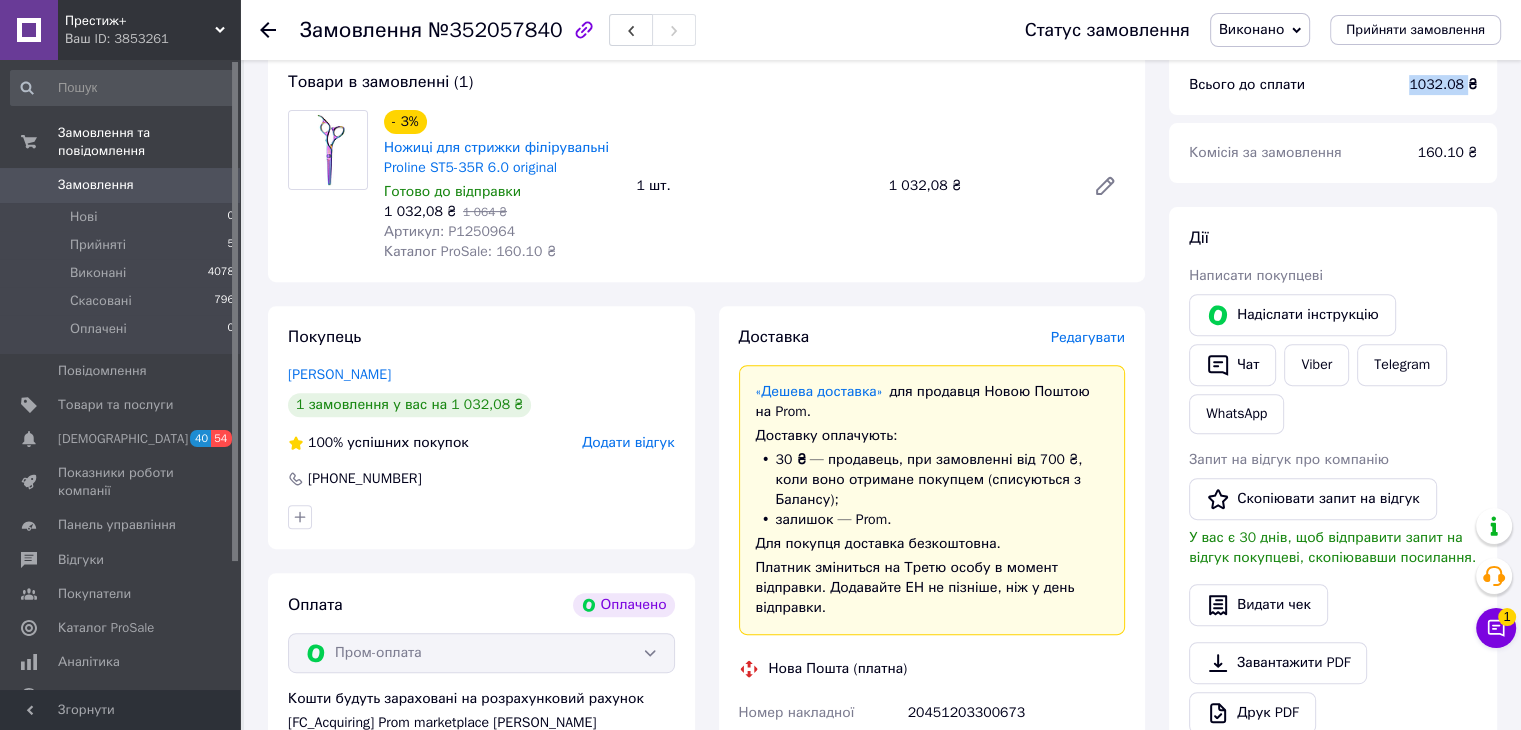 scroll, scrollTop: 800, scrollLeft: 0, axis: vertical 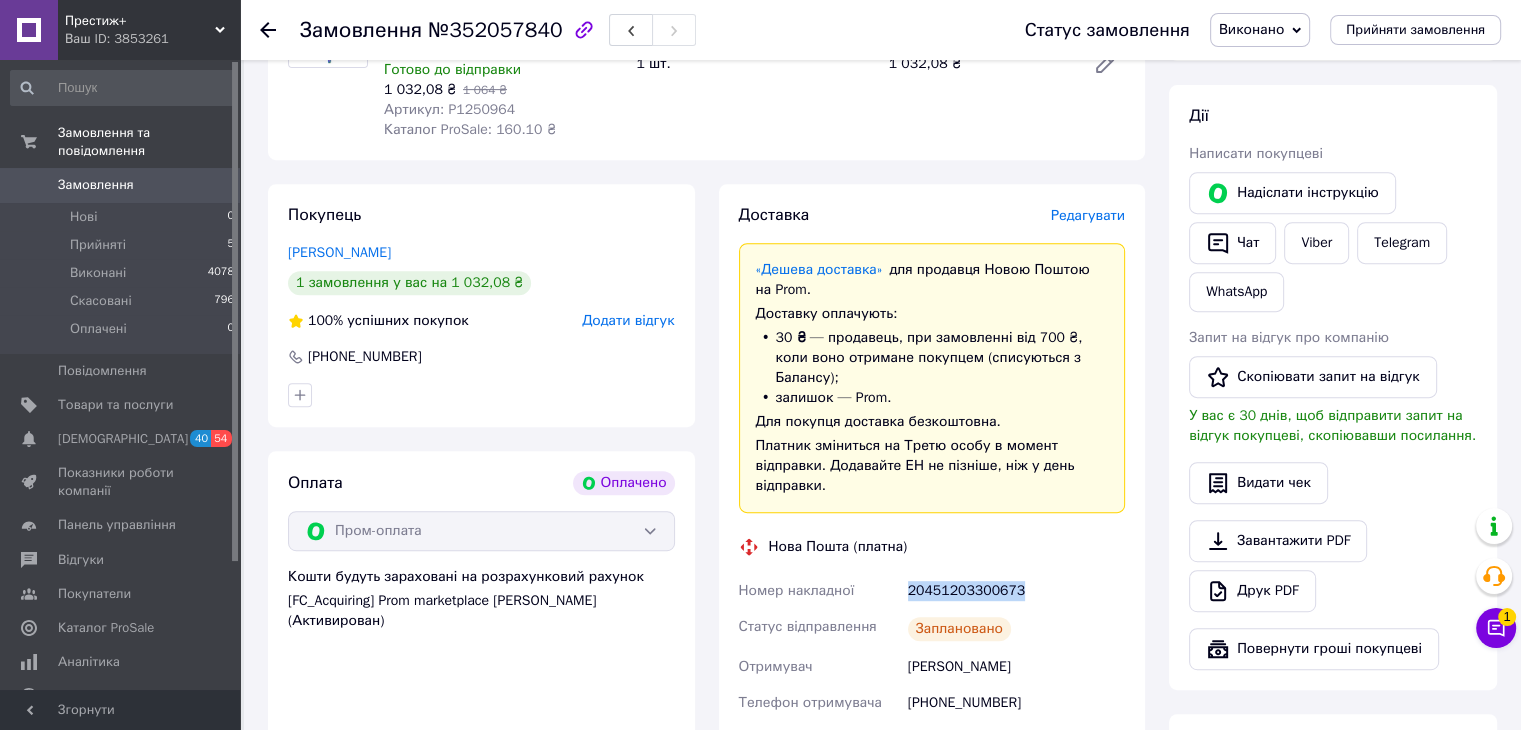 drag, startPoint x: 1034, startPoint y: 576, endPoint x: 901, endPoint y: 583, distance: 133.18408 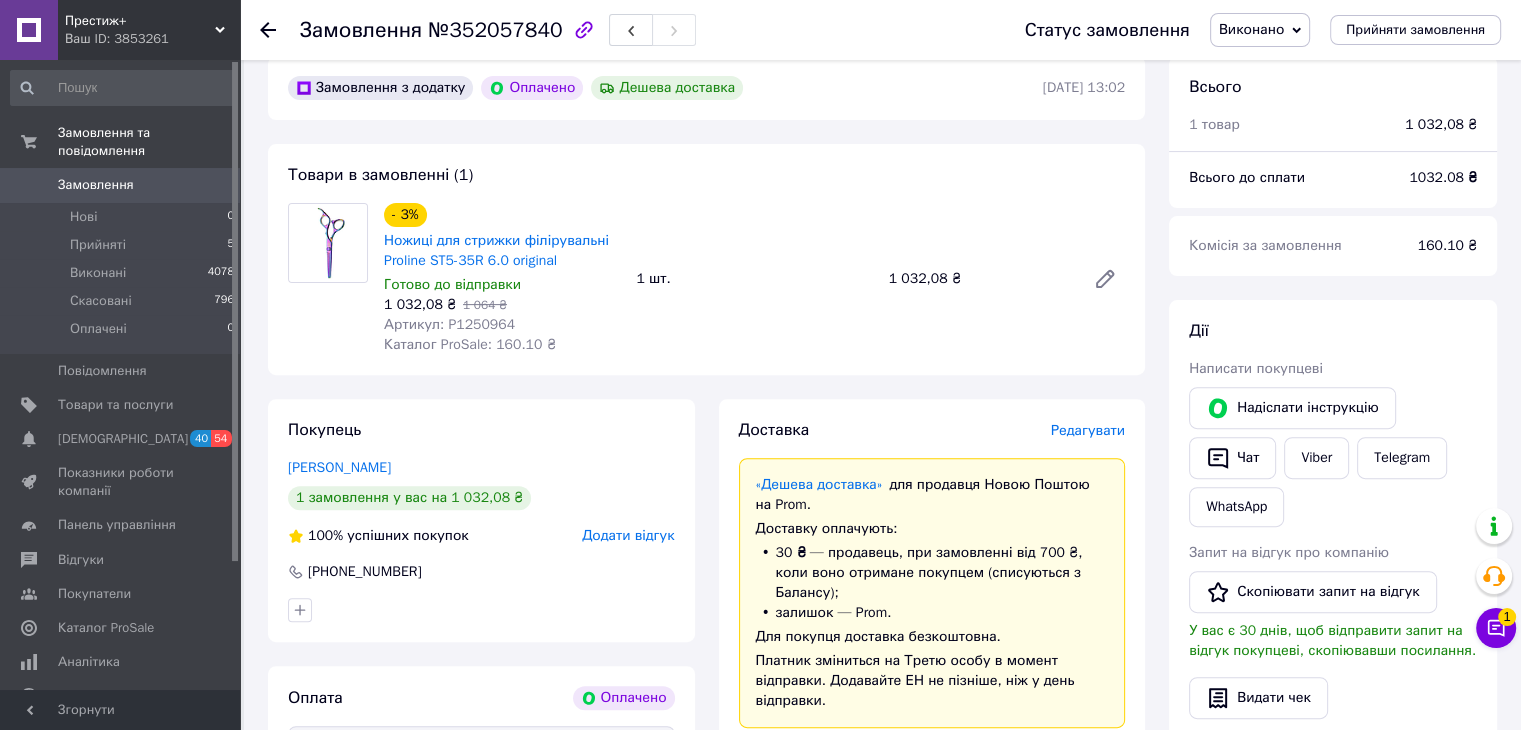 scroll, scrollTop: 500, scrollLeft: 0, axis: vertical 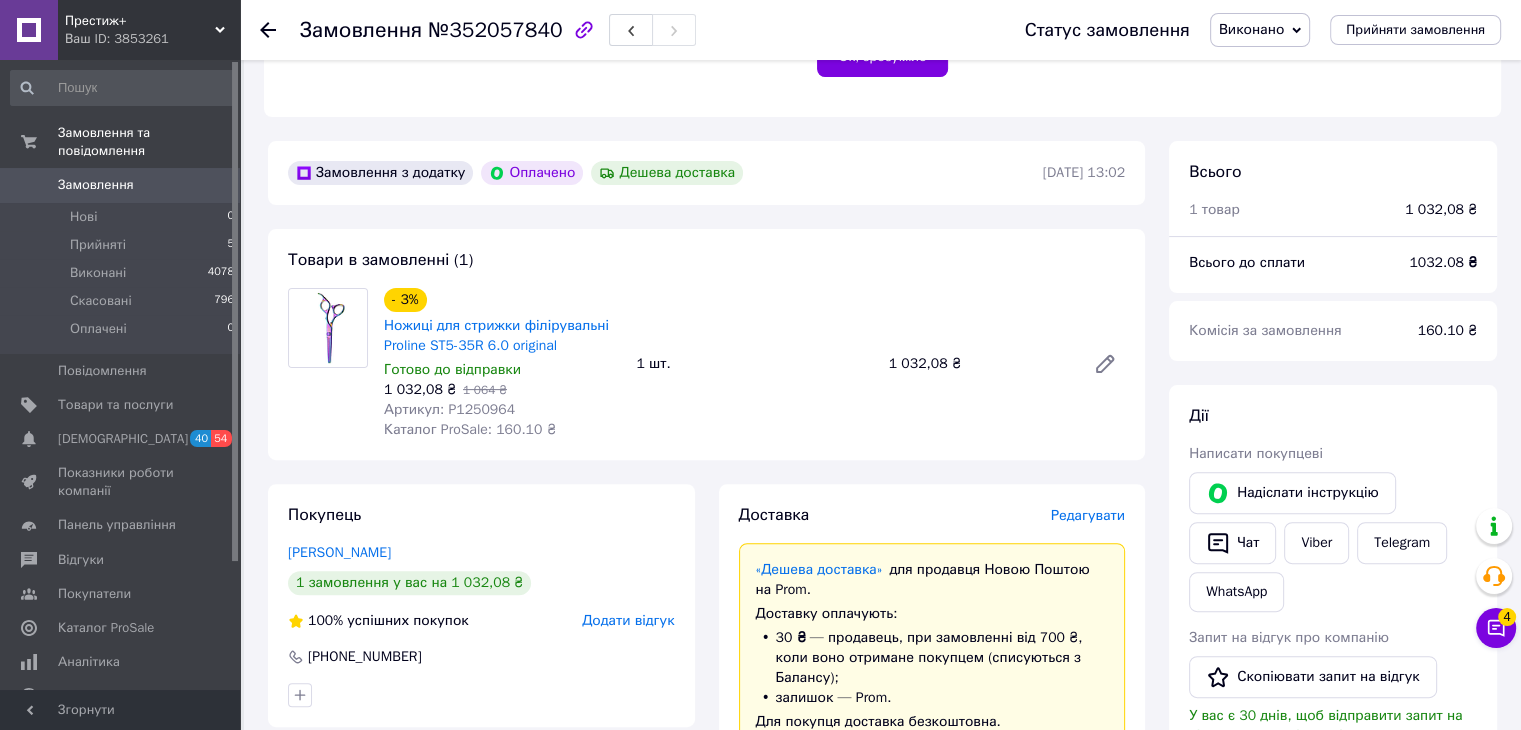 click on "Замовлення" at bounding box center [121, 185] 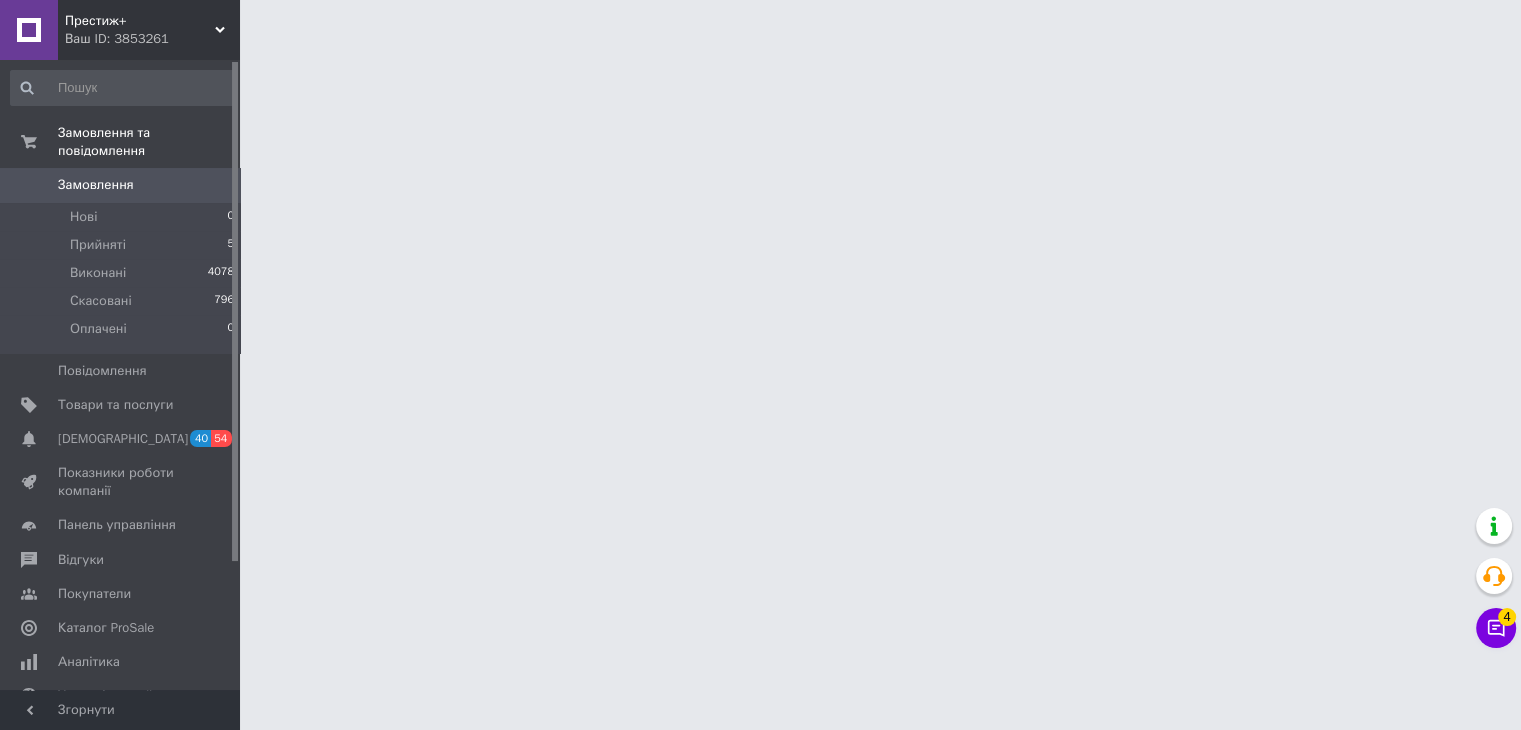 scroll, scrollTop: 0, scrollLeft: 0, axis: both 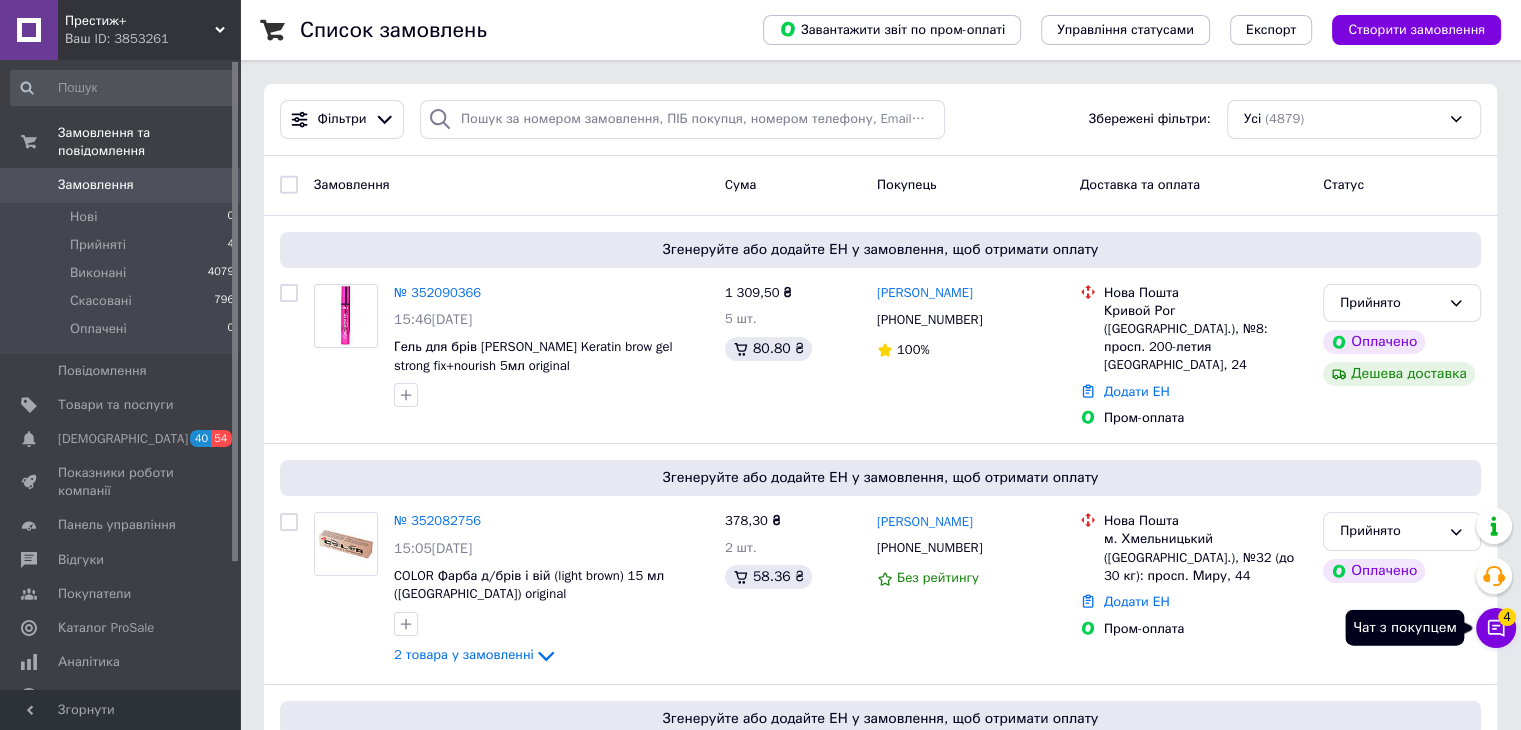 click 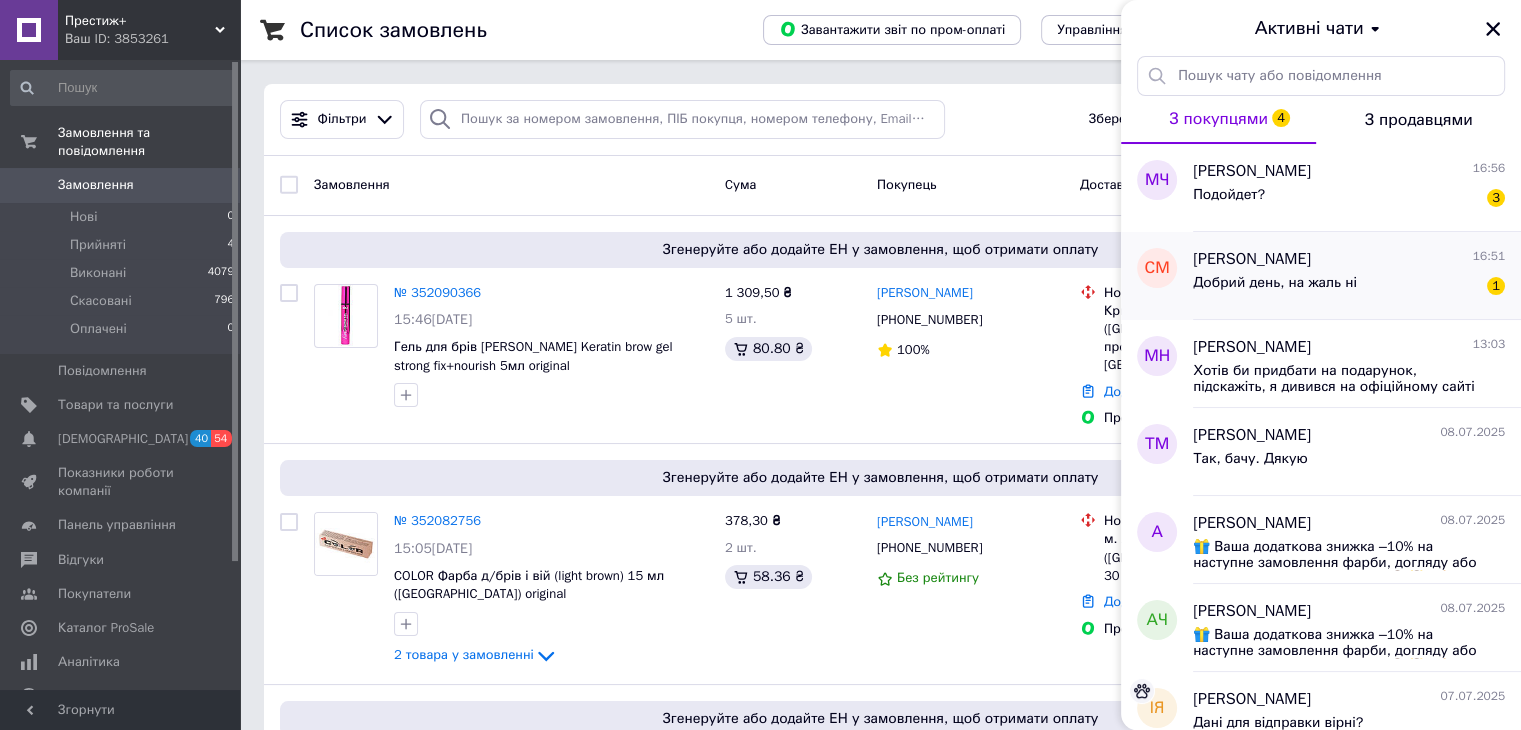 click on "Добрий день, на жаль ні 1" at bounding box center (1349, 287) 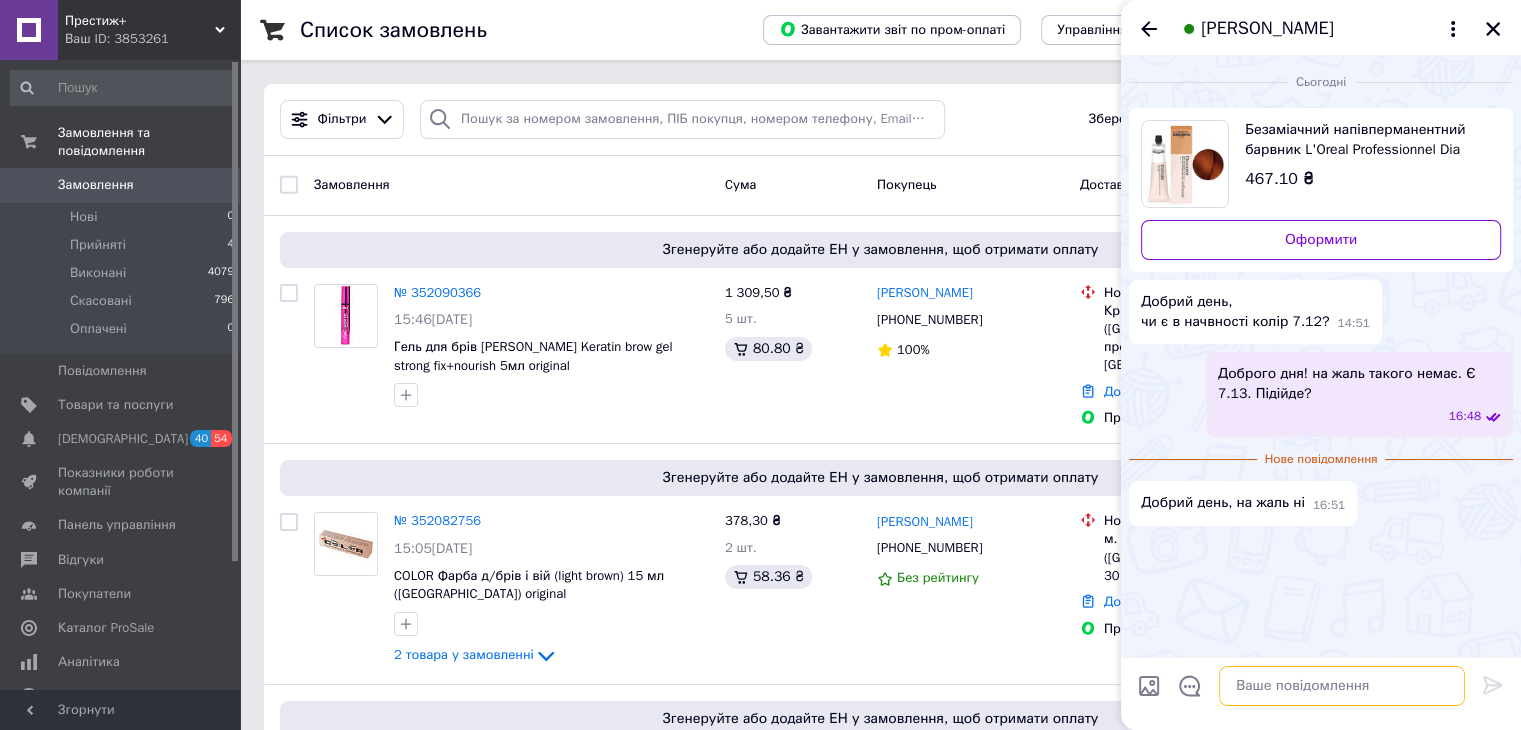 click at bounding box center [1342, 686] 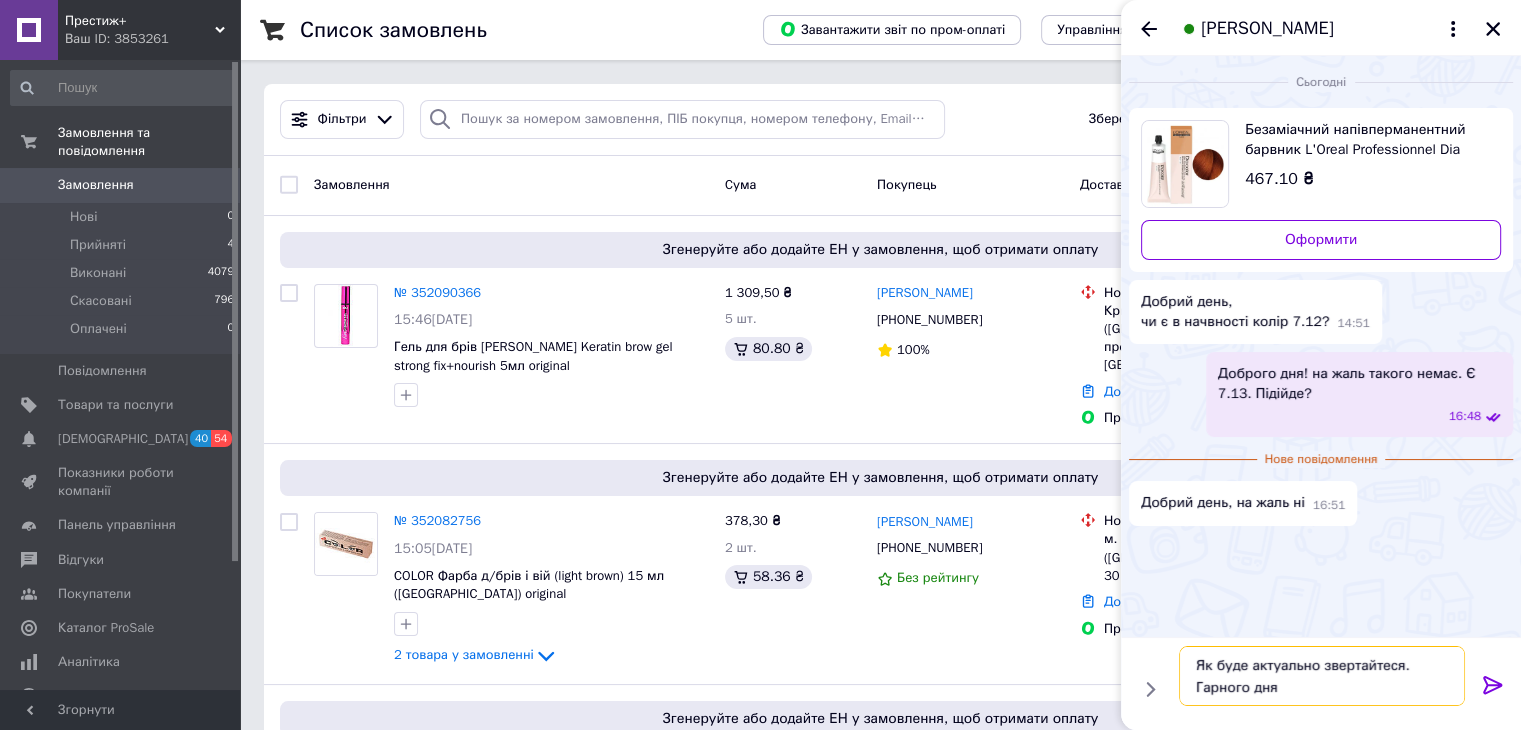 type on "Як буде актуально звертайтеся. Гарного дня1" 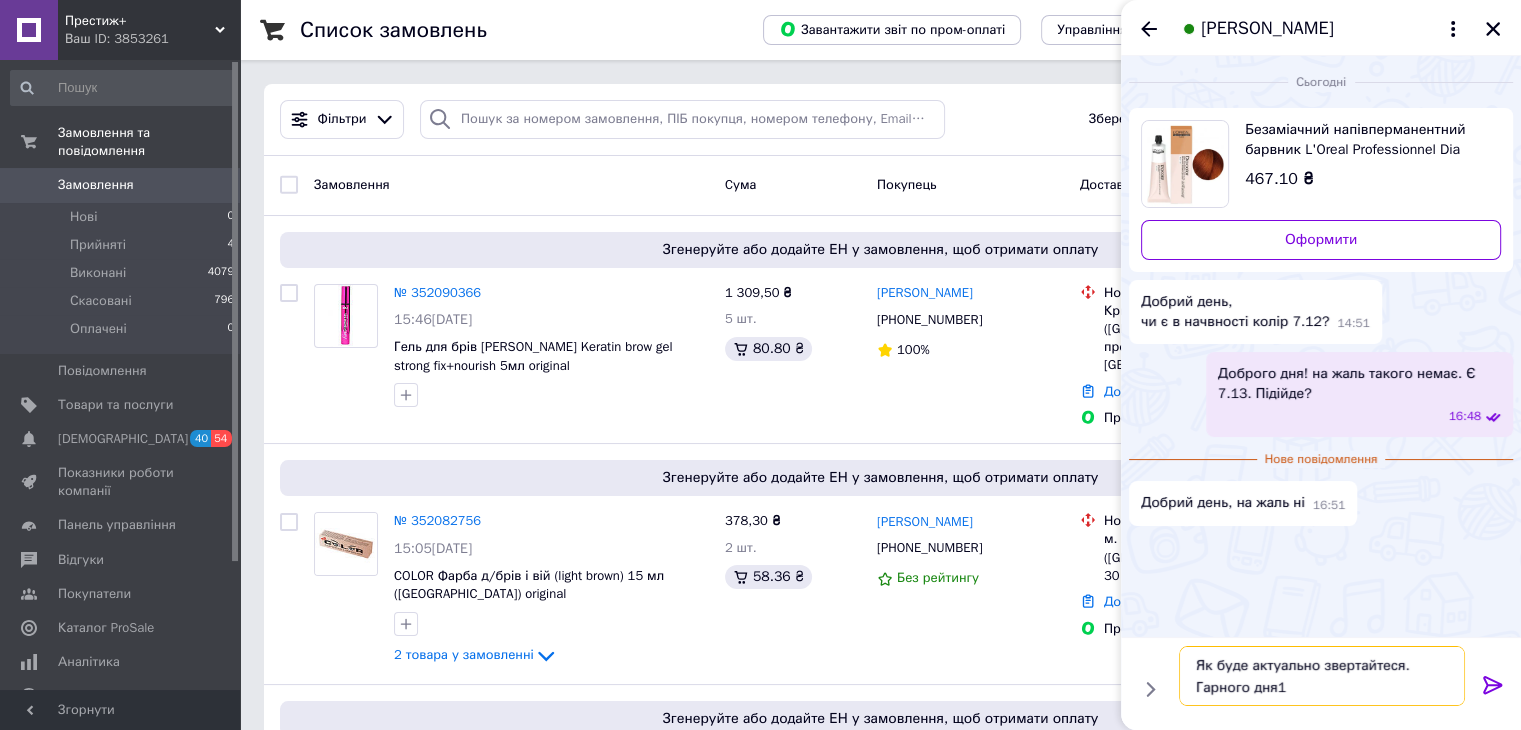 type 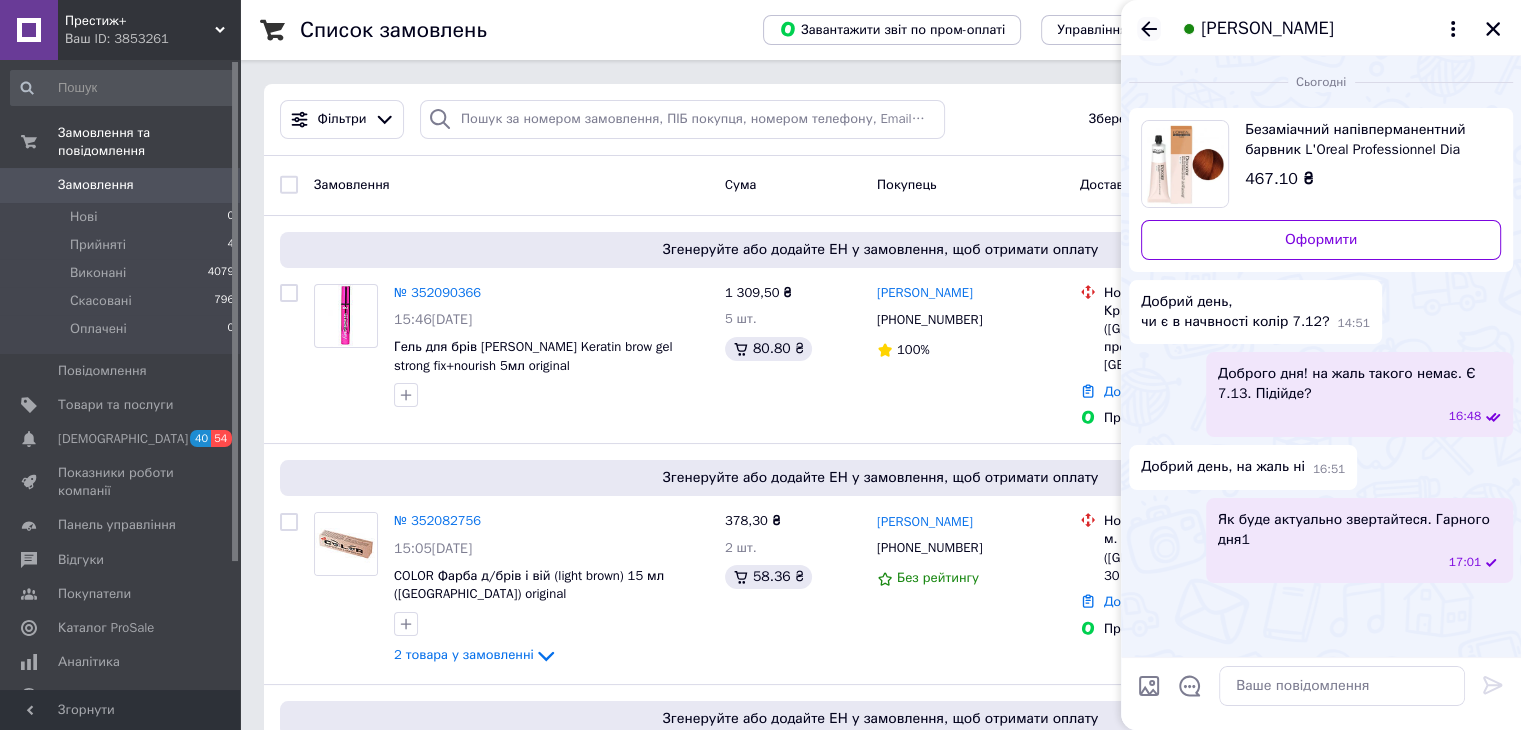 click 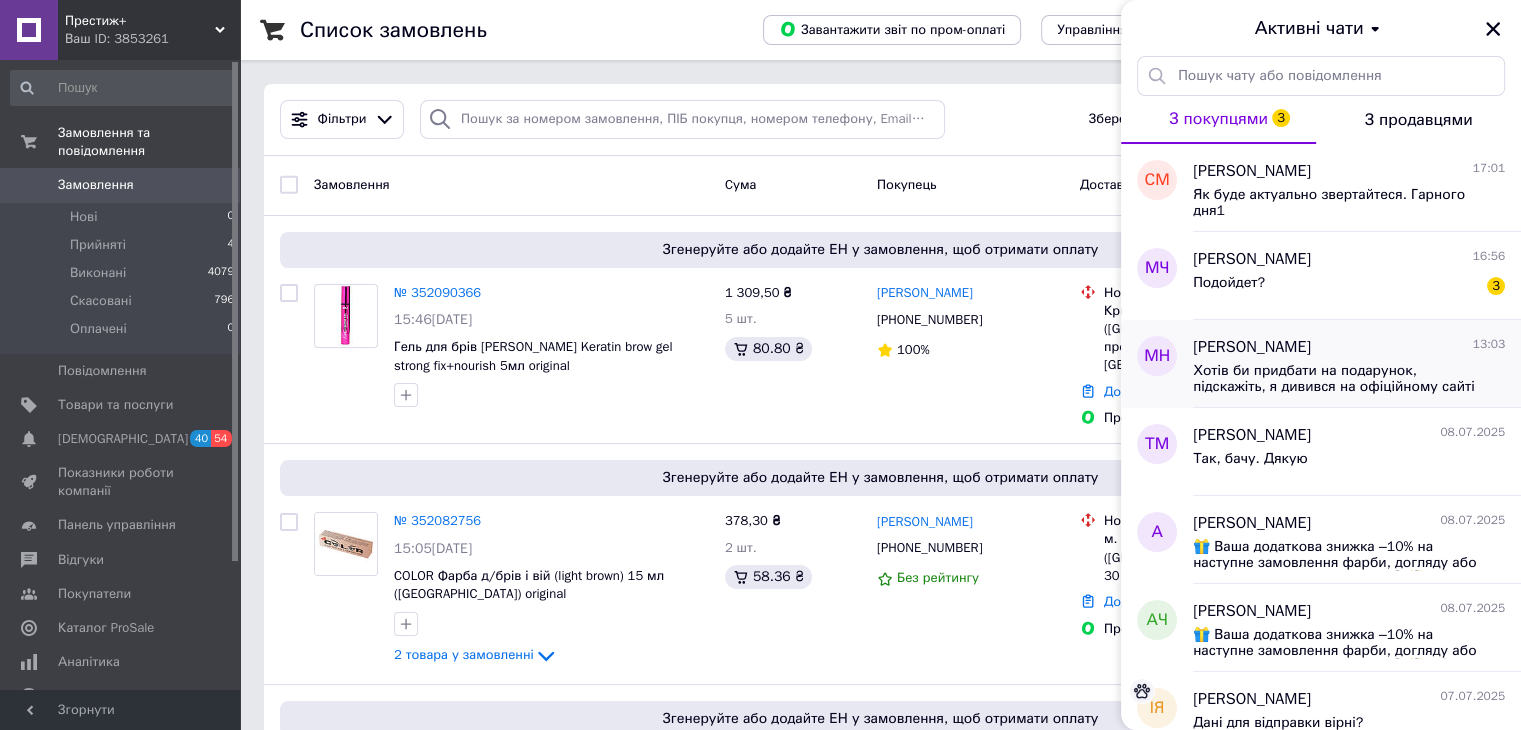 click on "[PERSON_NAME] 13:03 Хотів би придбати на подарунок, підскажіть, я дивився на офіційному сайті [PERSON_NAME] [PERSON_NAME] Magic Clip має код 3026830. Це [GEOGRAPHIC_DATA]. А у [GEOGRAPHIC_DATA] код інший та ціна. Яка країна виробництва вашої машинки? І чи дійсно це оригінальна продукція, як перевірити?" at bounding box center (1357, 364) 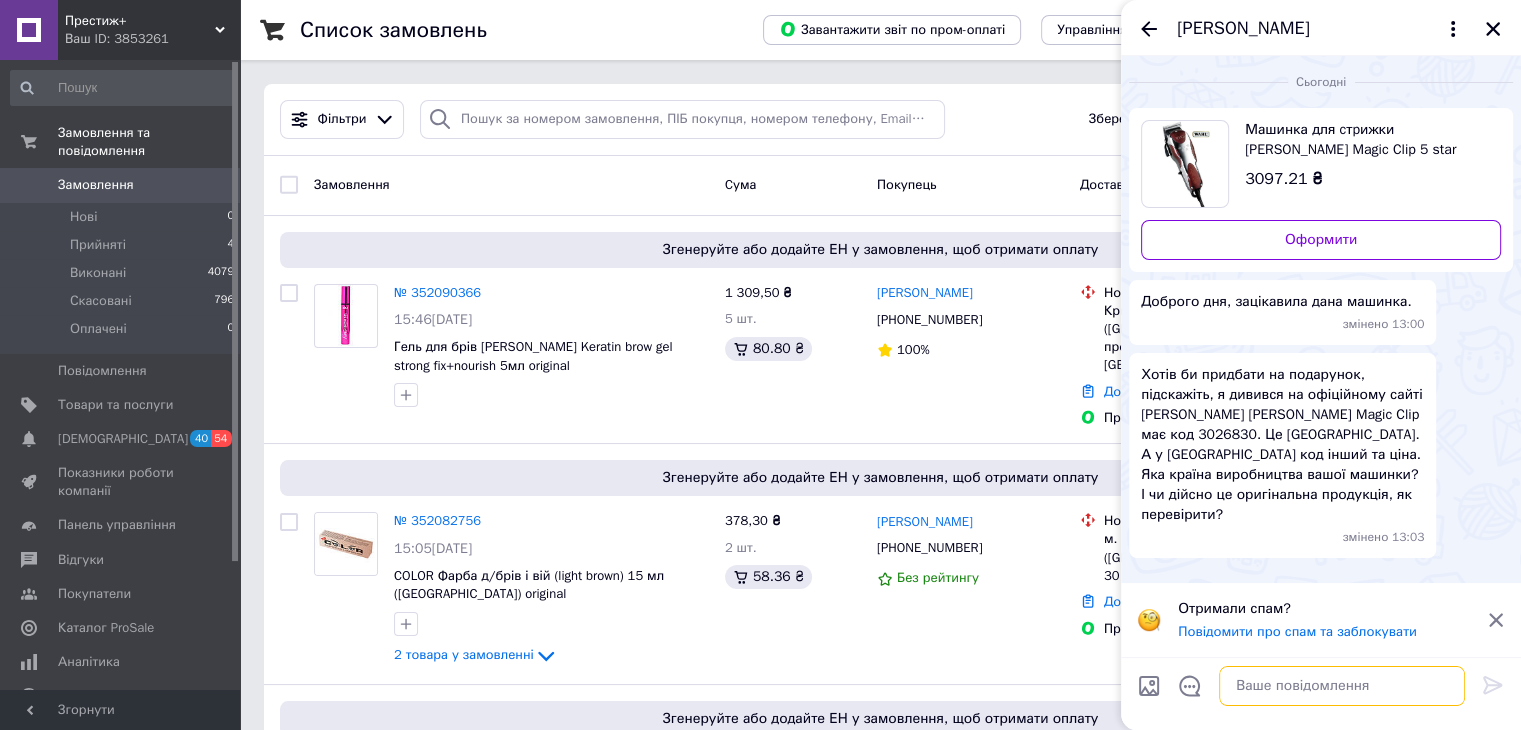 click at bounding box center (1342, 686) 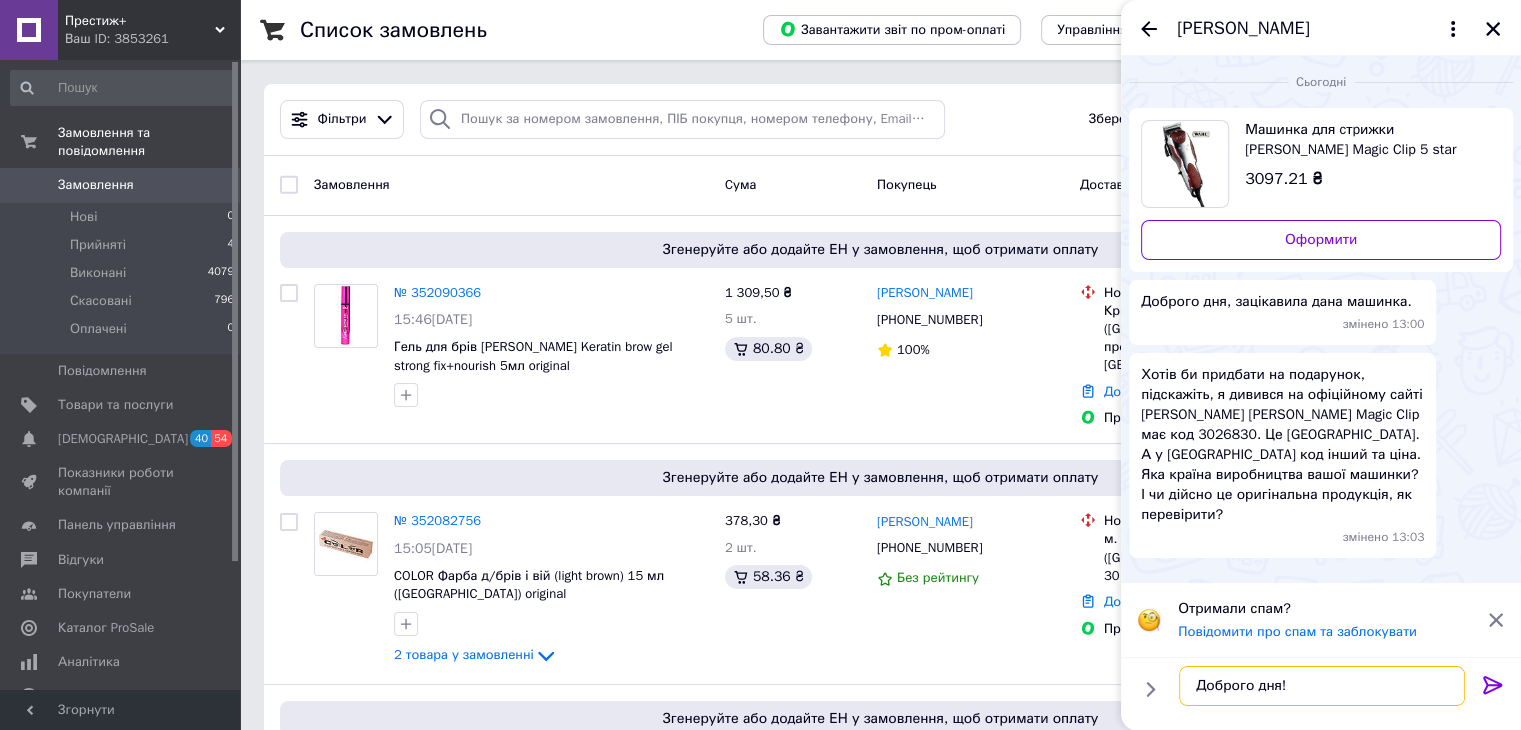 paste on "[PERSON_NAME] — американська компанія з виробництва машинок для стрижки волосся та інструментів для грумінгу" 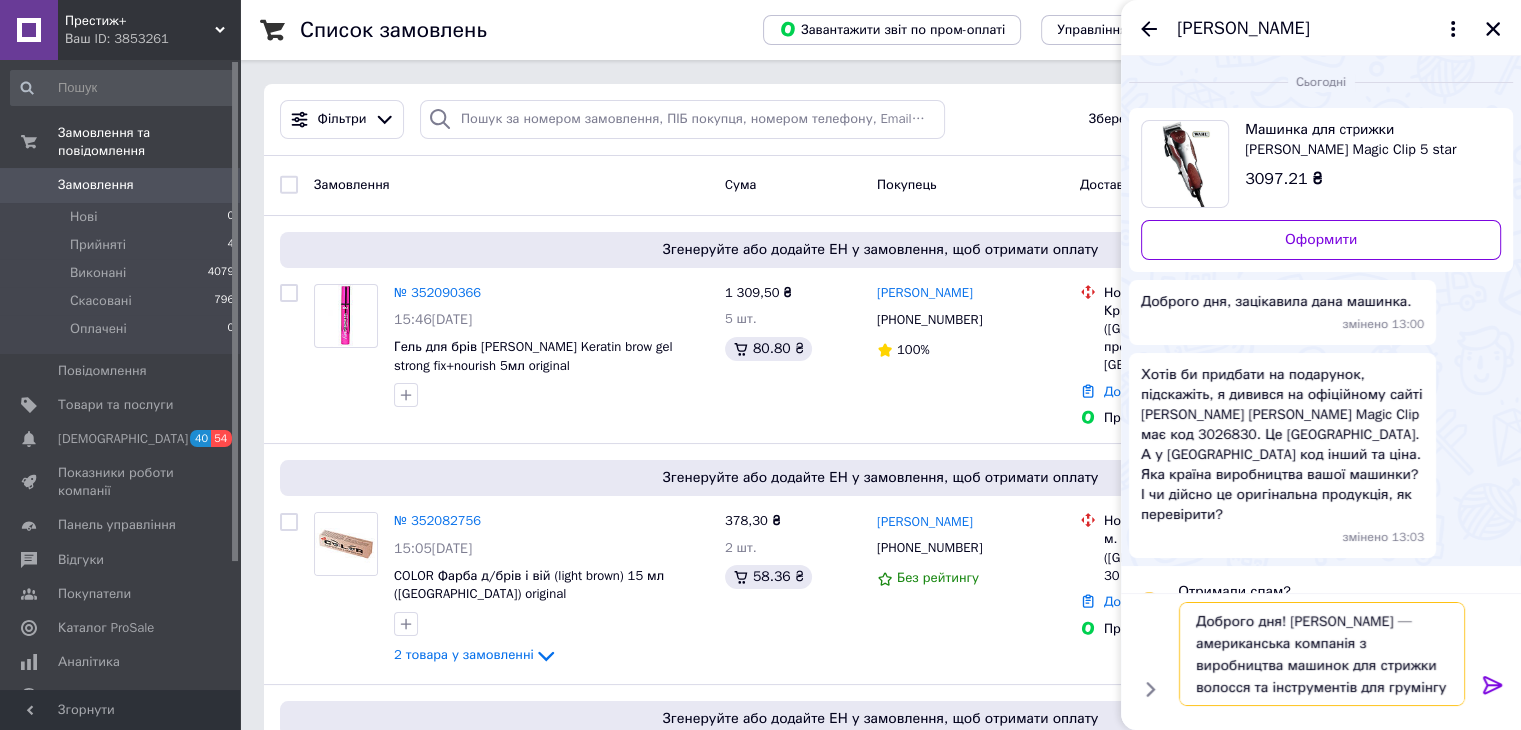 scroll, scrollTop: 1, scrollLeft: 0, axis: vertical 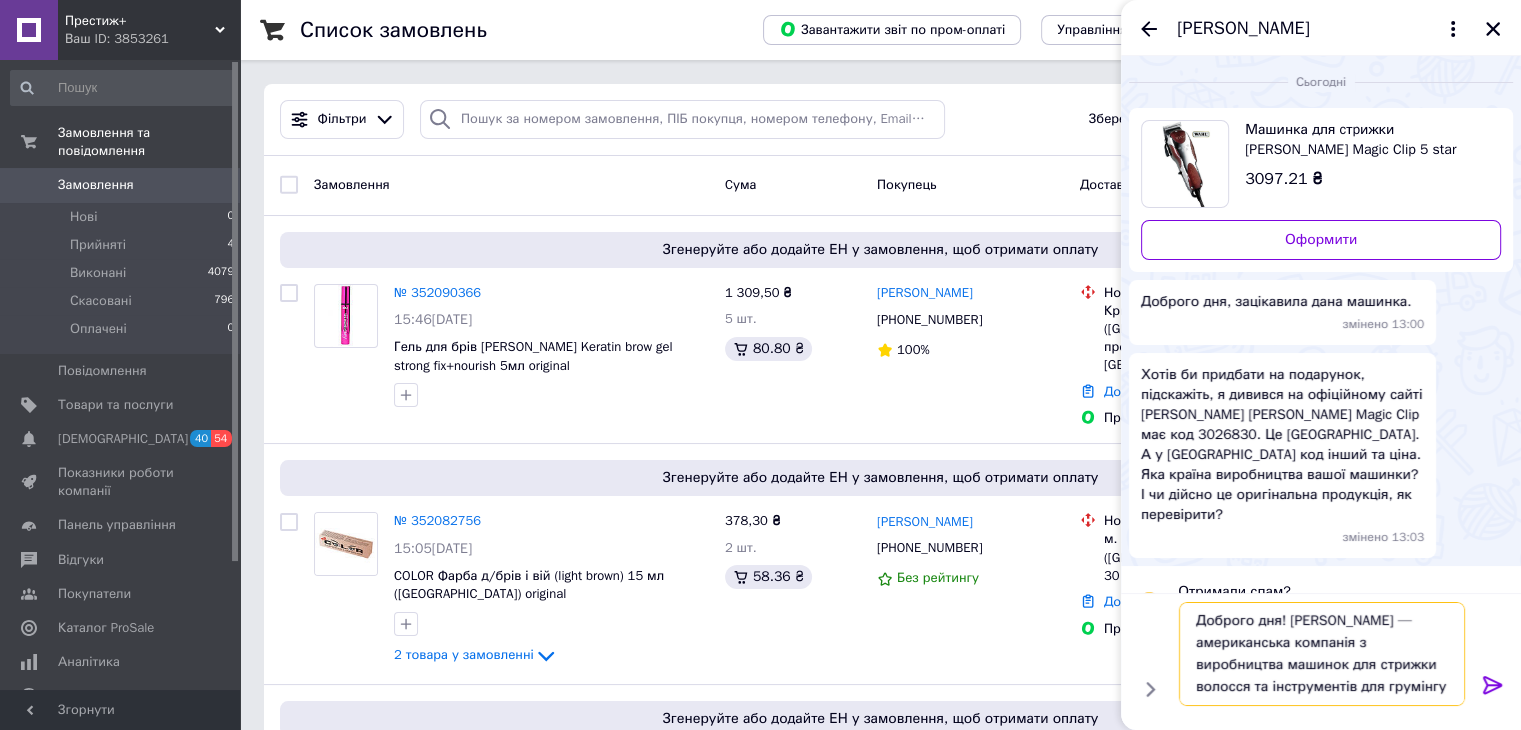 drag, startPoint x: 1308, startPoint y: 671, endPoint x: 1420, endPoint y: 694, distance: 114.33722 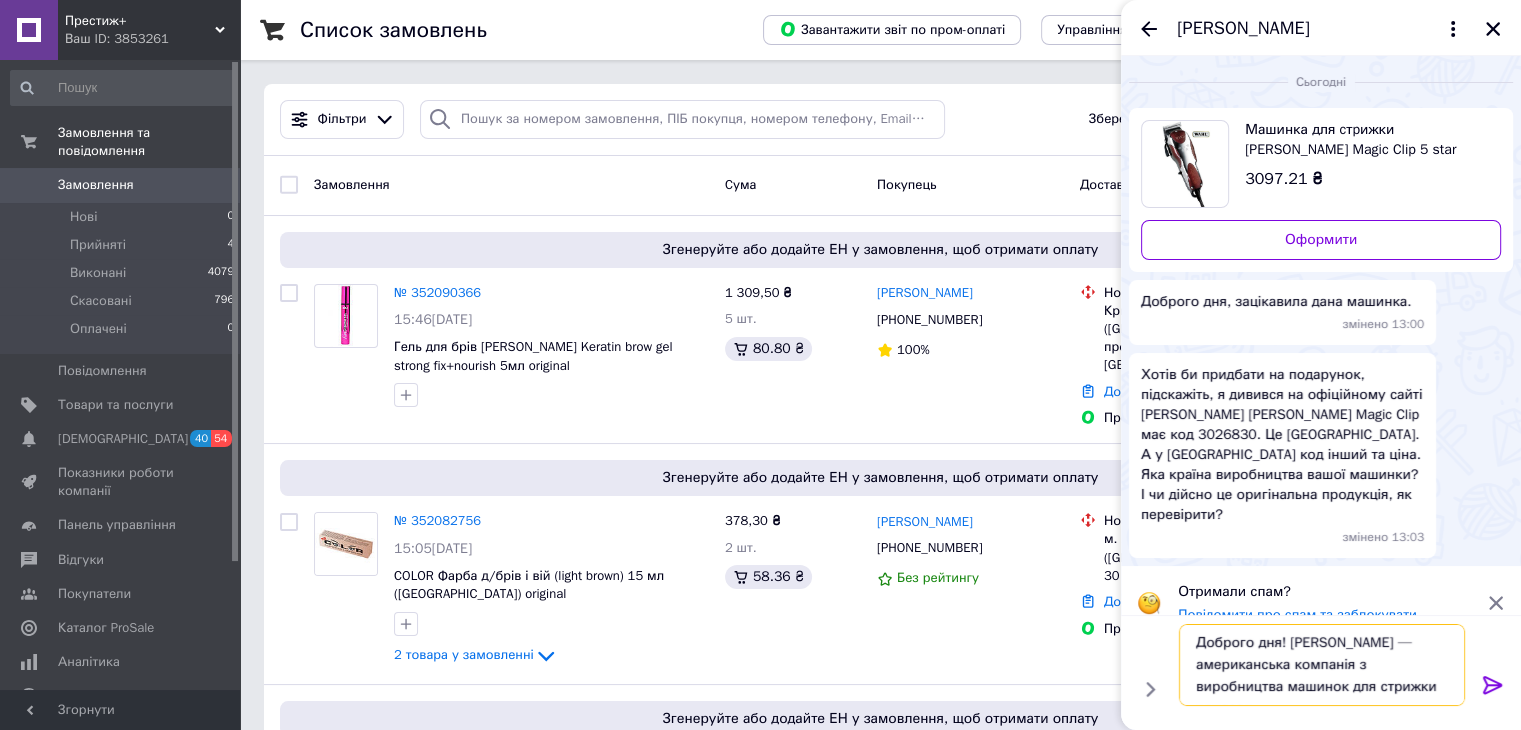 scroll, scrollTop: 0, scrollLeft: 0, axis: both 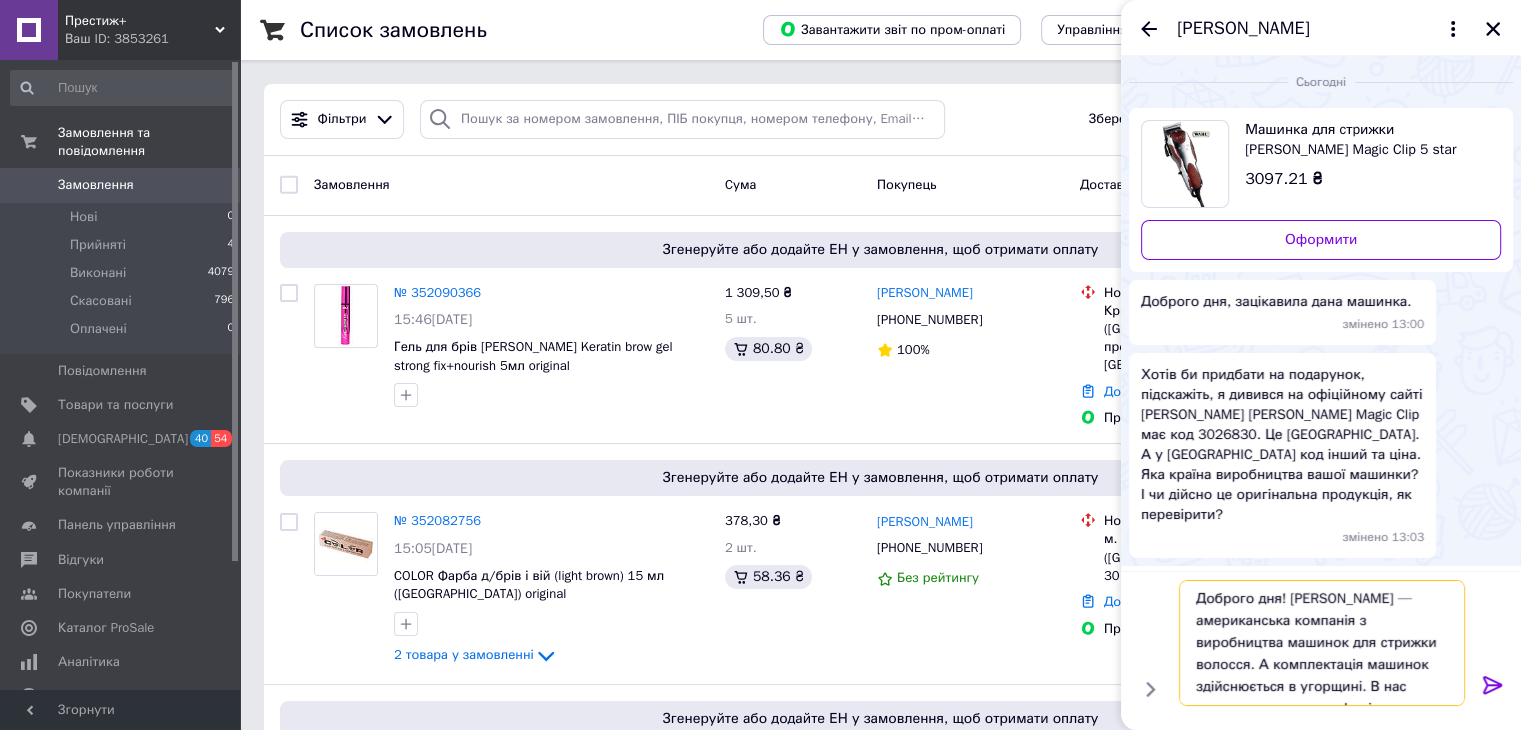 drag, startPoint x: 1403, startPoint y: 686, endPoint x: 1352, endPoint y: 695, distance: 51.78803 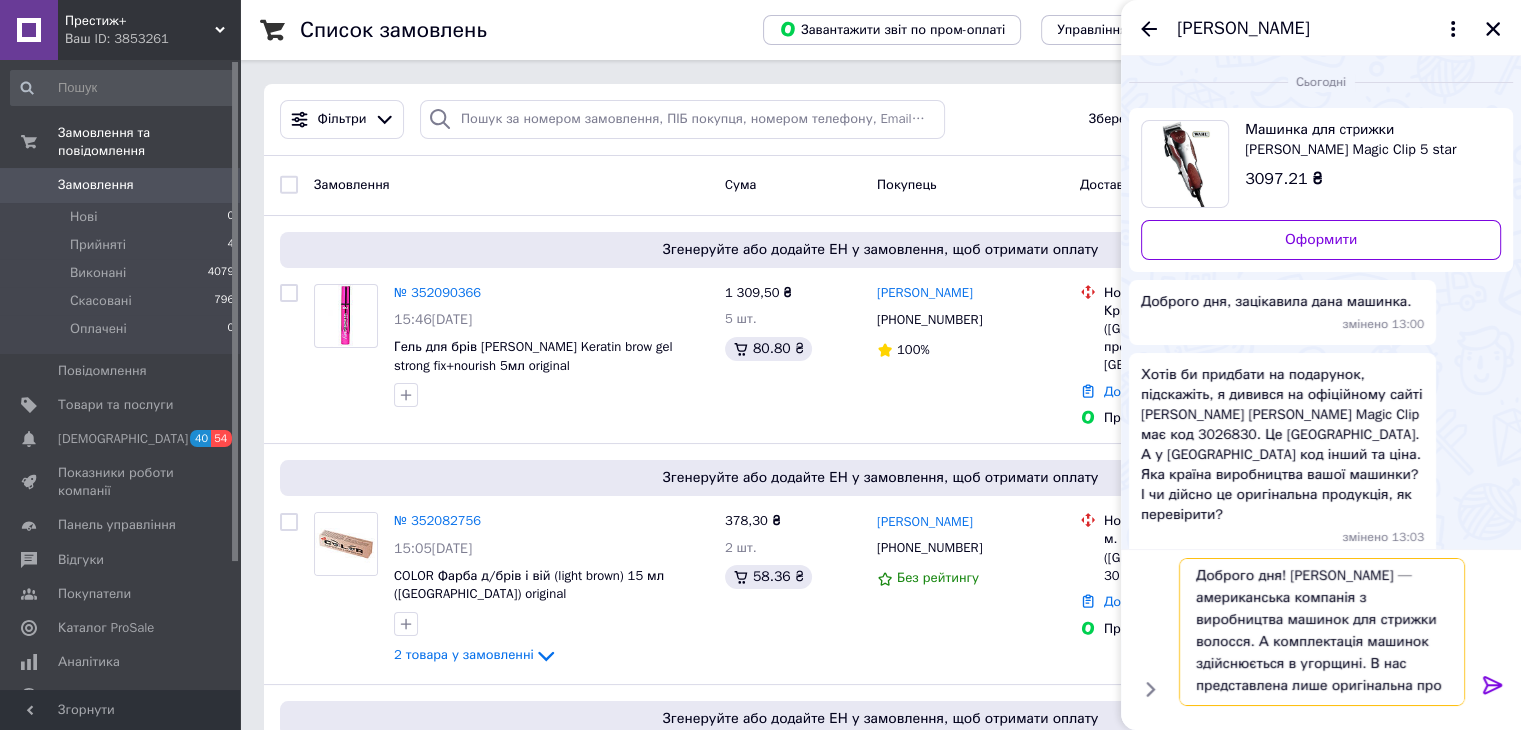 scroll, scrollTop: 1, scrollLeft: 0, axis: vertical 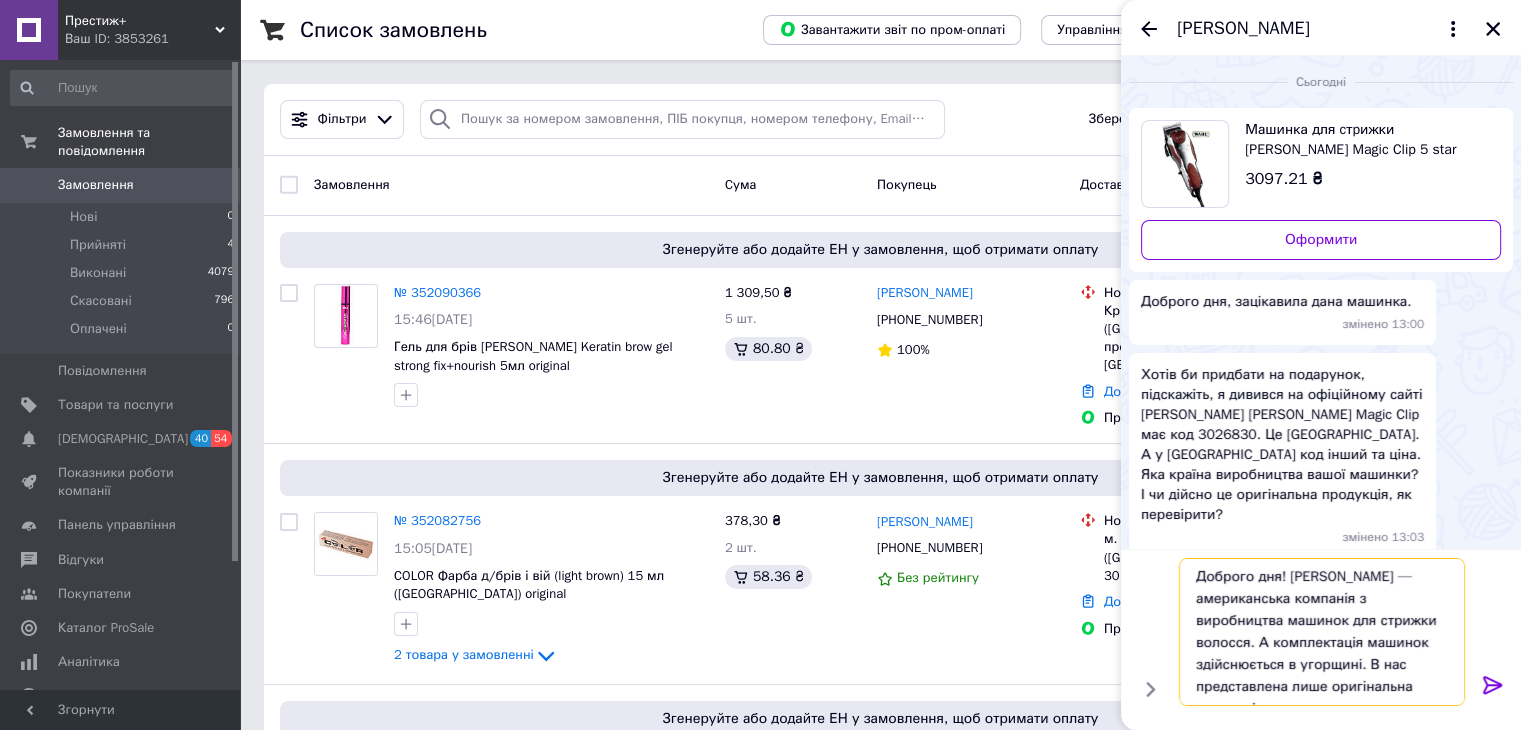 click on "Доброго дня! [PERSON_NAME] — американська компанія з виробництва машинок для стрижки волосся. А комплектація машинок здійснюється в угорщині. В нас представлена лише оригінальна продукція" at bounding box center (1322, 632) 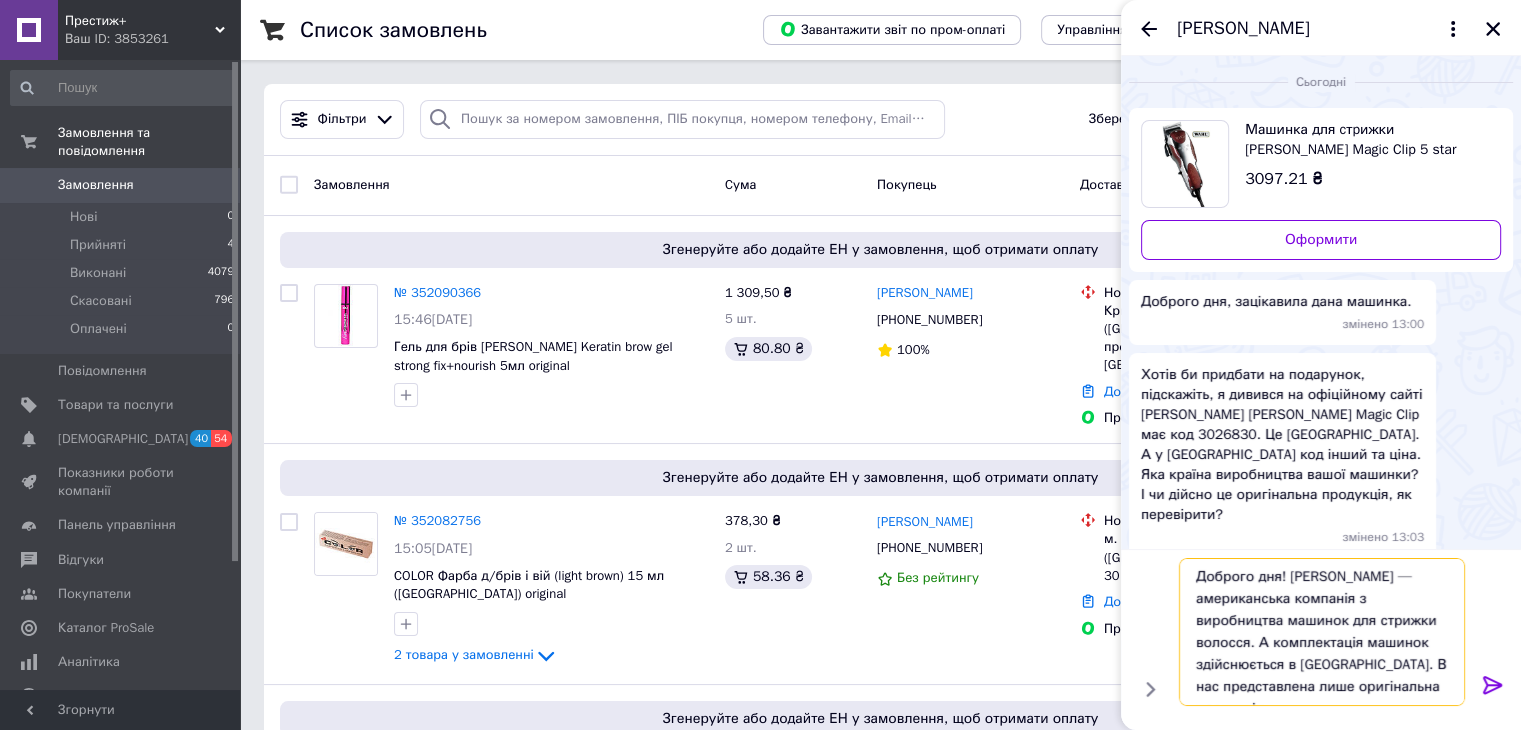 type on "Доброго дня! [PERSON_NAME] — американська компанія з виробництва машинок для стрижки волосся. А комплектація машинок здійснюється в [GEOGRAPHIC_DATA]. В нас представлена лише оригінальна продукція" 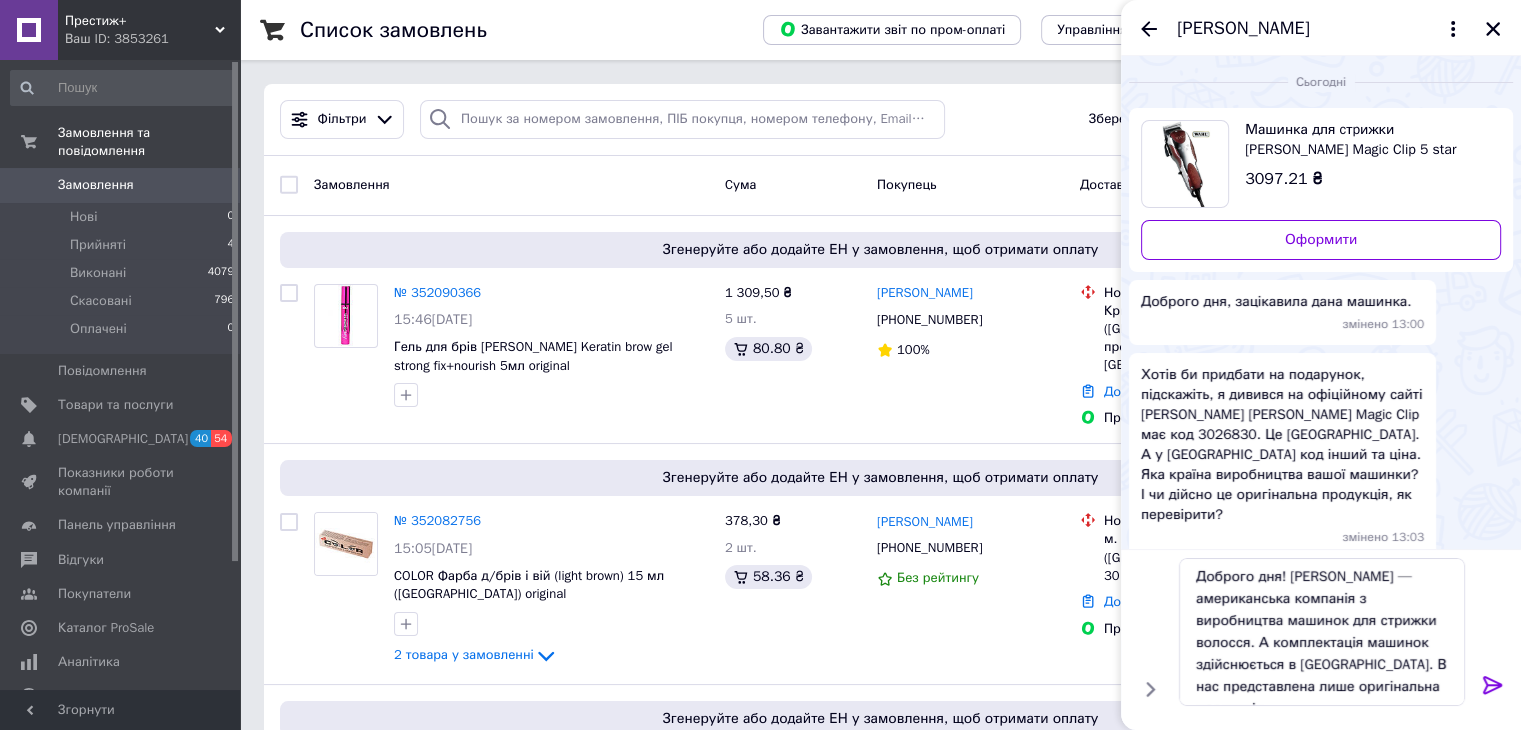 click 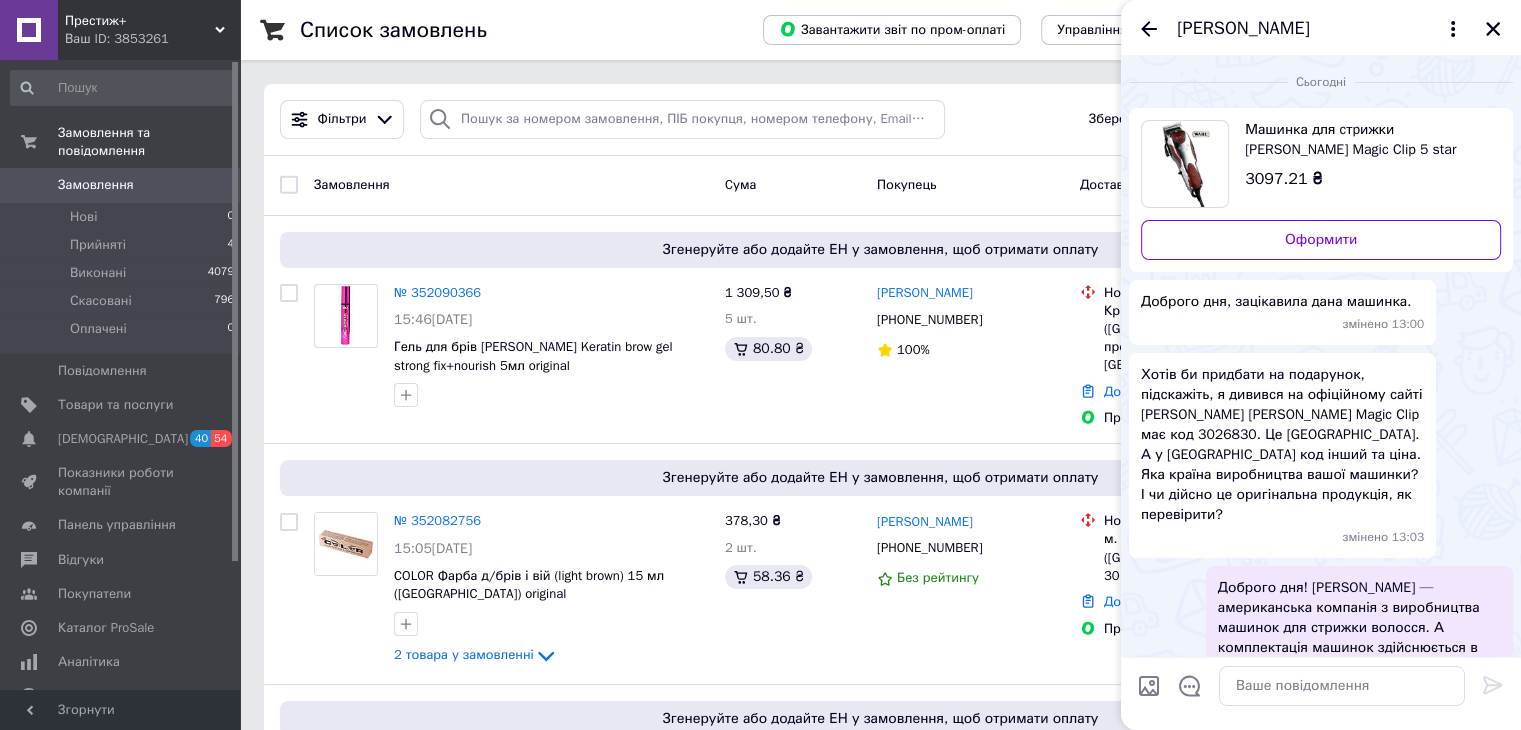 scroll, scrollTop: 0, scrollLeft: 0, axis: both 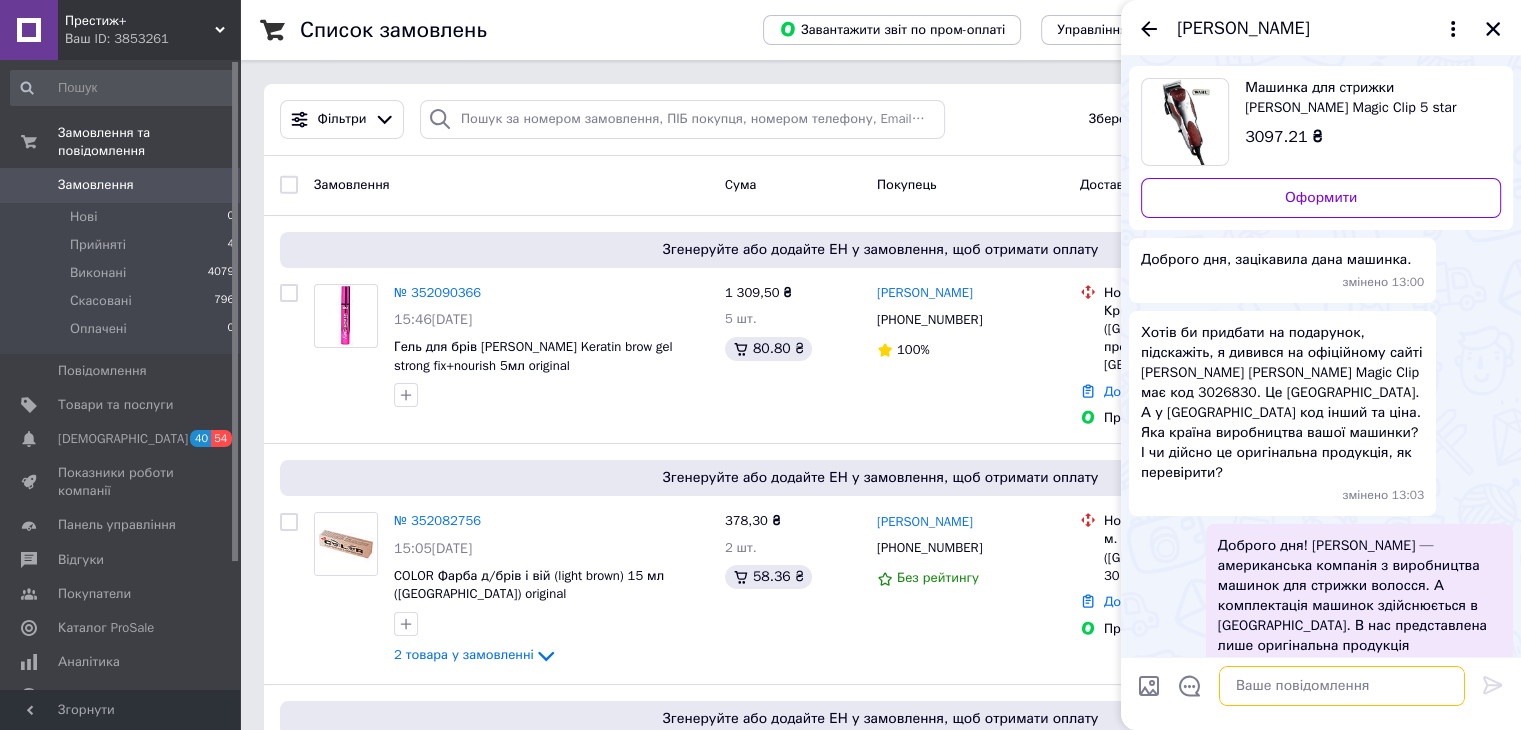 click at bounding box center [1342, 686] 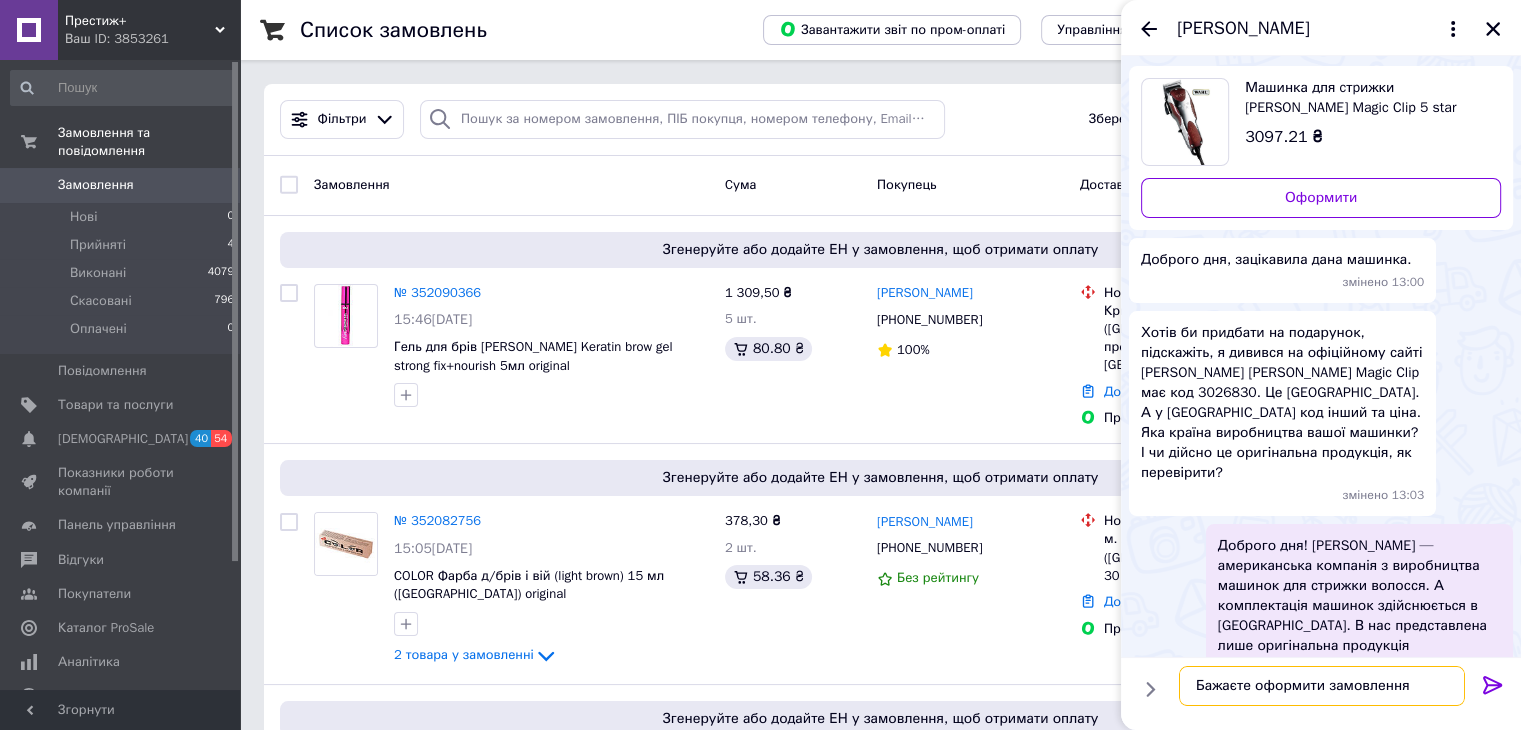 type on "Бажаєте оформити замовлення?" 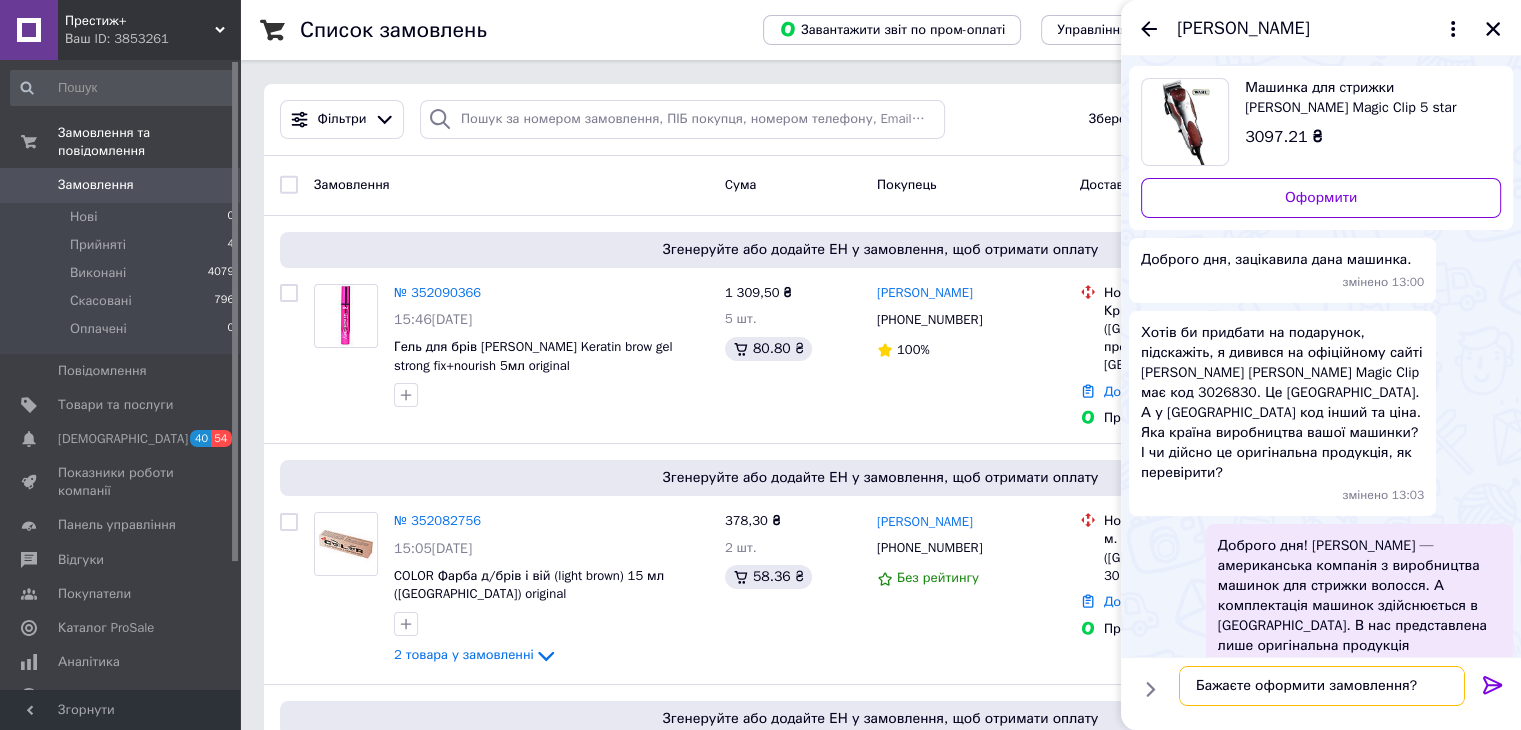 type 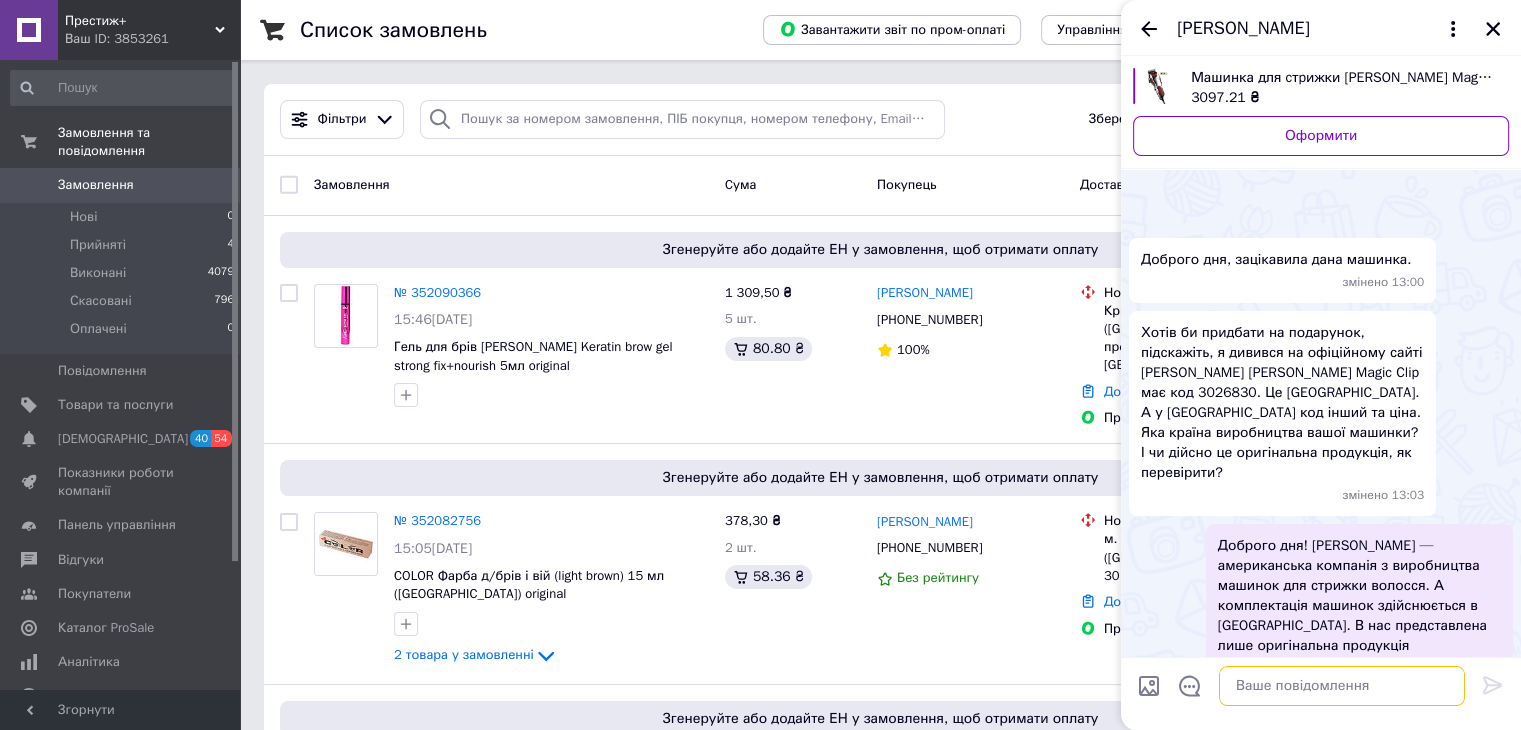 scroll, scrollTop: 96, scrollLeft: 0, axis: vertical 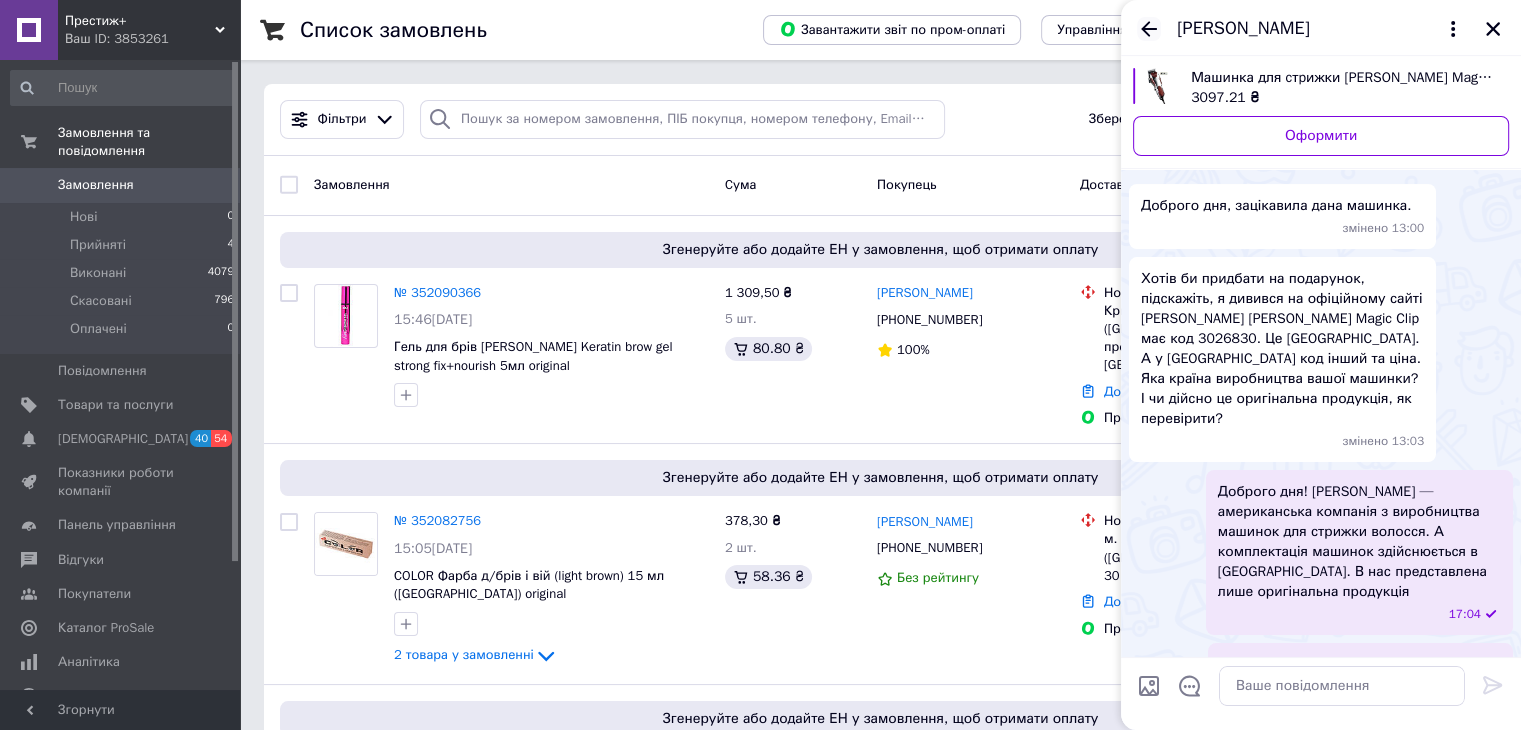 click 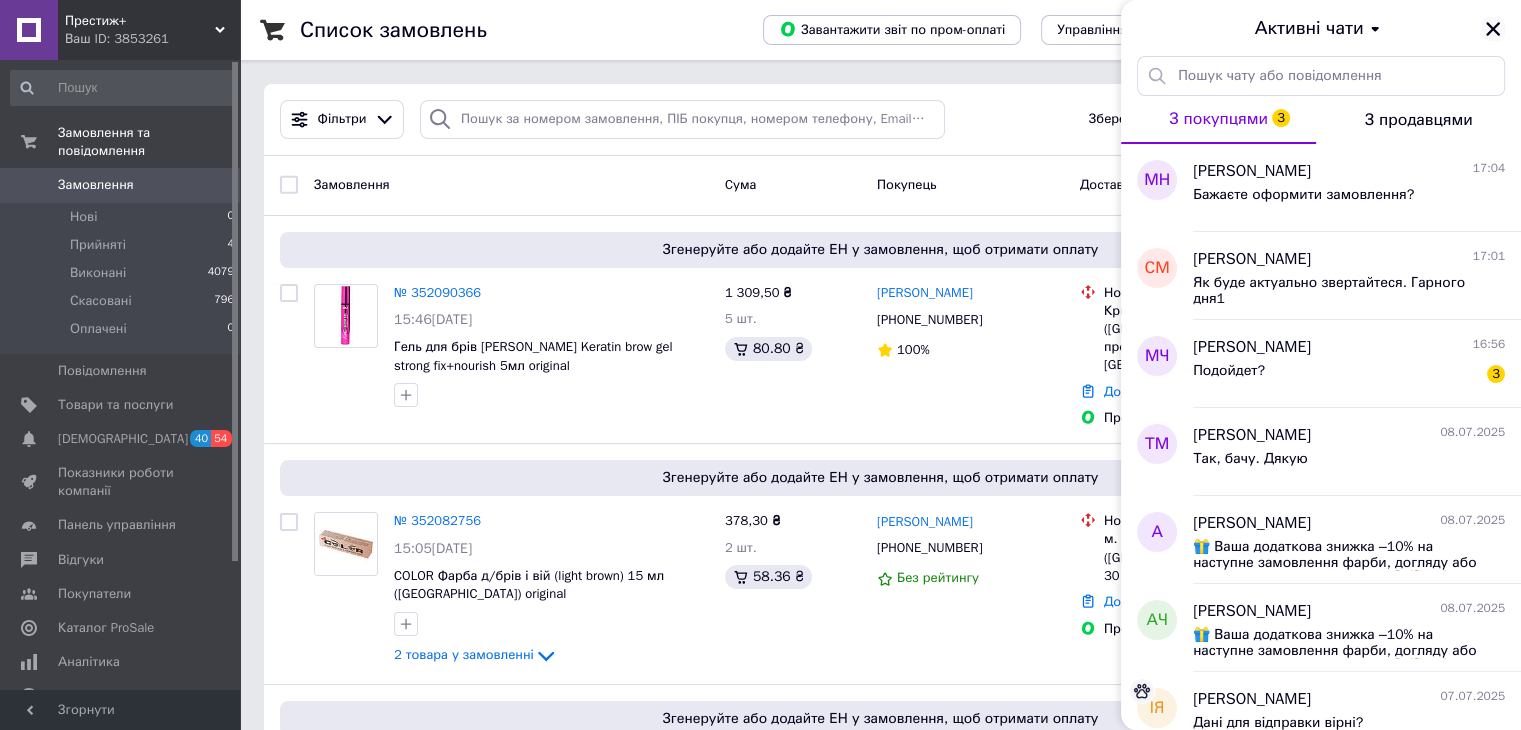 click 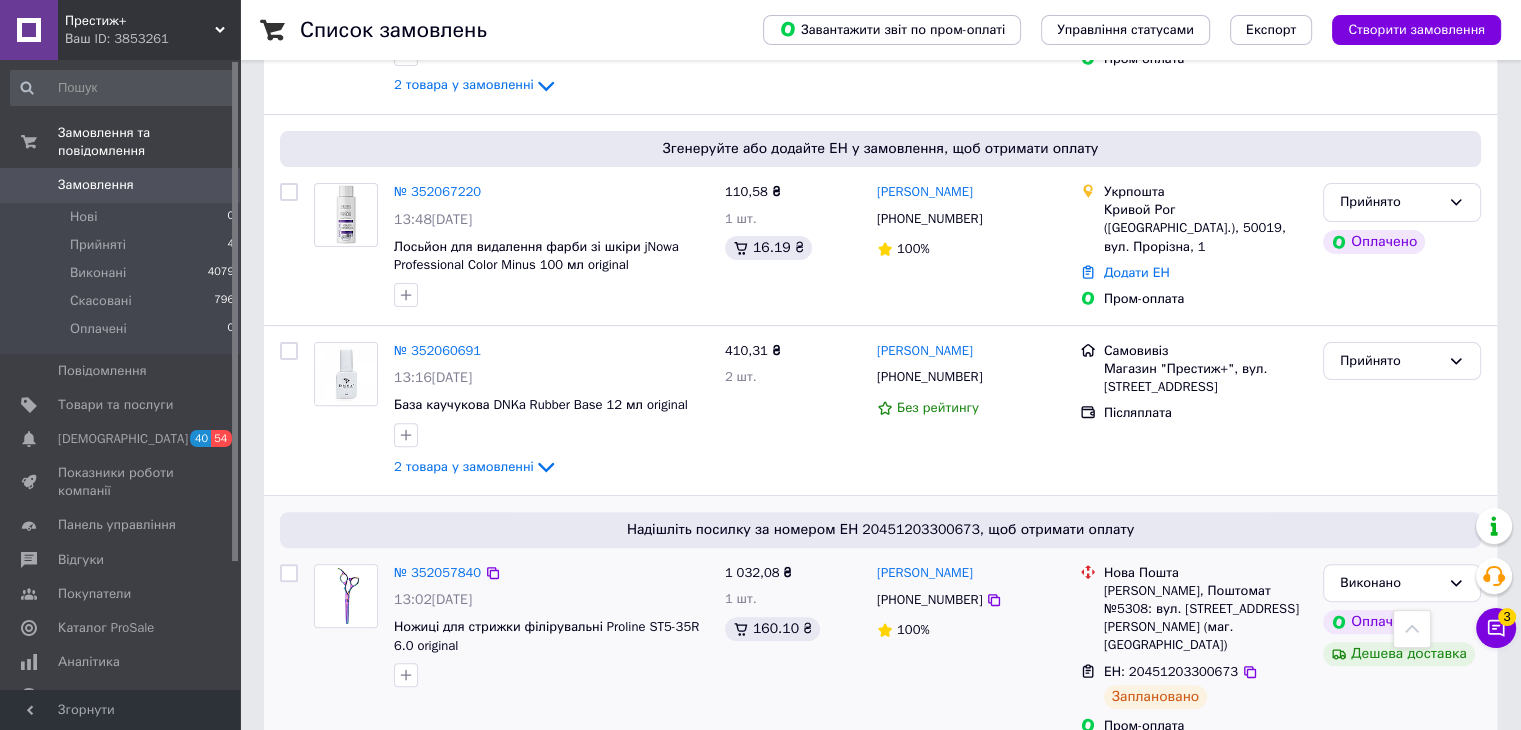 scroll, scrollTop: 600, scrollLeft: 0, axis: vertical 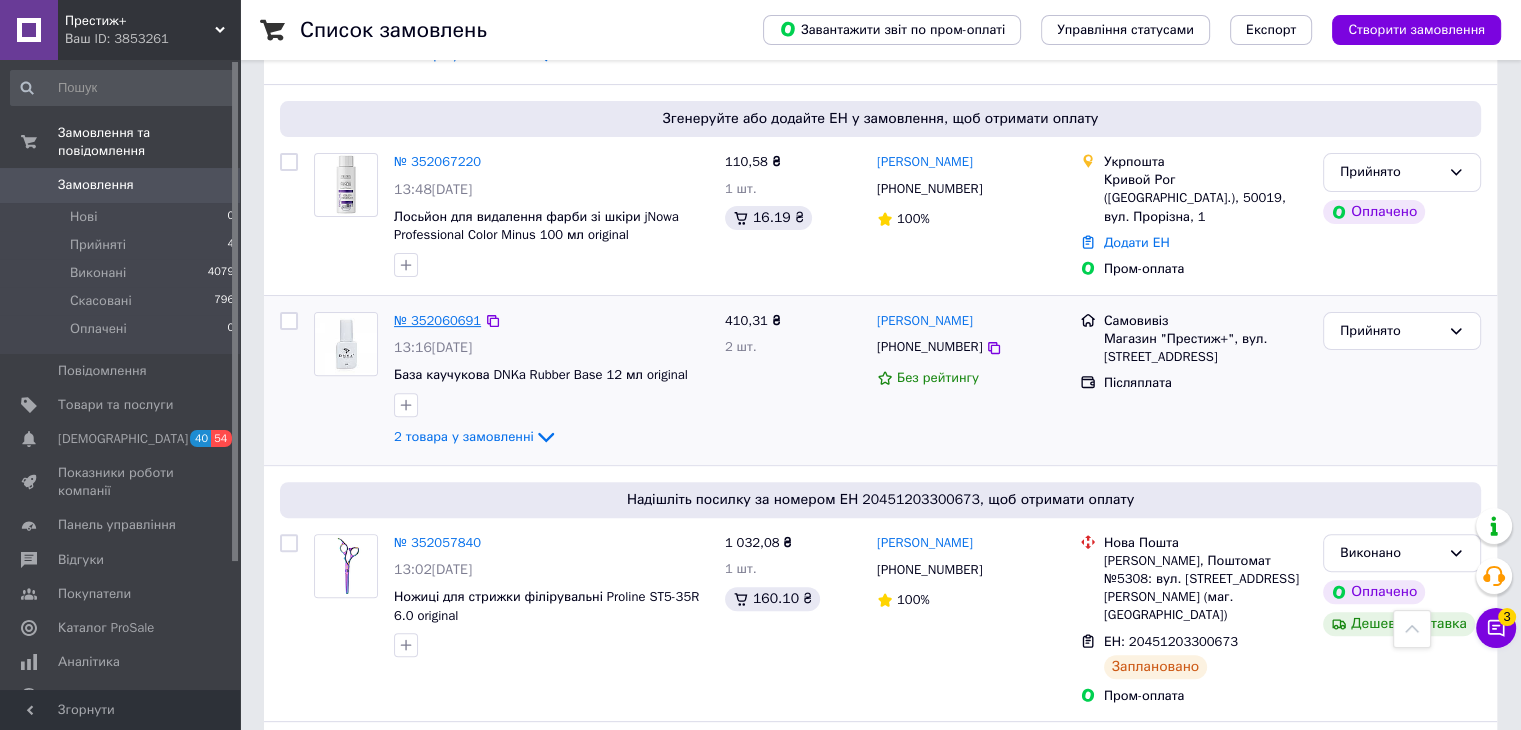 click on "№ 352060691" at bounding box center (437, 320) 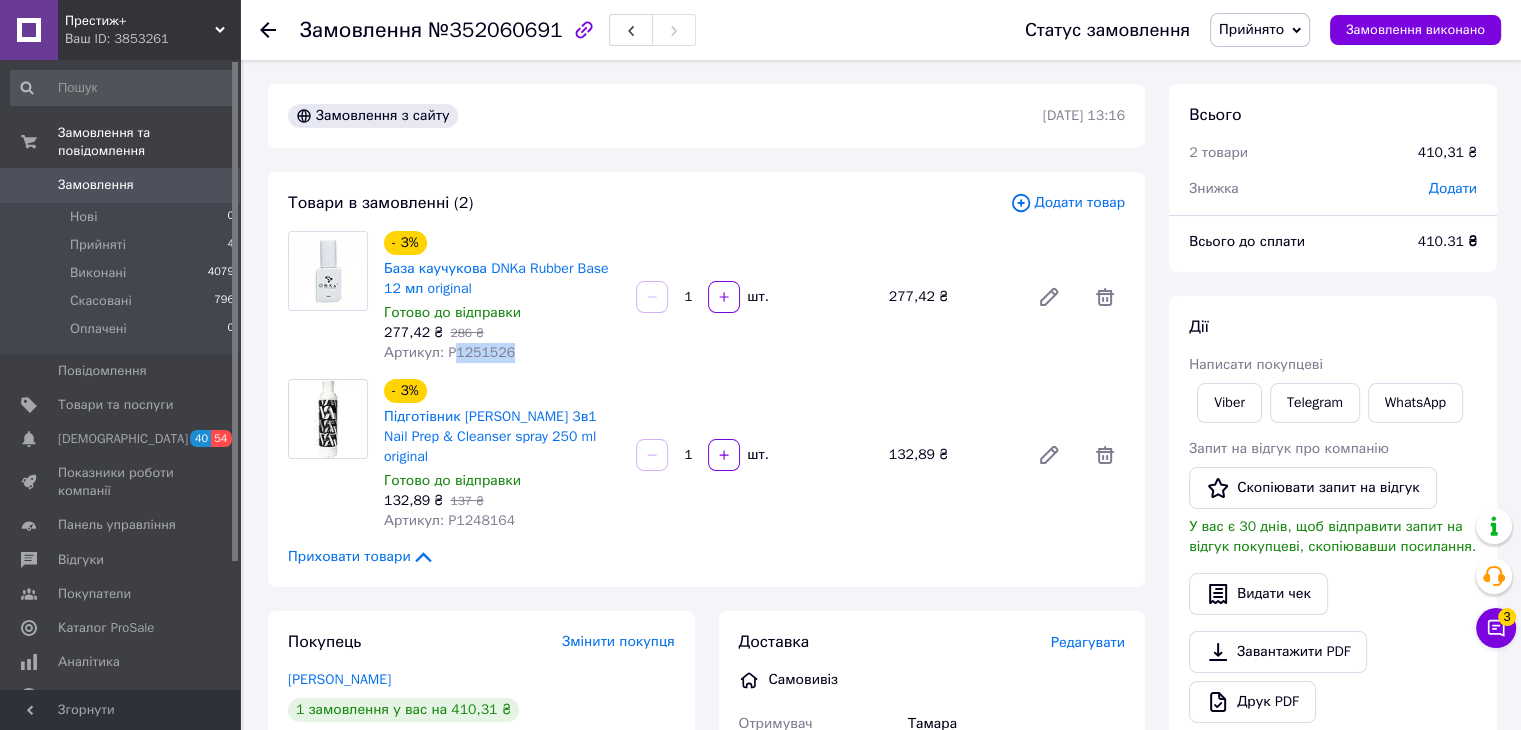 drag, startPoint x: 508, startPoint y: 353, endPoint x: 454, endPoint y: 355, distance: 54.037025 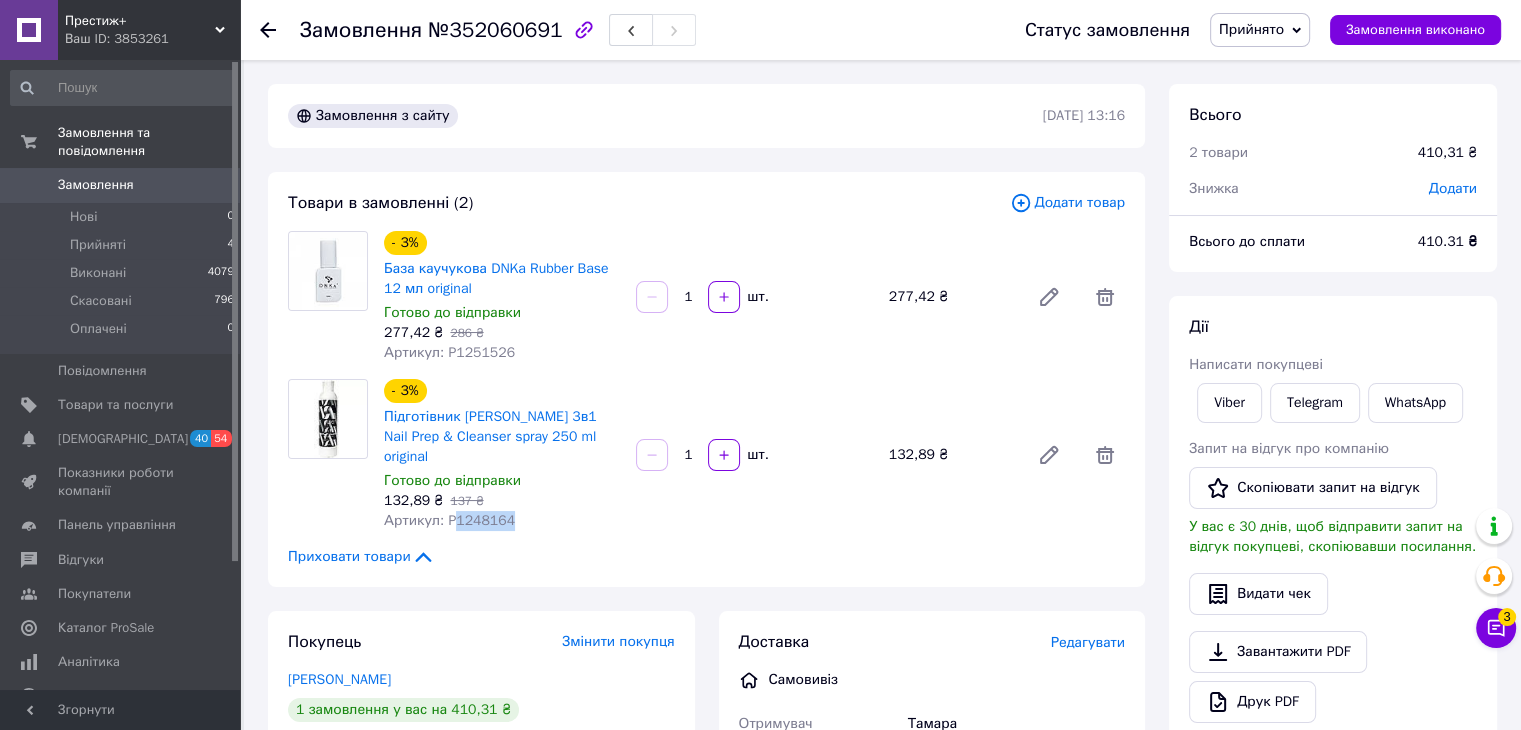 drag, startPoint x: 503, startPoint y: 505, endPoint x: 449, endPoint y: 508, distance: 54.08327 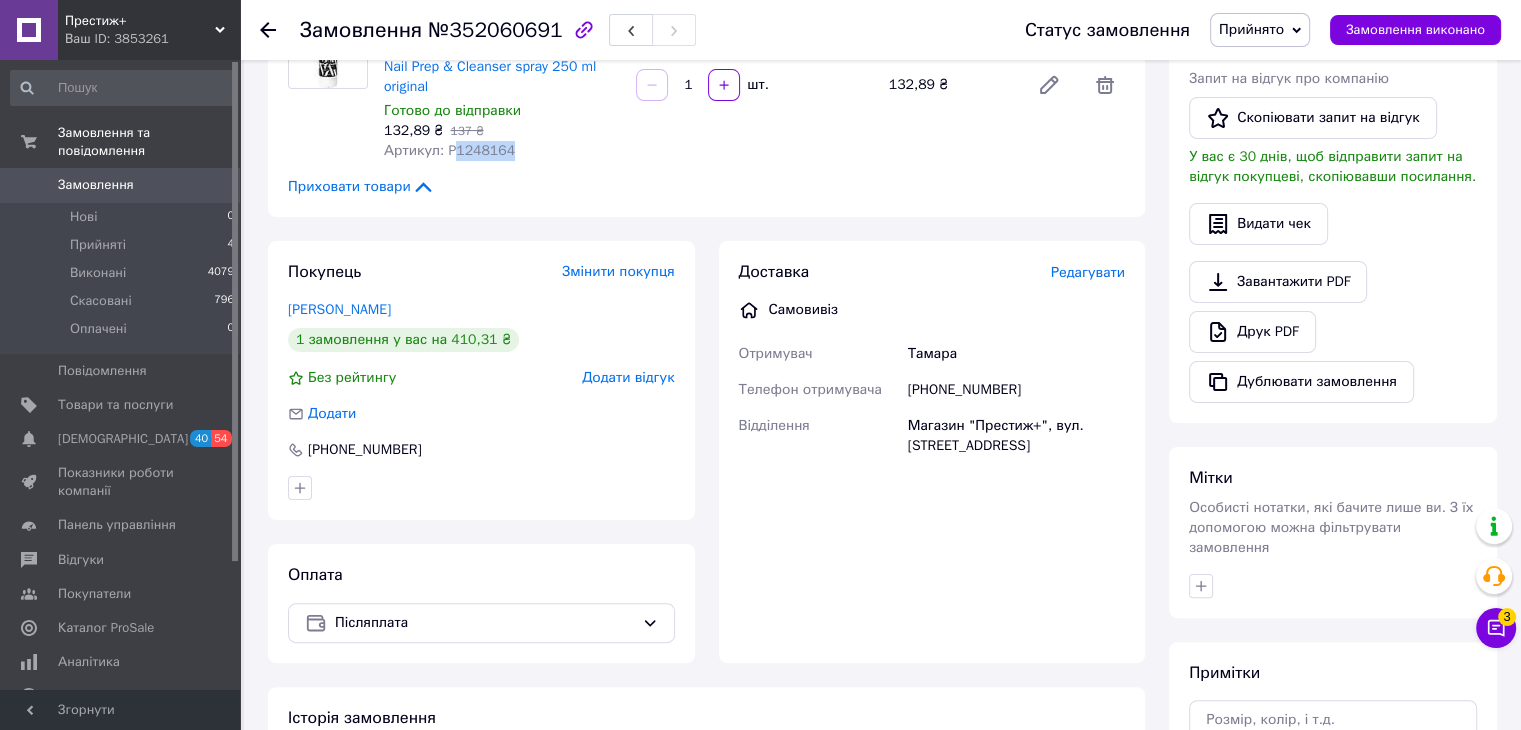 scroll, scrollTop: 400, scrollLeft: 0, axis: vertical 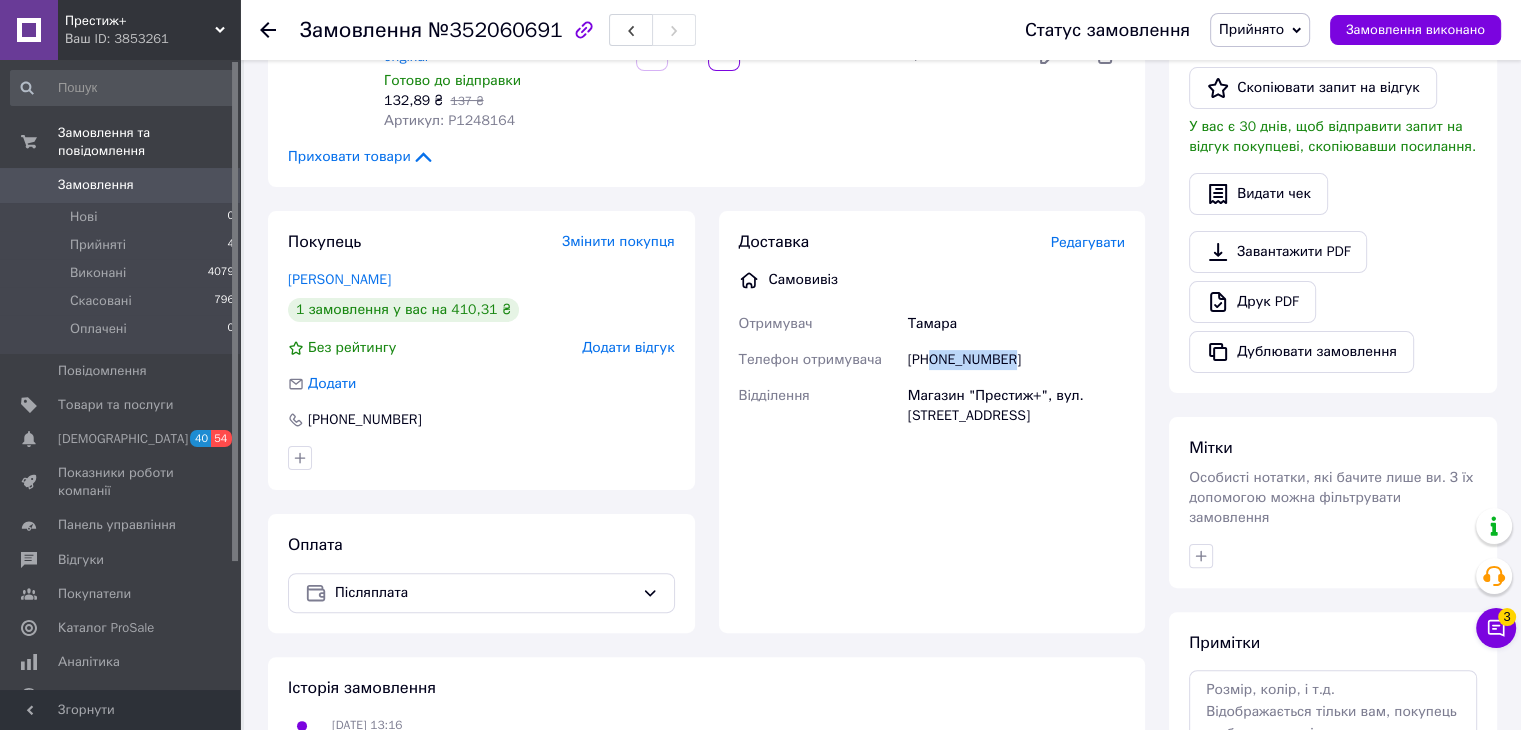 drag, startPoint x: 956, startPoint y: 353, endPoint x: 934, endPoint y: 352, distance: 22.022715 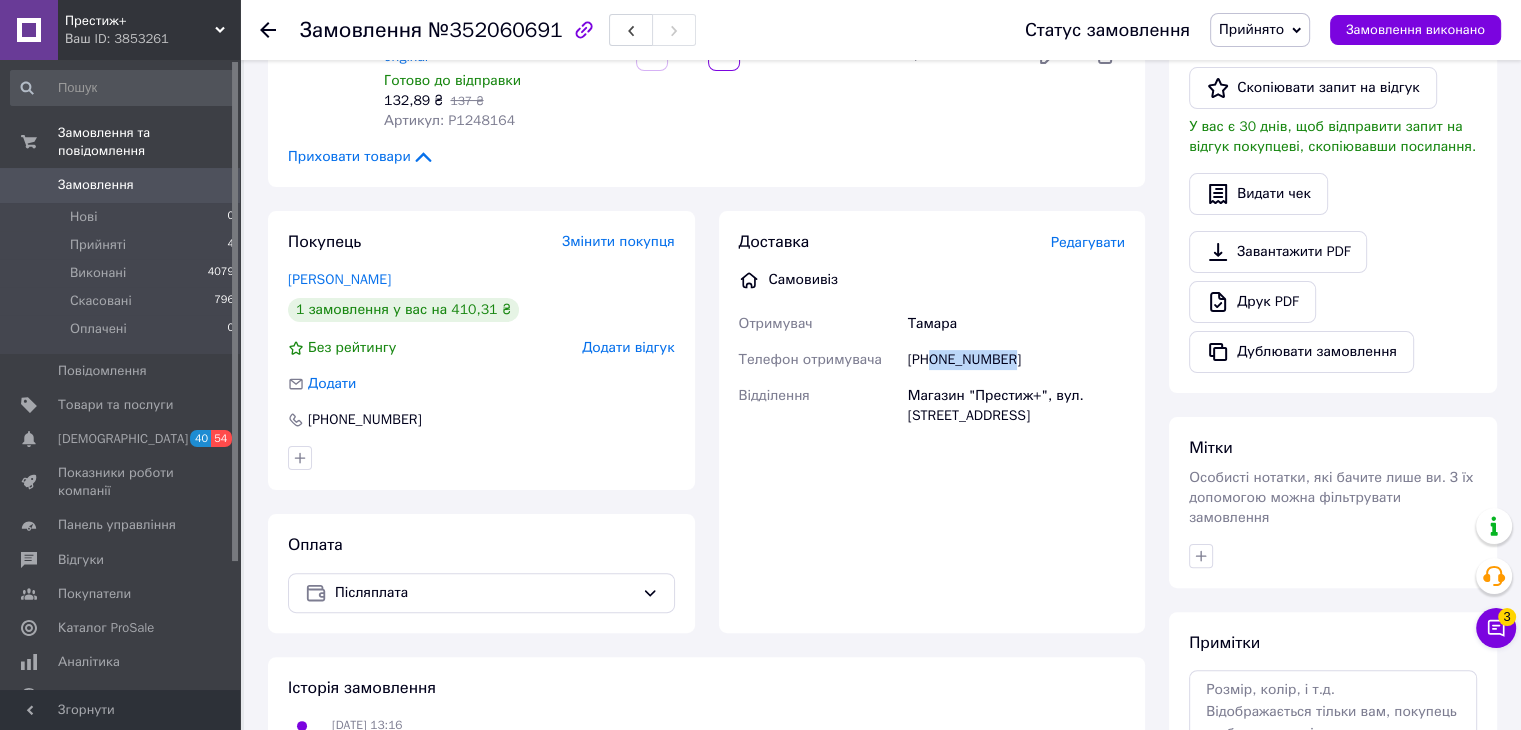 click on "[PHONE_NUMBER]" at bounding box center [1016, 360] 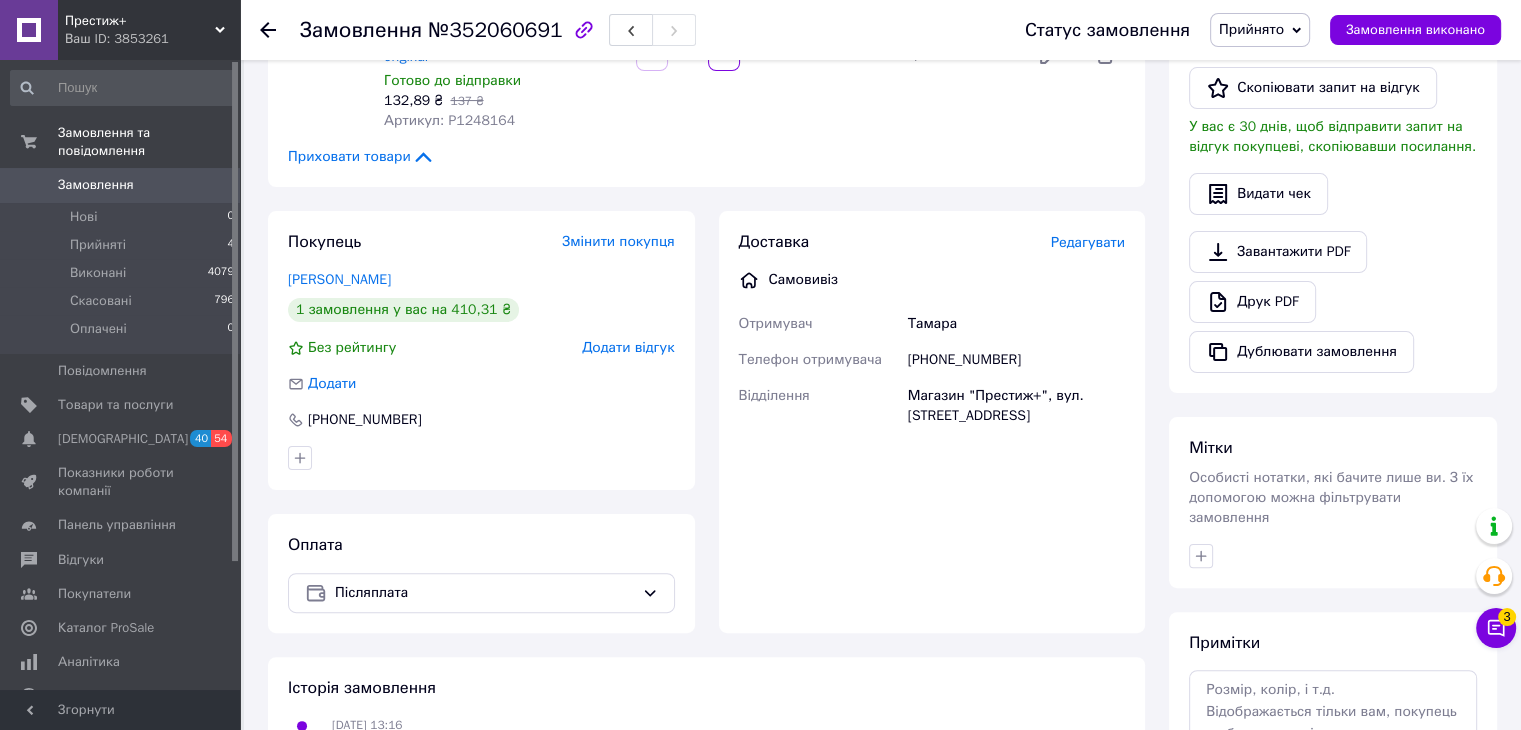 click on "Тамара" at bounding box center (1016, 324) 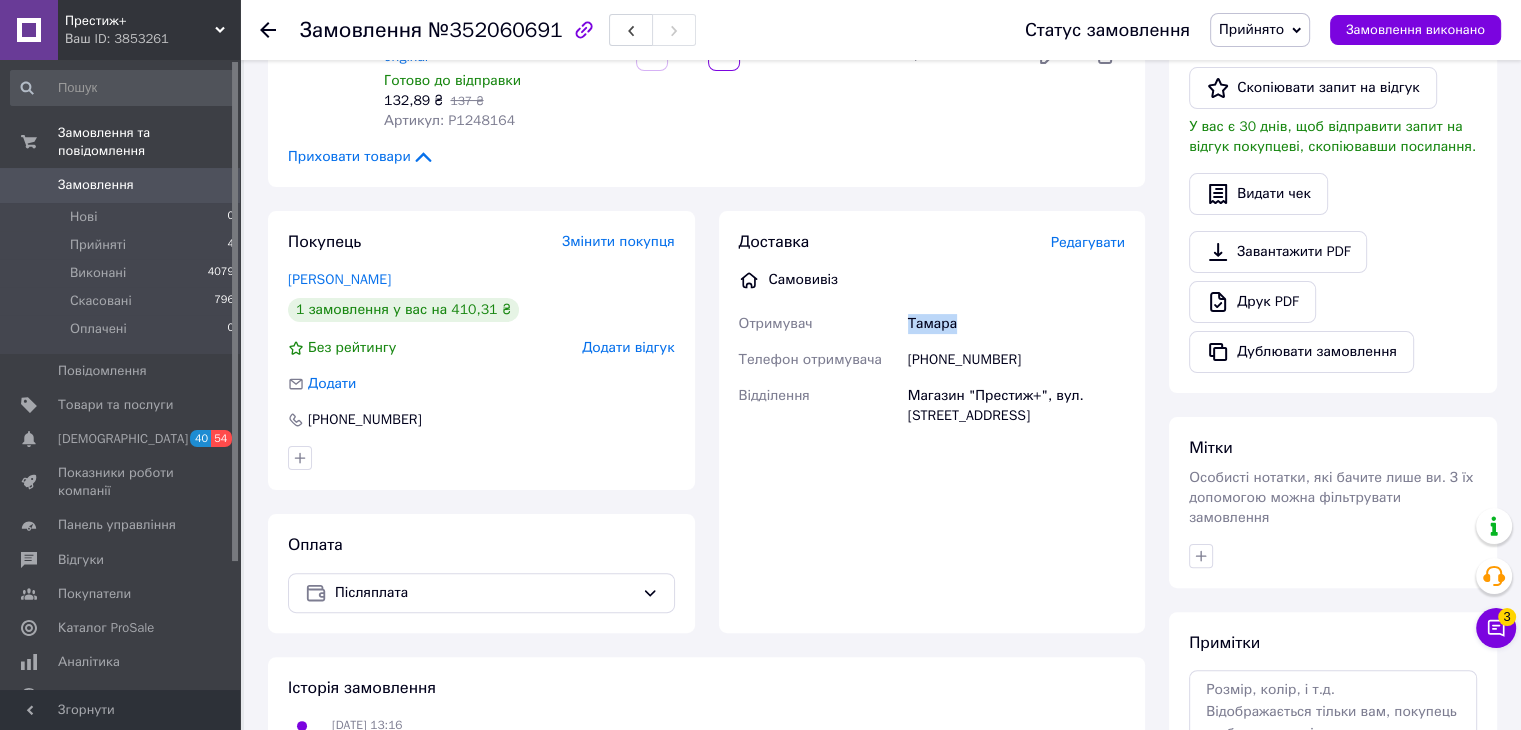 click on "Тамара" at bounding box center (1016, 324) 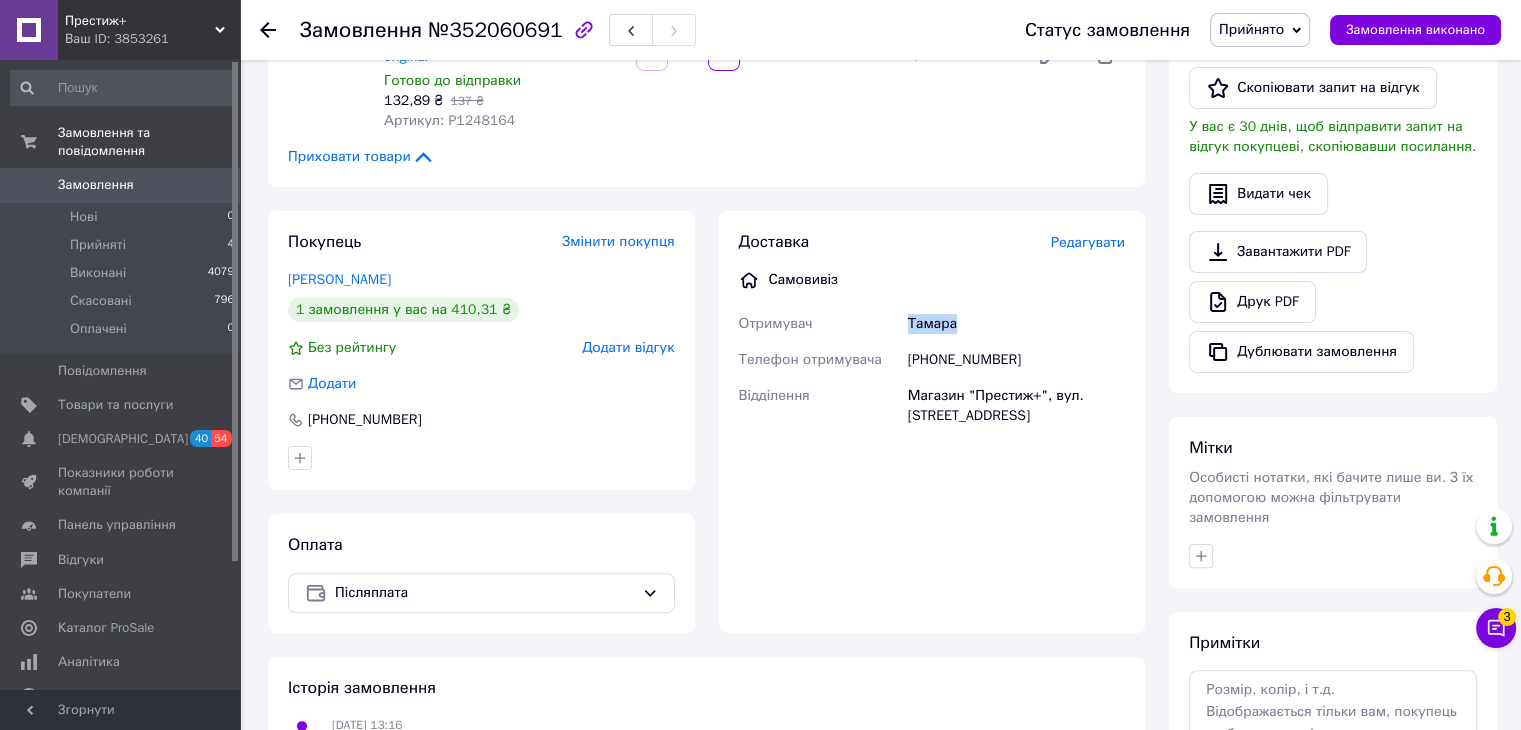 scroll, scrollTop: 548, scrollLeft: 0, axis: vertical 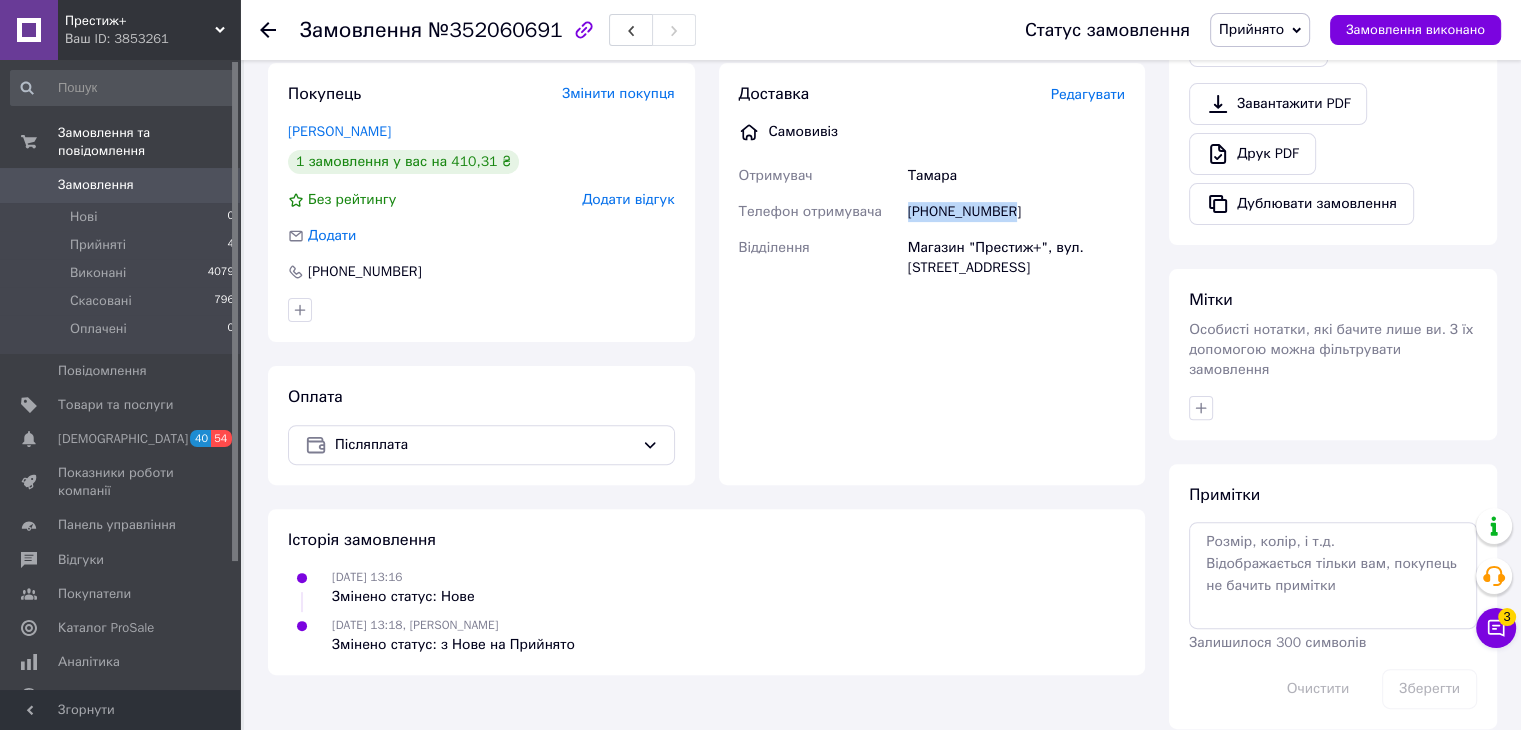 drag, startPoint x: 1025, startPoint y: 193, endPoint x: 909, endPoint y: 184, distance: 116.34862 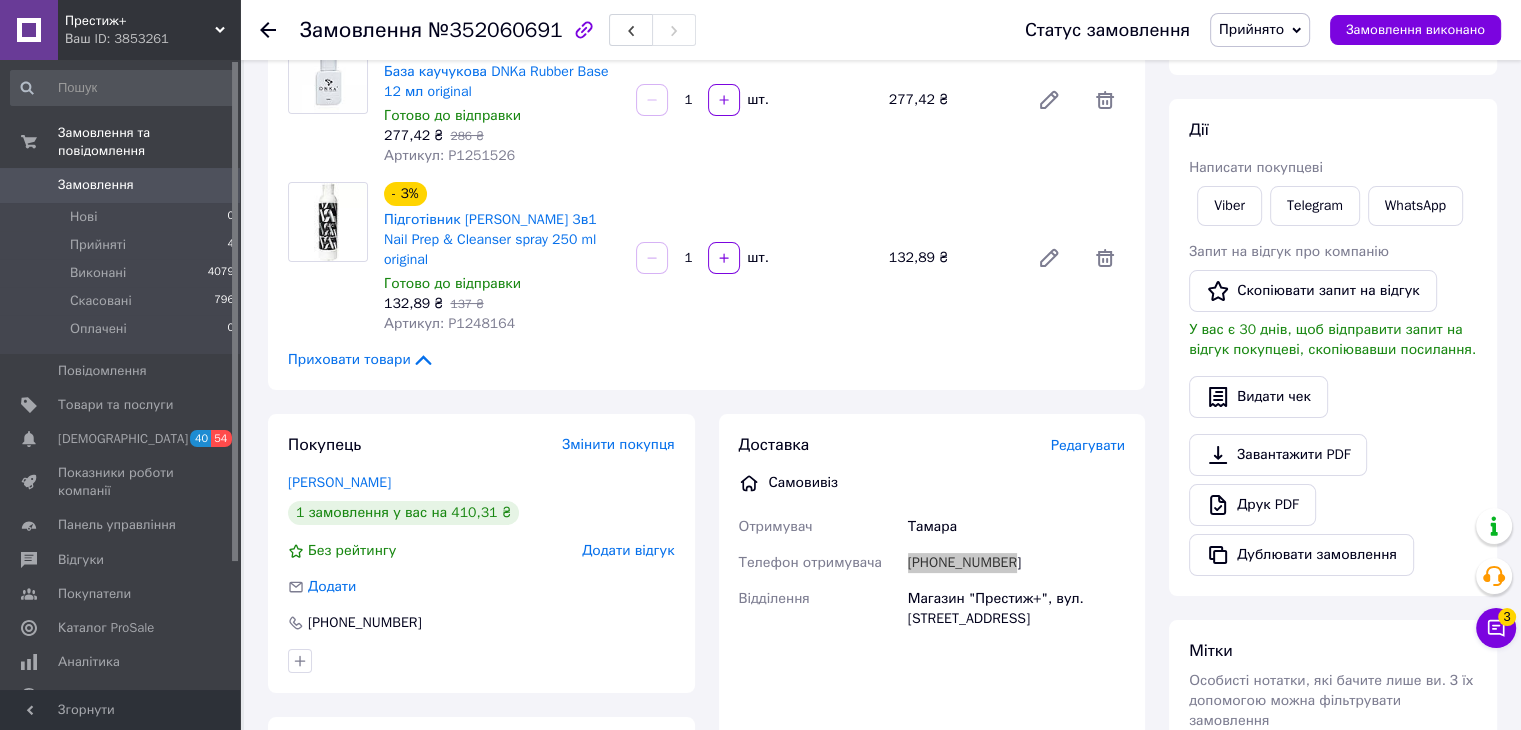 scroll, scrollTop: 200, scrollLeft: 0, axis: vertical 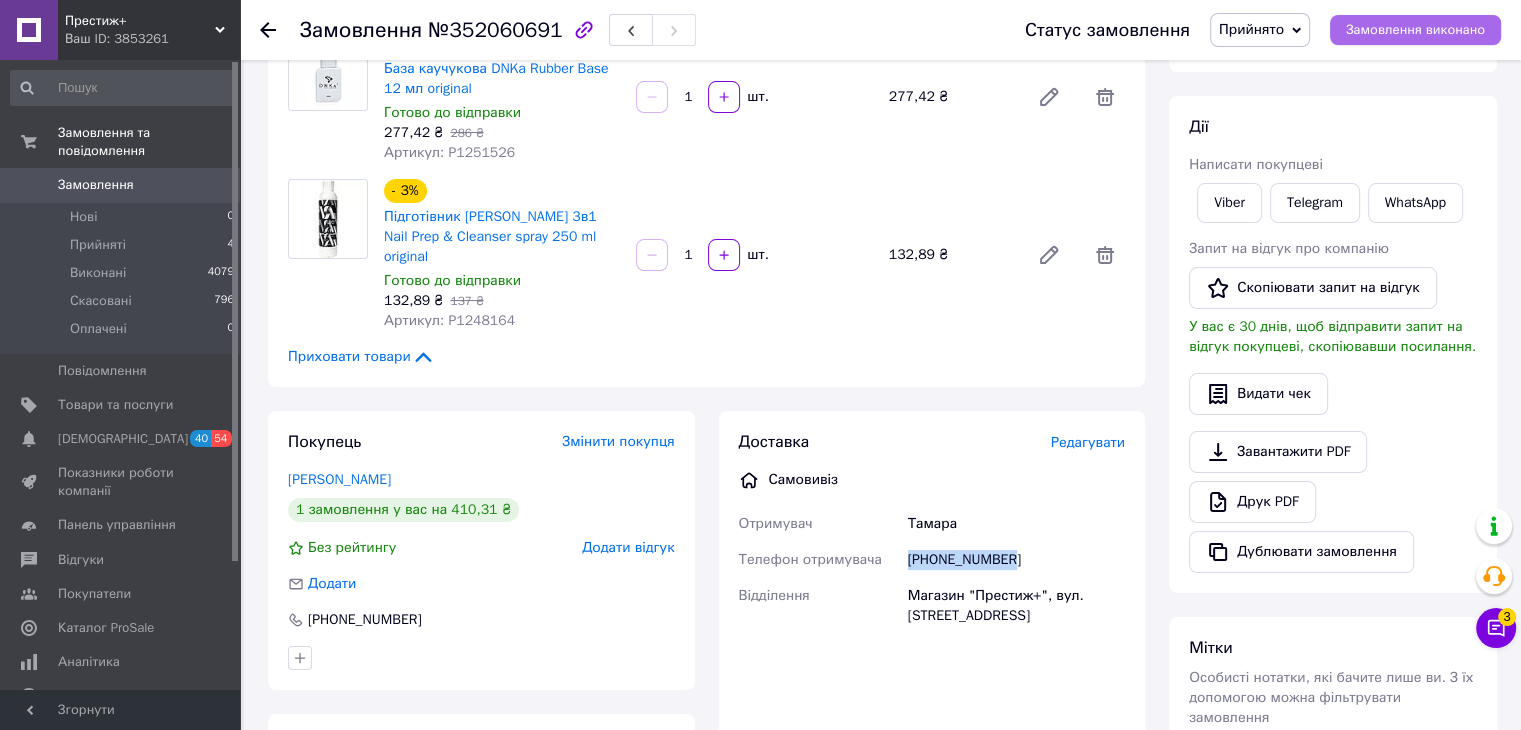 click on "Замовлення виконано" at bounding box center (1415, 30) 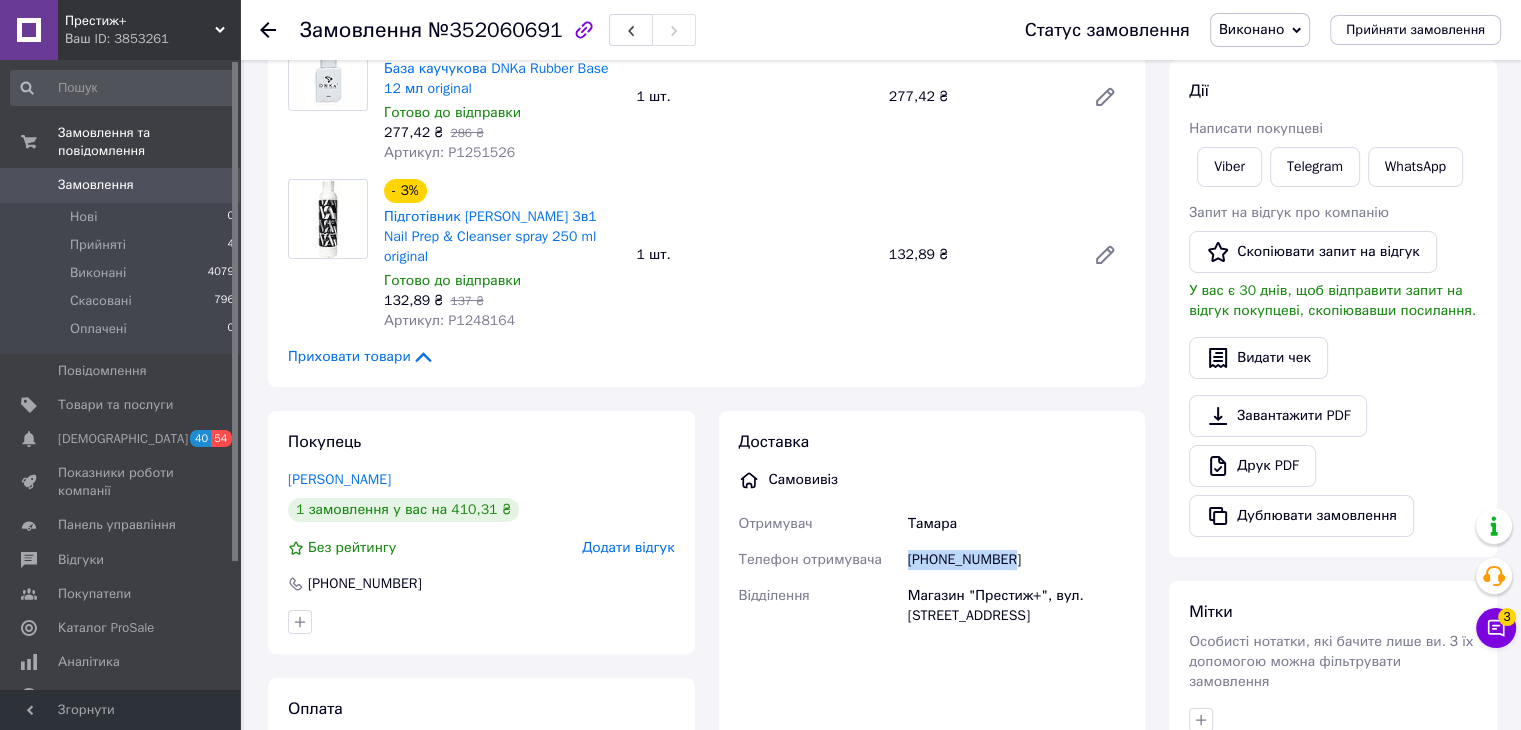 click on "Замовлення" at bounding box center [96, 185] 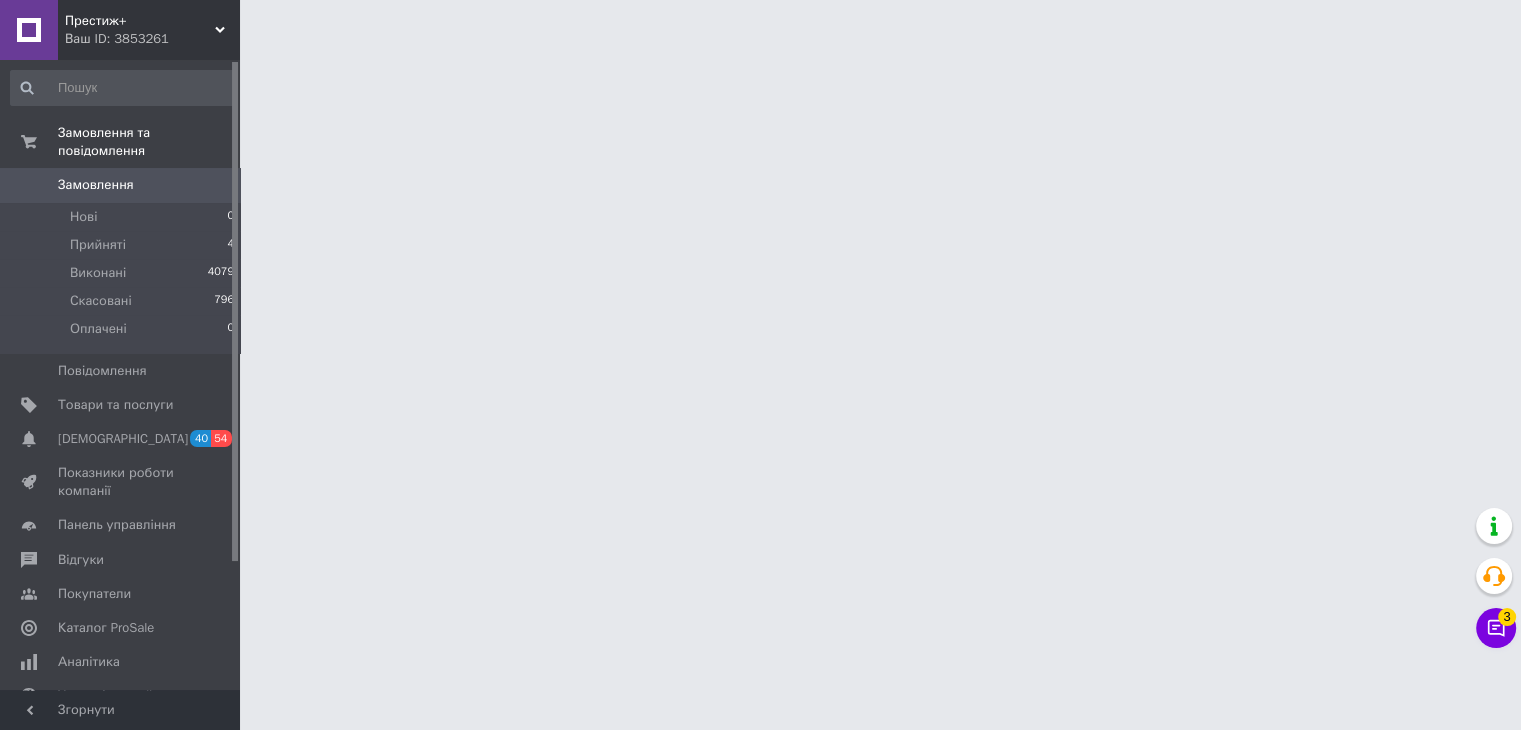 scroll, scrollTop: 0, scrollLeft: 0, axis: both 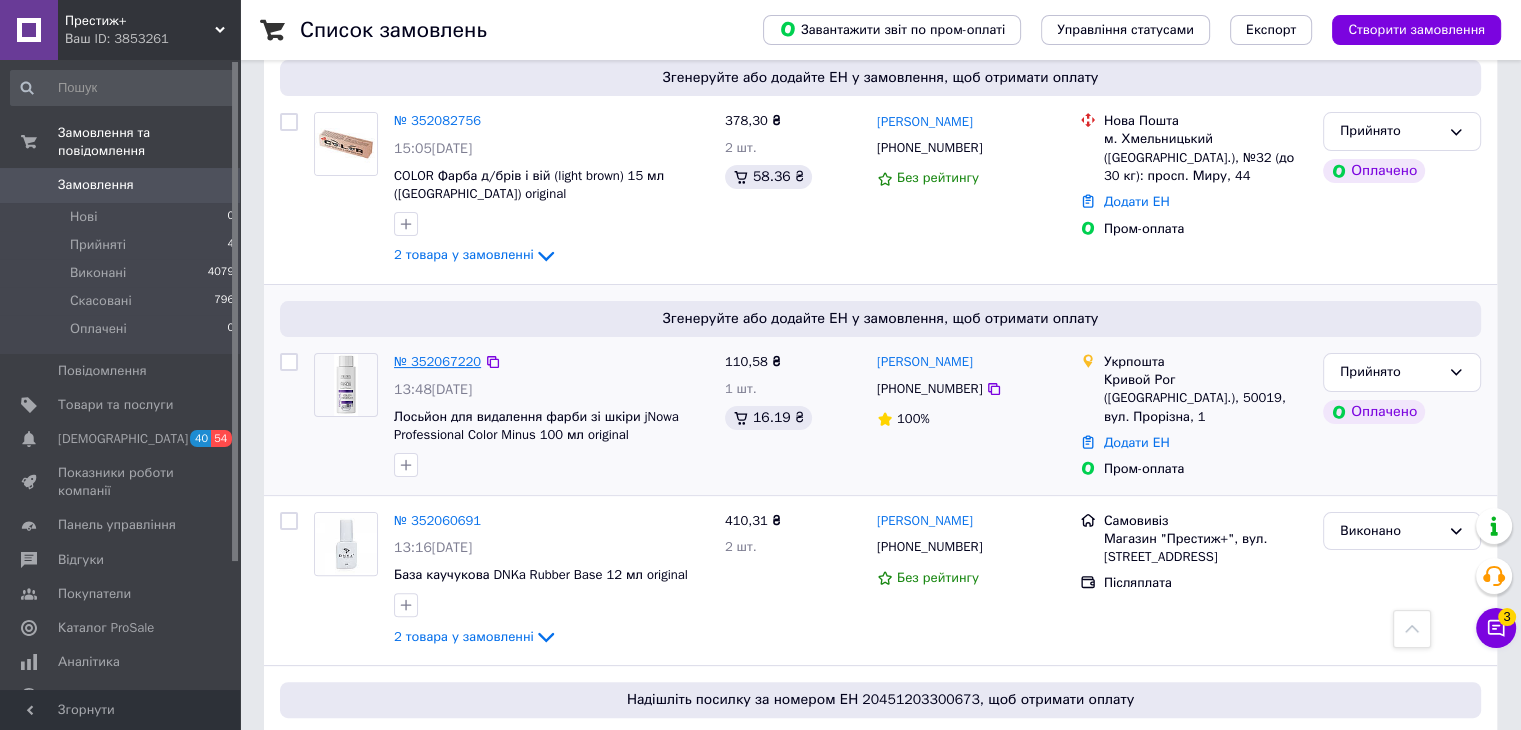 click on "№ 352067220" at bounding box center (437, 361) 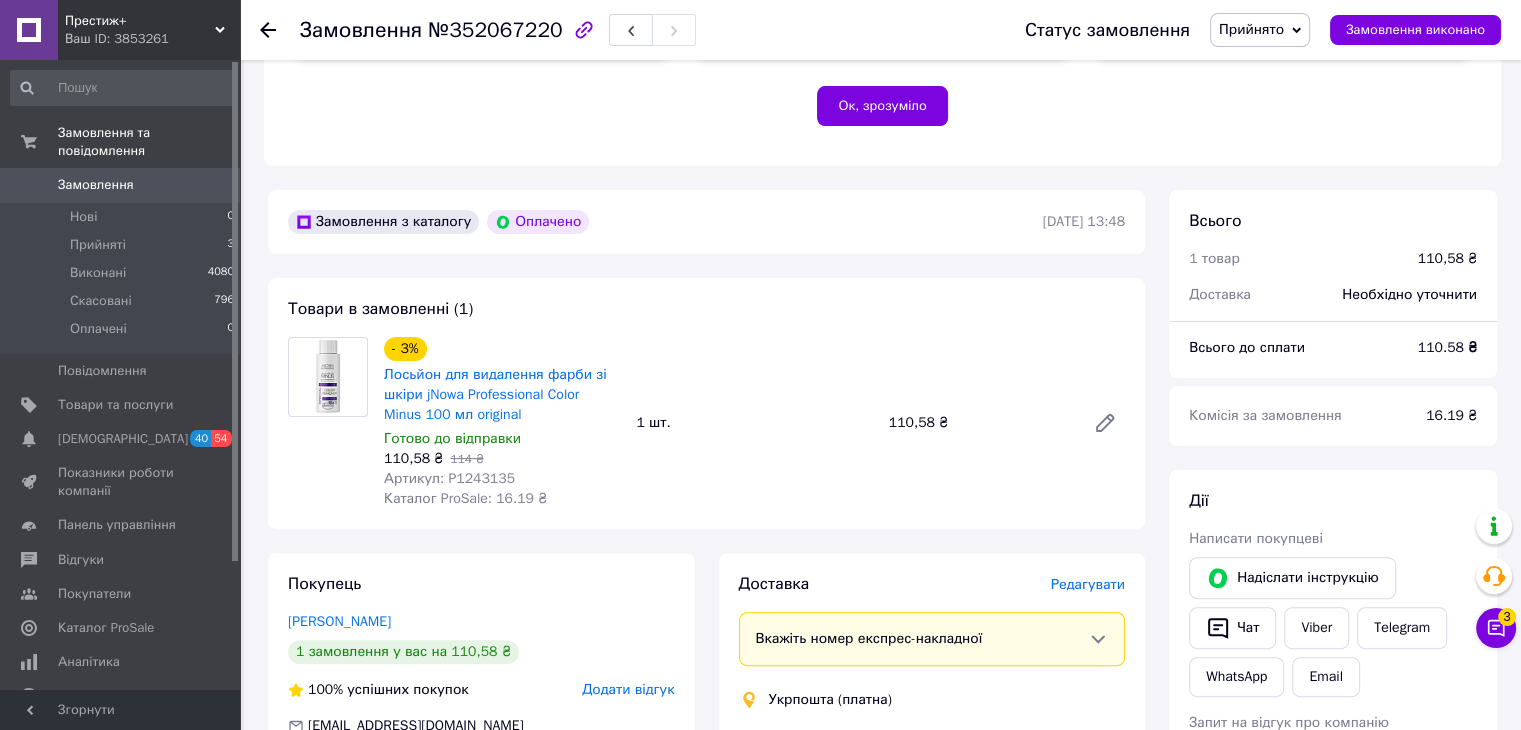scroll, scrollTop: 500, scrollLeft: 0, axis: vertical 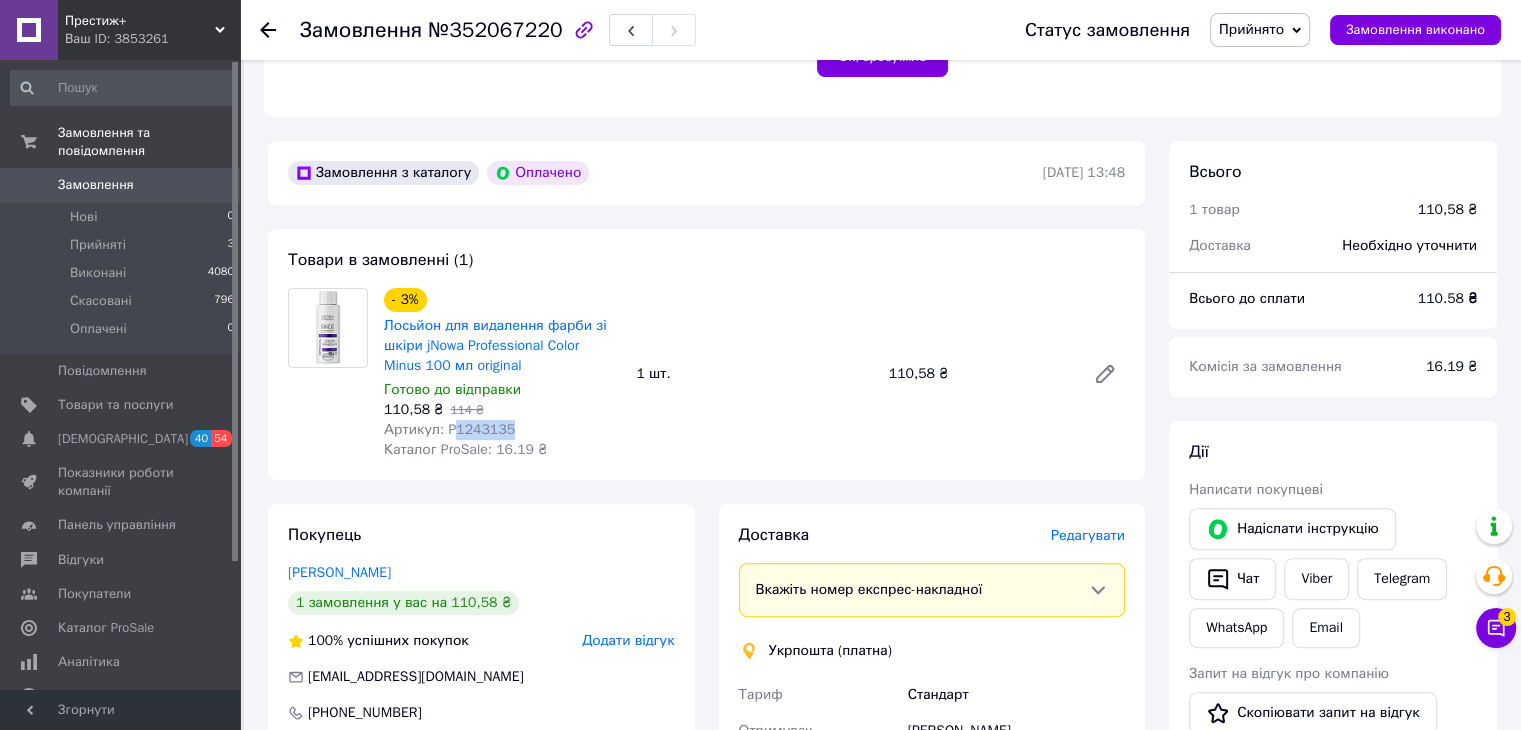 drag, startPoint x: 514, startPoint y: 436, endPoint x: 448, endPoint y: 437, distance: 66.007576 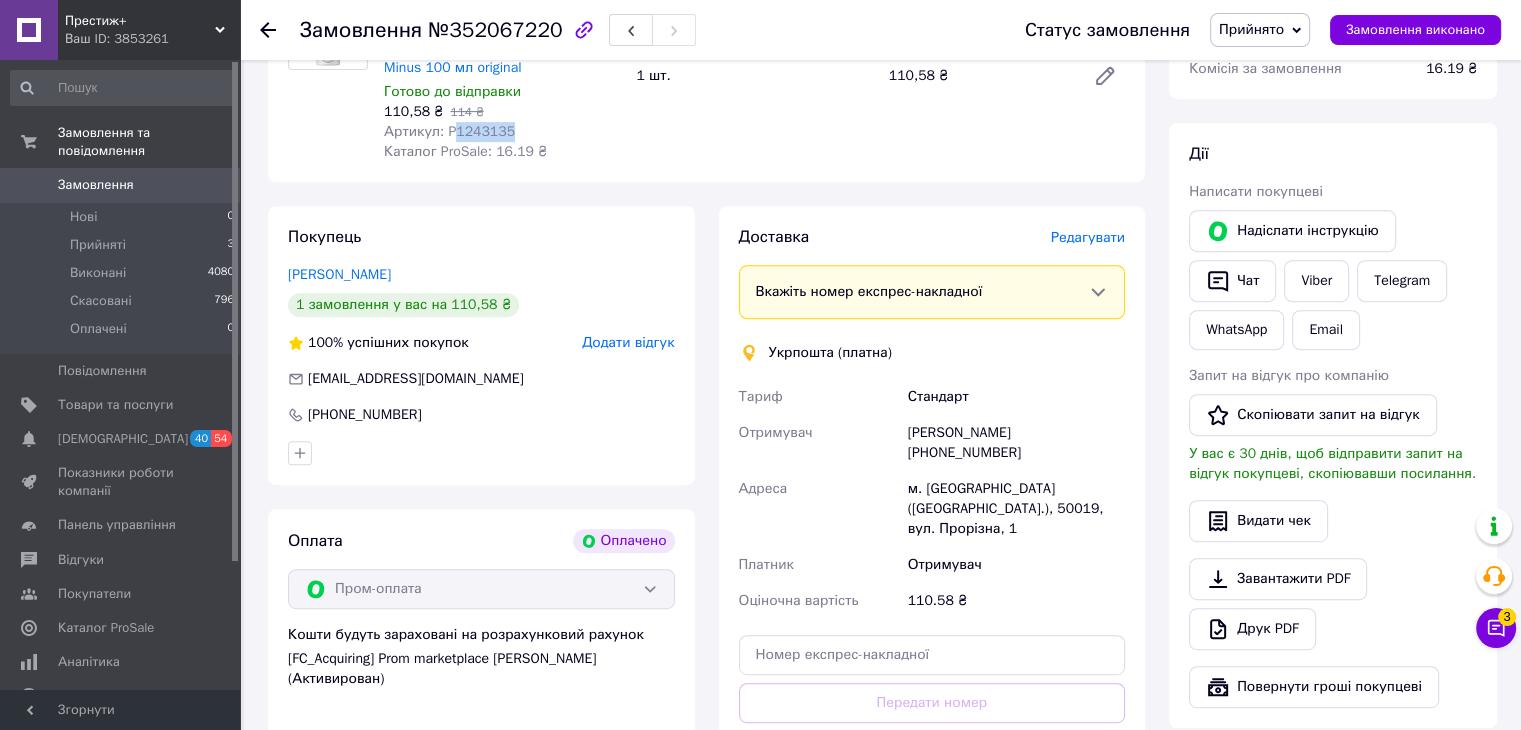 scroll, scrollTop: 800, scrollLeft: 0, axis: vertical 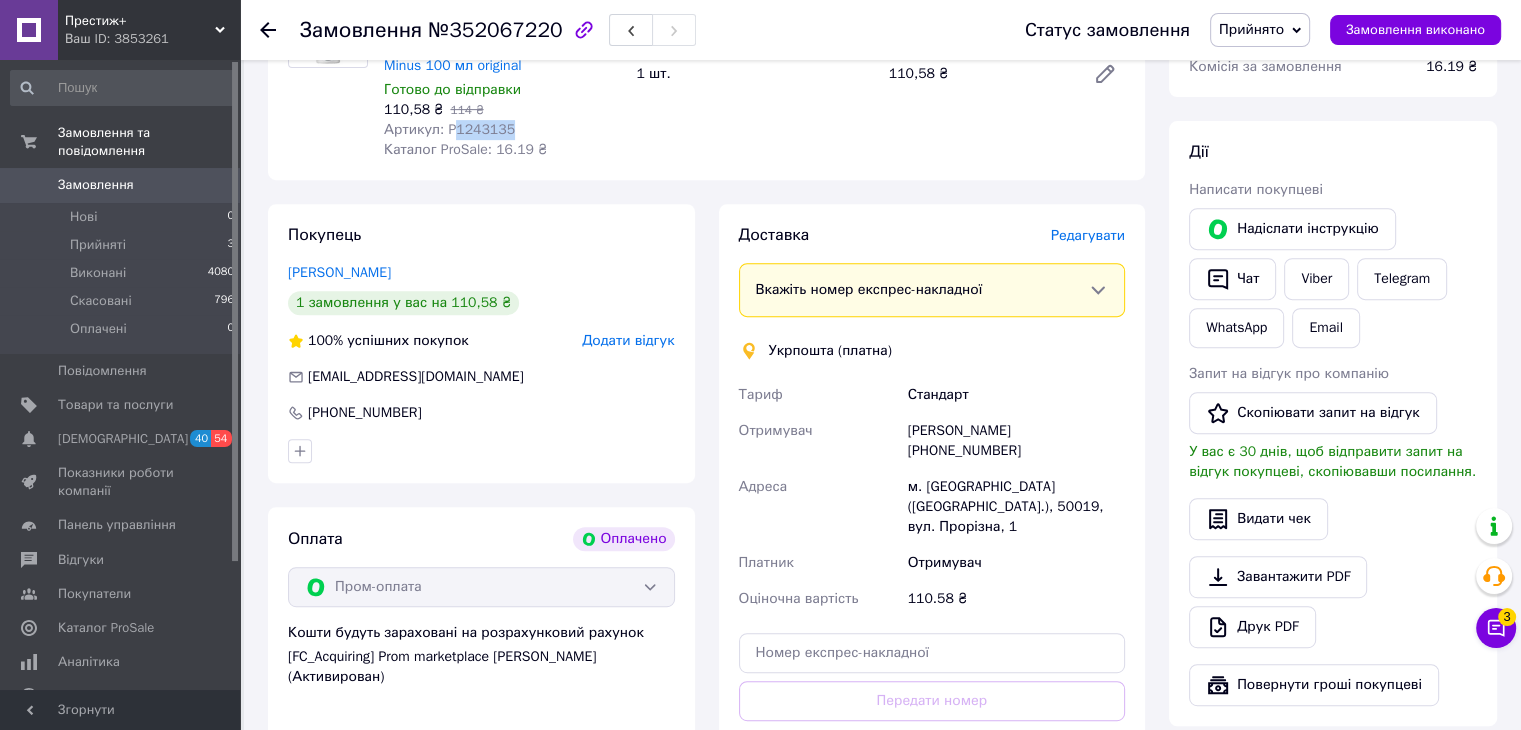 drag, startPoint x: 1022, startPoint y: 454, endPoint x: 935, endPoint y: 461, distance: 87.28116 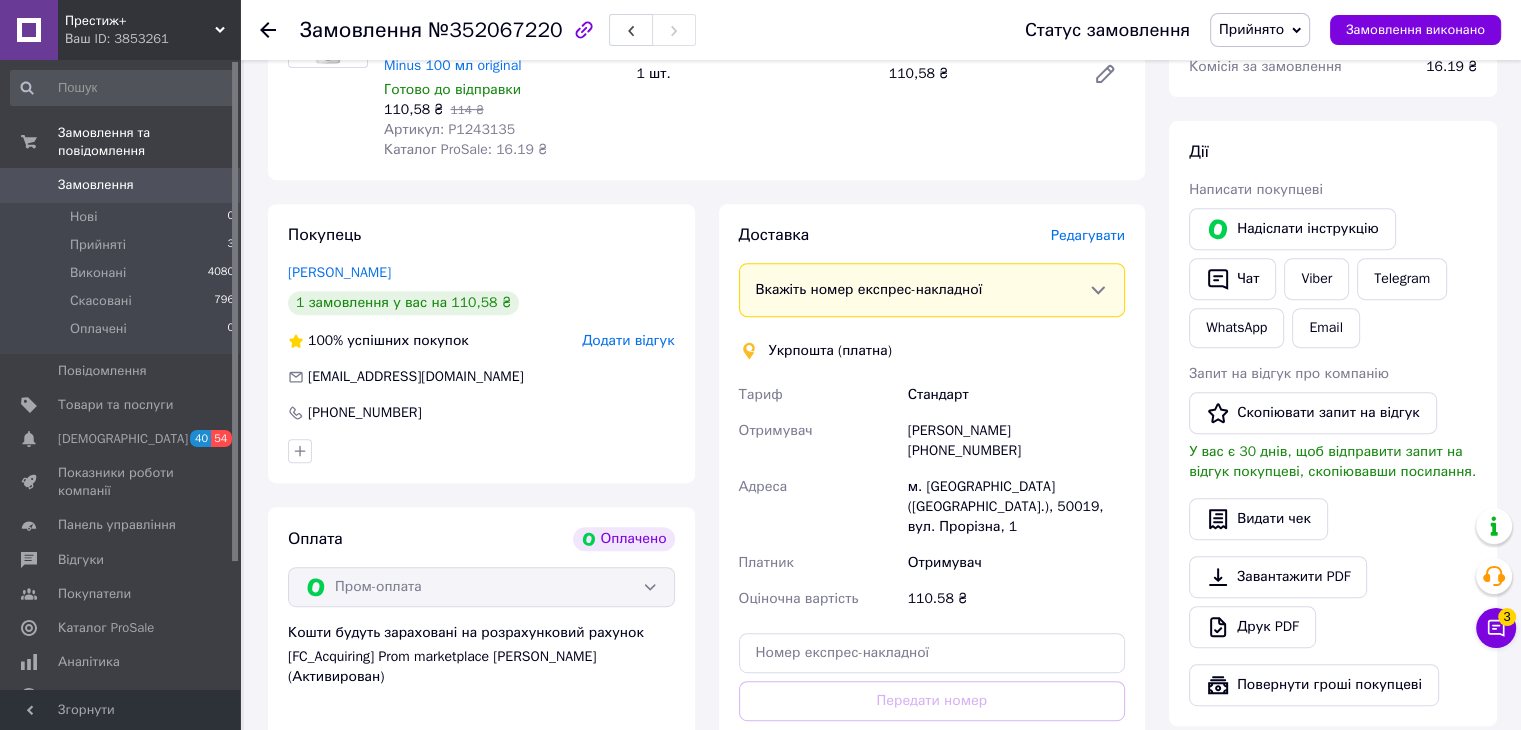 click on "Стандарт" at bounding box center (1016, 395) 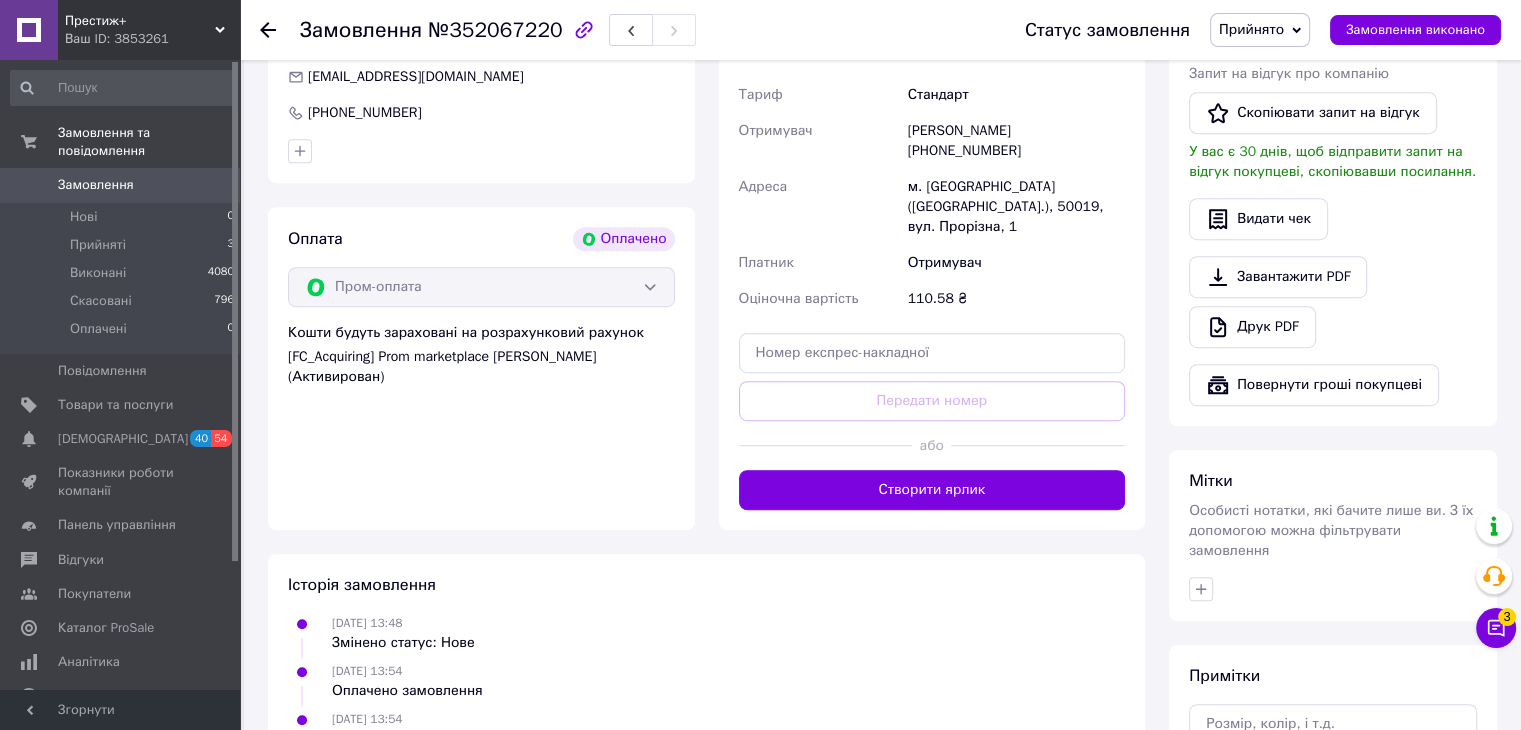scroll, scrollTop: 1000, scrollLeft: 0, axis: vertical 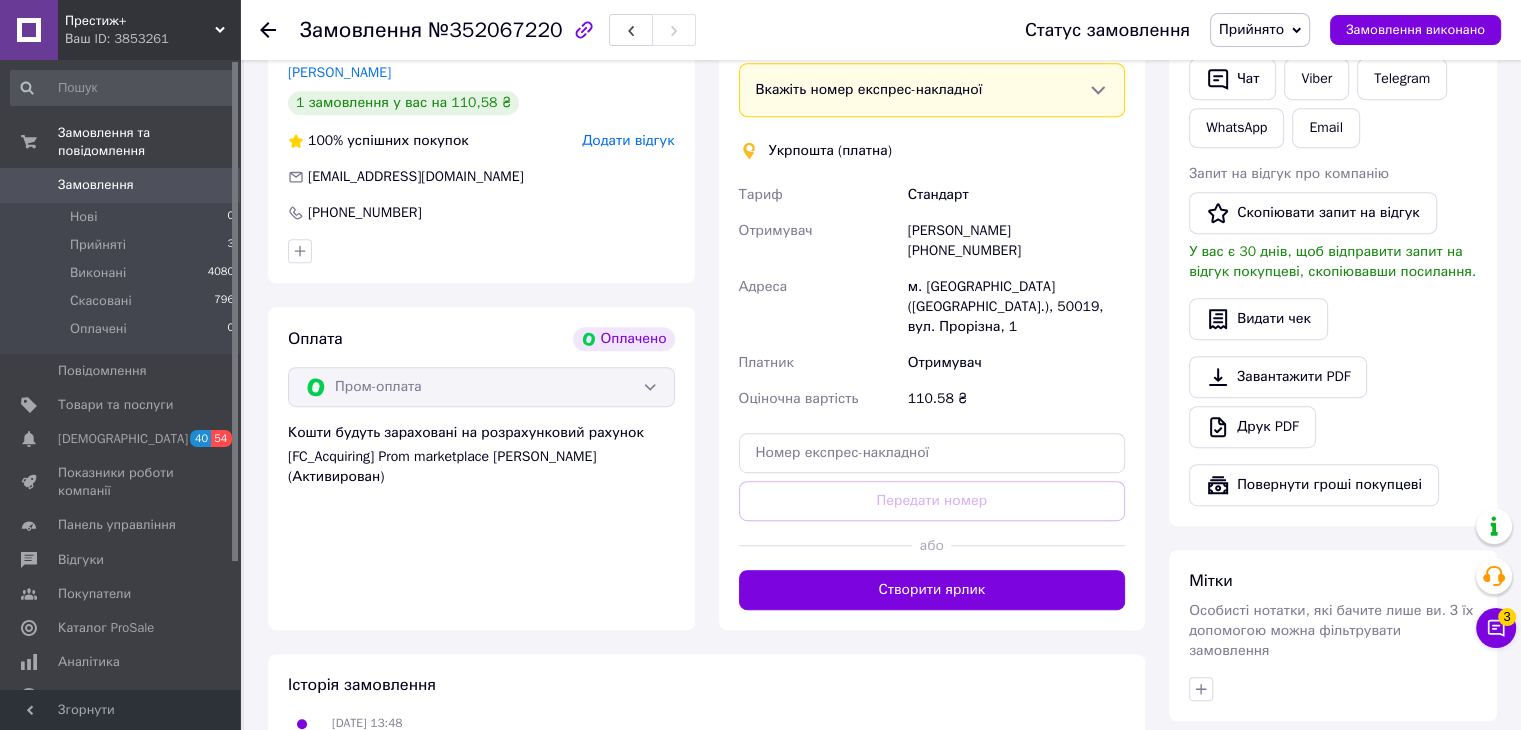 click on "Укрпошта (платна)" at bounding box center [830, 151] 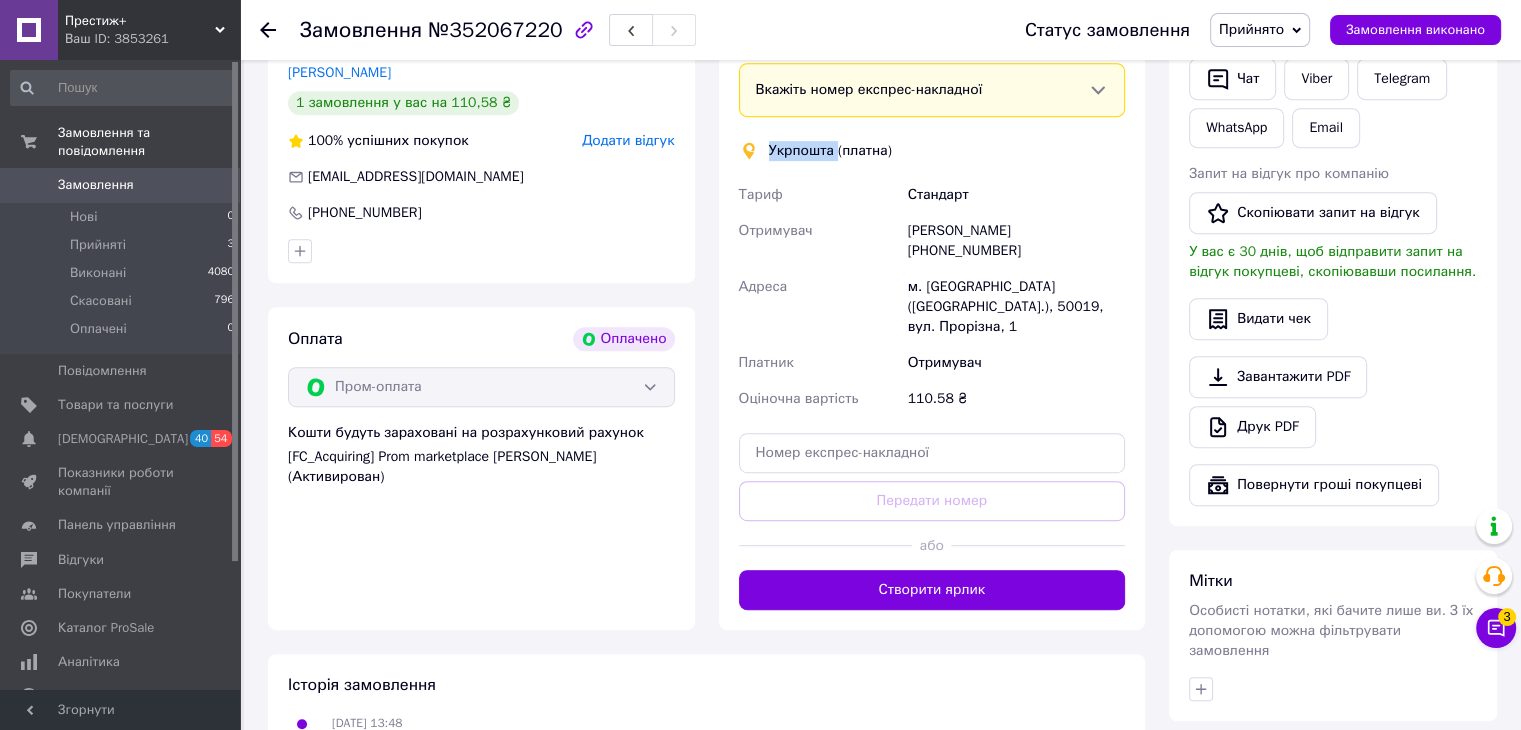 click on "Укрпошта (платна)" at bounding box center [830, 151] 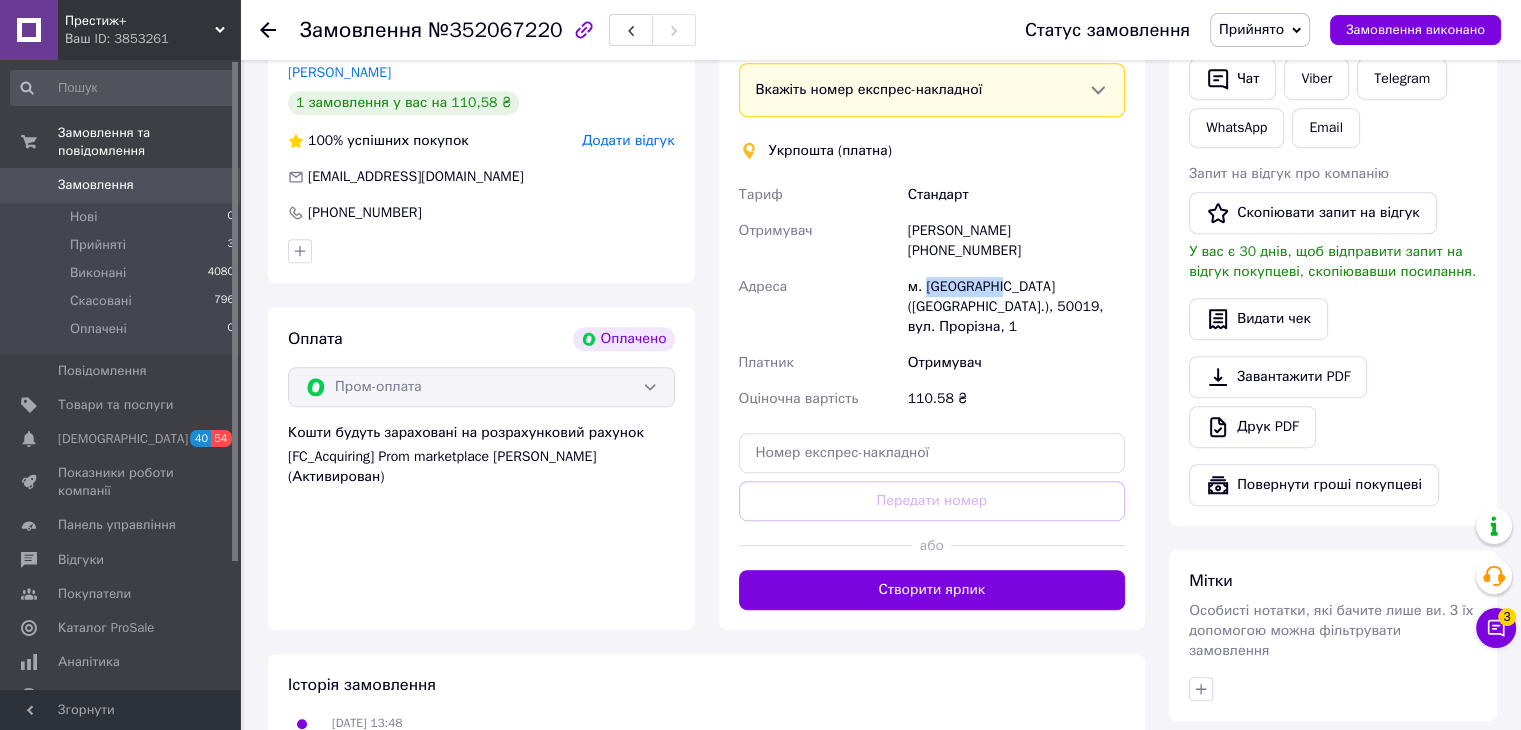 drag, startPoint x: 979, startPoint y: 292, endPoint x: 923, endPoint y: 289, distance: 56.0803 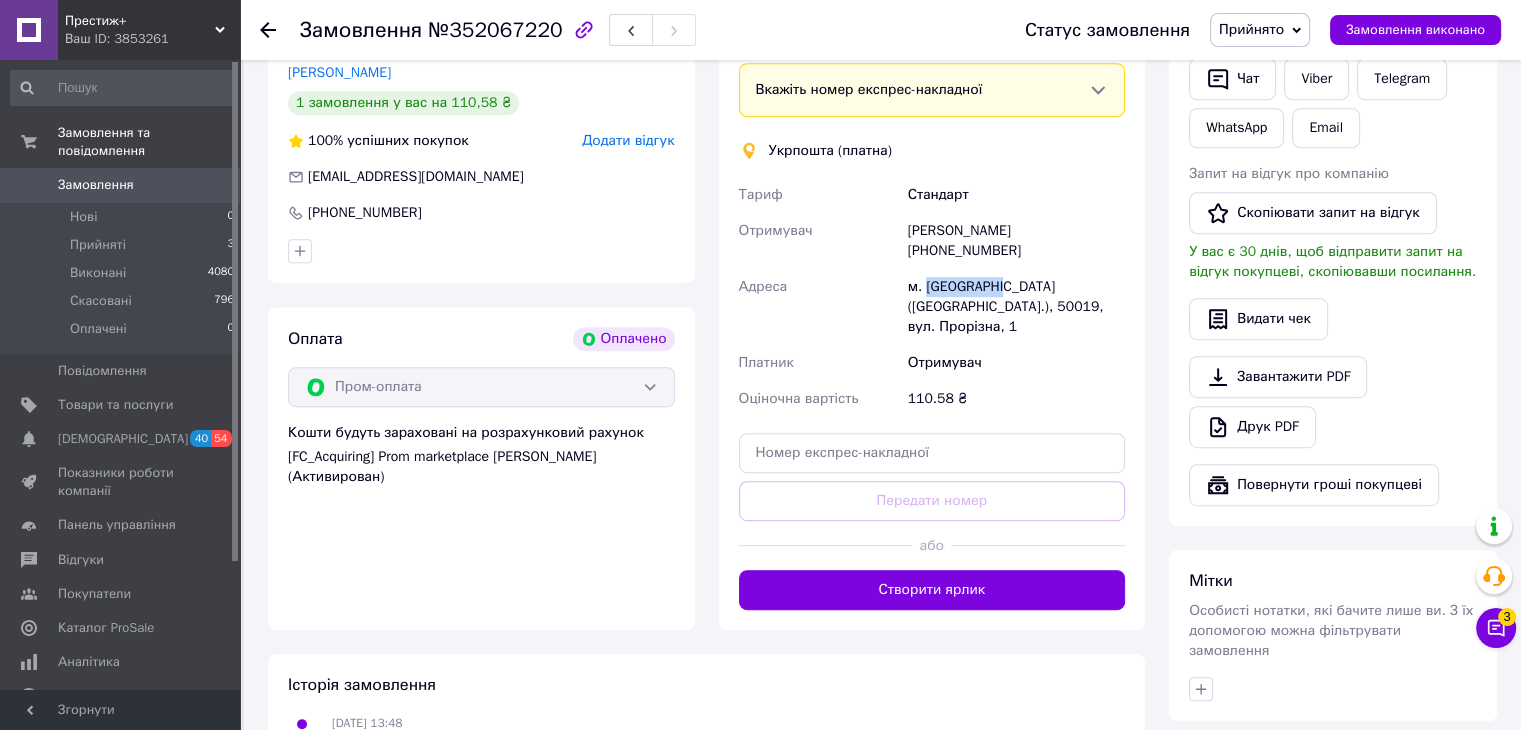 click on "м. [GEOGRAPHIC_DATA] ([GEOGRAPHIC_DATA].), 50019, вул. Прорізна, 1" at bounding box center [1016, 307] 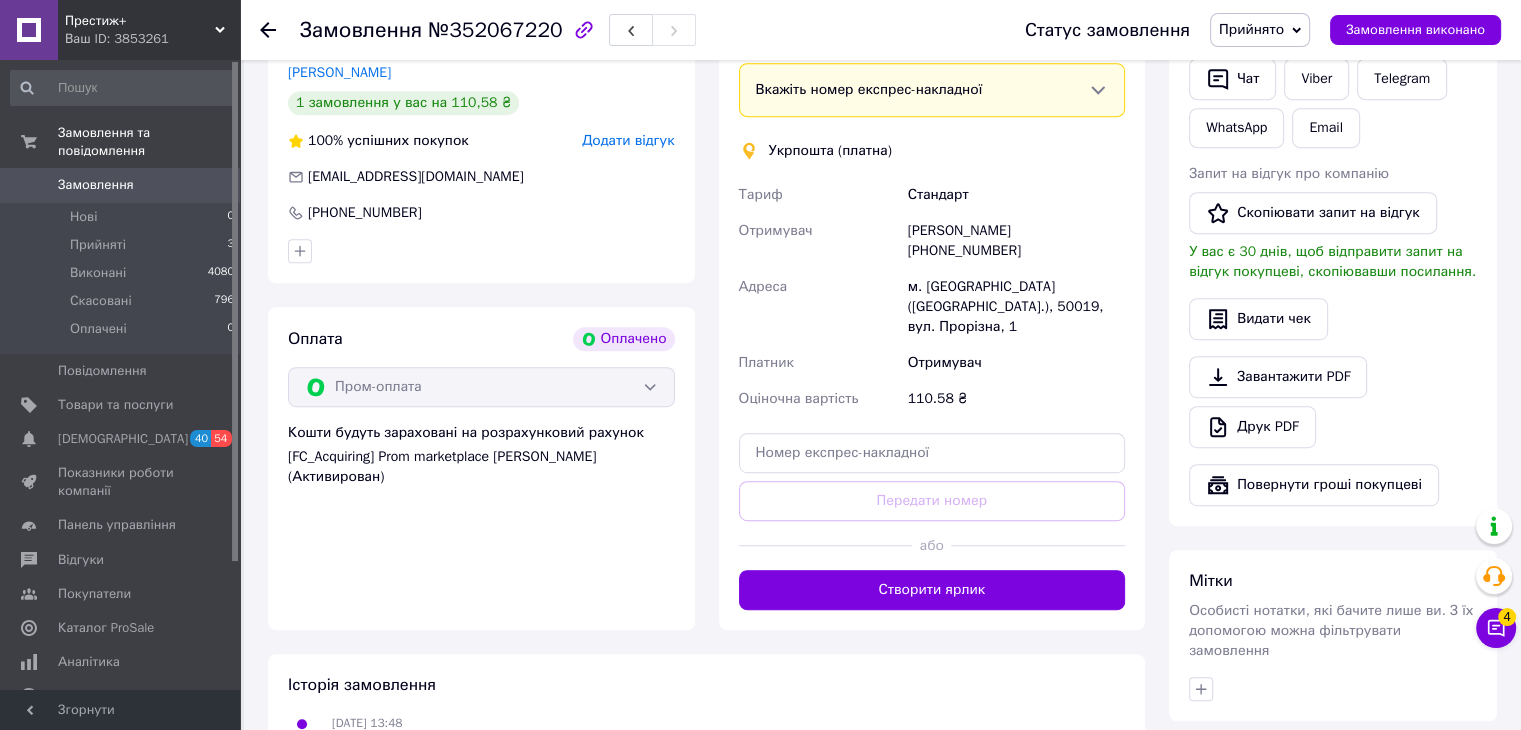 click on "м. [GEOGRAPHIC_DATA] ([GEOGRAPHIC_DATA].), 50019, вул. Прорізна, 1" at bounding box center (1016, 307) 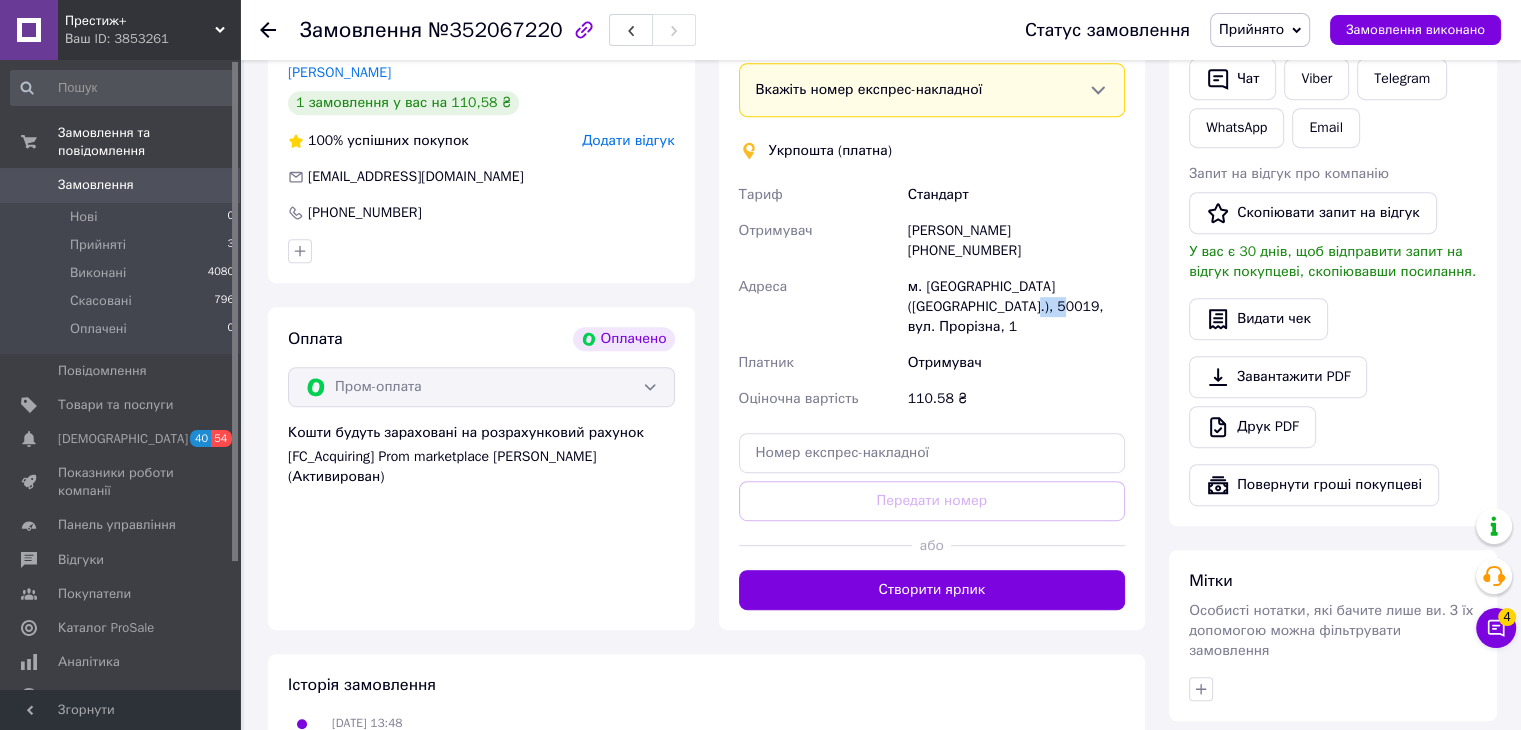 click on "м. [GEOGRAPHIC_DATA] ([GEOGRAPHIC_DATA].), 50019, вул. Прорізна, 1" at bounding box center [1016, 307] 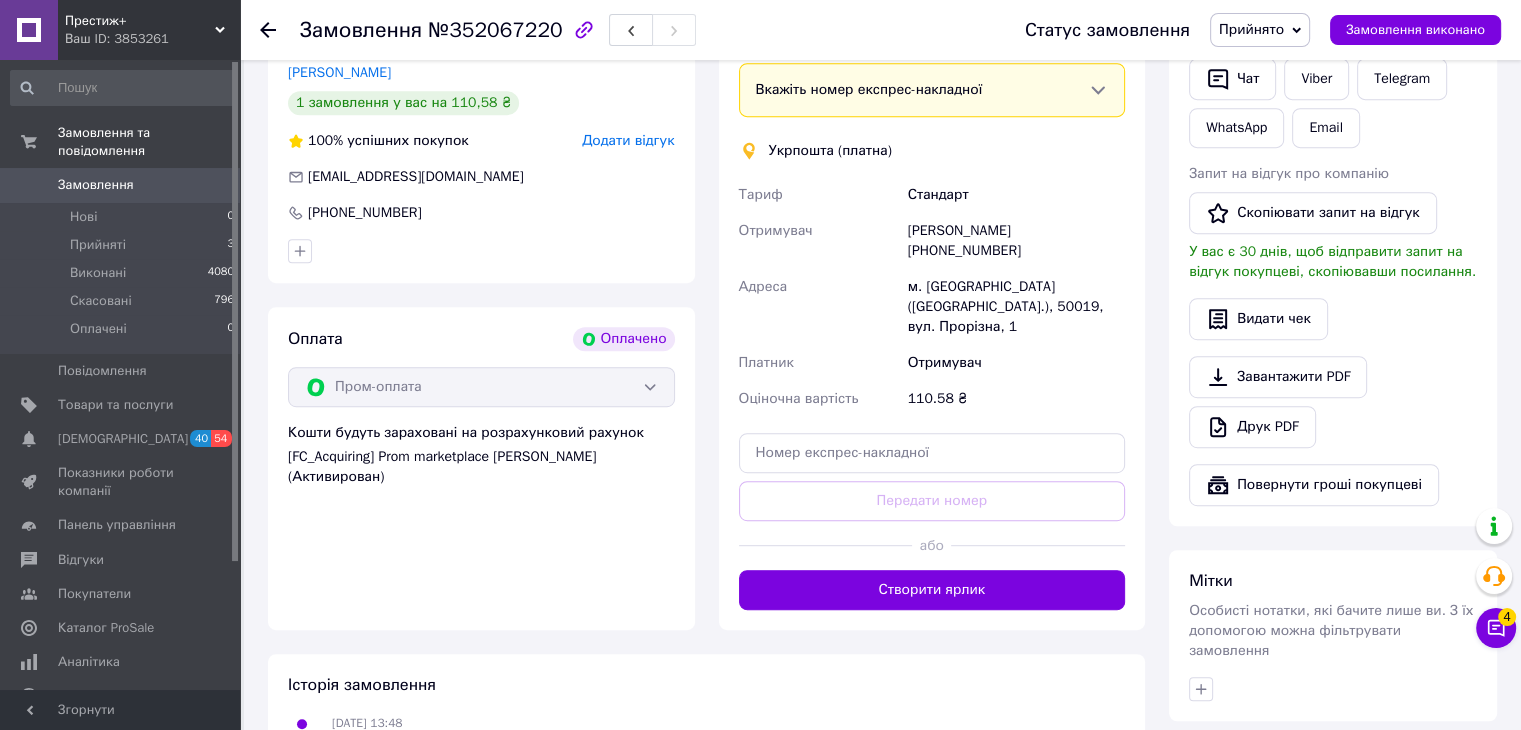 click on "[PERSON_NAME] [PHONE_NUMBER]" at bounding box center (1016, 241) 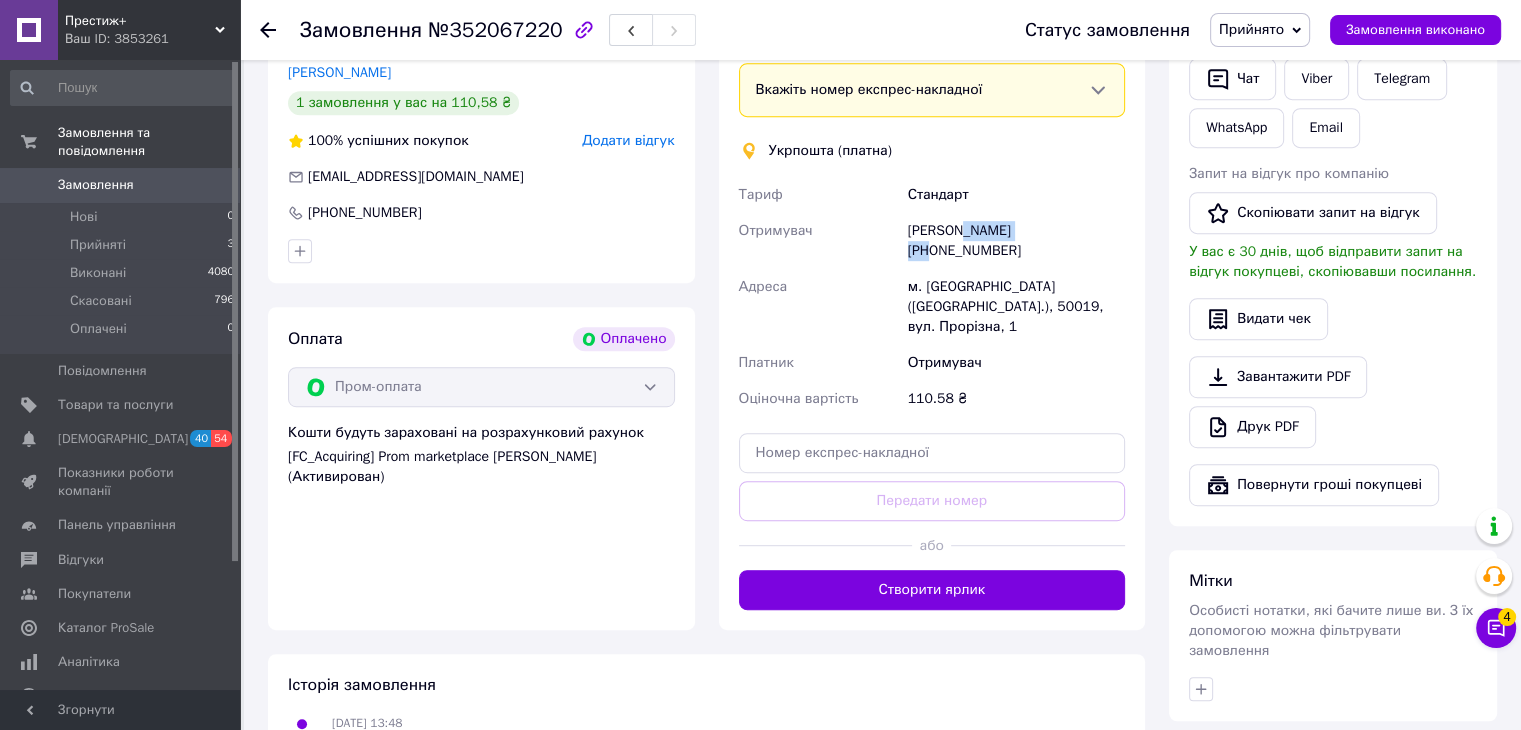 click on "[PERSON_NAME] [PHONE_NUMBER]" at bounding box center (1016, 241) 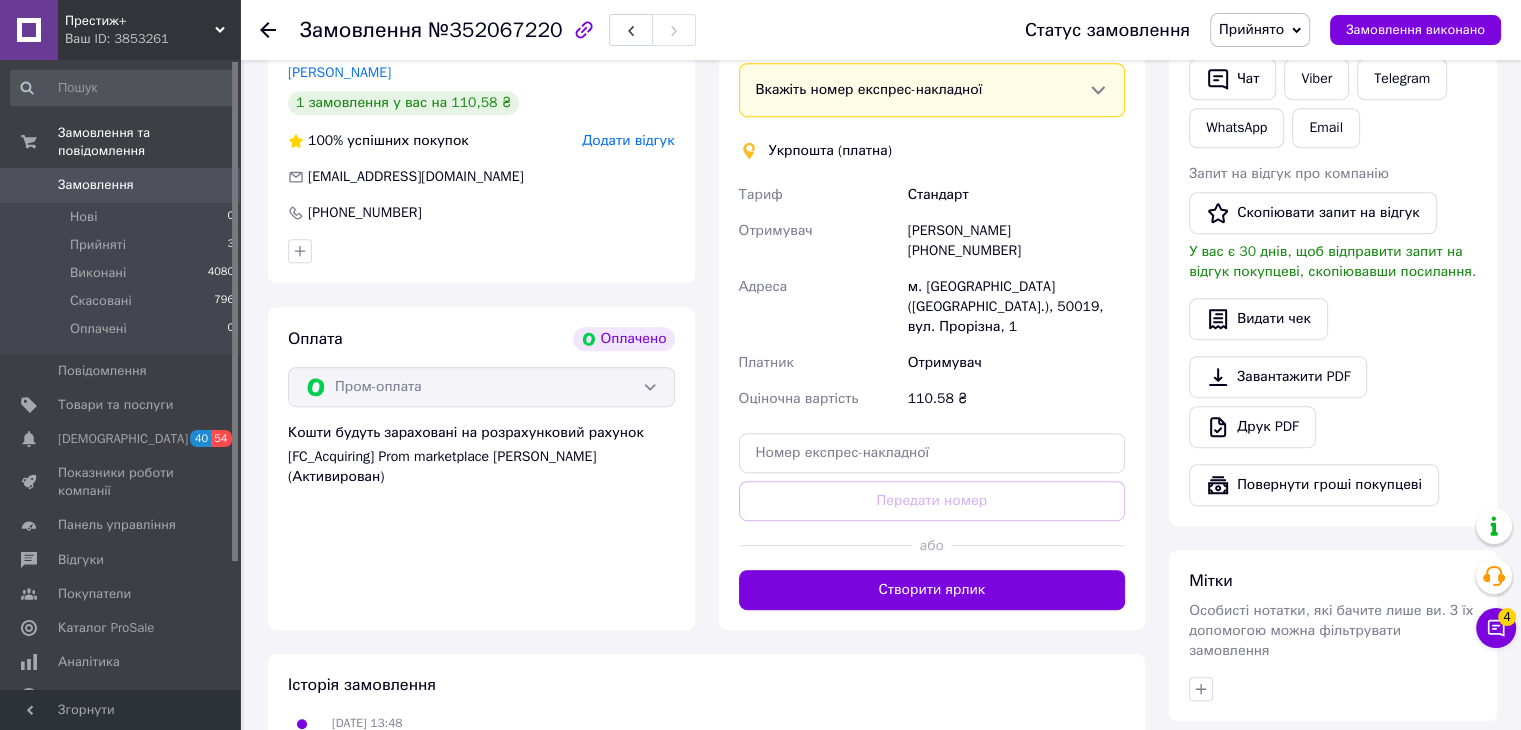 click on "[PERSON_NAME] [PHONE_NUMBER]" at bounding box center (1016, 241) 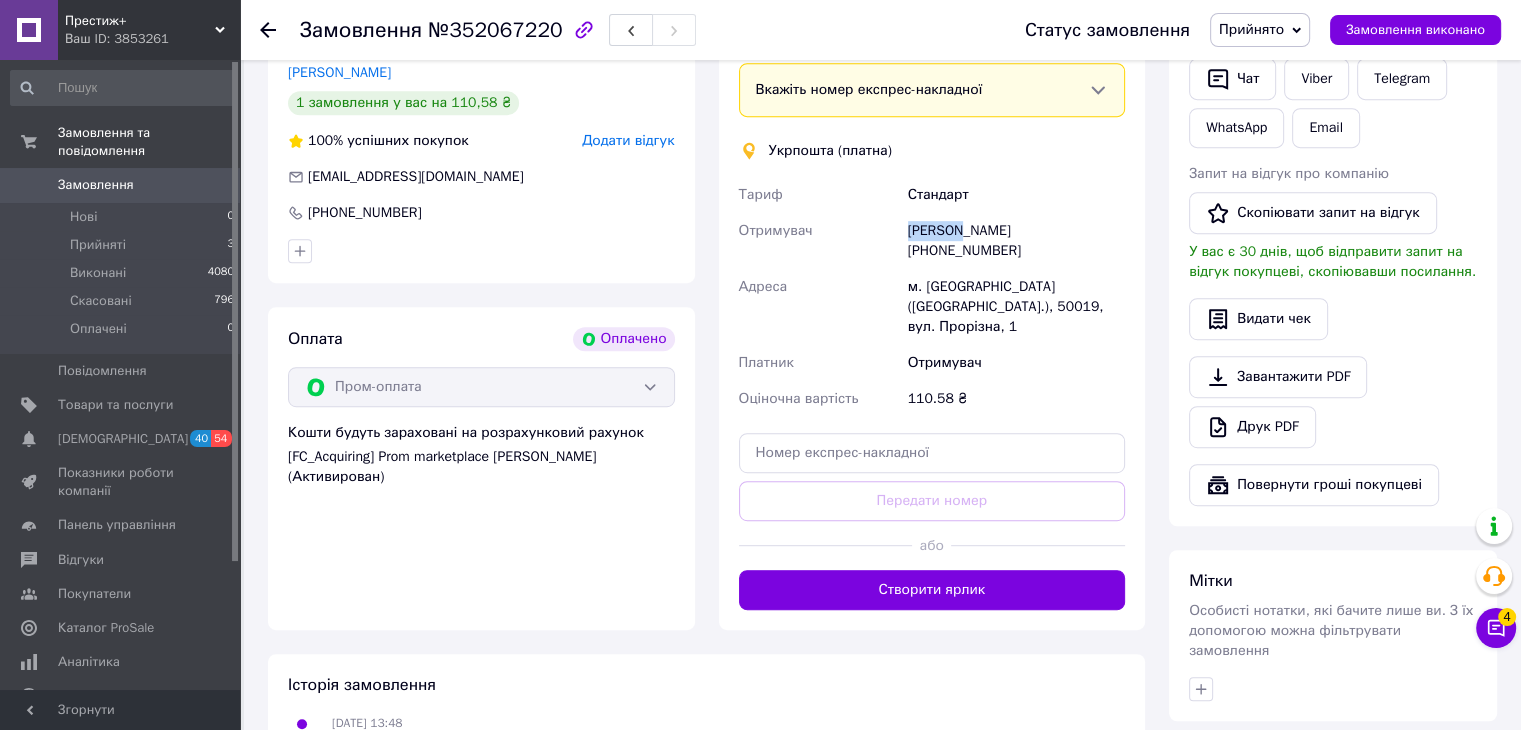 click on "[PERSON_NAME] [PHONE_NUMBER]" at bounding box center [1016, 241] 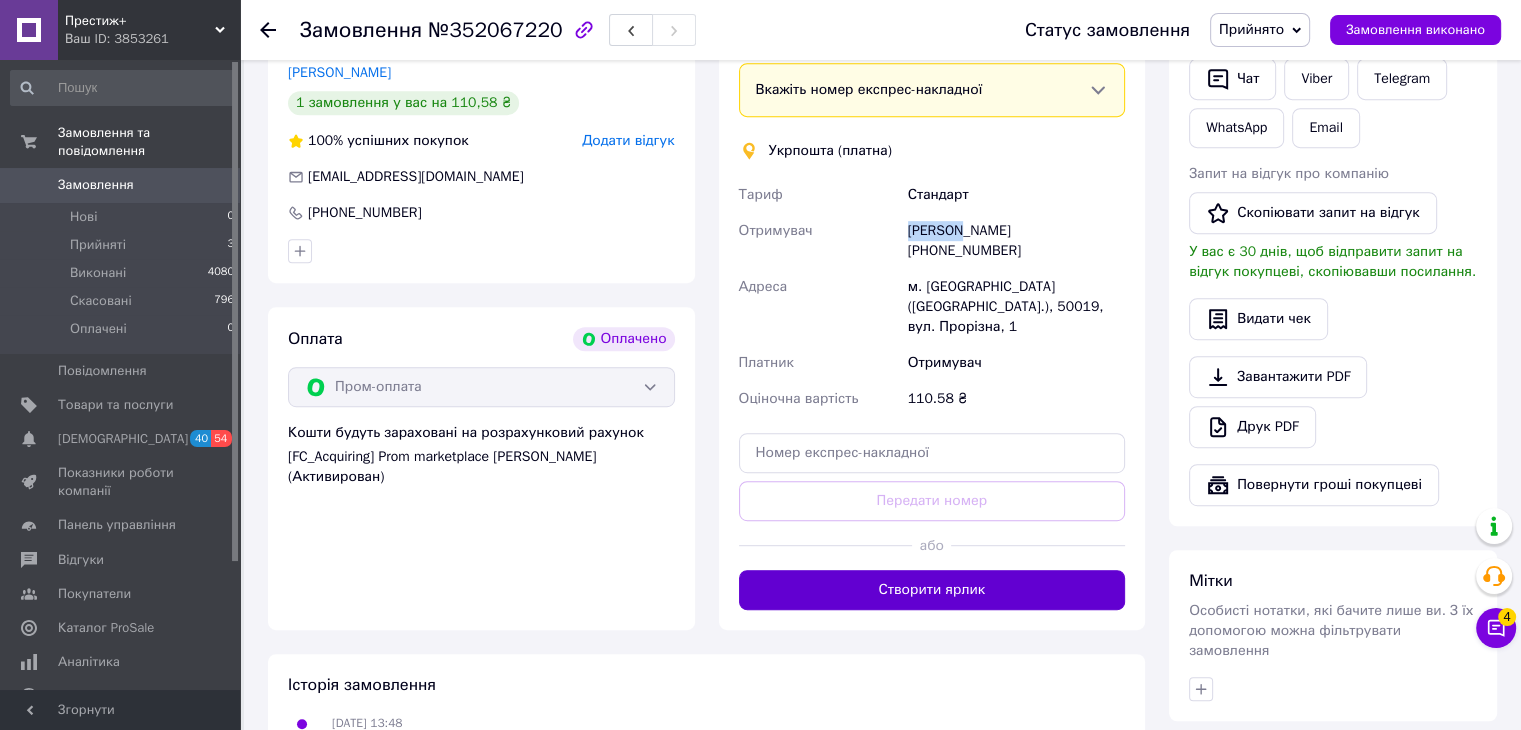 click on "Створити ярлик" at bounding box center [932, 590] 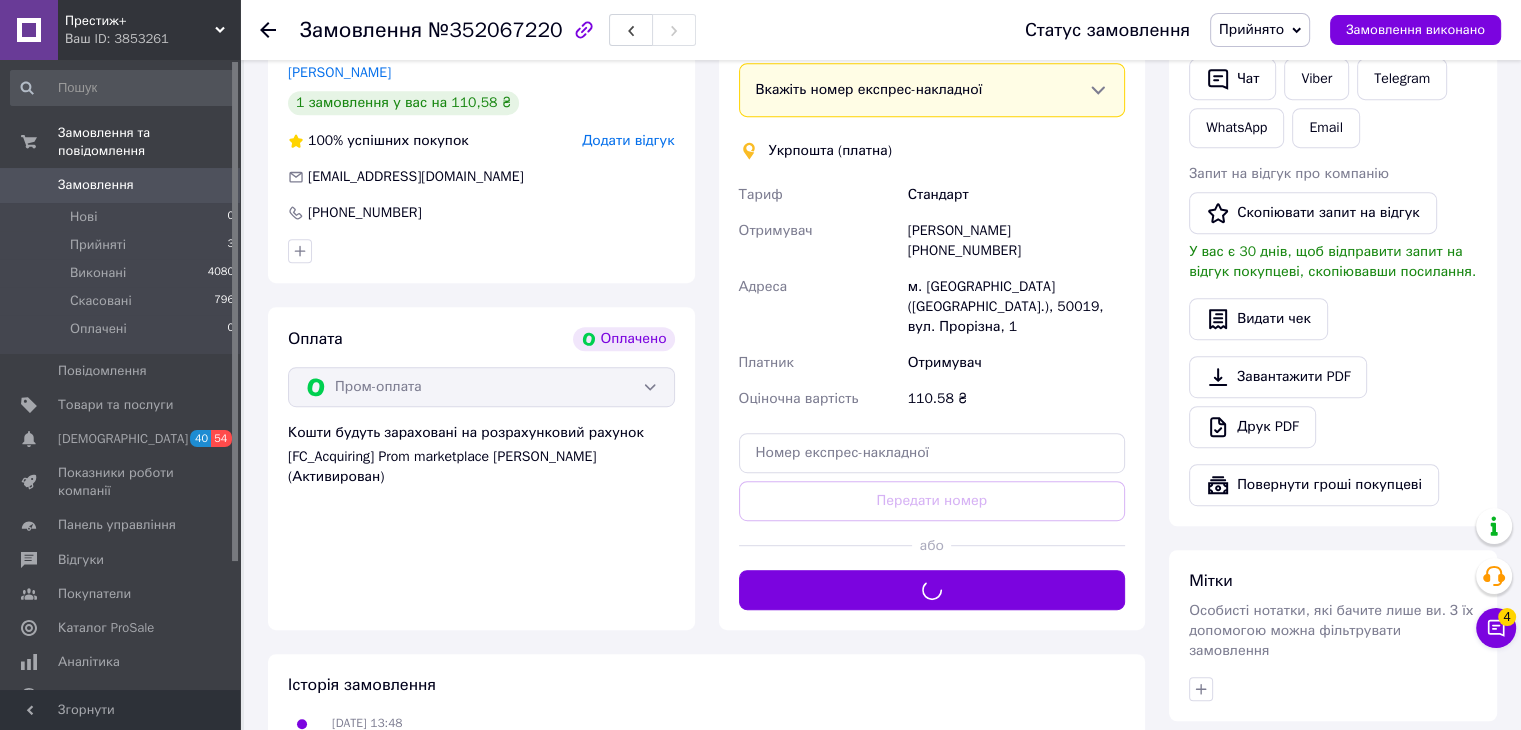 click on "[PERSON_NAME] [PHONE_NUMBER]" at bounding box center (1016, 241) 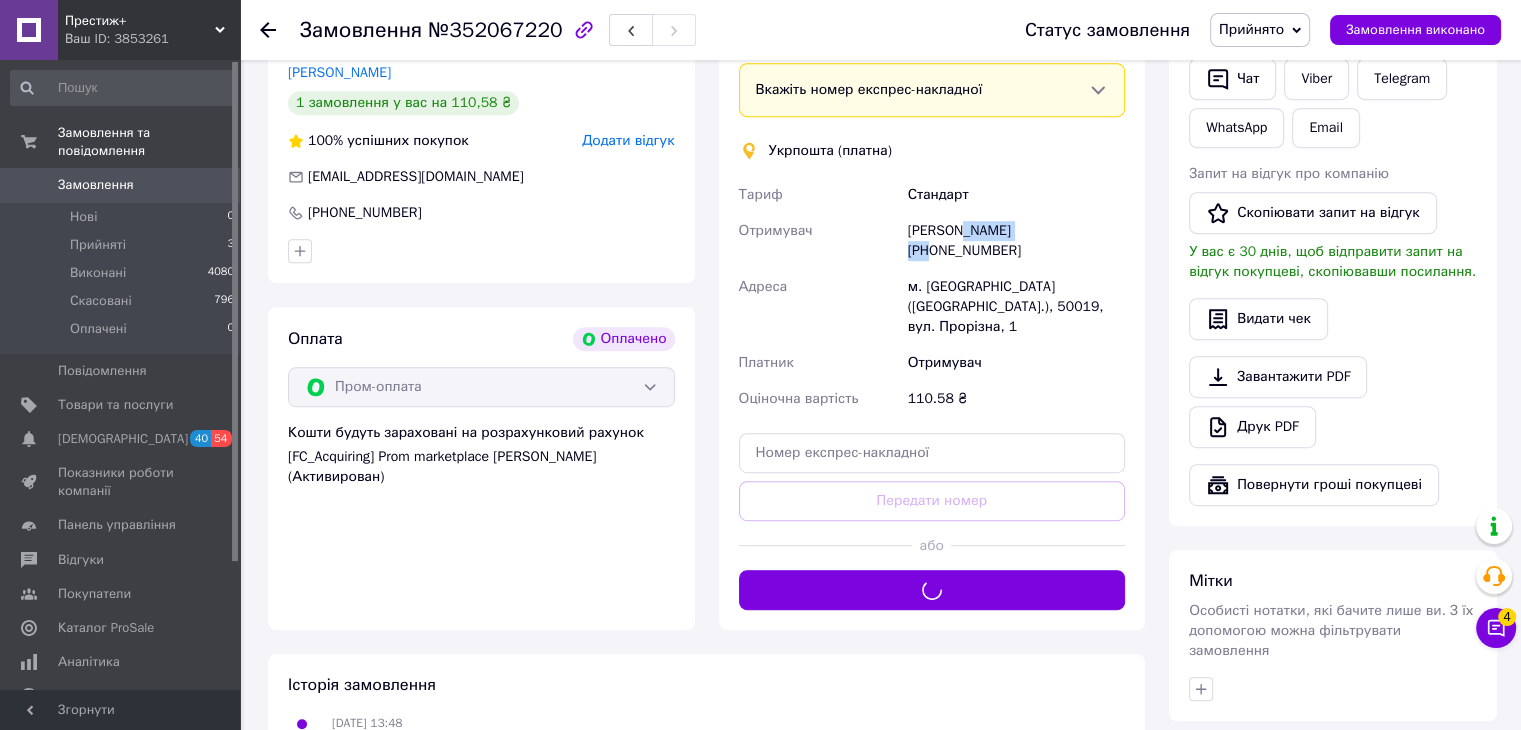 click on "[PERSON_NAME] [PHONE_NUMBER]" at bounding box center (1016, 241) 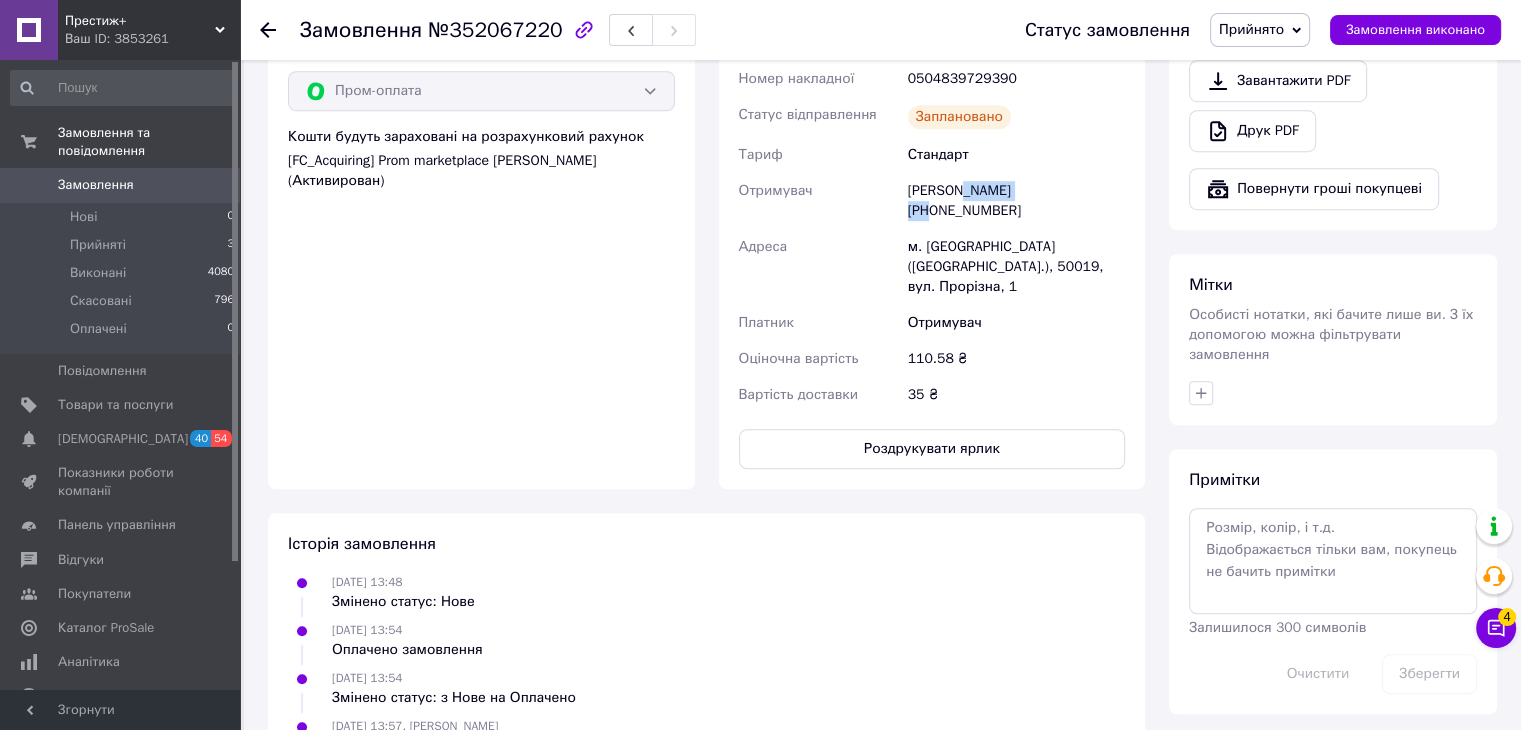 scroll, scrollTop: 1300, scrollLeft: 0, axis: vertical 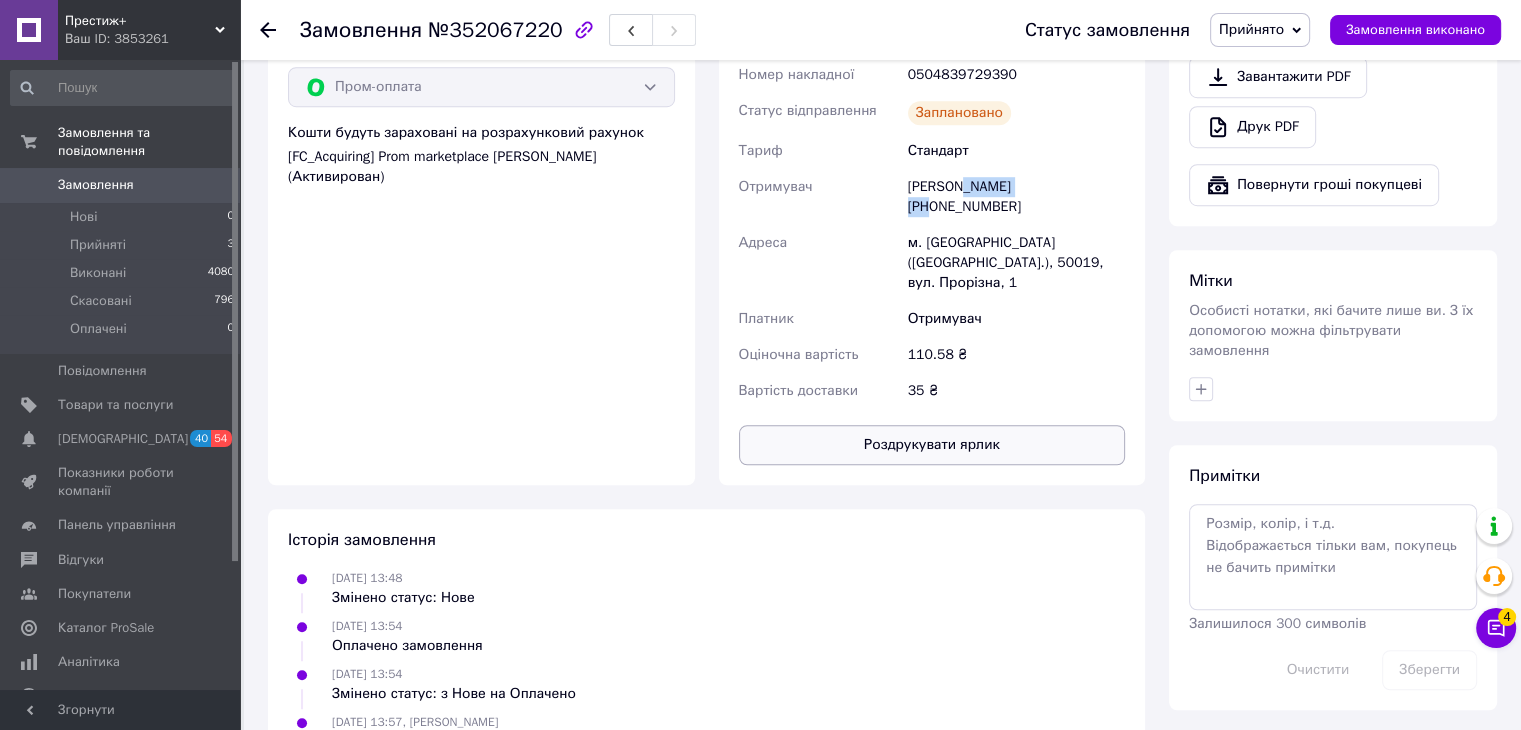 click on "Роздрукувати ярлик" at bounding box center (932, 445) 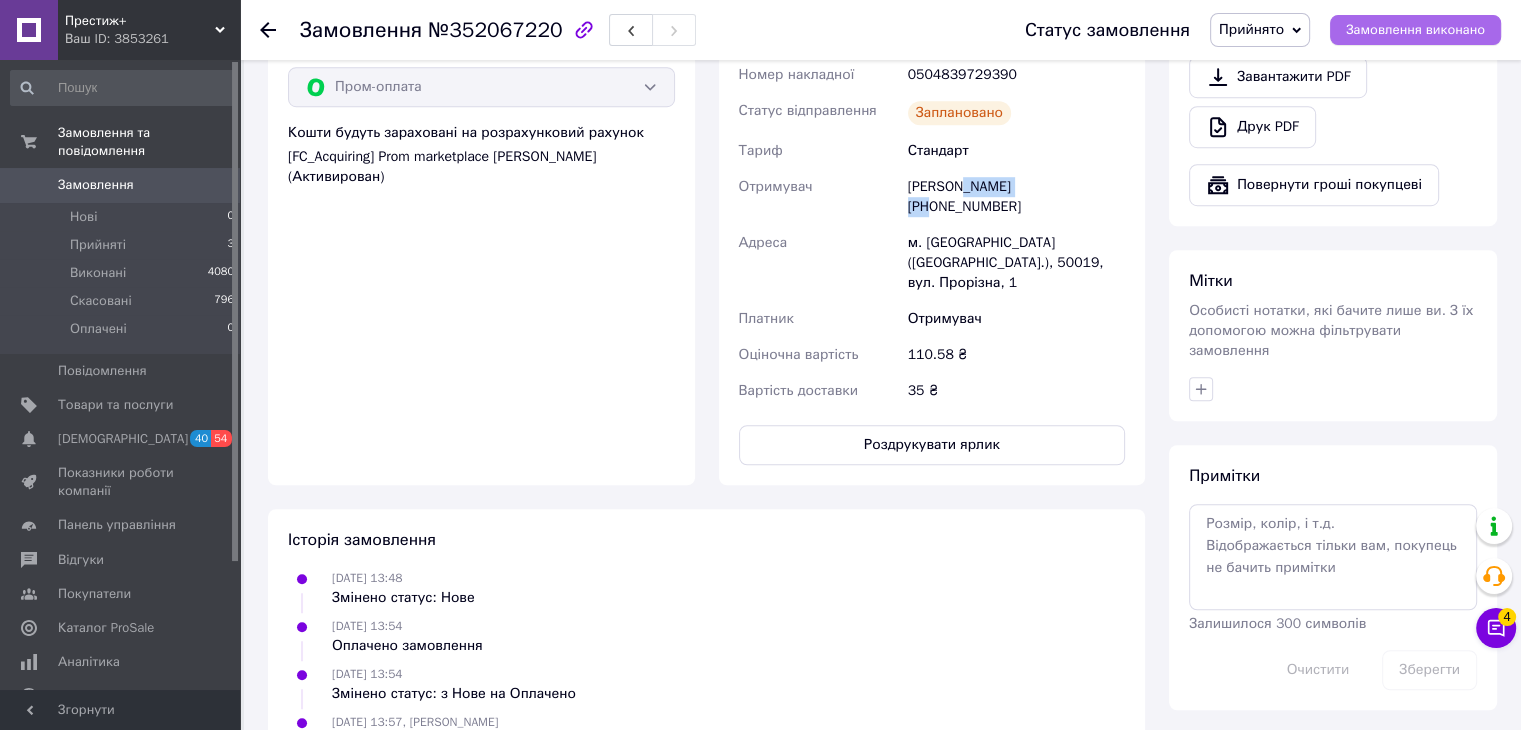 click on "Замовлення виконано" at bounding box center [1415, 30] 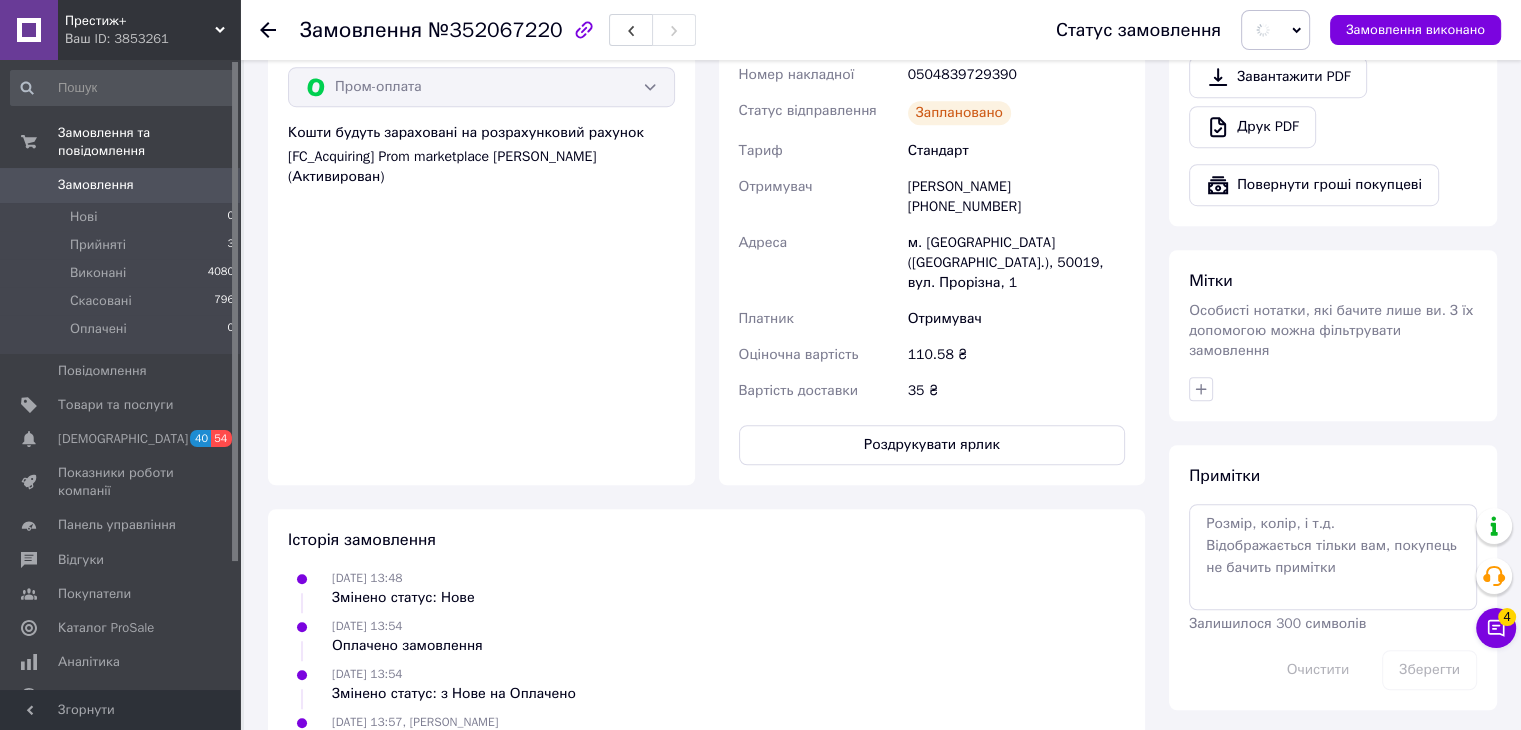 click on "[PERSON_NAME] [PHONE_NUMBER]" at bounding box center [1016, 197] 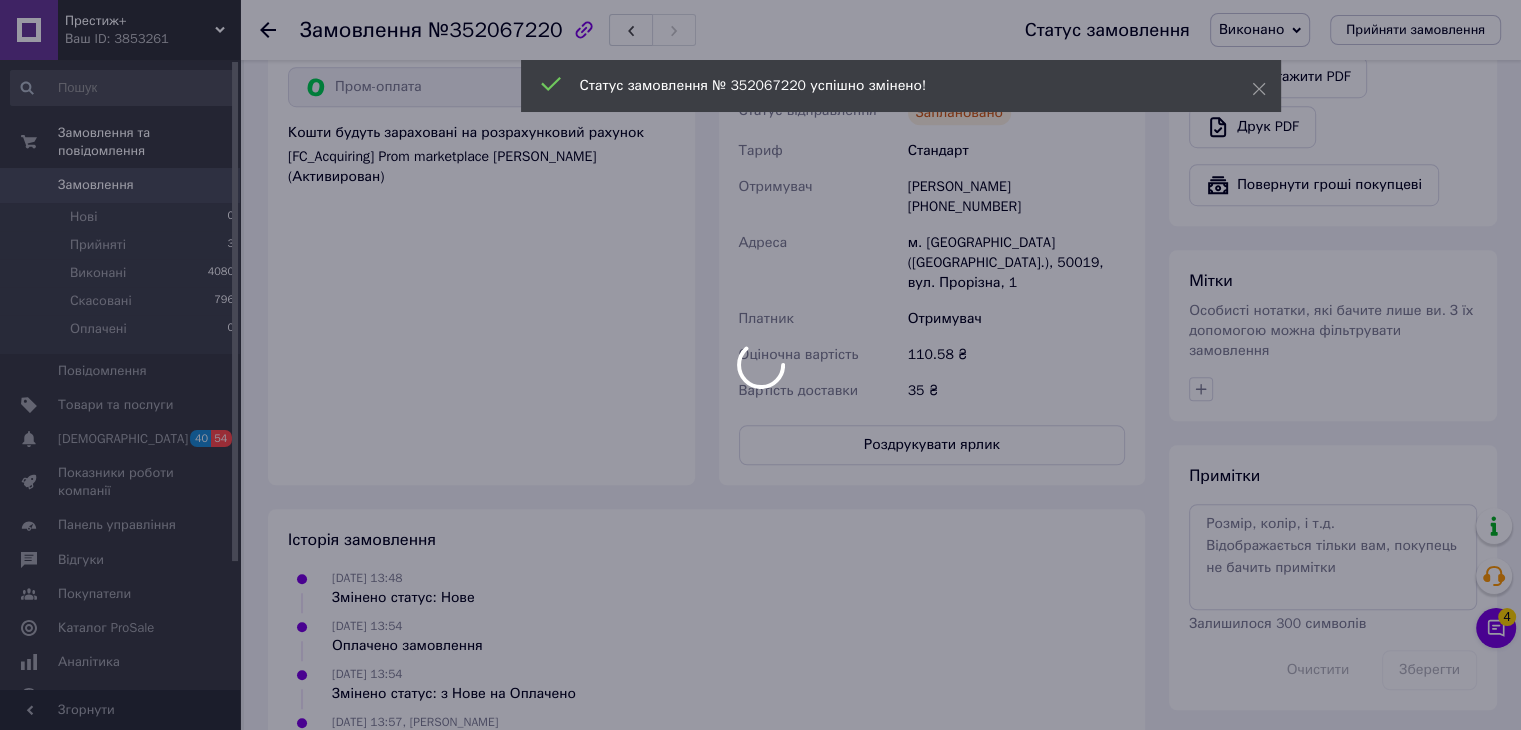 drag, startPoint x: 1014, startPoint y: 191, endPoint x: 894, endPoint y: 195, distance: 120.06665 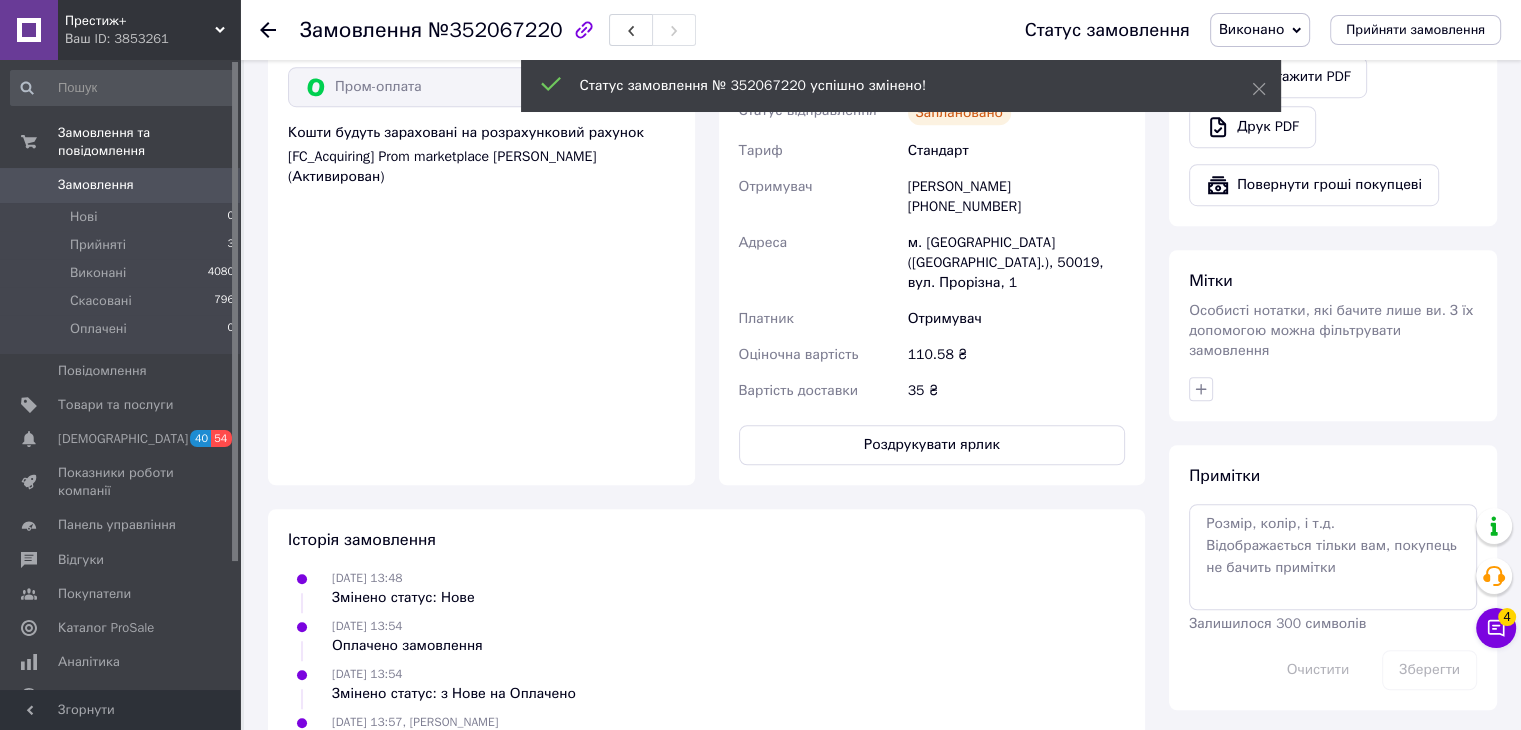 click on "[PERSON_NAME] [PHONE_NUMBER]" at bounding box center [1016, 197] 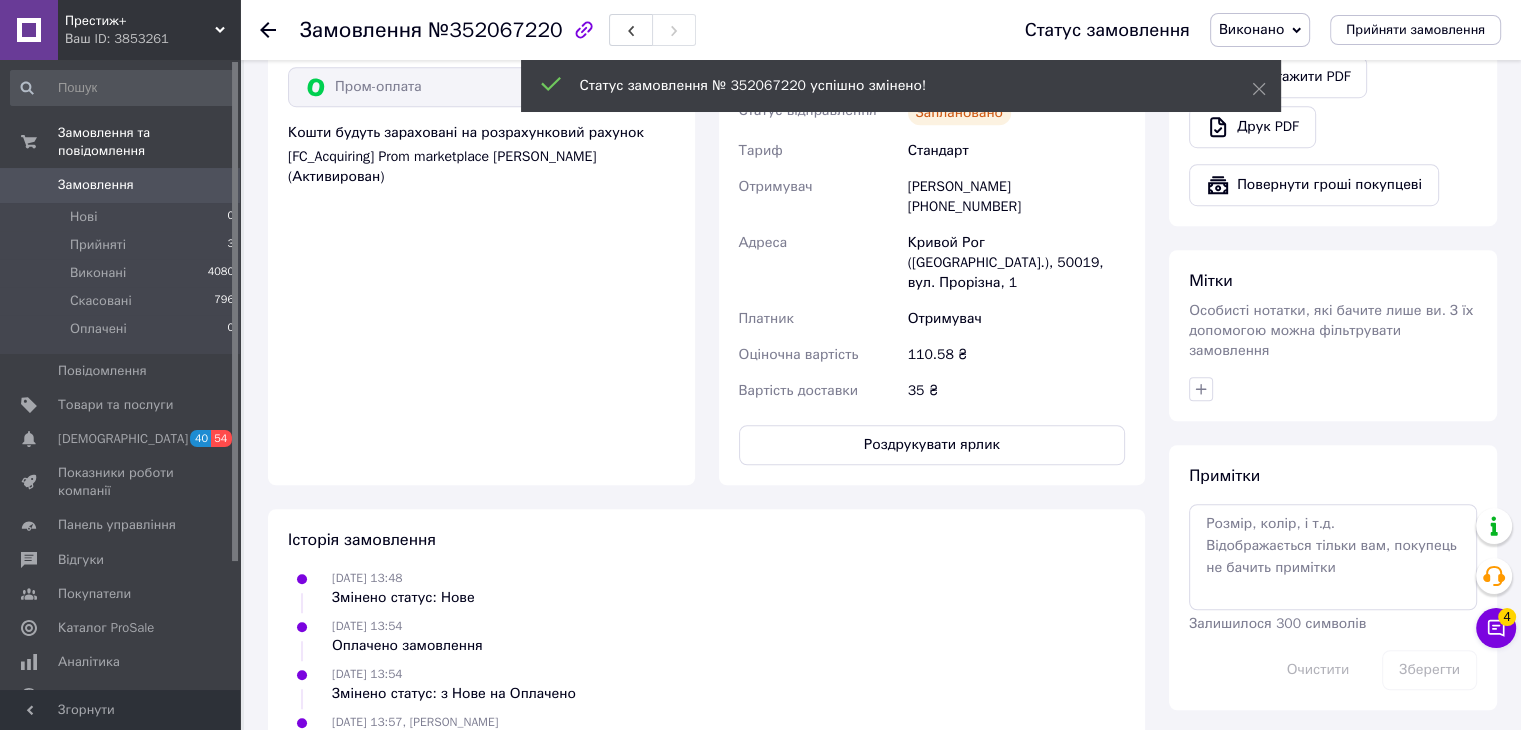 drag, startPoint x: 1016, startPoint y: 190, endPoint x: 911, endPoint y: 197, distance: 105.23308 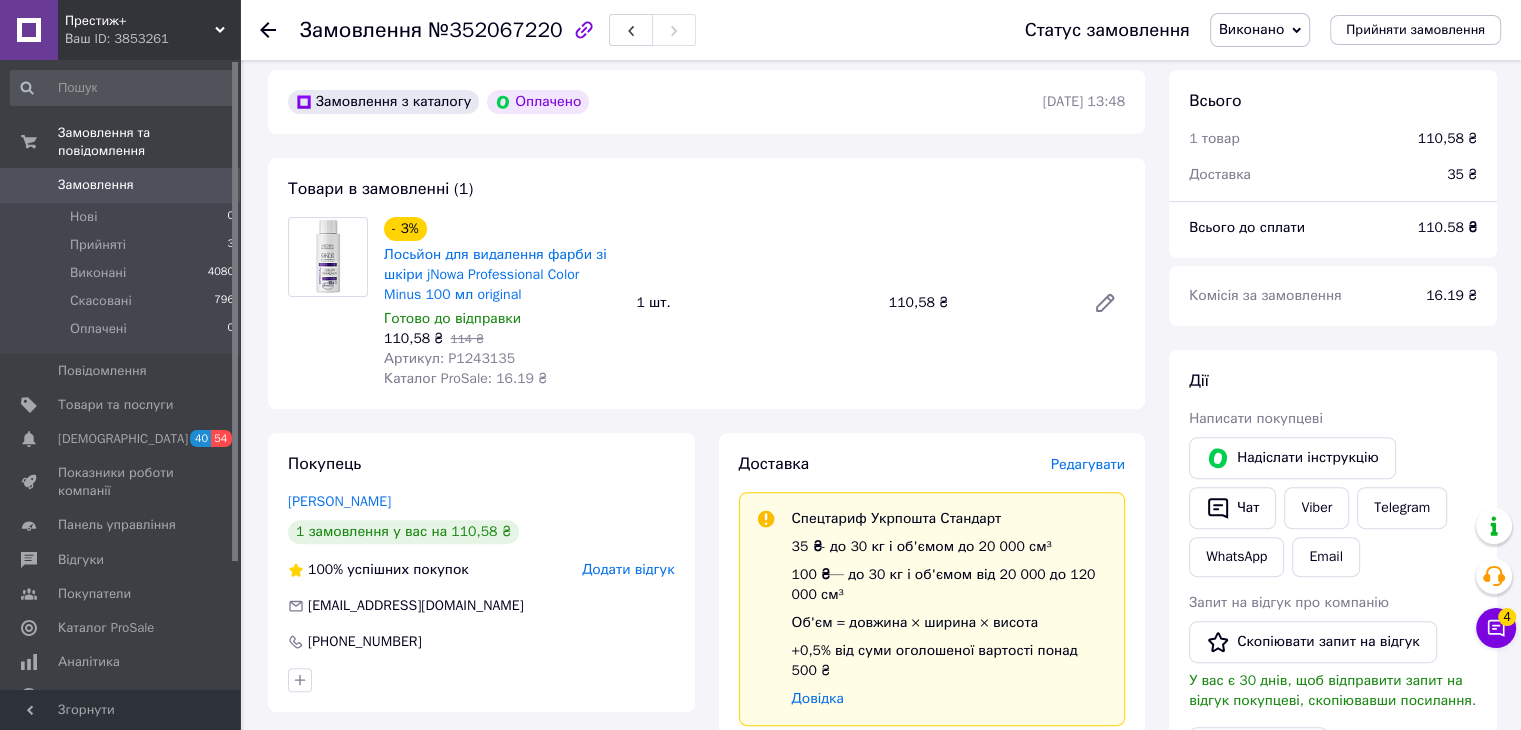 scroll, scrollTop: 500, scrollLeft: 0, axis: vertical 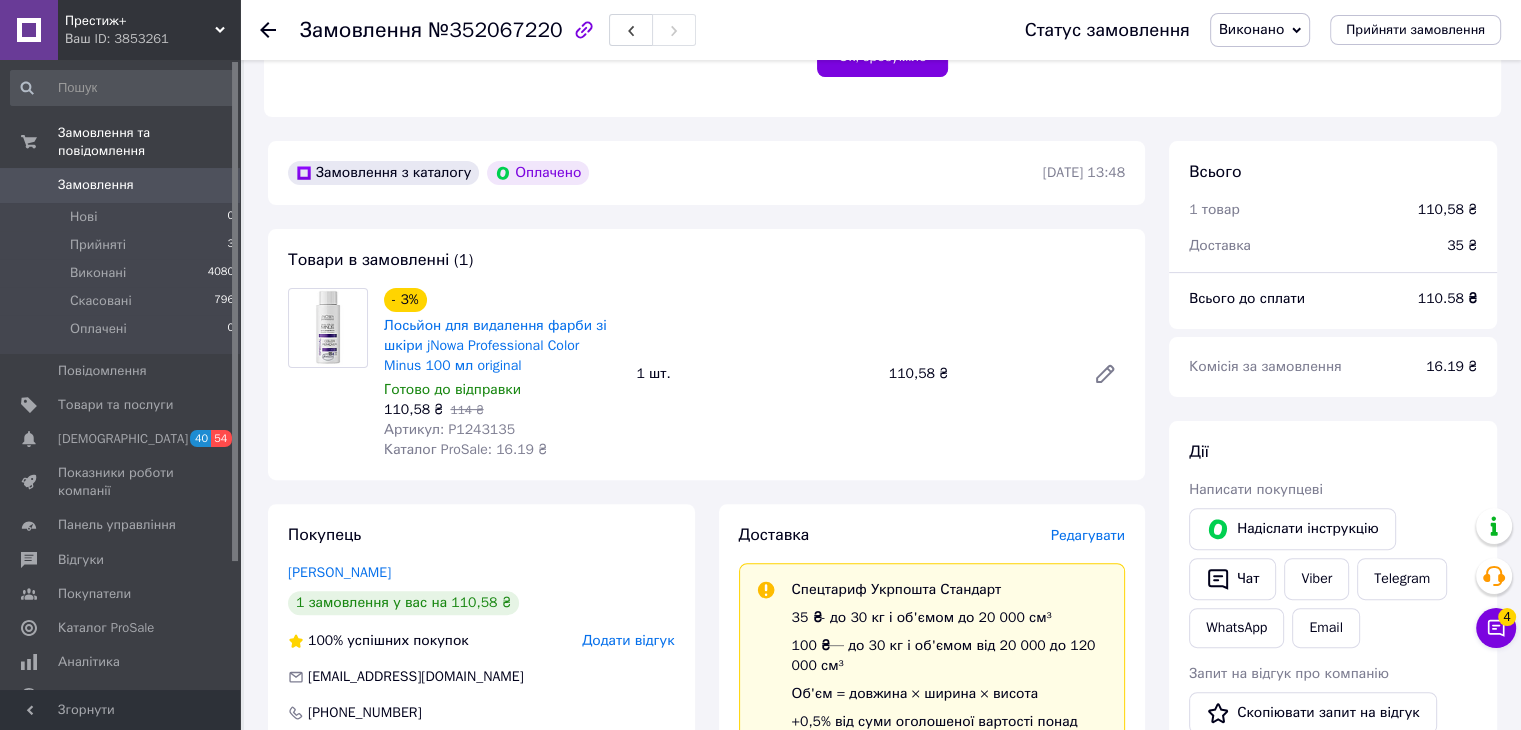 click on "110.58 ₴" at bounding box center (1447, 298) 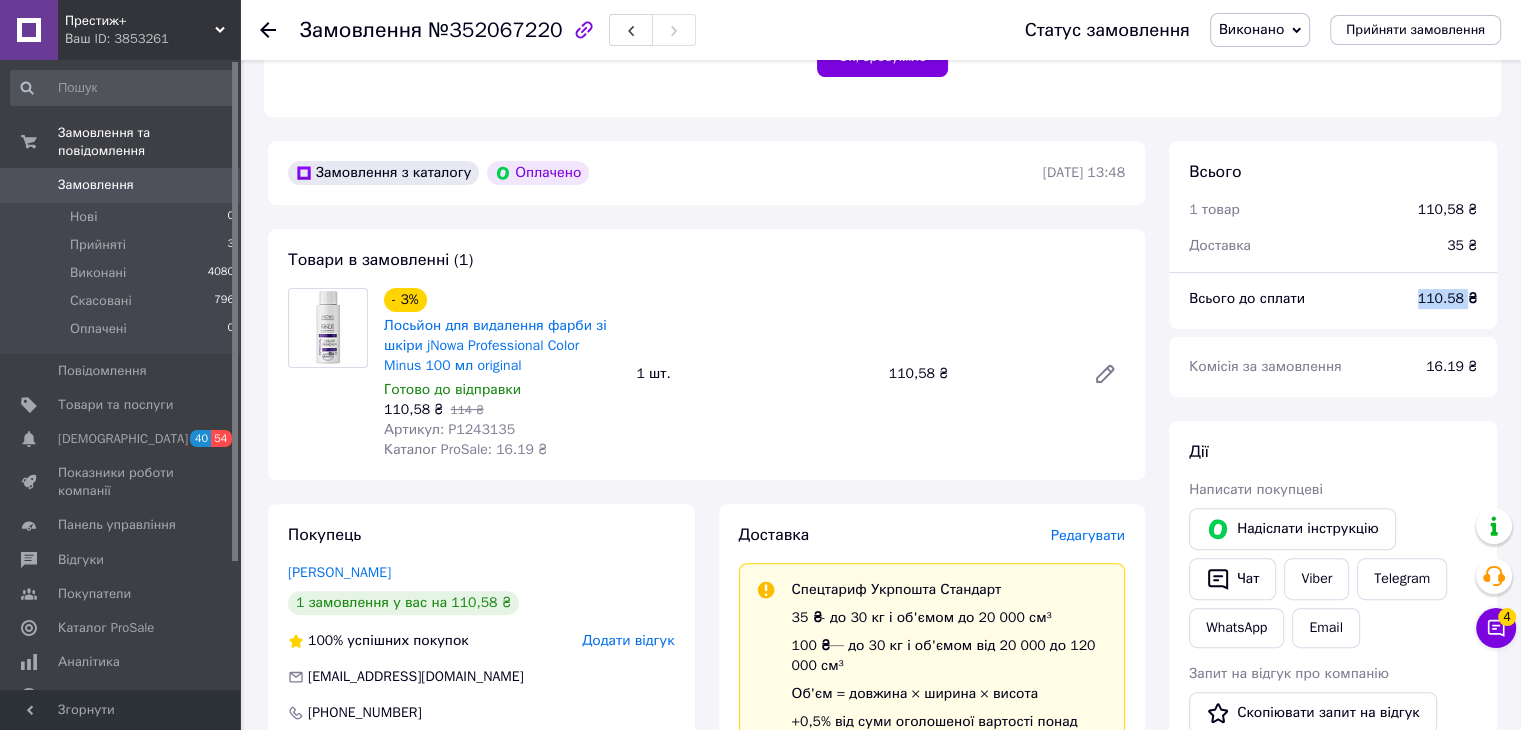 click on "110.58 ₴" at bounding box center [1447, 298] 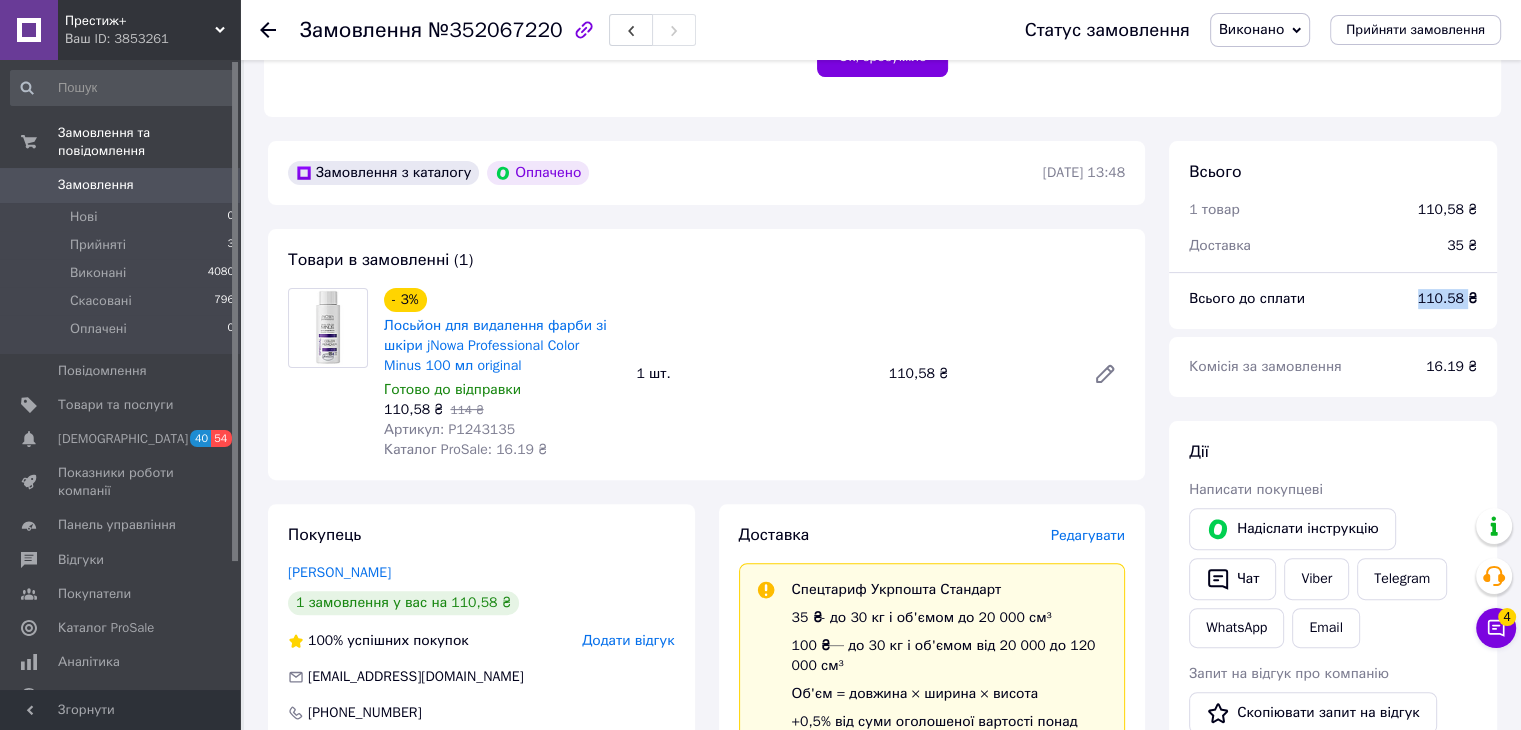 scroll, scrollTop: 800, scrollLeft: 0, axis: vertical 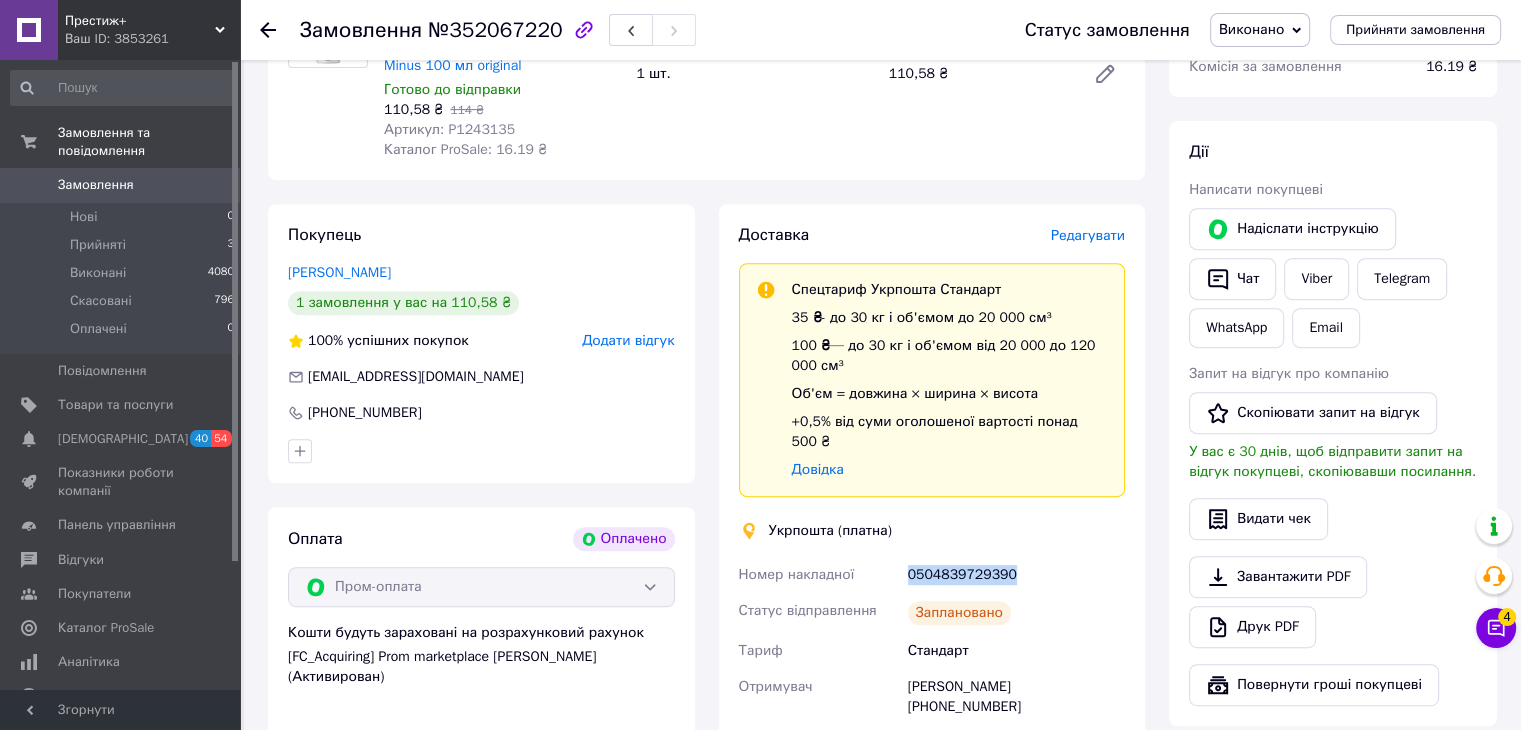 drag, startPoint x: 1014, startPoint y: 565, endPoint x: 904, endPoint y: 564, distance: 110.00455 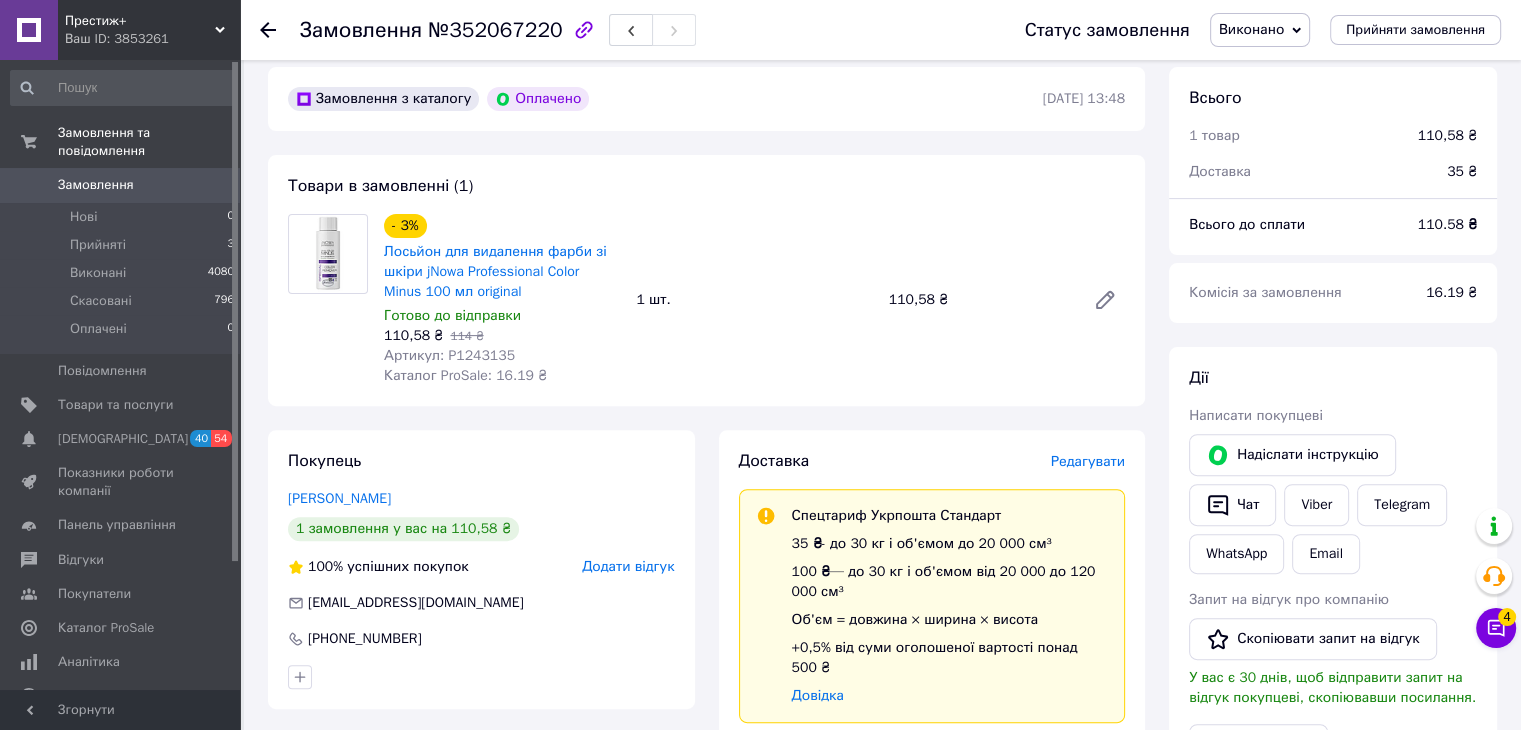 scroll, scrollTop: 400, scrollLeft: 0, axis: vertical 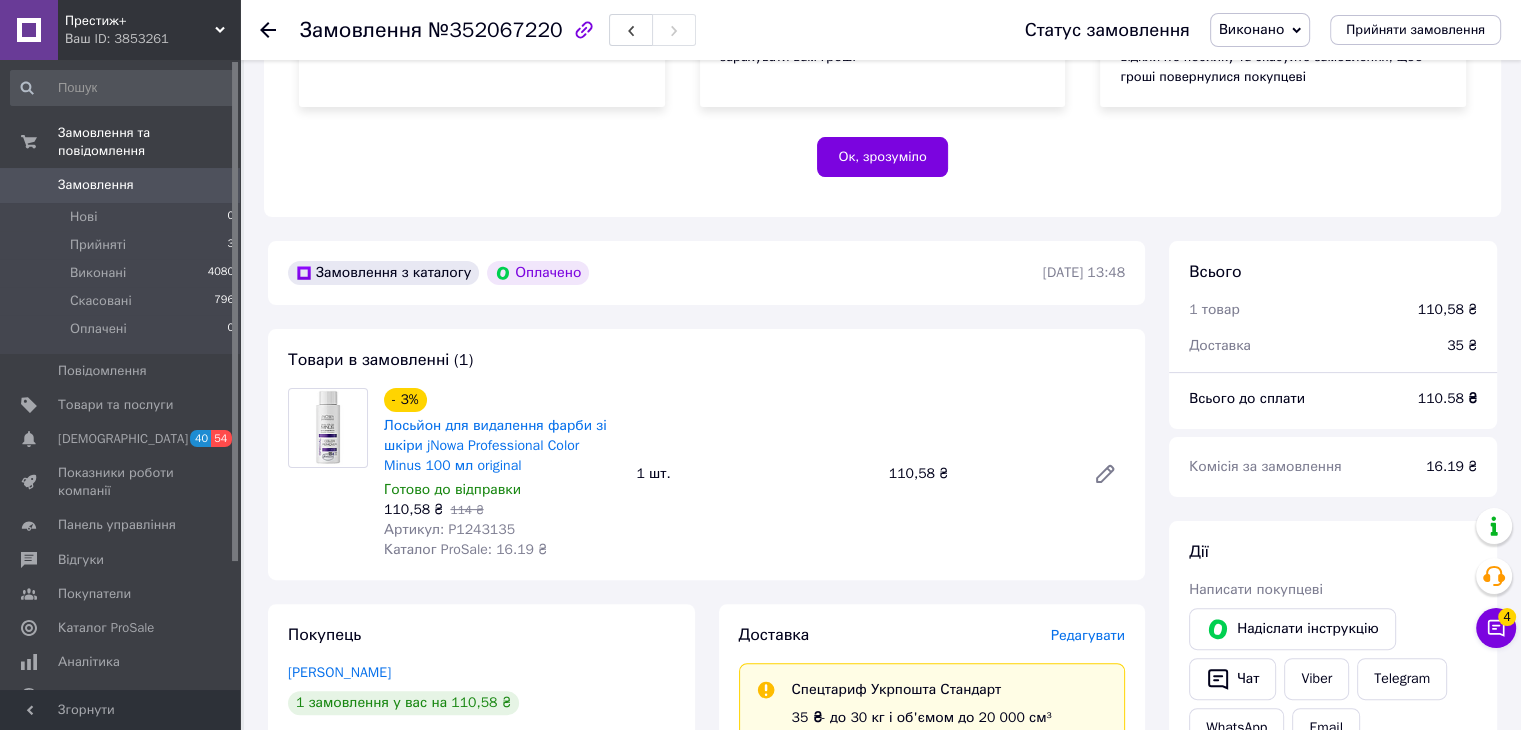 click on "Замовлення 0" at bounding box center (123, 185) 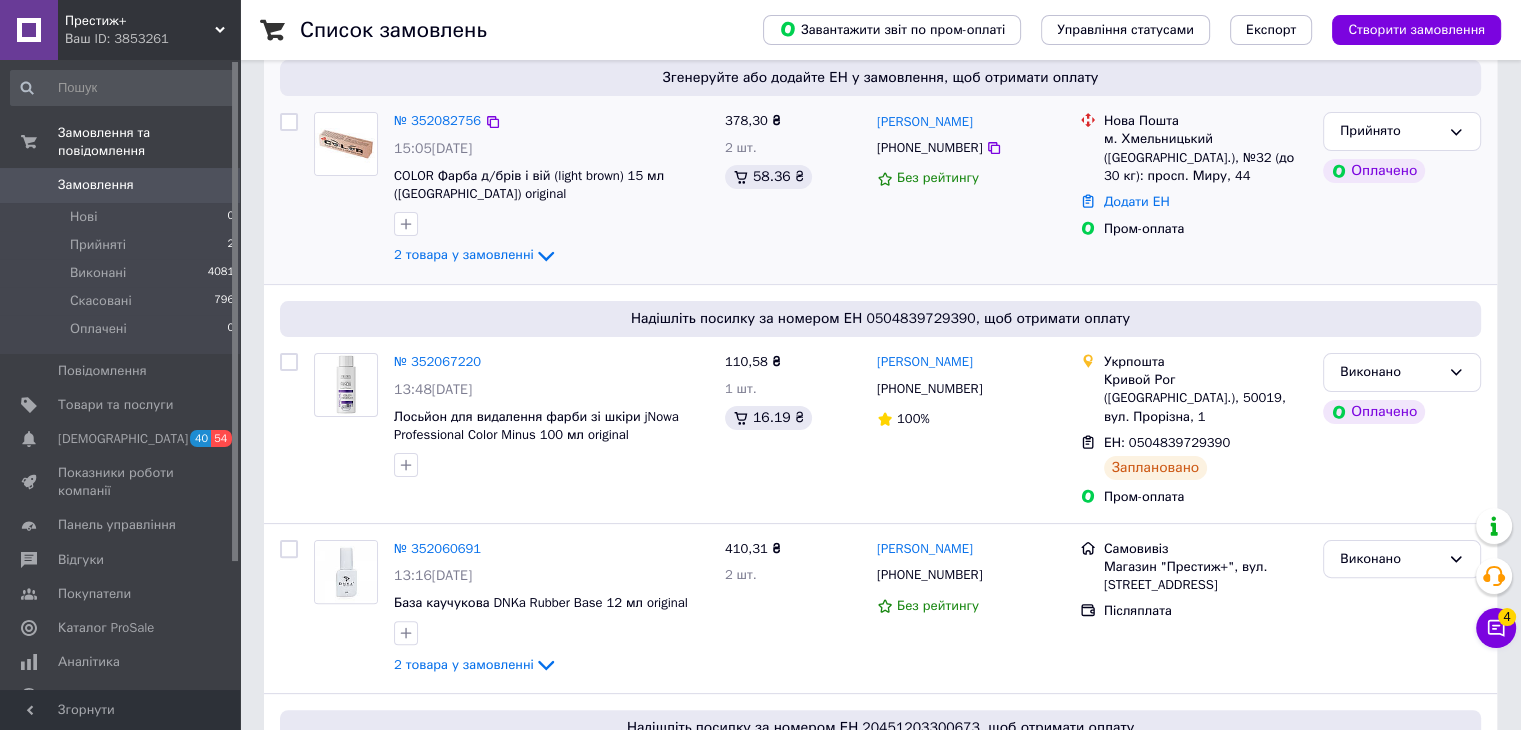 scroll, scrollTop: 0, scrollLeft: 0, axis: both 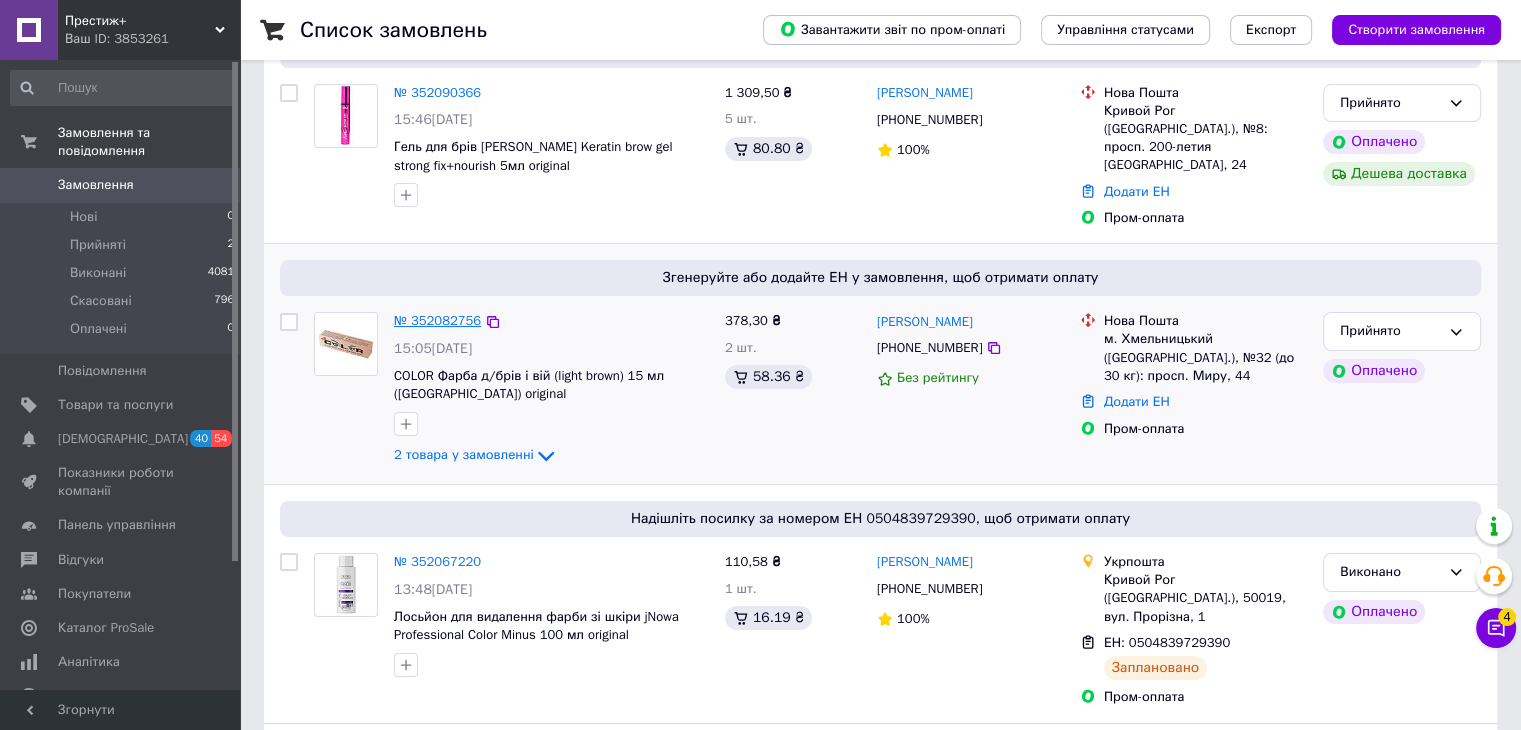 click on "№ 352082756" at bounding box center (437, 320) 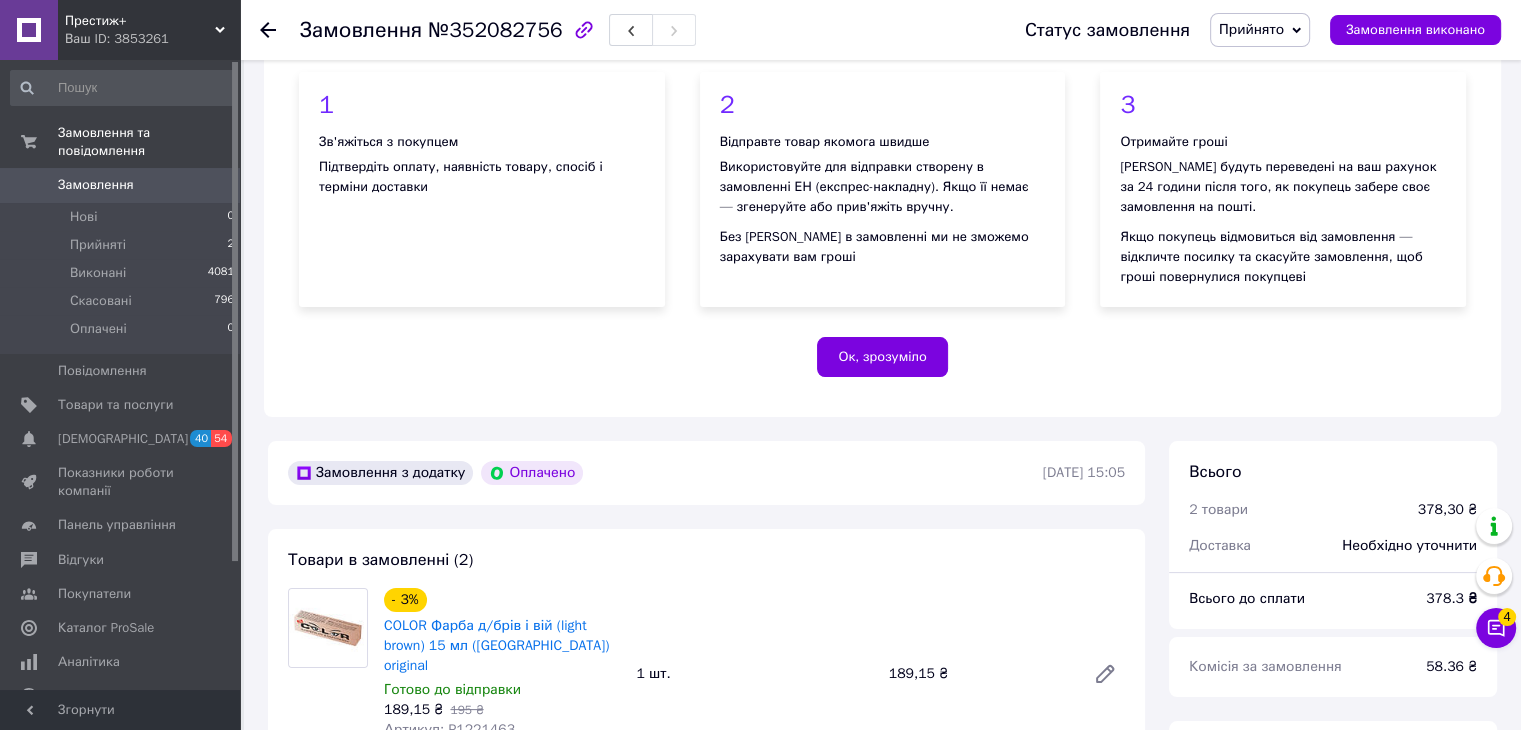 scroll, scrollTop: 600, scrollLeft: 0, axis: vertical 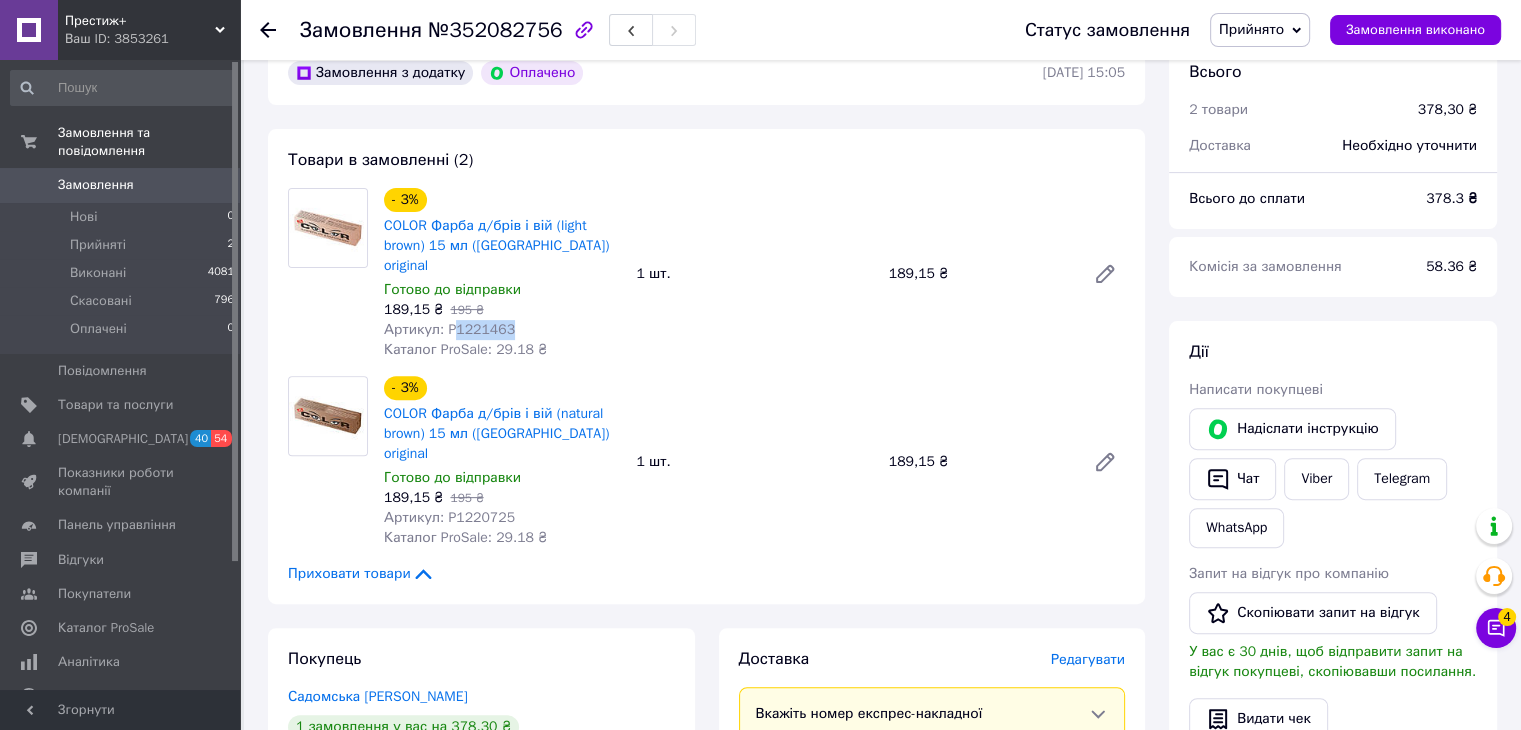 drag, startPoint x: 499, startPoint y: 317, endPoint x: 452, endPoint y: 315, distance: 47.042534 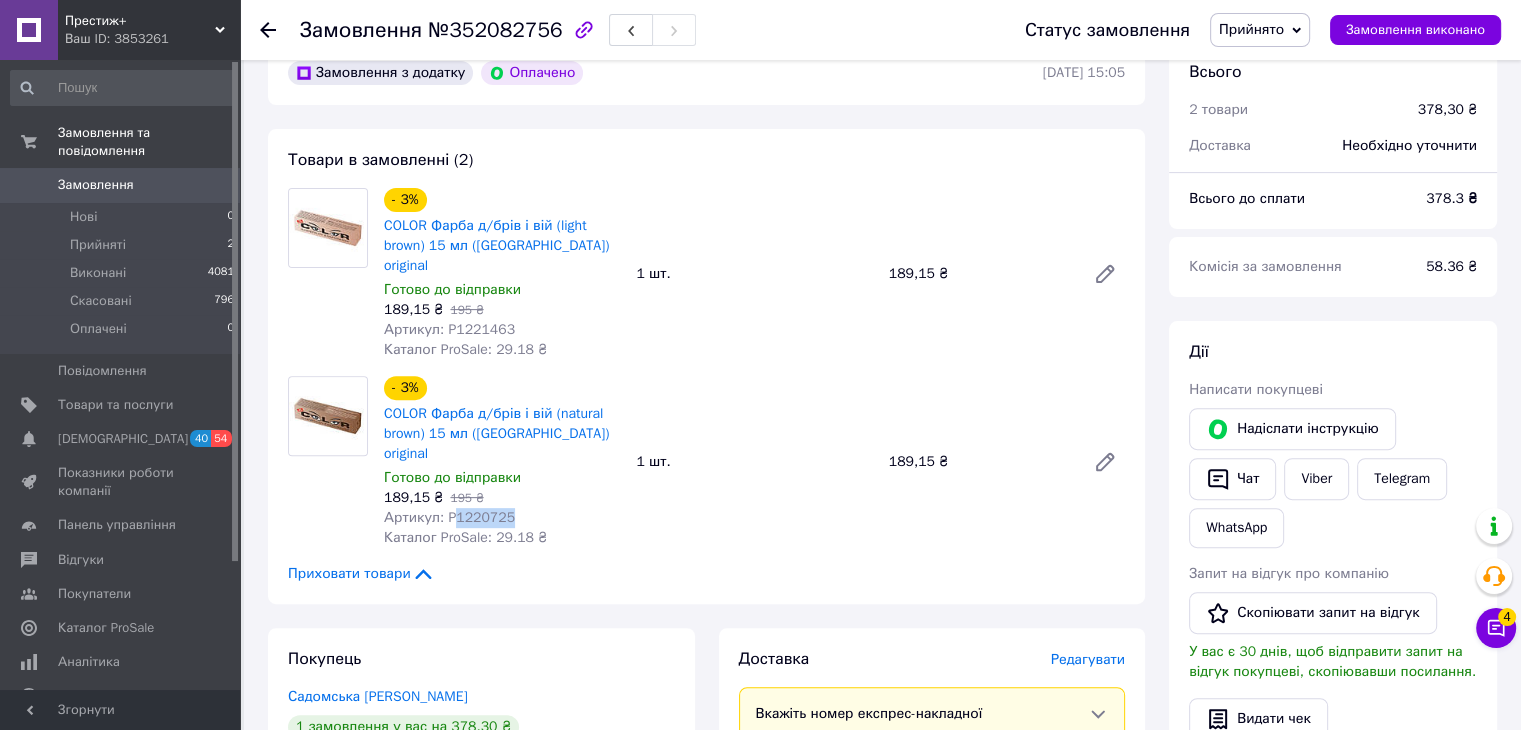 drag, startPoint x: 507, startPoint y: 489, endPoint x: 451, endPoint y: 491, distance: 56.0357 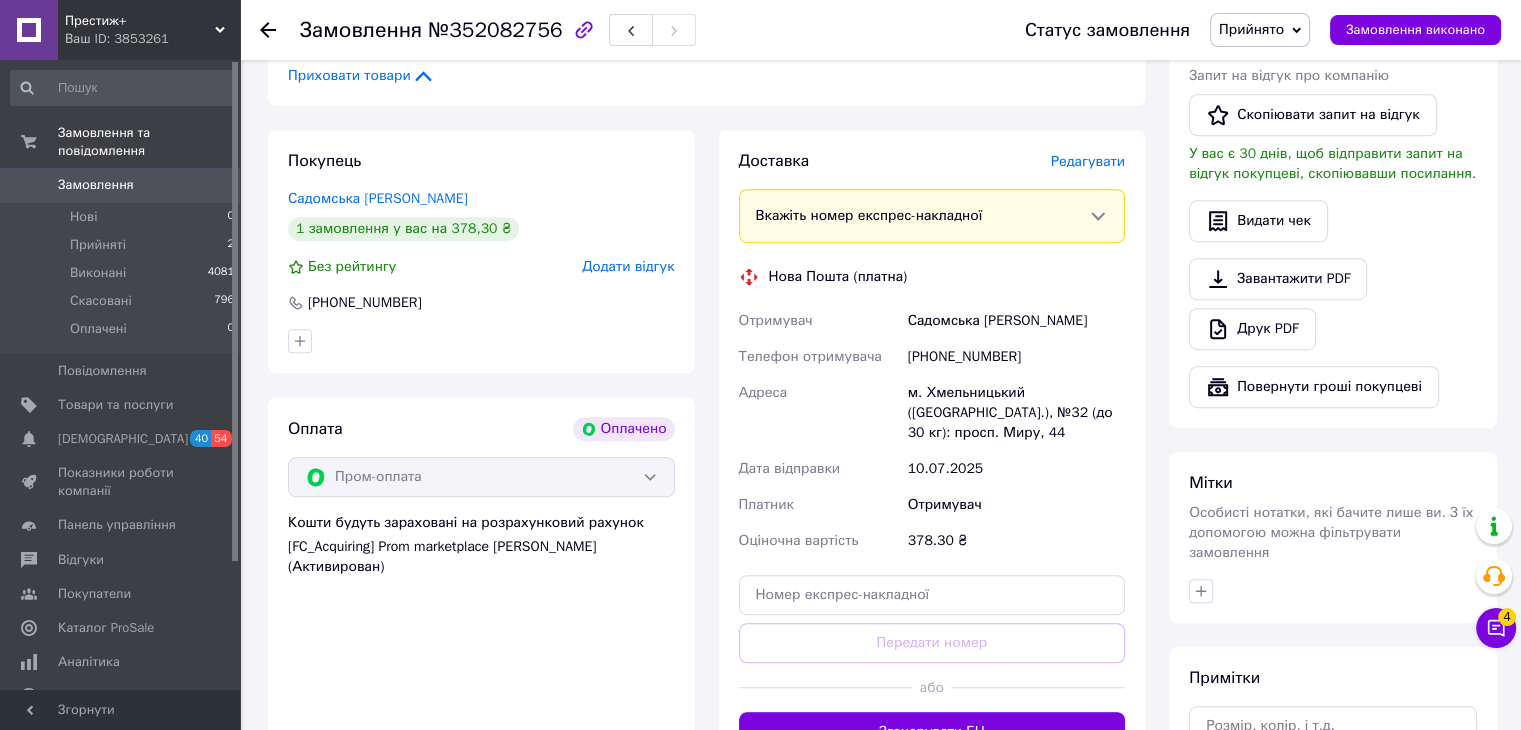 scroll, scrollTop: 1100, scrollLeft: 0, axis: vertical 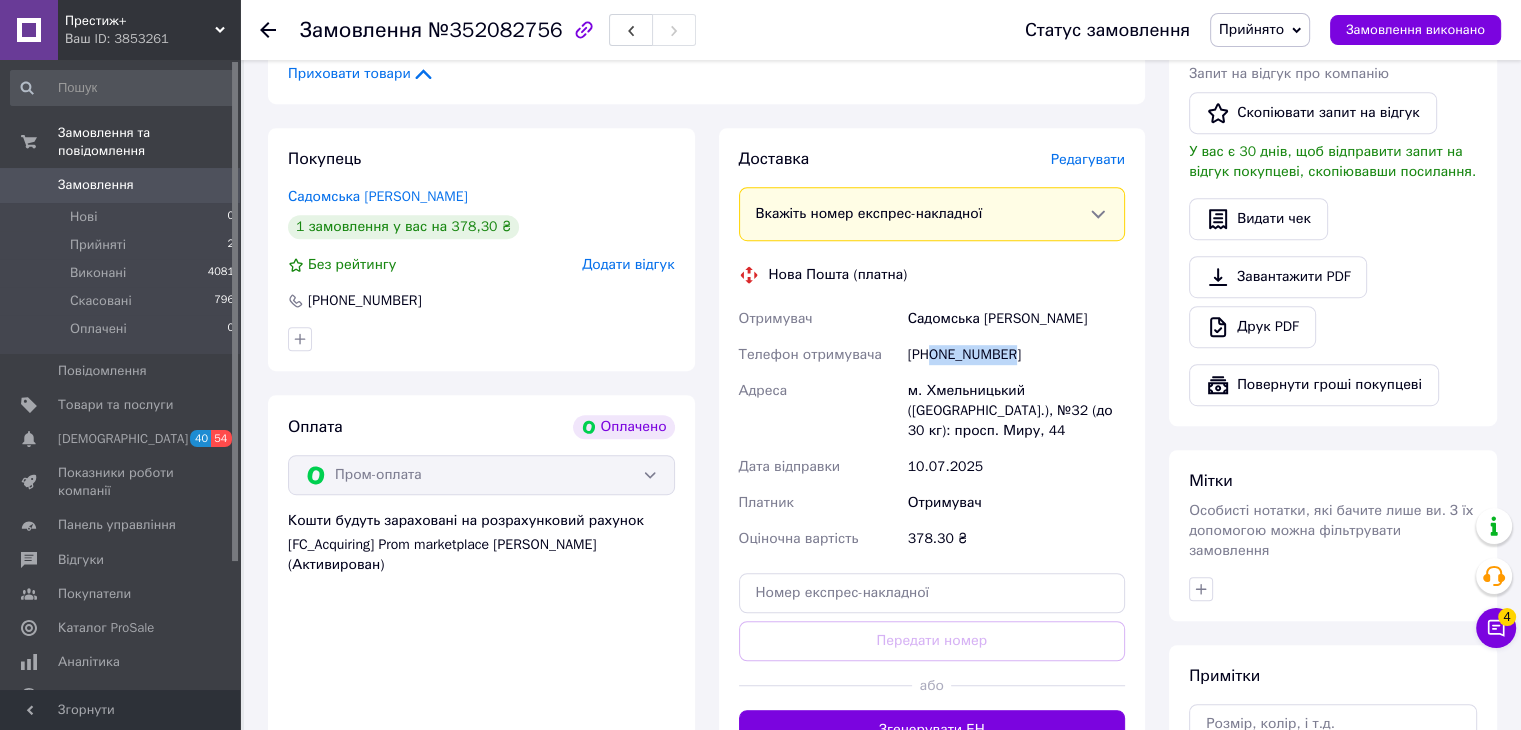 drag, startPoint x: 985, startPoint y: 329, endPoint x: 933, endPoint y: 325, distance: 52.153618 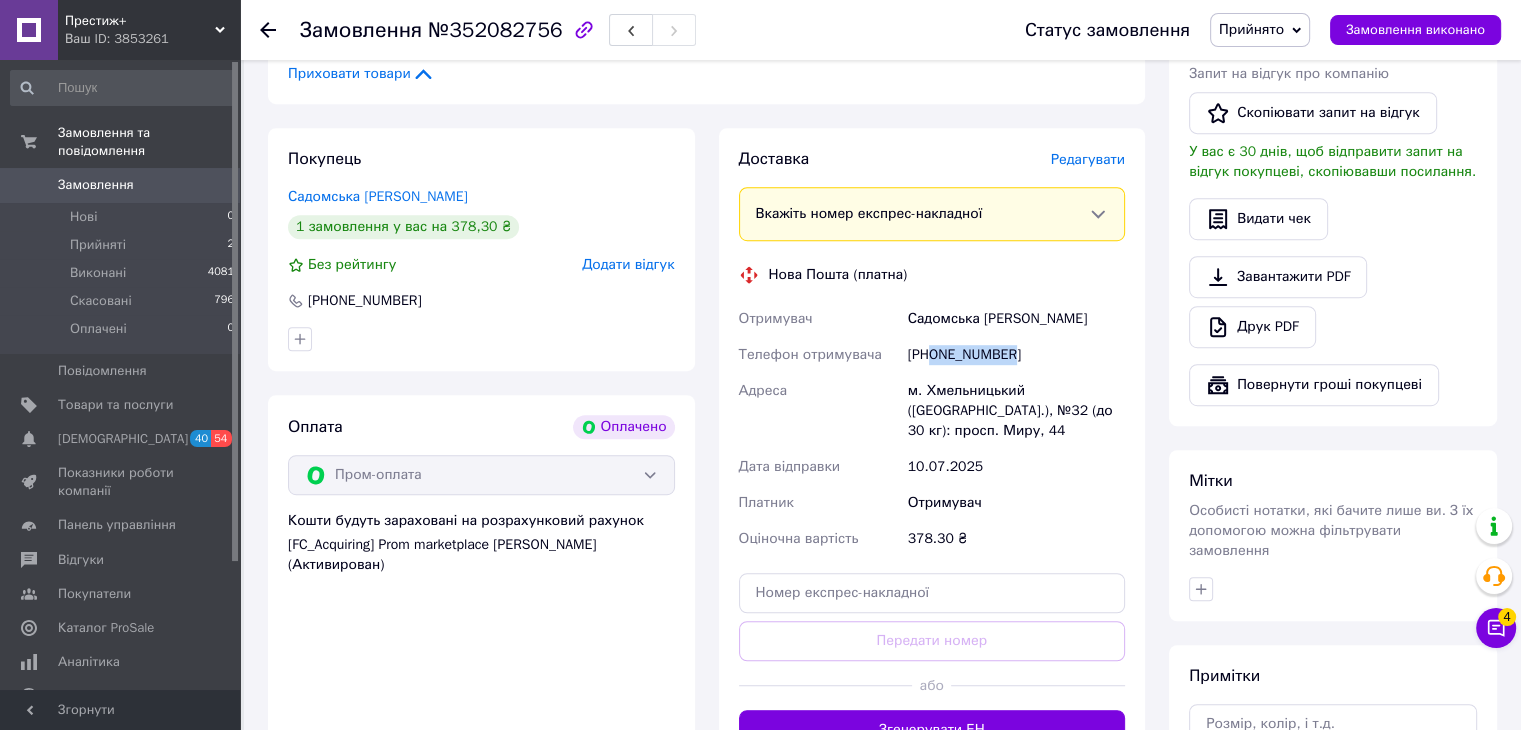 click on "[PHONE_NUMBER]" at bounding box center [1016, 355] 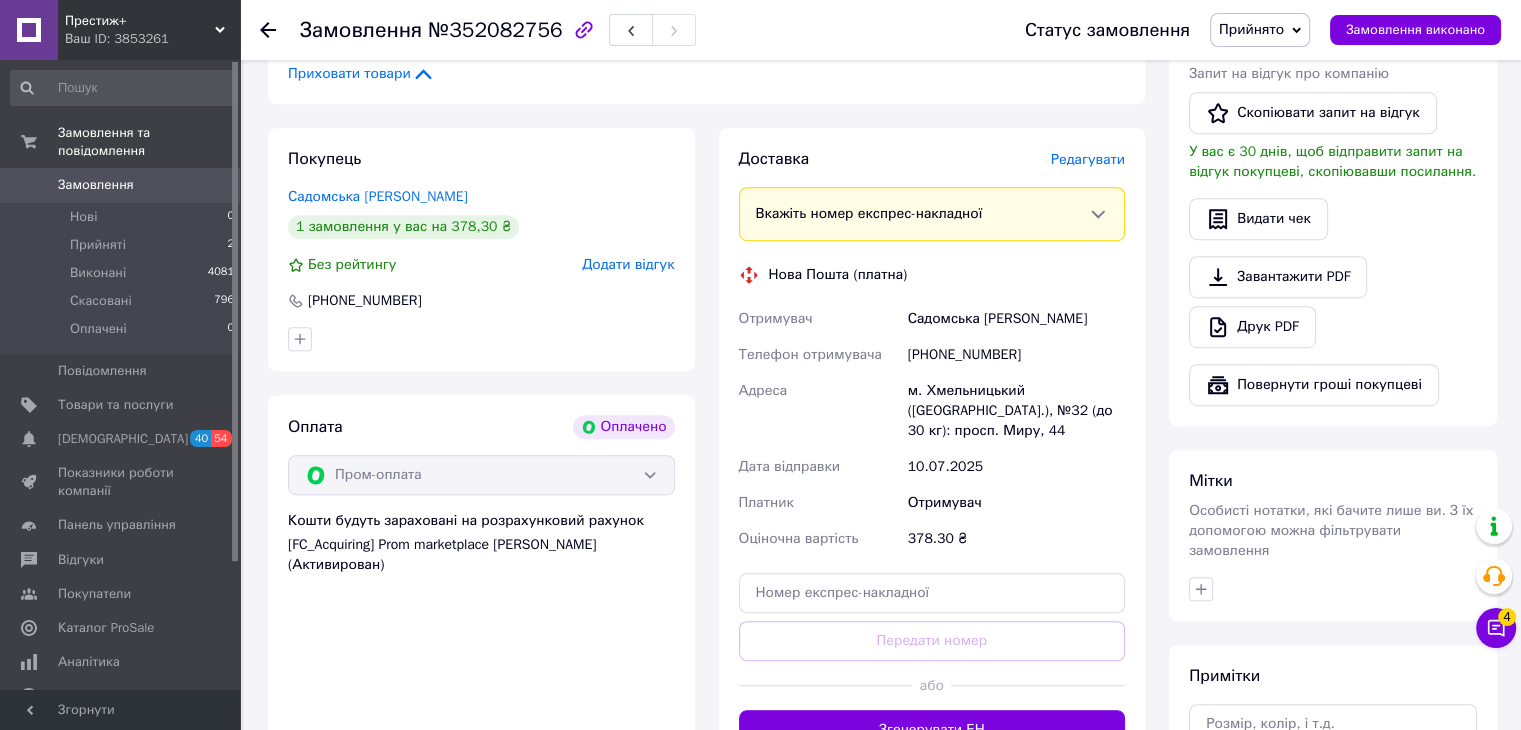 click on "м. Хмельницький ([GEOGRAPHIC_DATA].), №32 (до 30 кг): просп. Миру, 44" at bounding box center [1016, 411] 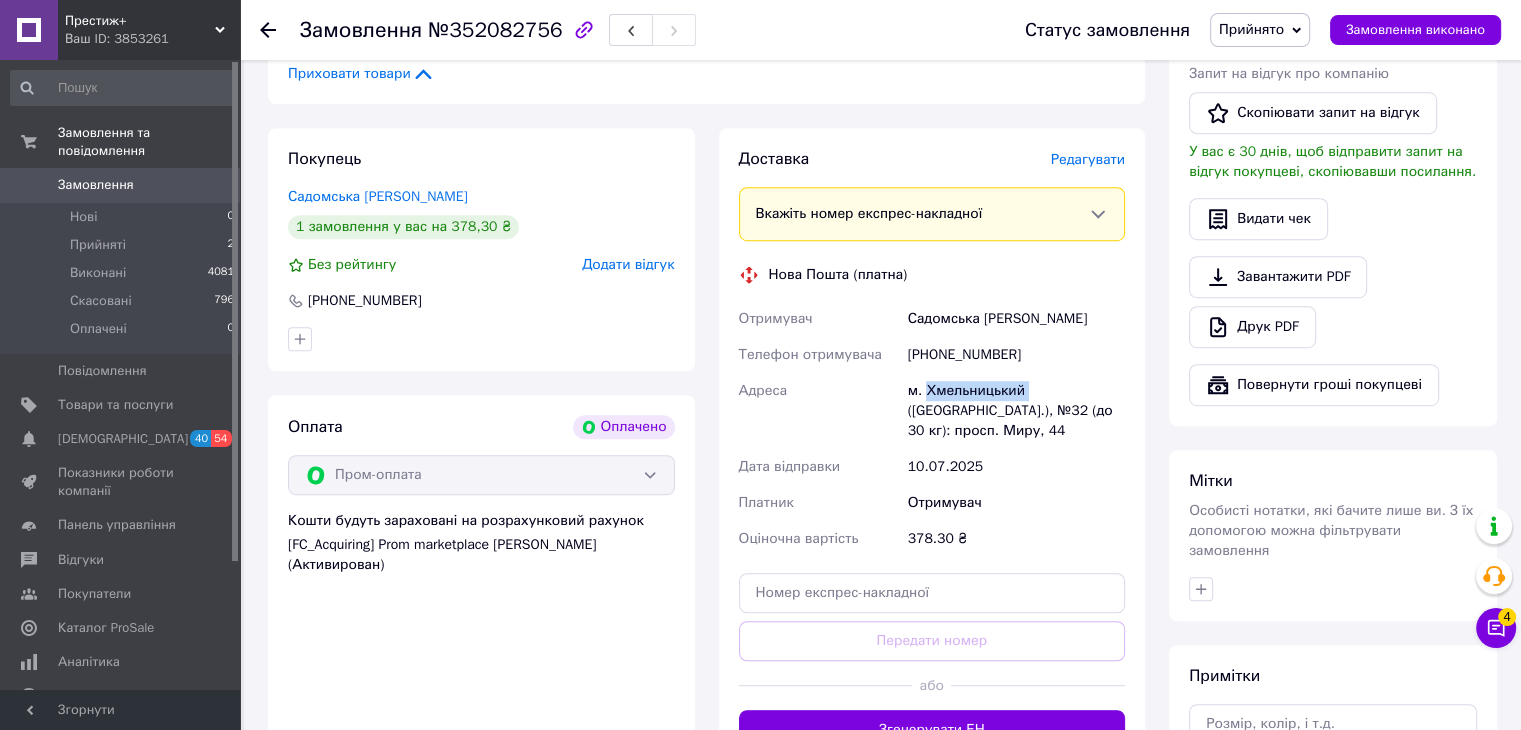 click on "м. Хмельницький ([GEOGRAPHIC_DATA].), №32 (до 30 кг): просп. Миру, 44" at bounding box center (1016, 411) 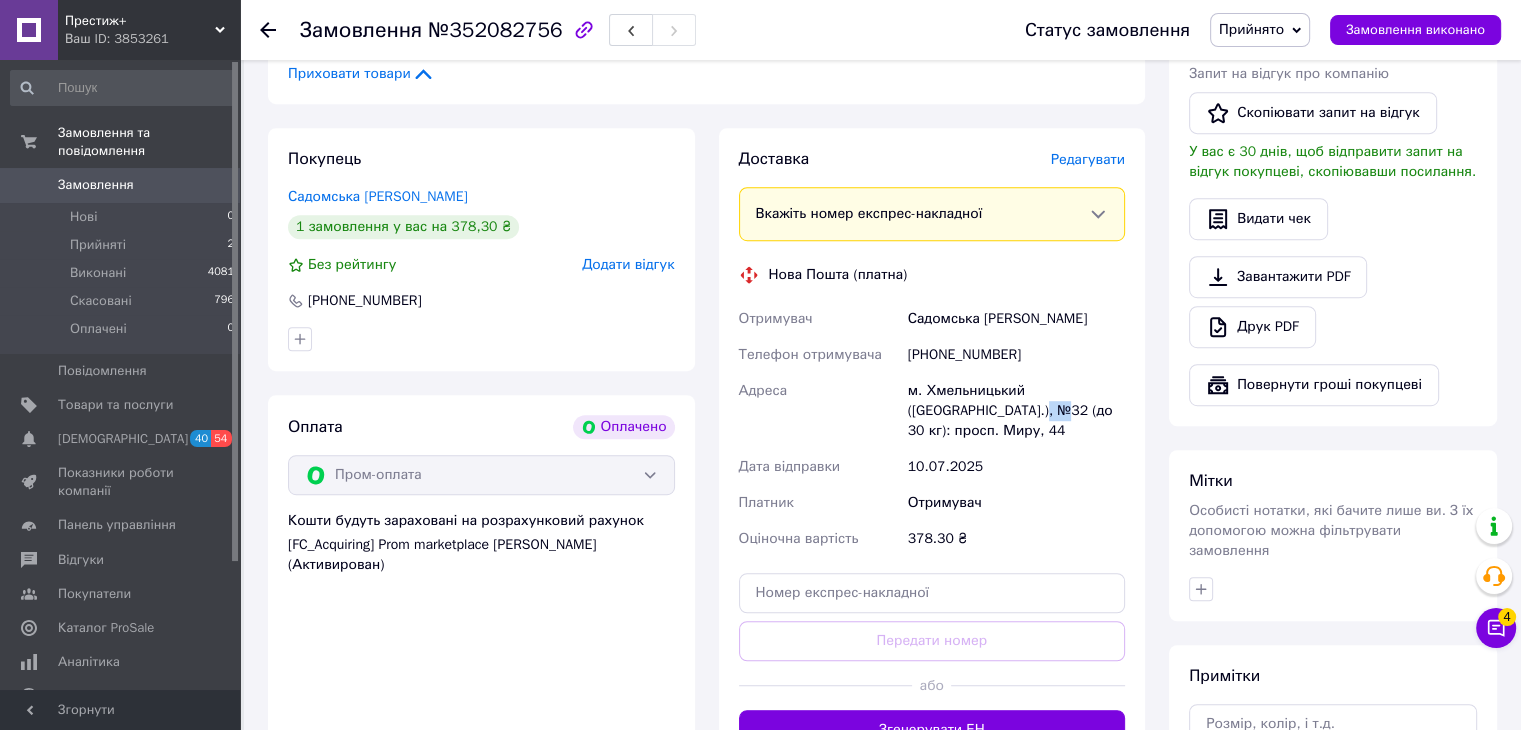 drag, startPoint x: 963, startPoint y: 377, endPoint x: 951, endPoint y: 377, distance: 12 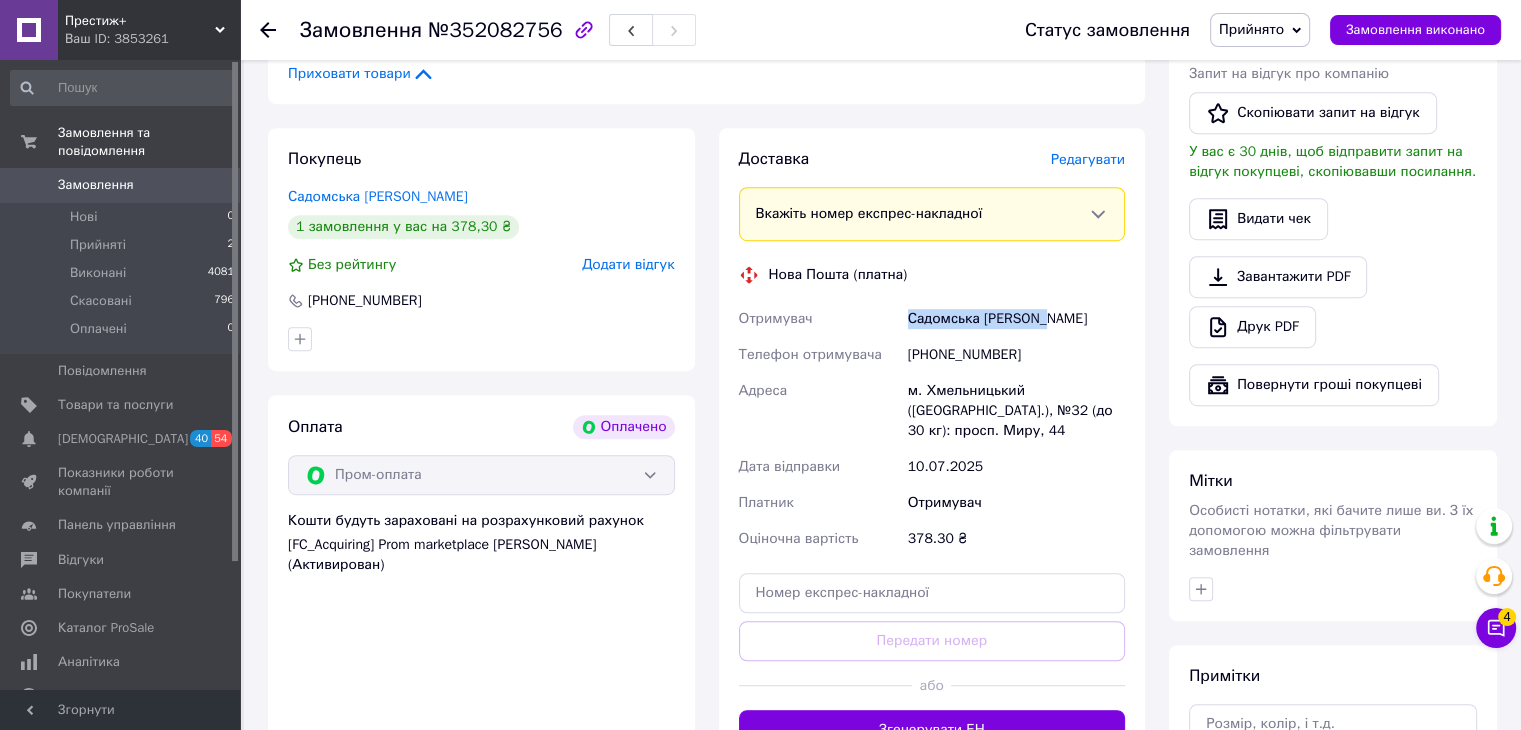 drag, startPoint x: 1047, startPoint y: 280, endPoint x: 884, endPoint y: 289, distance: 163.24828 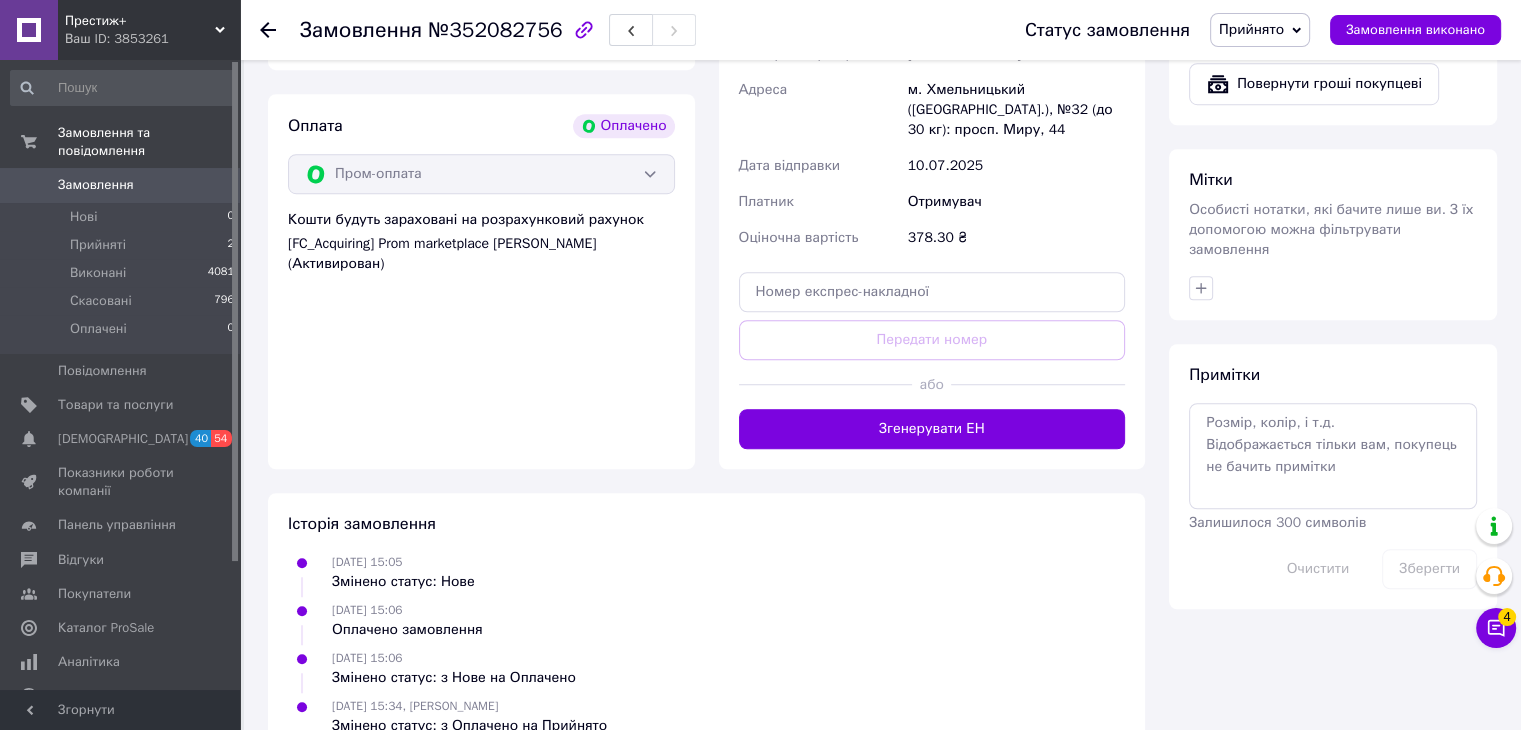 scroll, scrollTop: 1414, scrollLeft: 0, axis: vertical 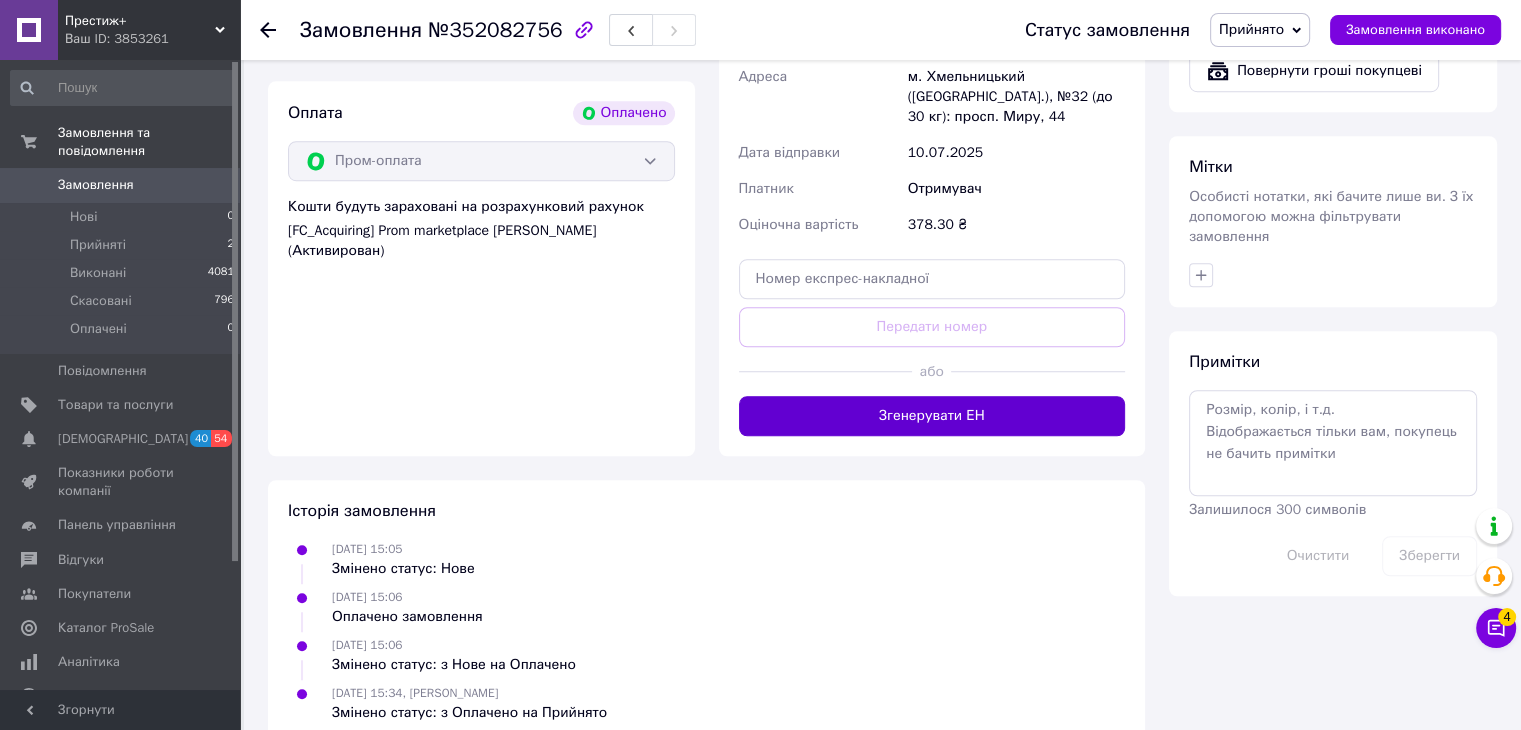 click on "Згенерувати ЕН" at bounding box center (932, 416) 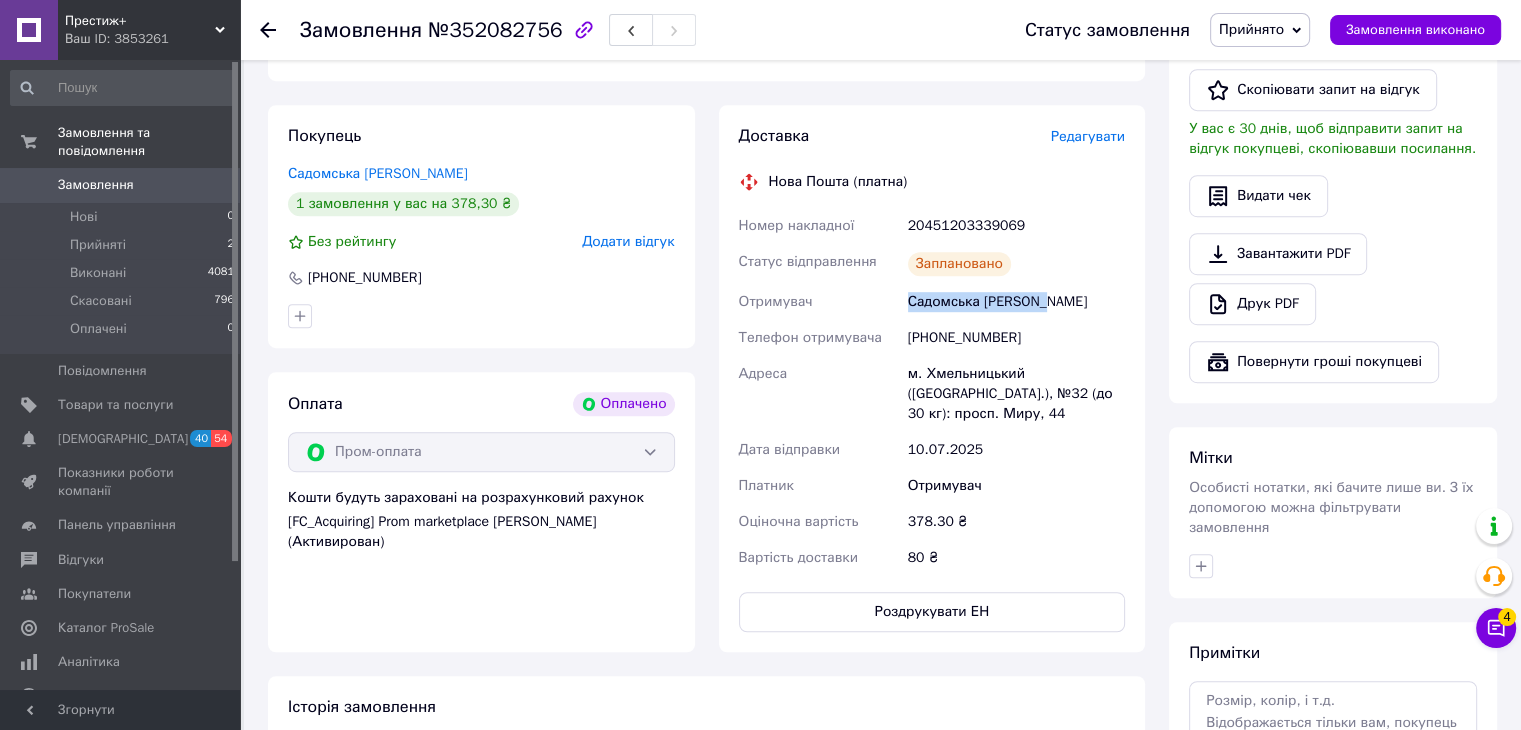 scroll, scrollTop: 1069, scrollLeft: 0, axis: vertical 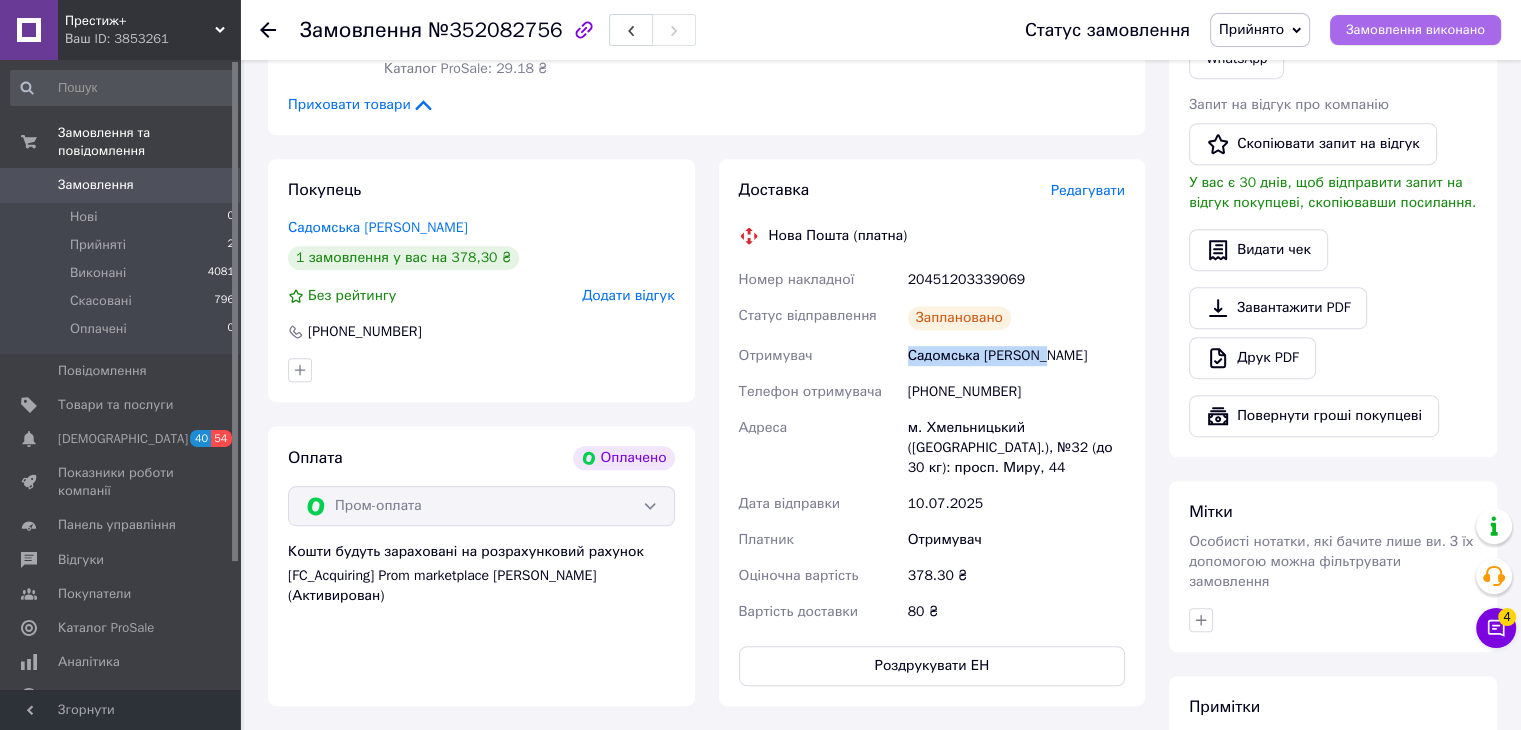 click on "Замовлення виконано" at bounding box center [1415, 30] 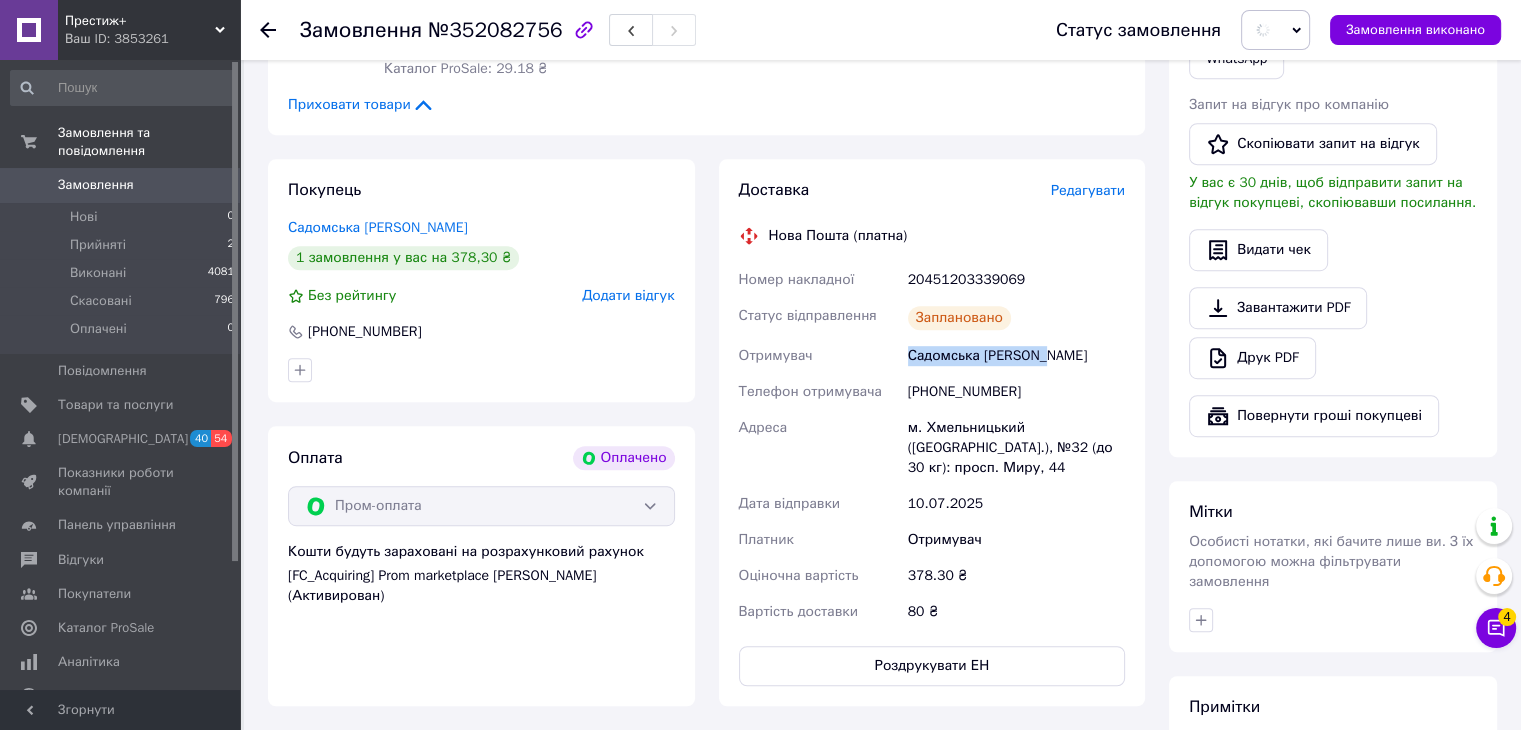 click on "м. Хмельницький ([GEOGRAPHIC_DATA].), №32 (до 30 кг): просп. Миру, 44" at bounding box center [1016, 448] 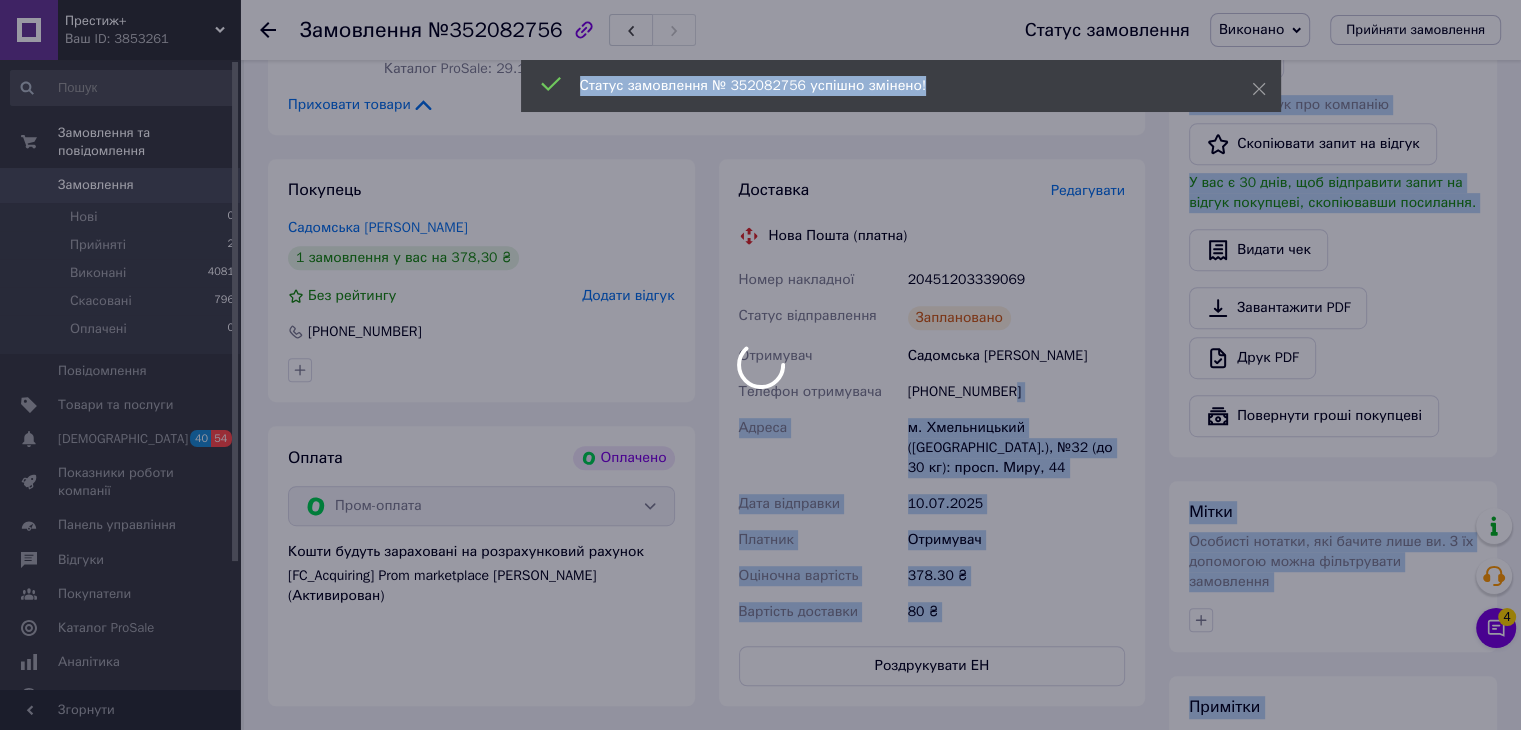 drag, startPoint x: 920, startPoint y: 370, endPoint x: 908, endPoint y: 361, distance: 15 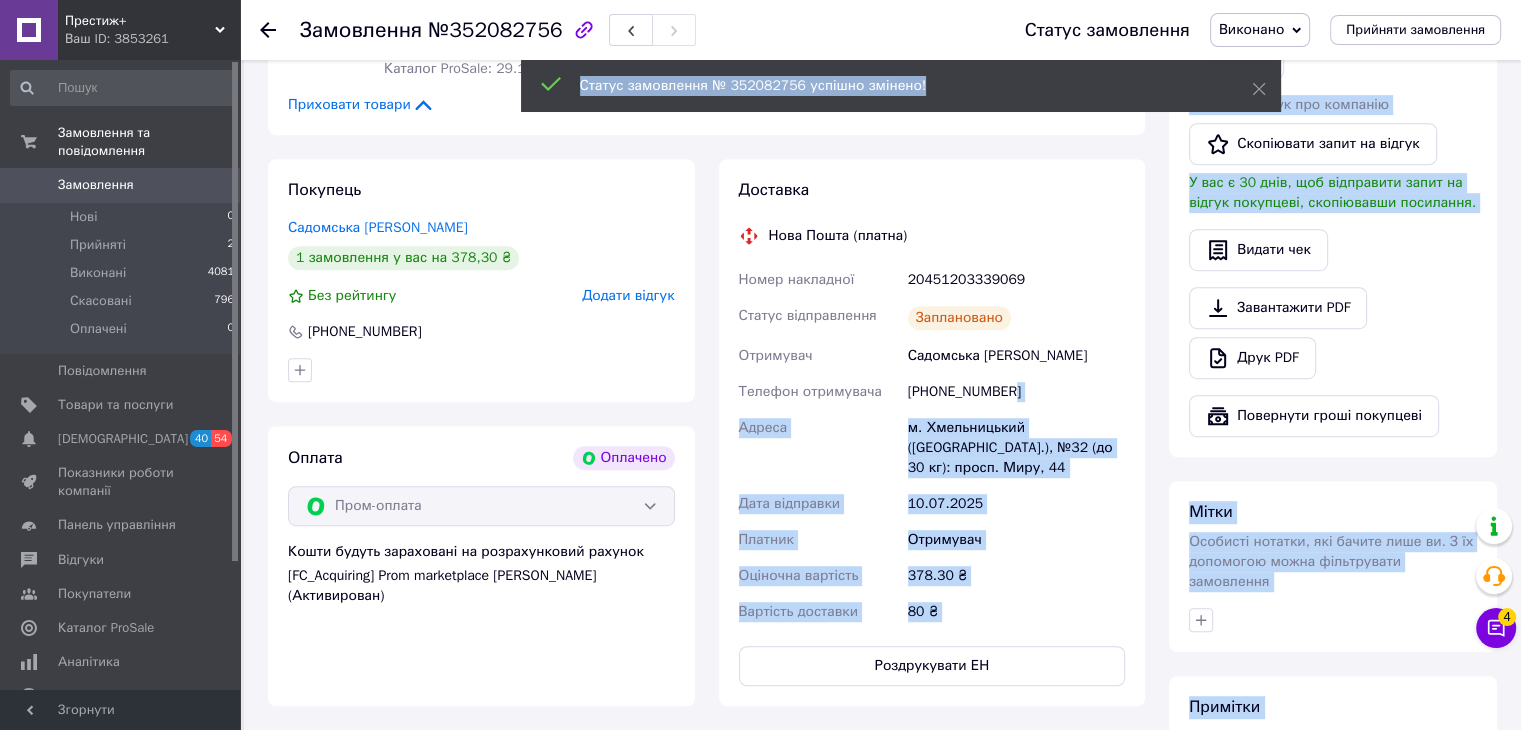 click on "[PHONE_NUMBER]" at bounding box center (1016, 392) 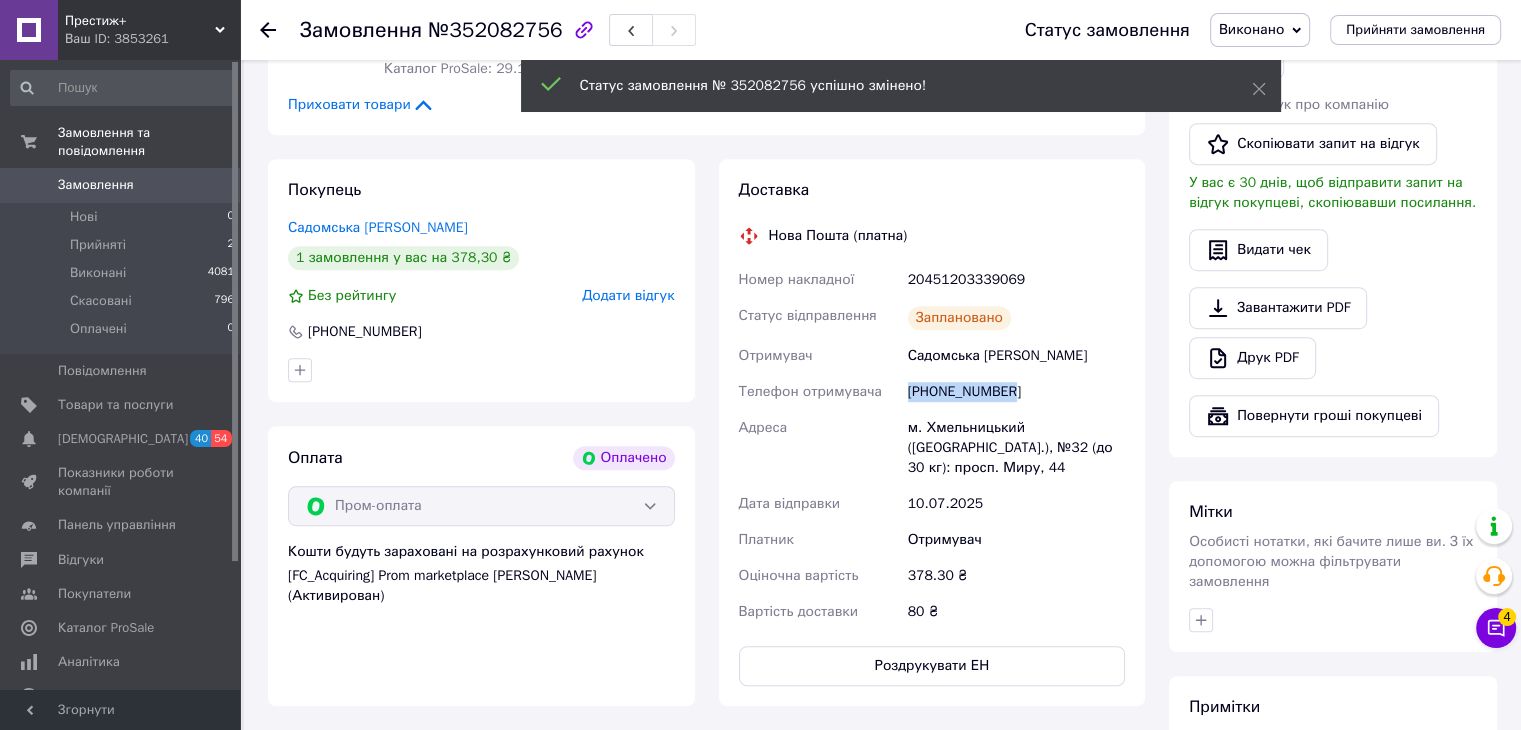 drag, startPoint x: 1019, startPoint y: 353, endPoint x: 903, endPoint y: 364, distance: 116.520386 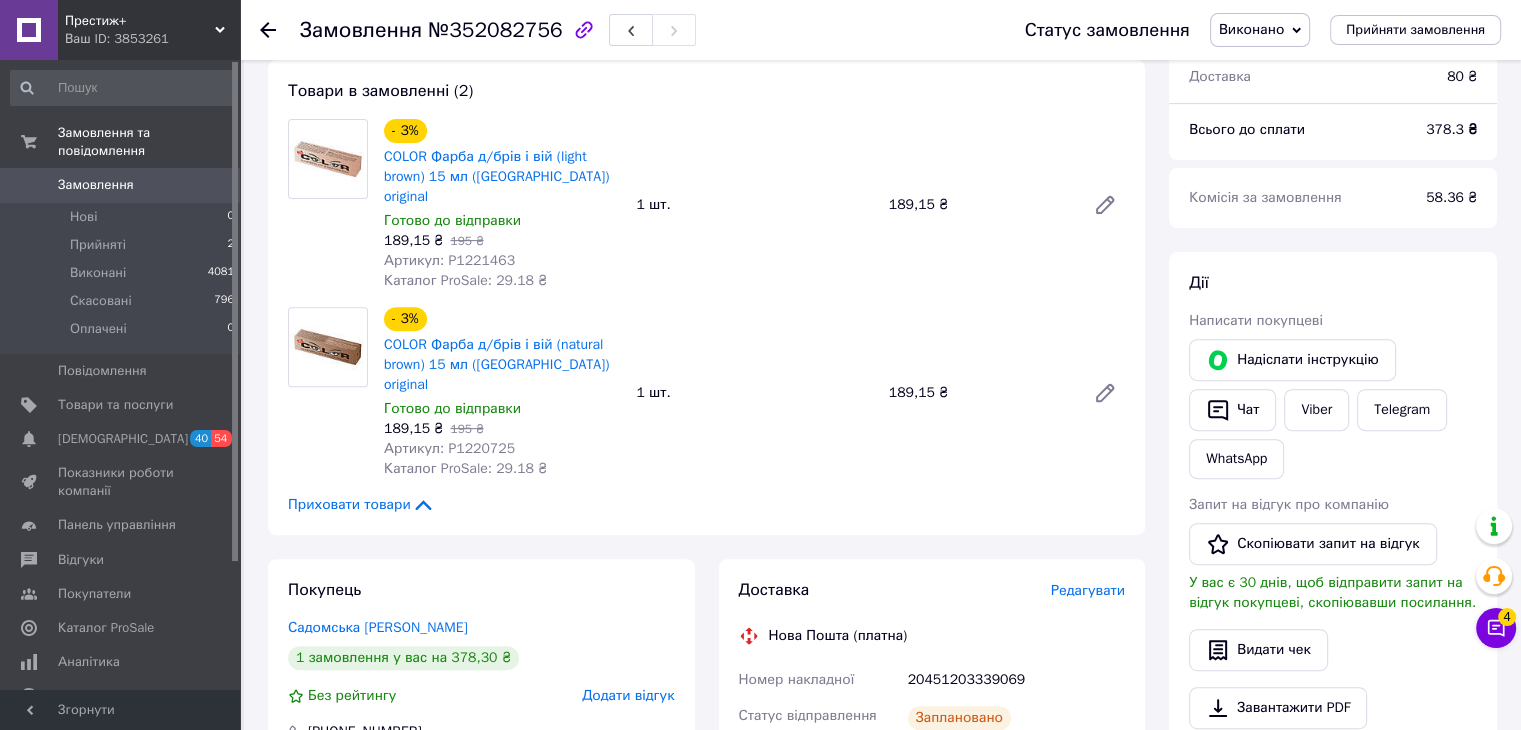 scroll, scrollTop: 369, scrollLeft: 0, axis: vertical 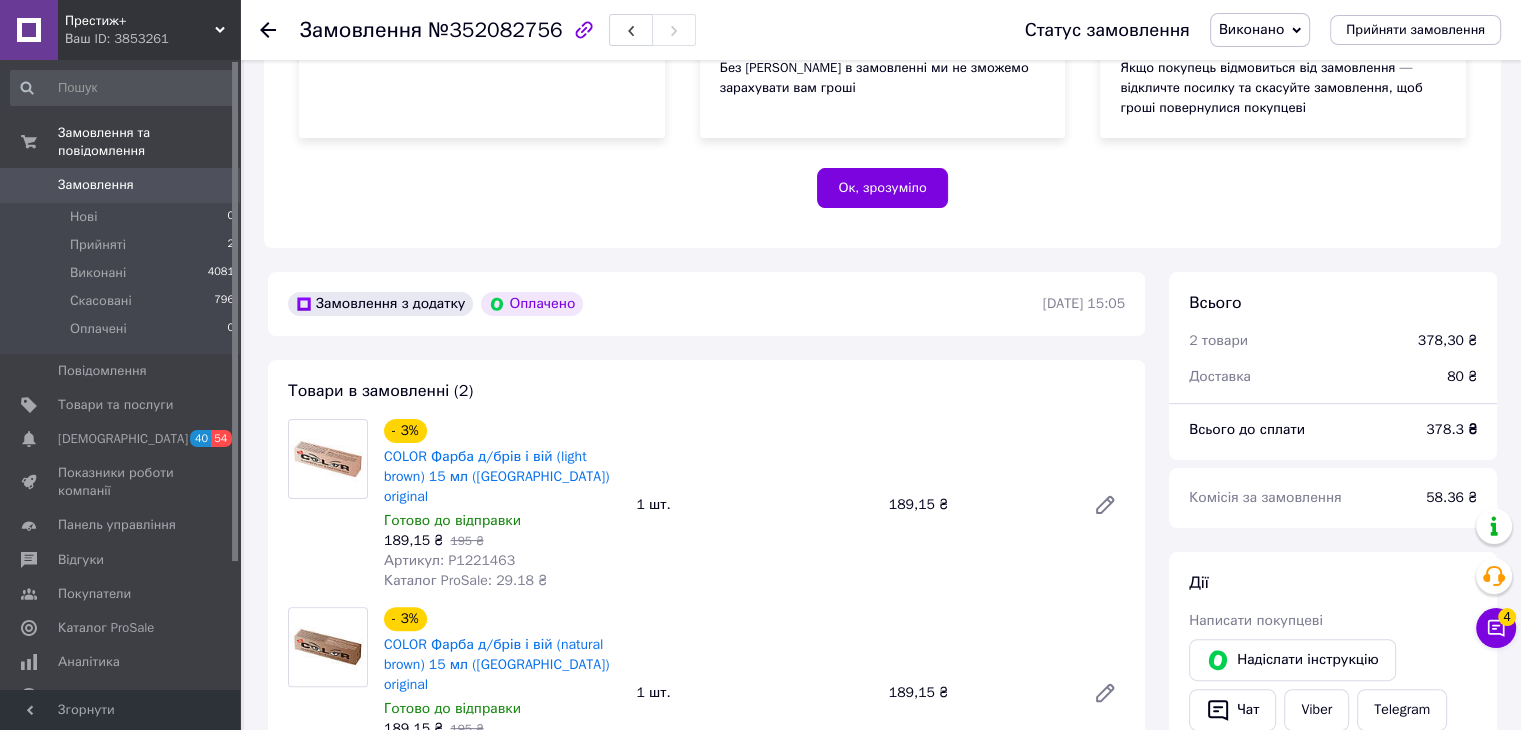 click on "378.3 ₴" at bounding box center (1451, 429) 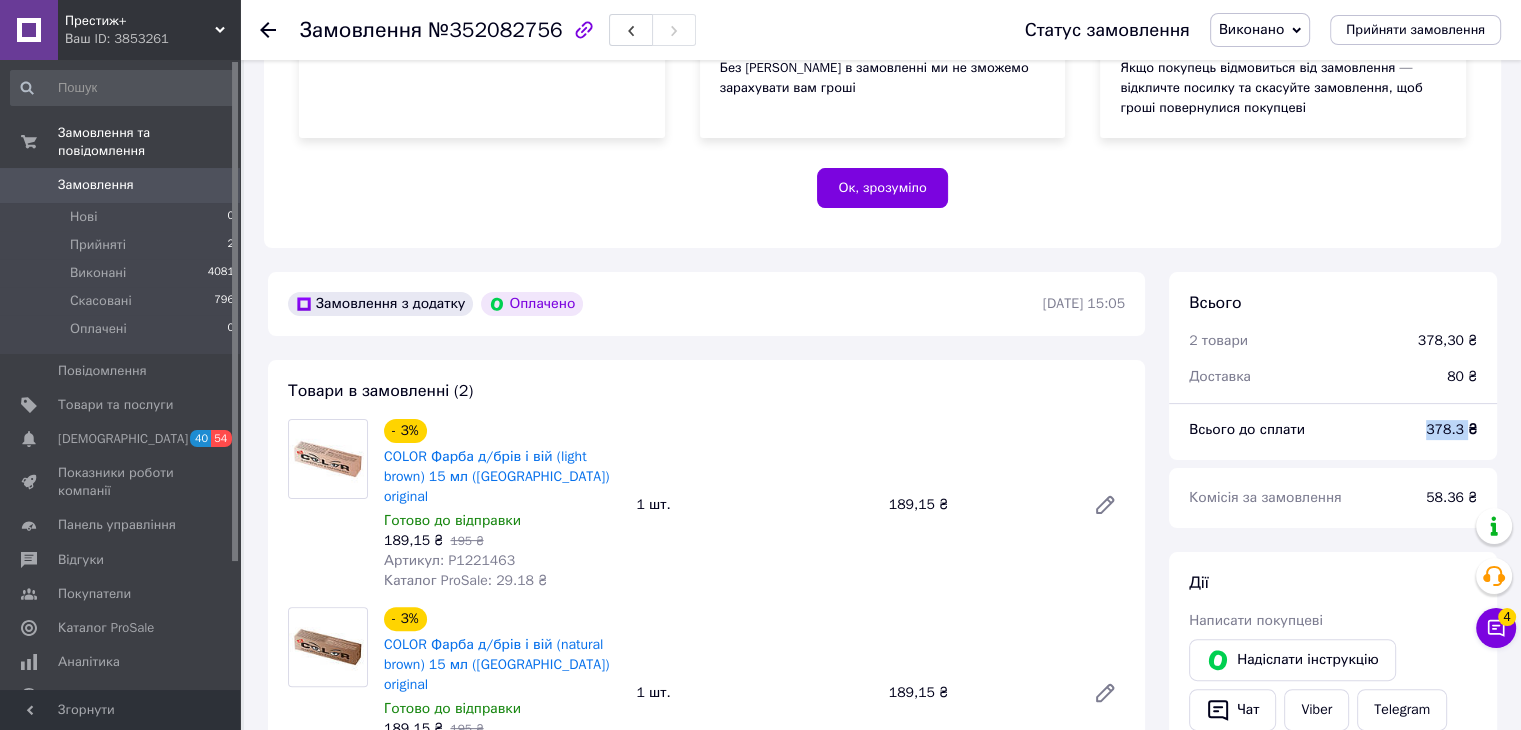 click on "378.3 ₴" at bounding box center [1451, 429] 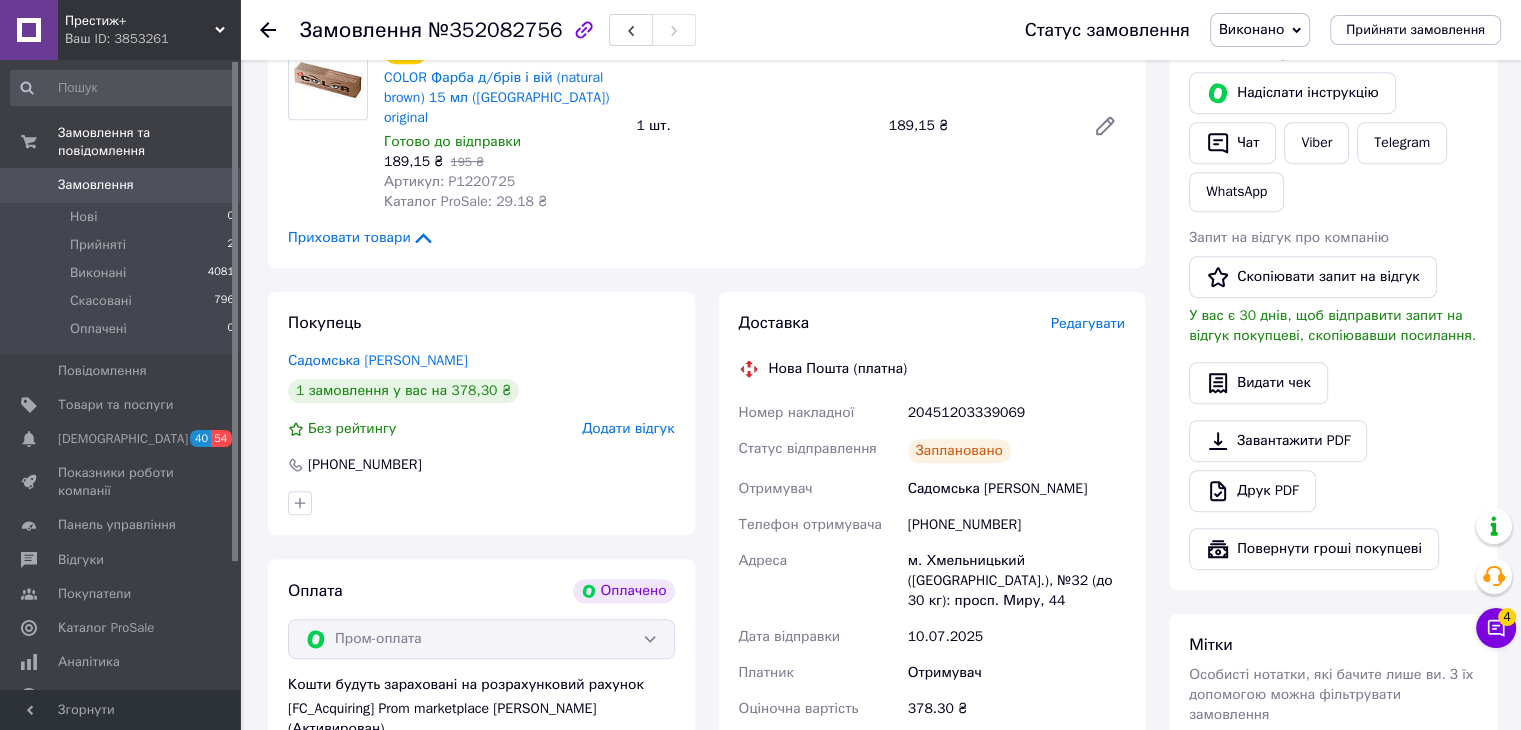 scroll, scrollTop: 969, scrollLeft: 0, axis: vertical 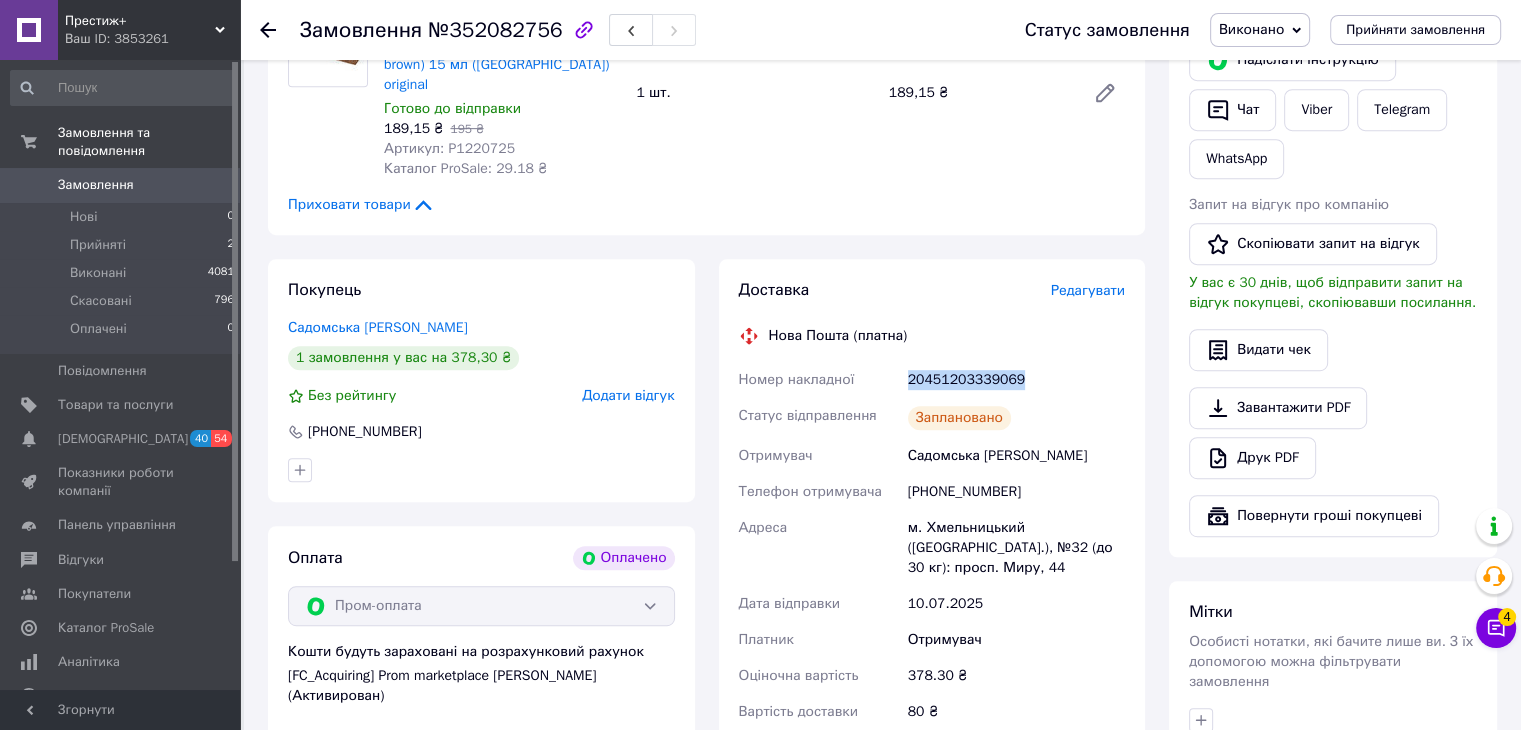 drag, startPoint x: 1021, startPoint y: 332, endPoint x: 902, endPoint y: 355, distance: 121.20231 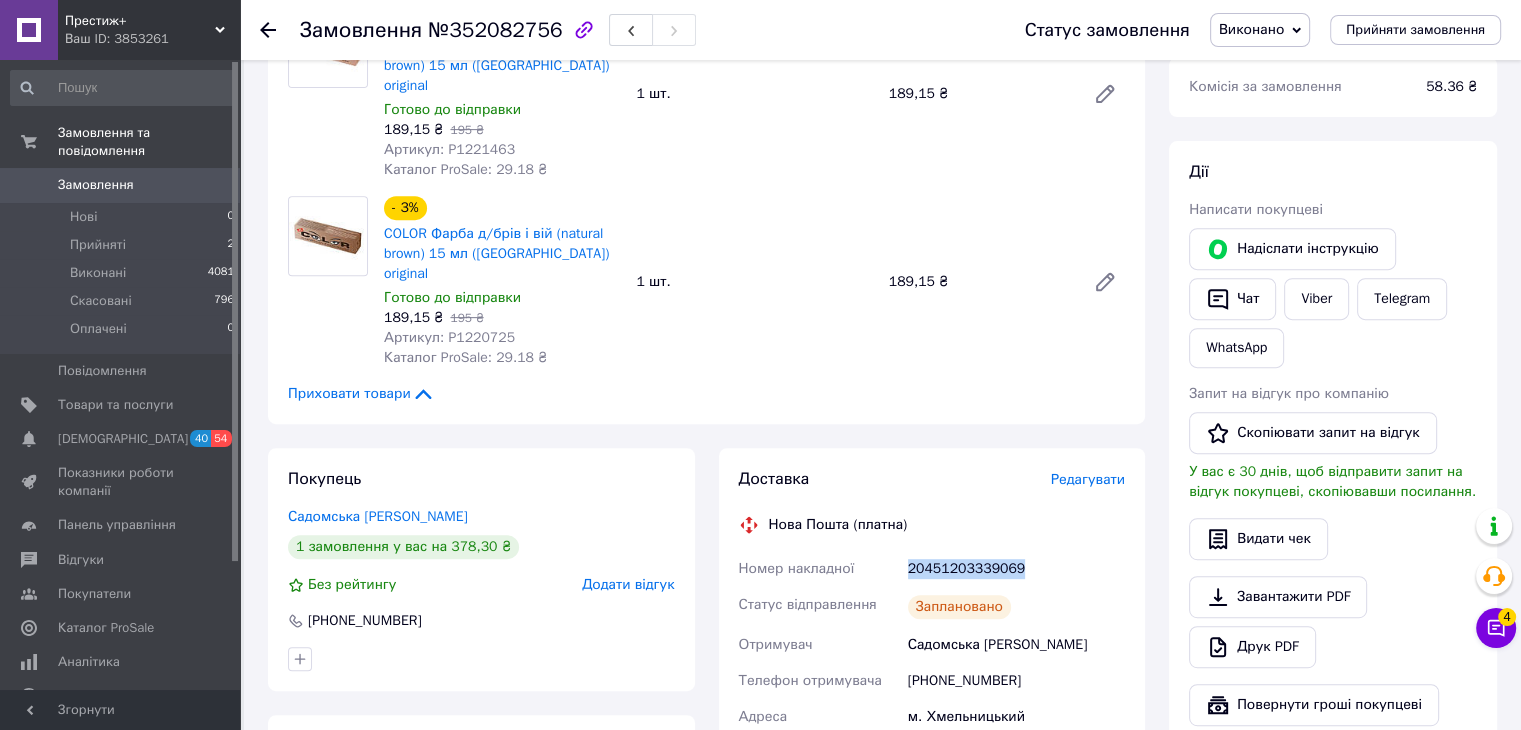 scroll, scrollTop: 569, scrollLeft: 0, axis: vertical 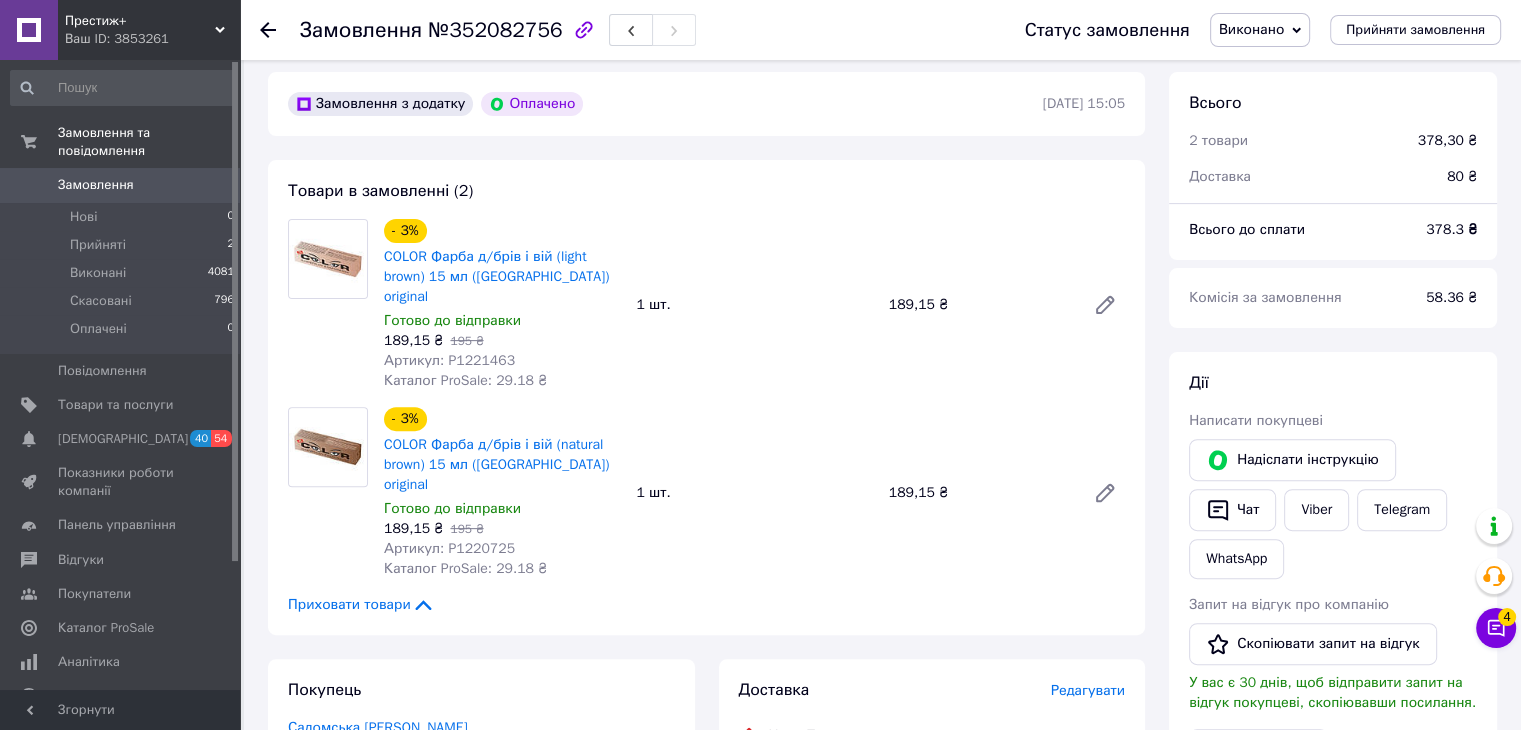 click on "Замовлення" at bounding box center [121, 185] 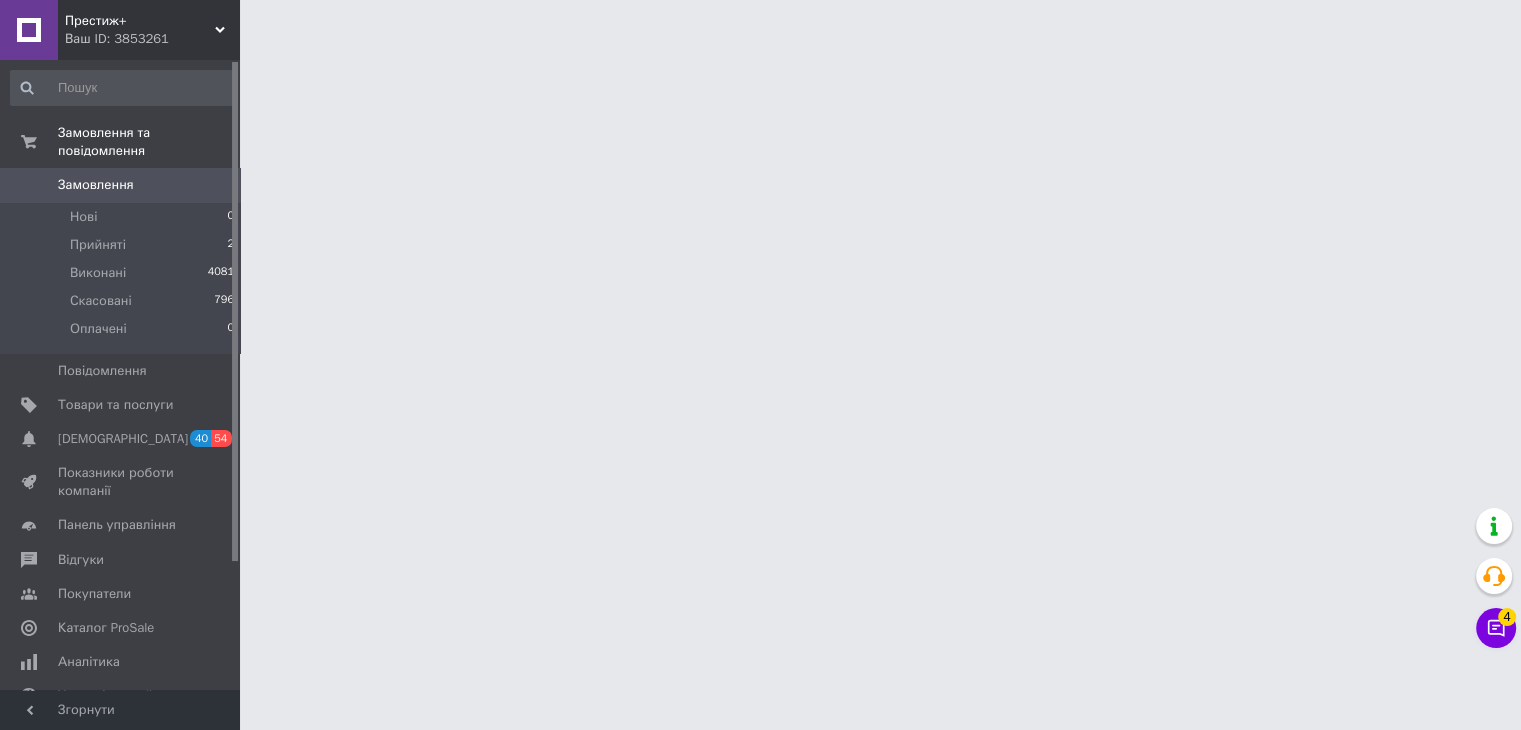 scroll, scrollTop: 0, scrollLeft: 0, axis: both 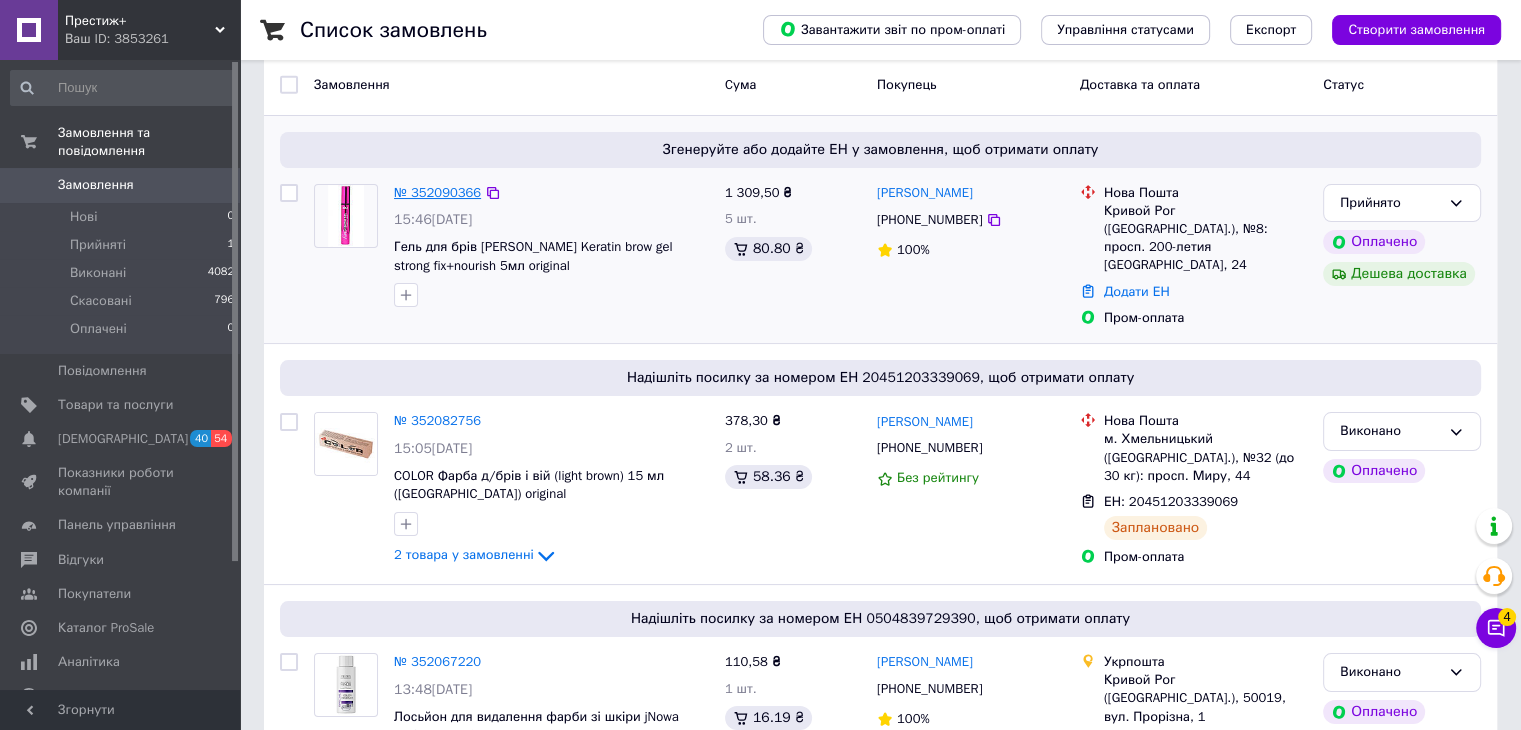 click on "№ 352090366" at bounding box center (437, 192) 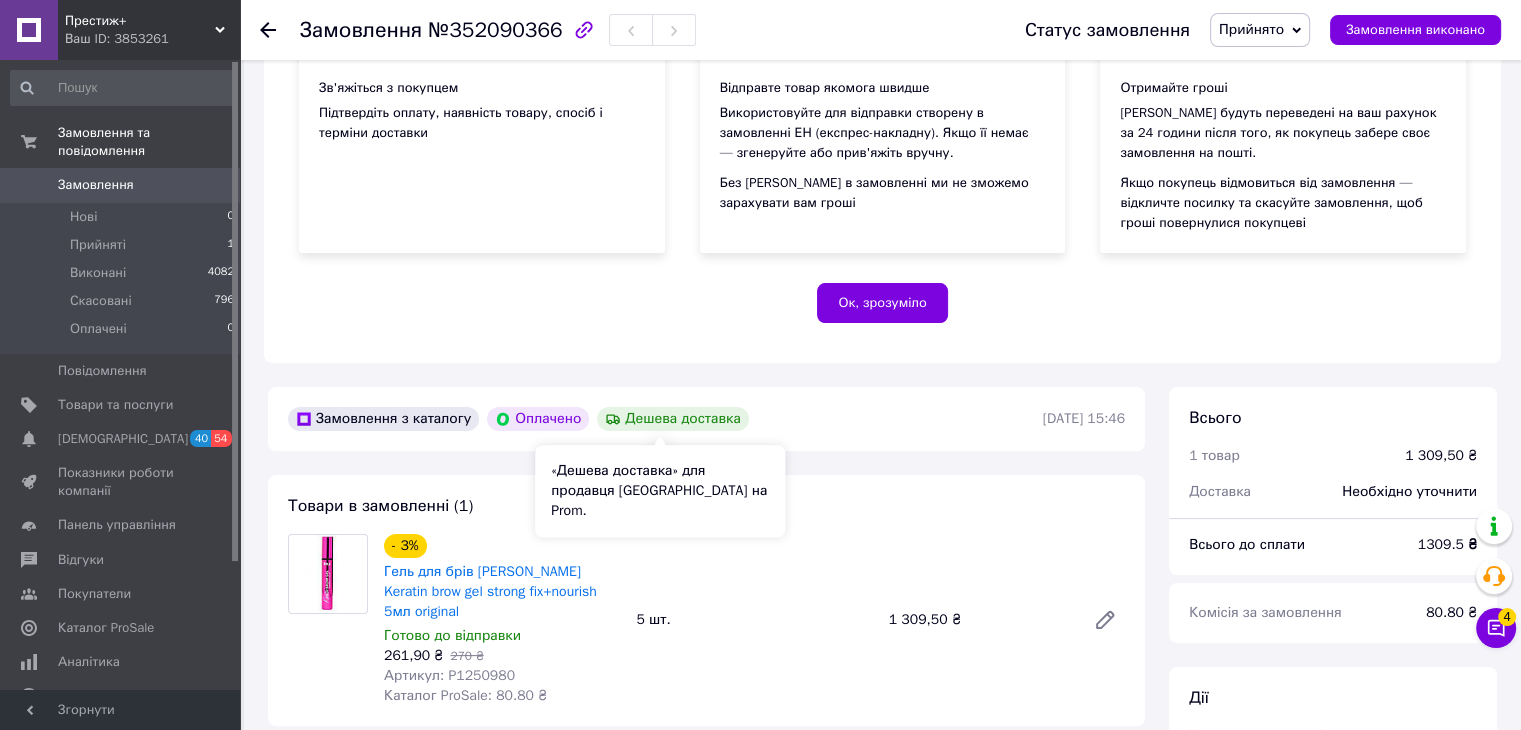scroll, scrollTop: 654, scrollLeft: 0, axis: vertical 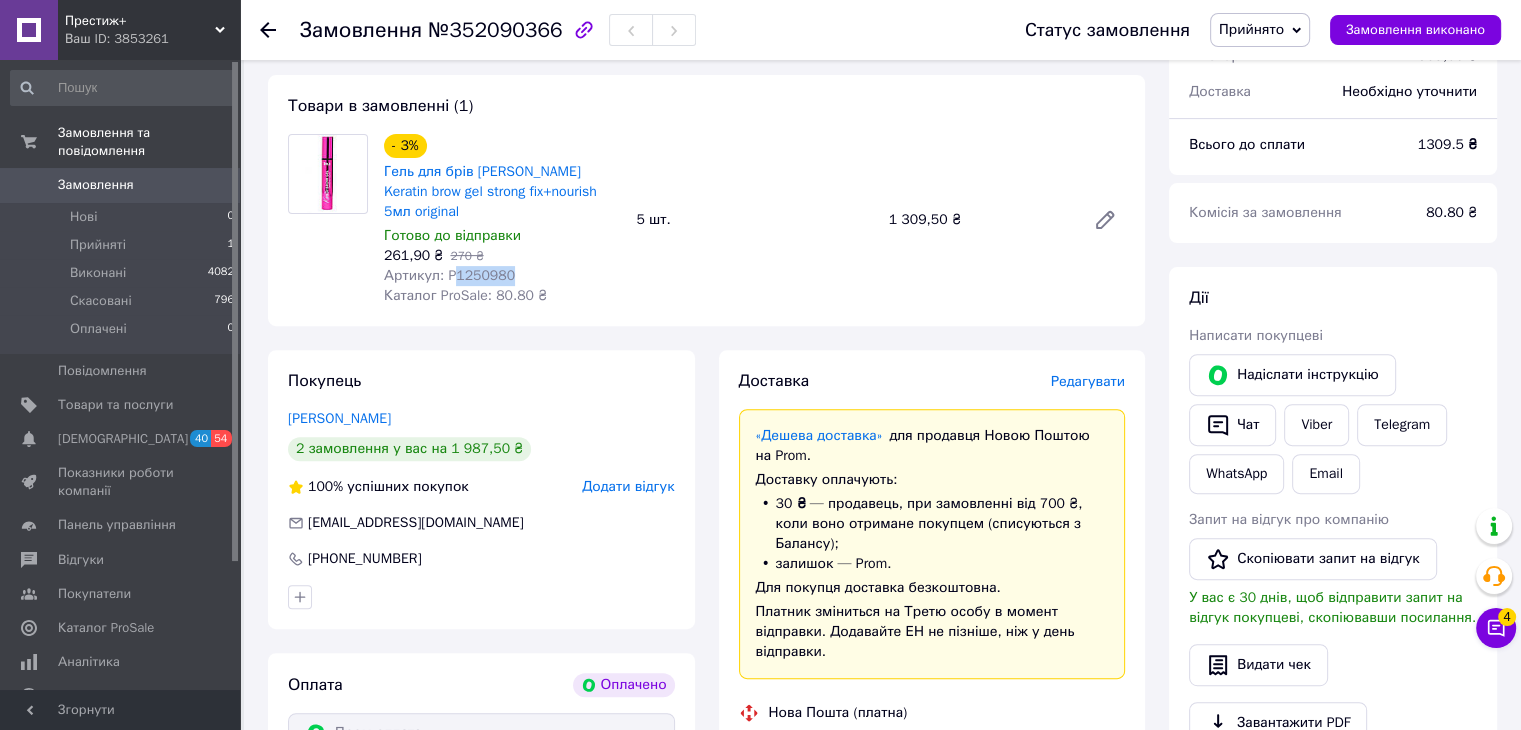 drag, startPoint x: 506, startPoint y: 260, endPoint x: 448, endPoint y: 260, distance: 58 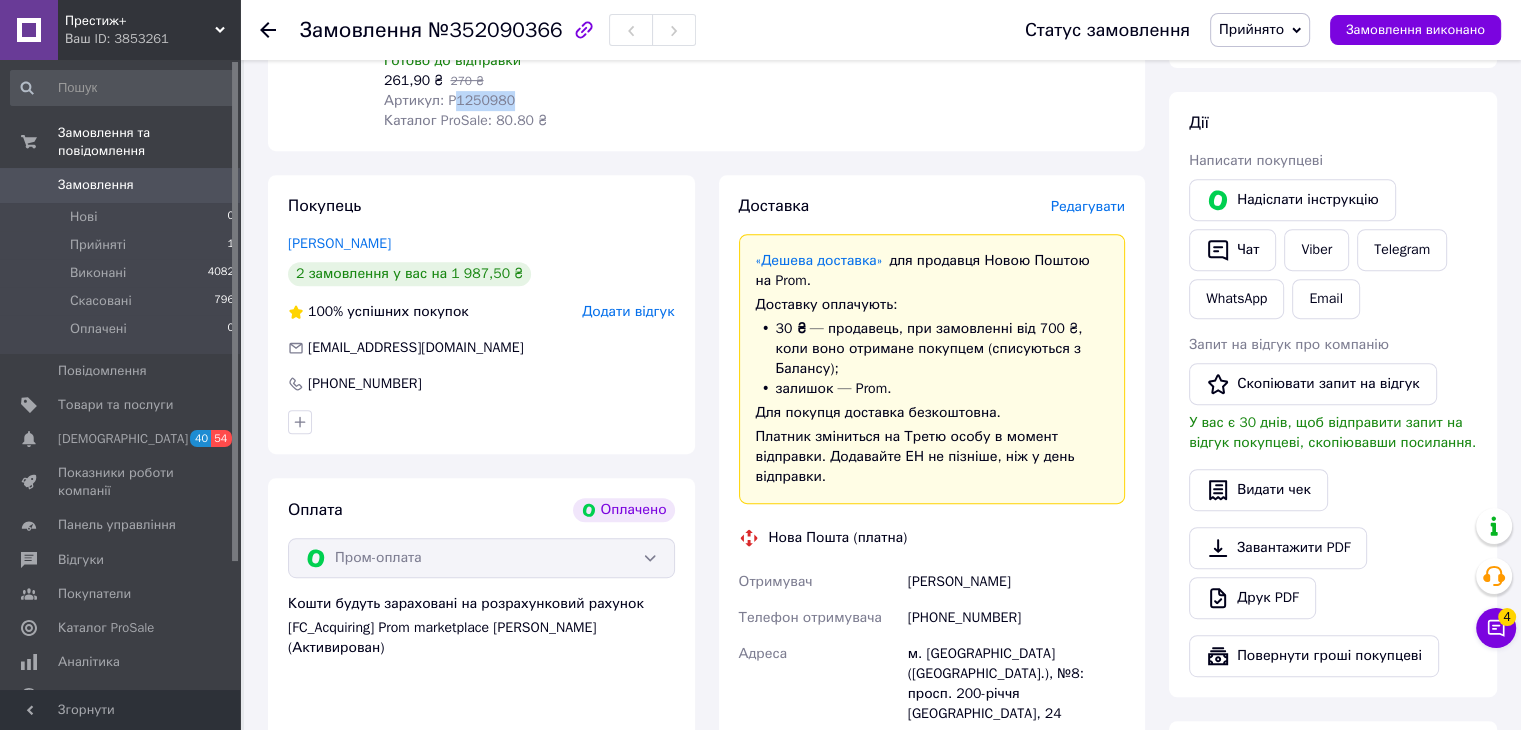 scroll, scrollTop: 954, scrollLeft: 0, axis: vertical 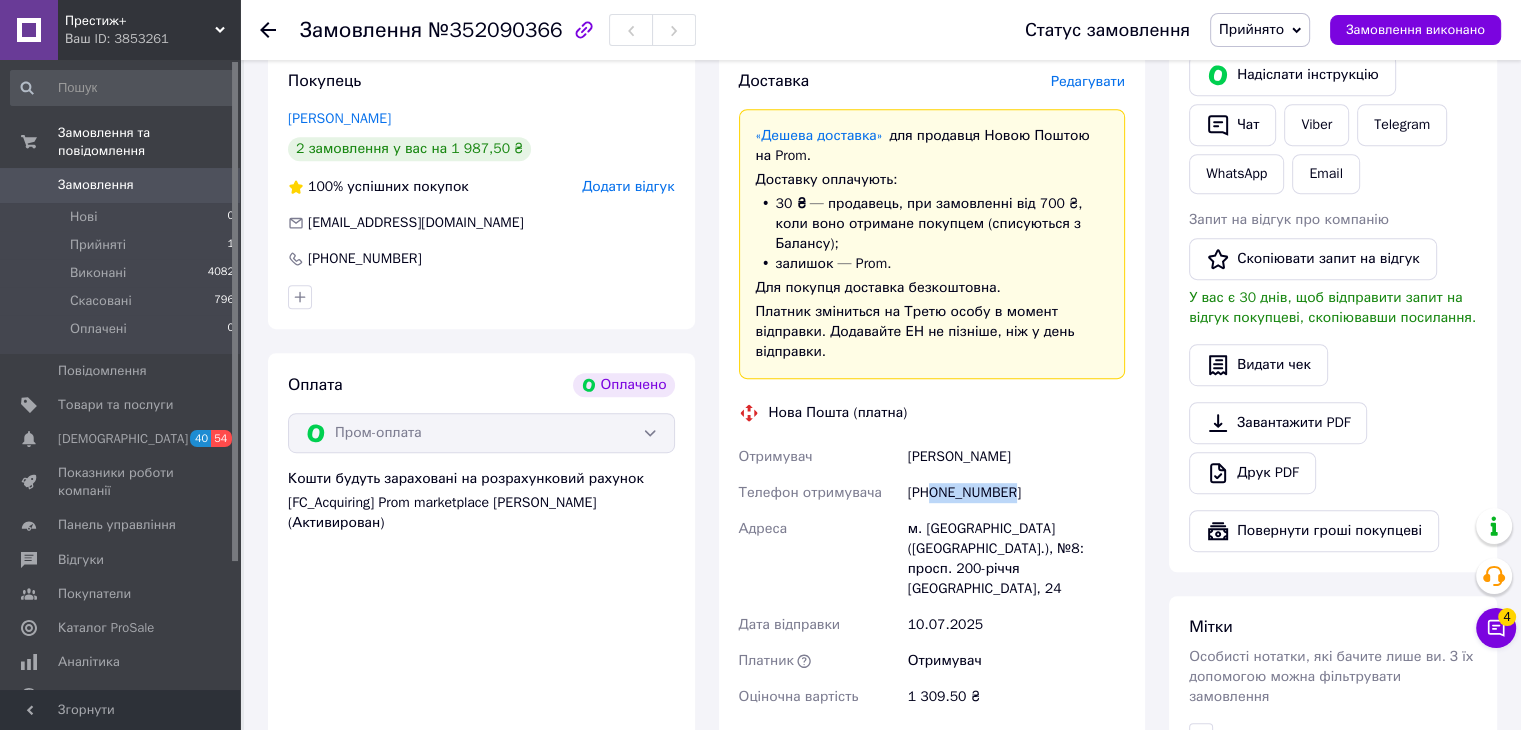 drag, startPoint x: 1007, startPoint y: 458, endPoint x: 931, endPoint y: 463, distance: 76.1643 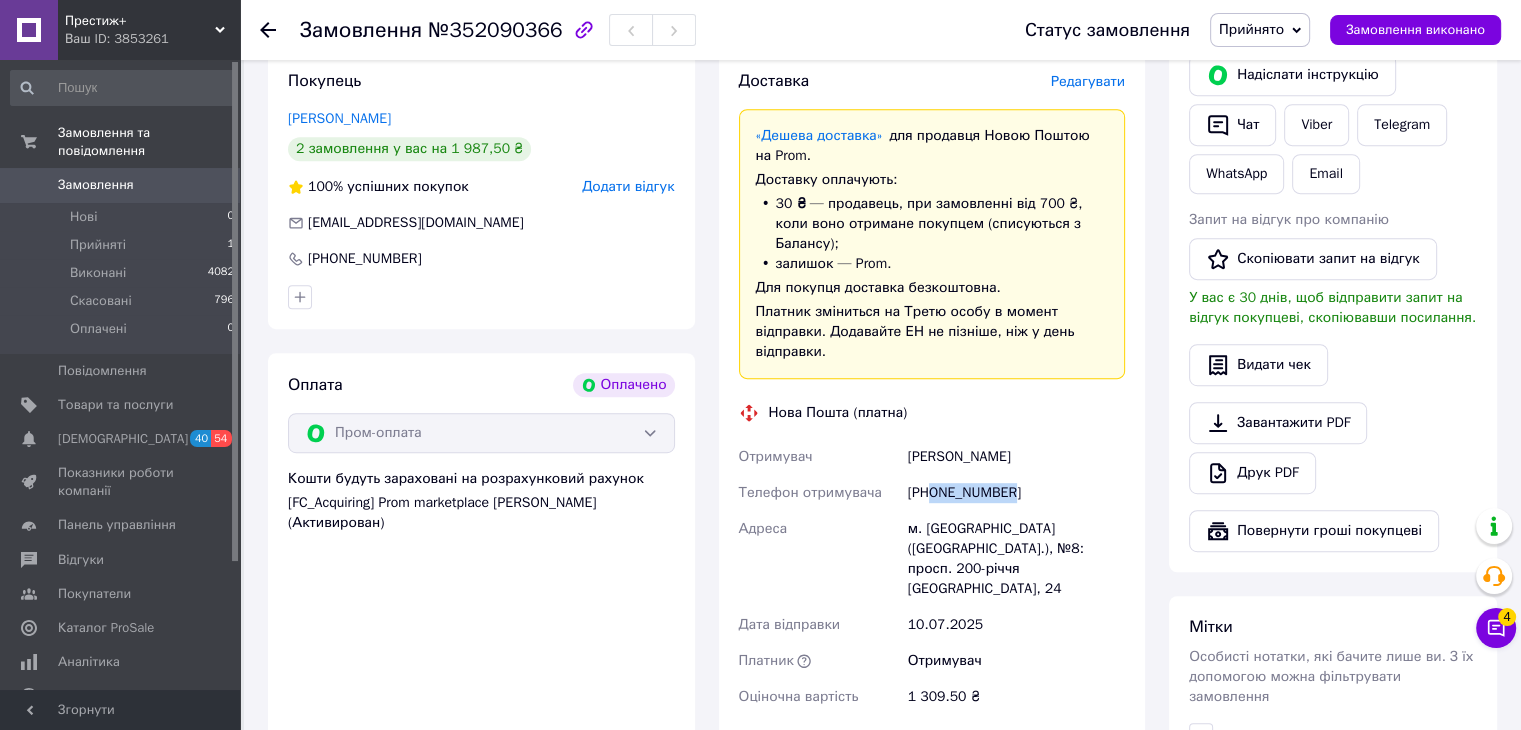 scroll, scrollTop: 1154, scrollLeft: 0, axis: vertical 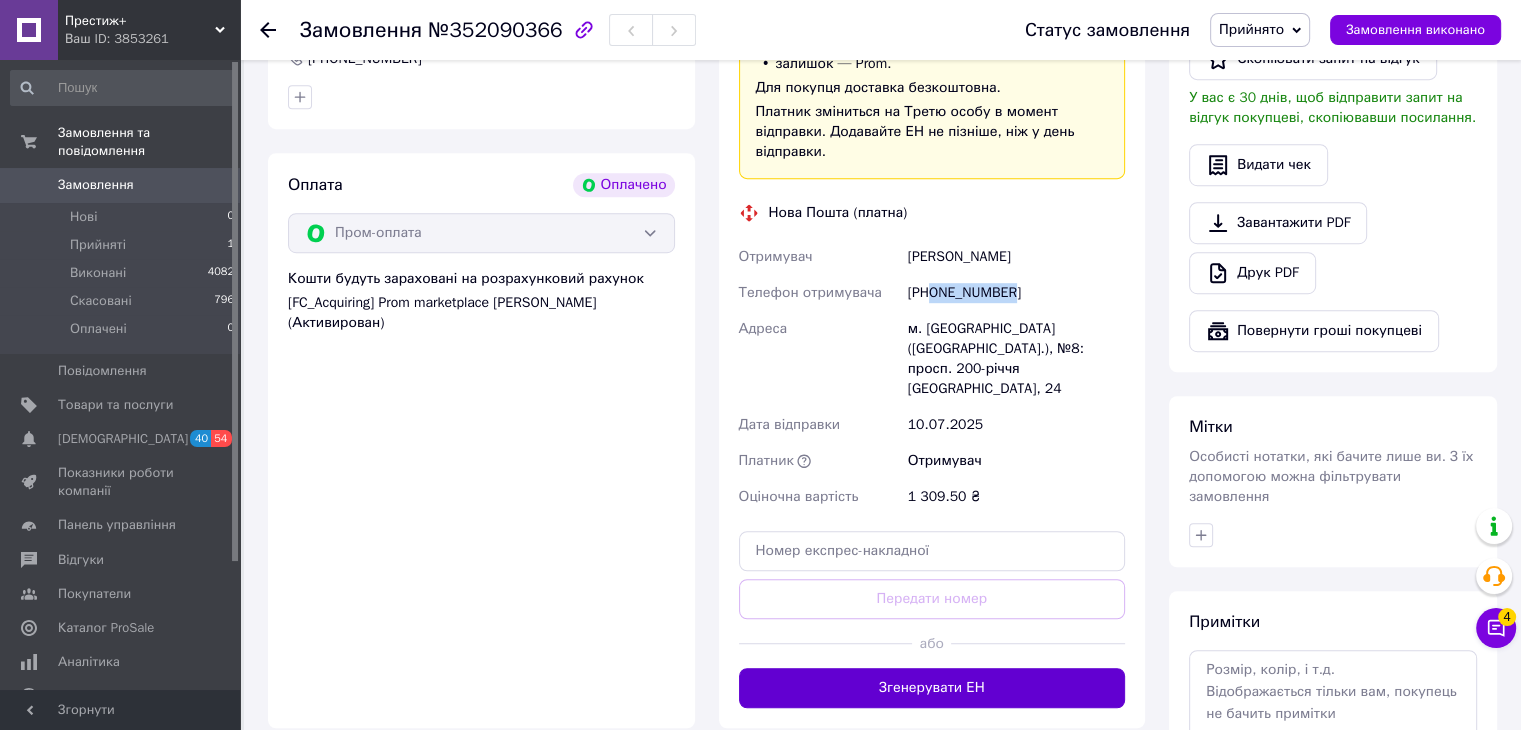 click on "Згенерувати ЕН" at bounding box center [932, 688] 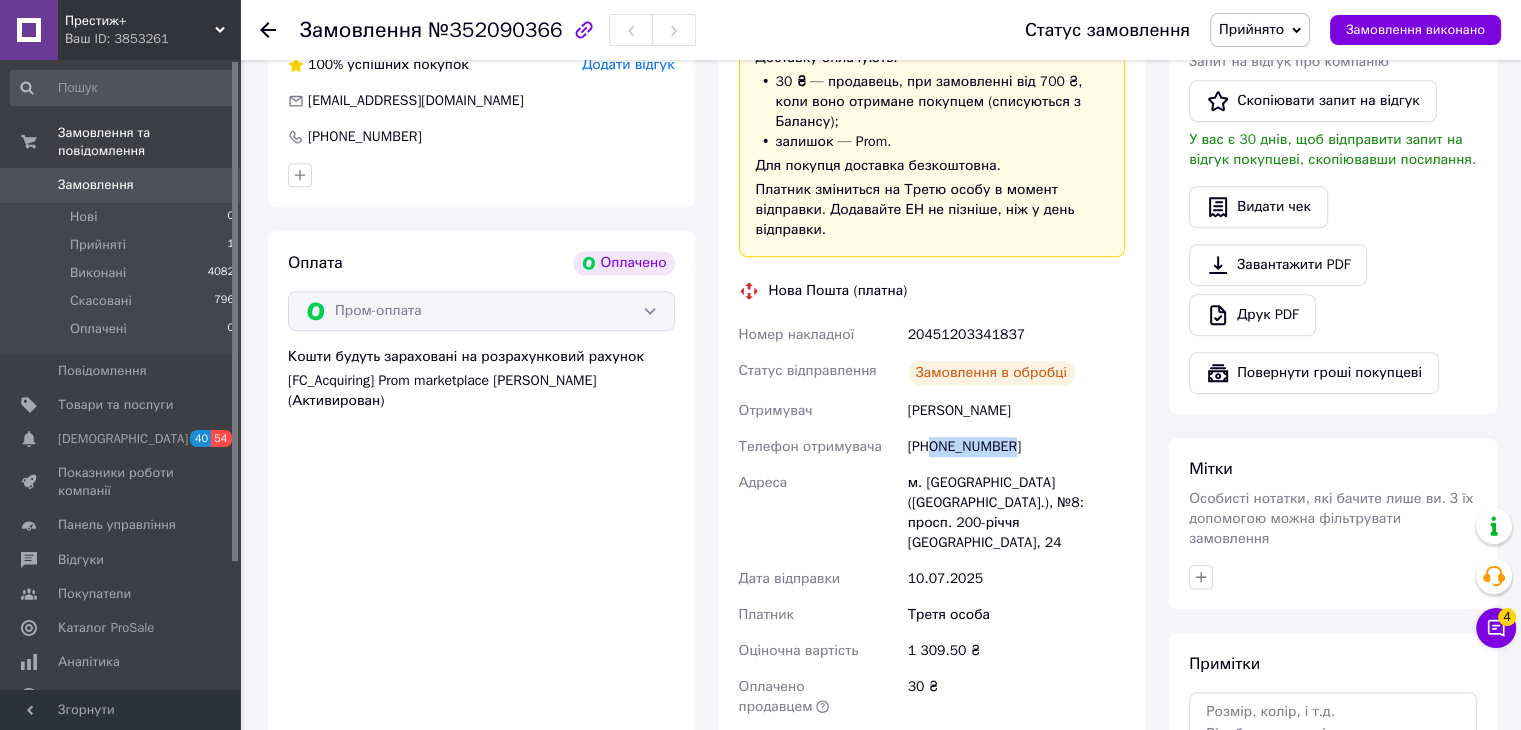scroll, scrollTop: 954, scrollLeft: 0, axis: vertical 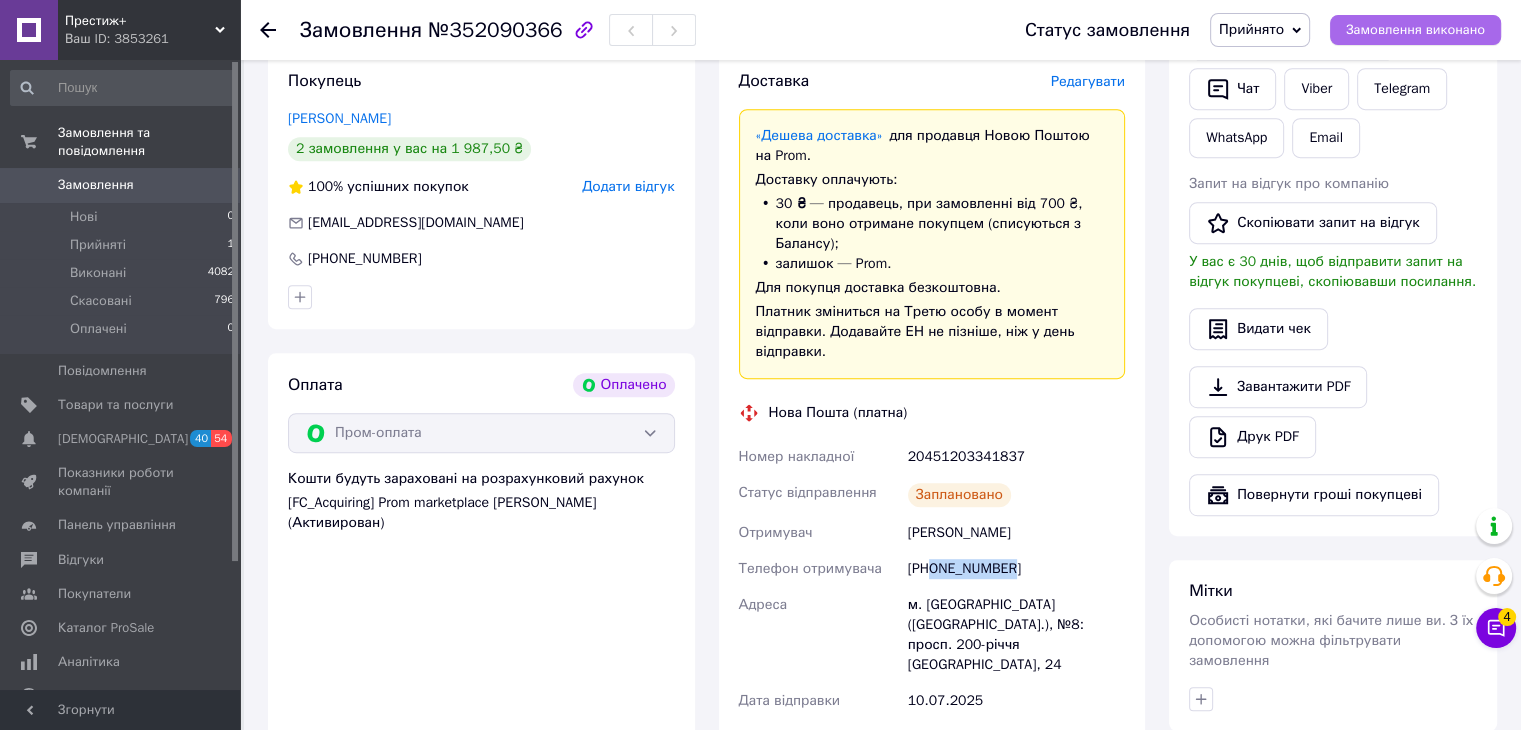 click on "Замовлення виконано" at bounding box center (1415, 30) 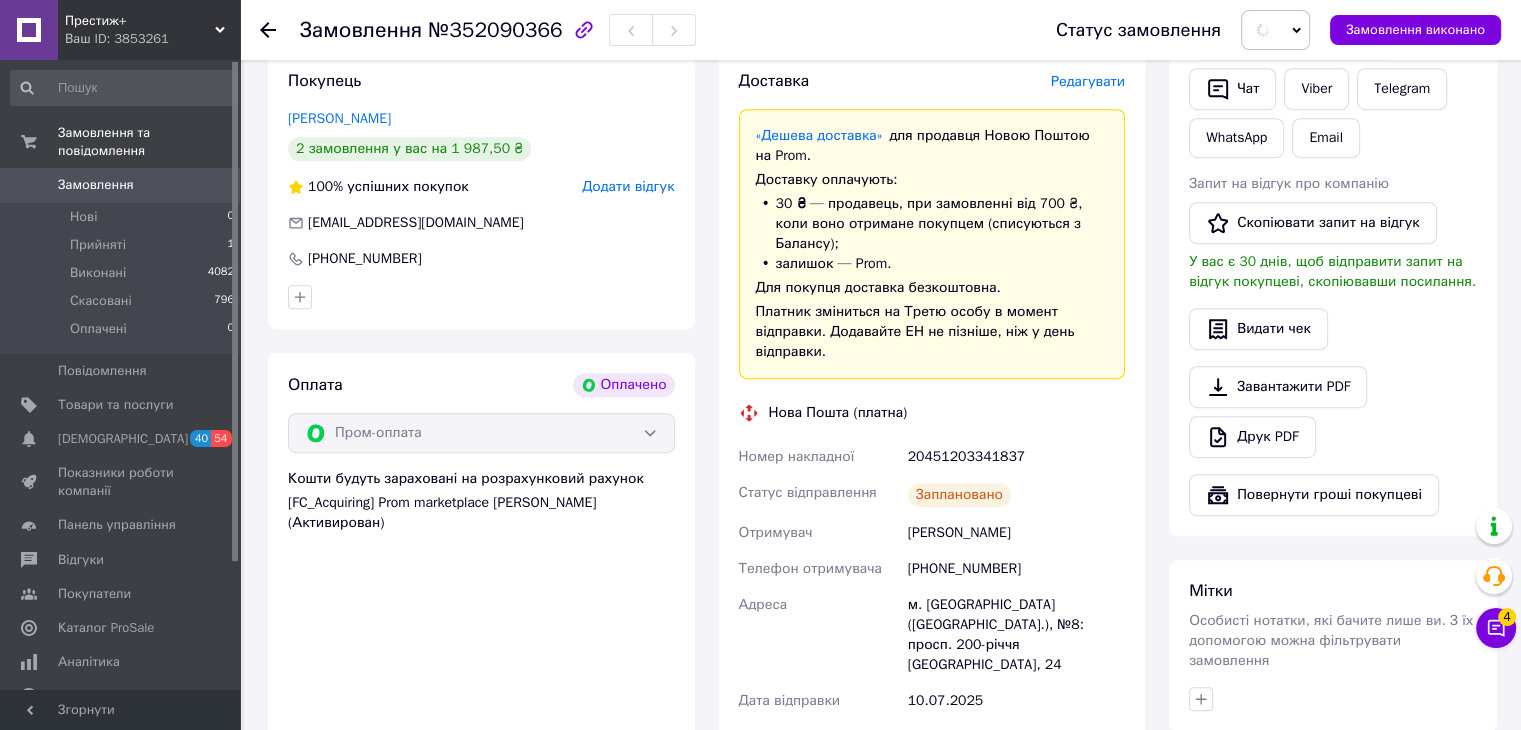 click on "[PERSON_NAME]" at bounding box center [1016, 533] 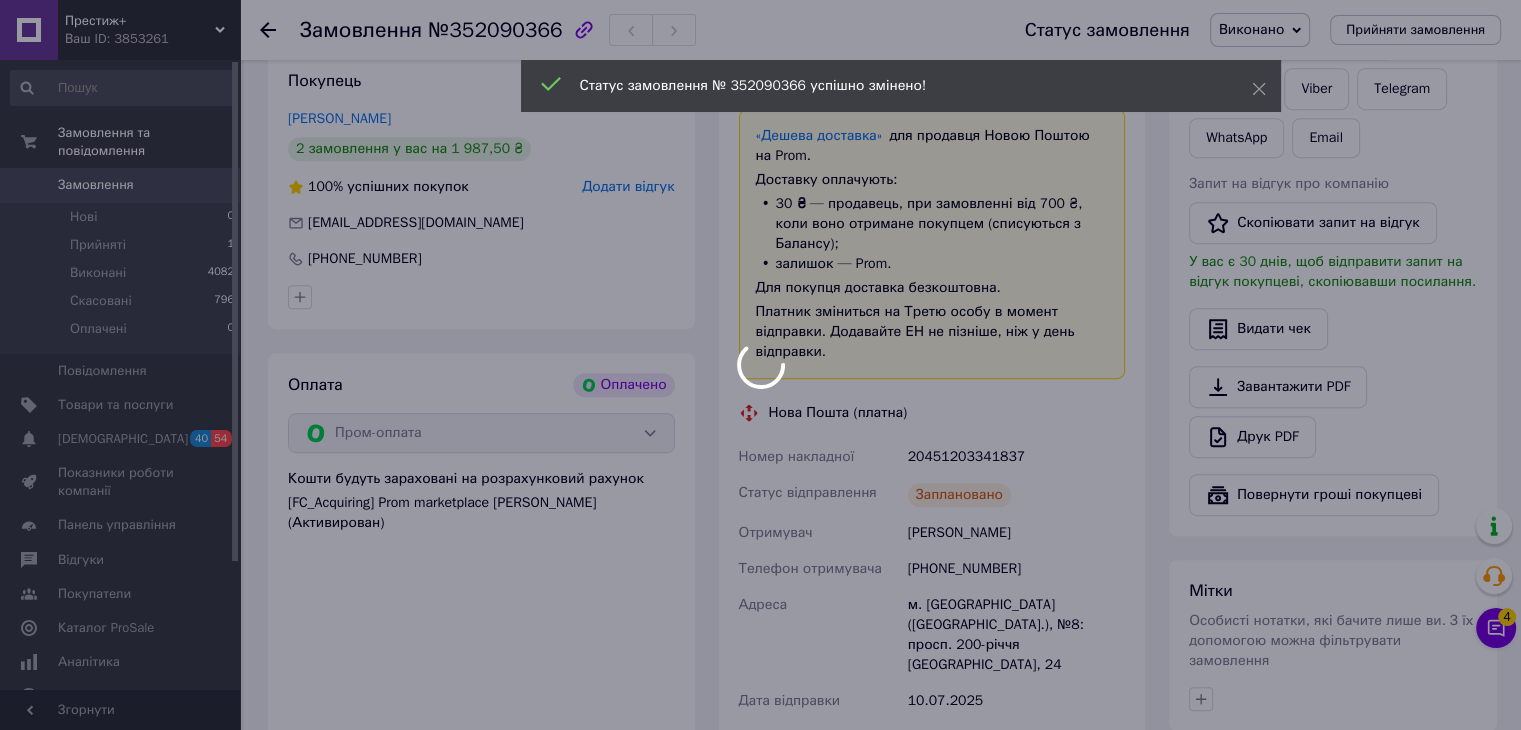drag, startPoint x: 1024, startPoint y: 537, endPoint x: 931, endPoint y: 535, distance: 93.0215 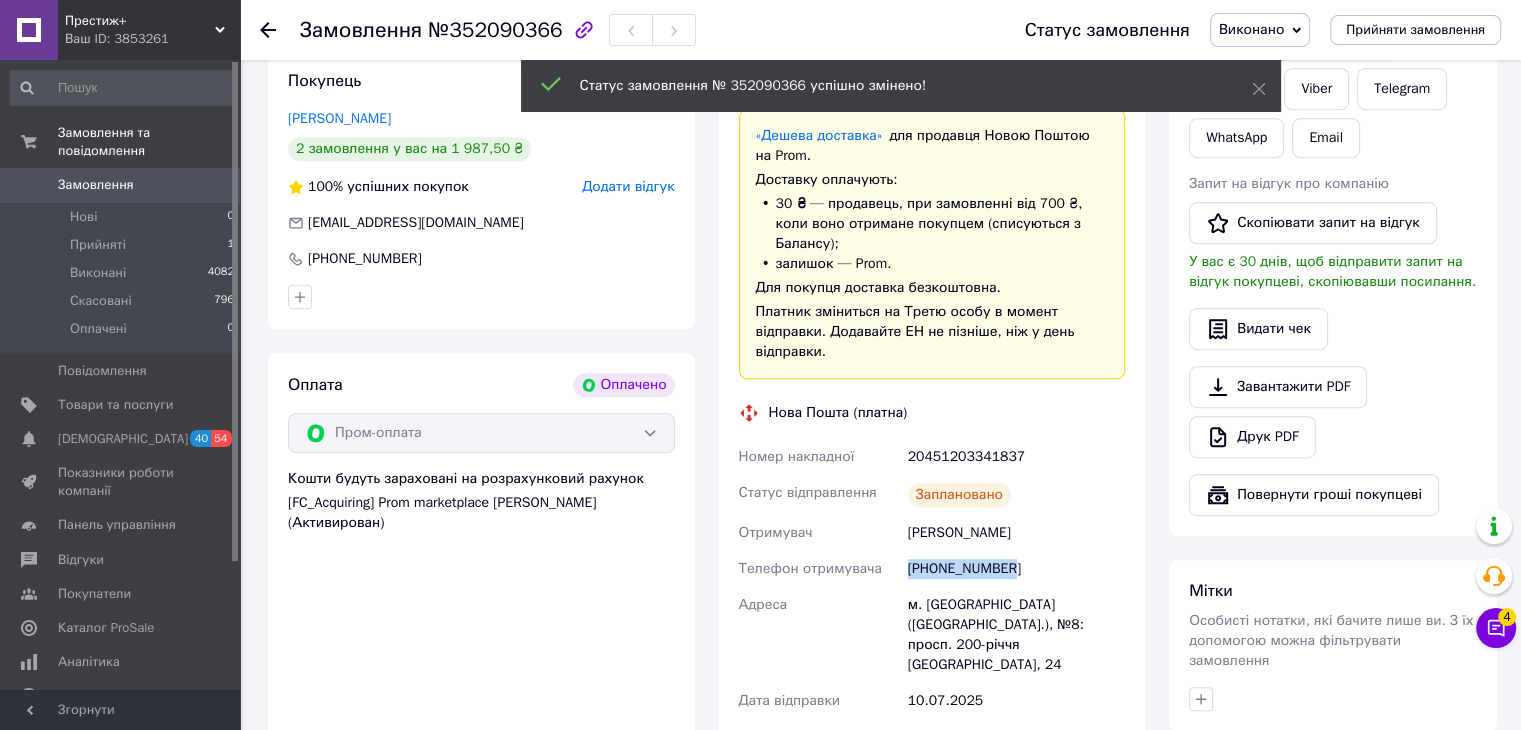 drag, startPoint x: 1028, startPoint y: 529, endPoint x: 908, endPoint y: 533, distance: 120.06665 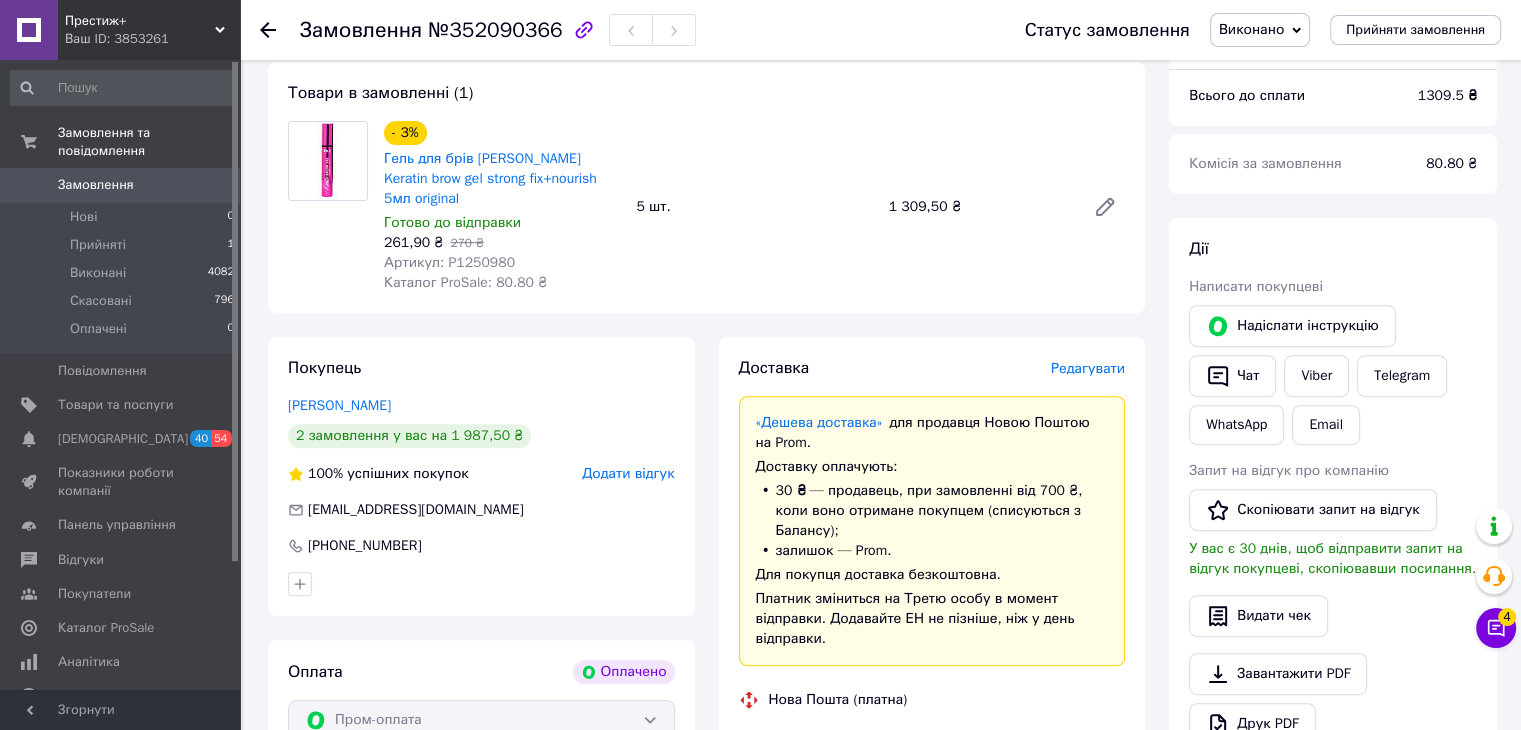scroll, scrollTop: 454, scrollLeft: 0, axis: vertical 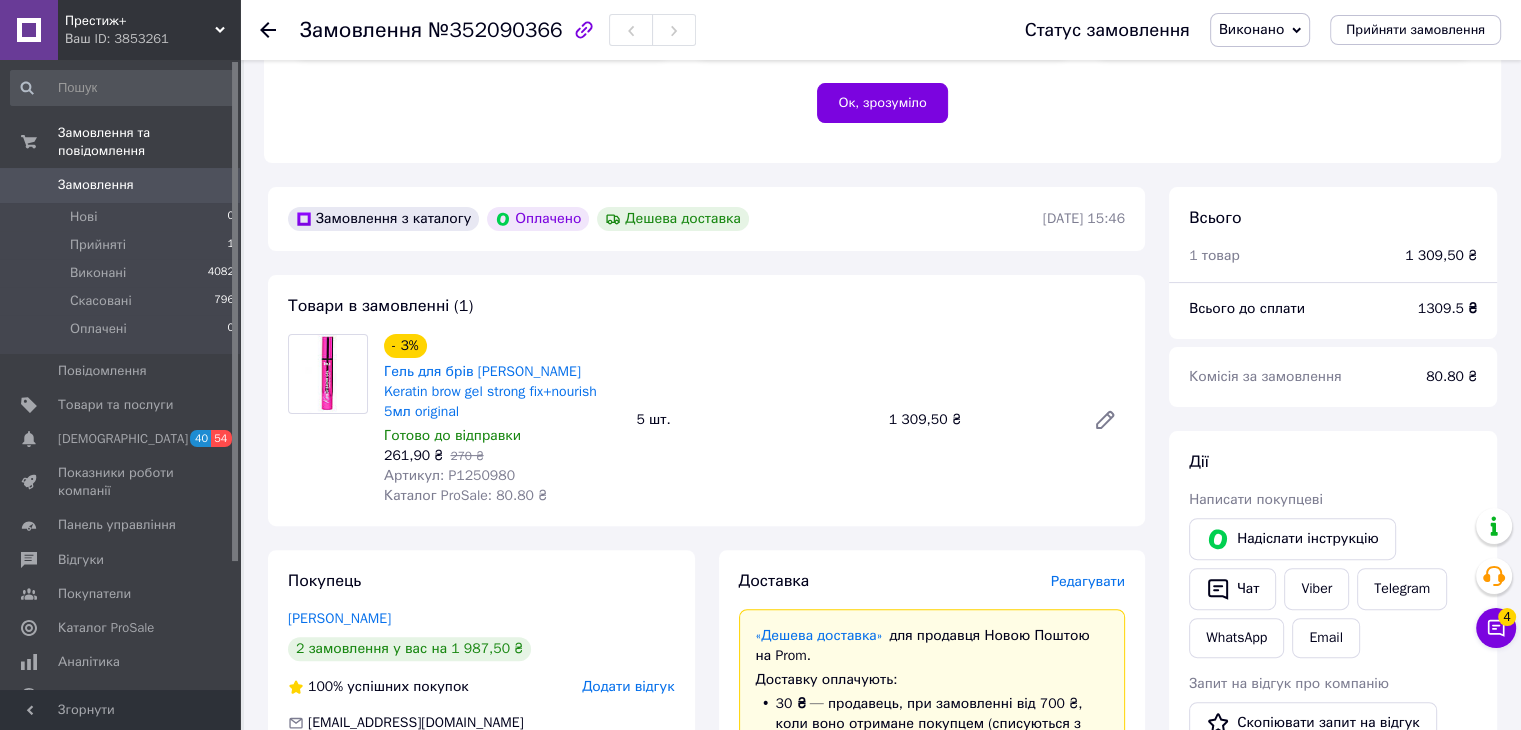 click on "1309.5 ₴" at bounding box center [1447, 308] 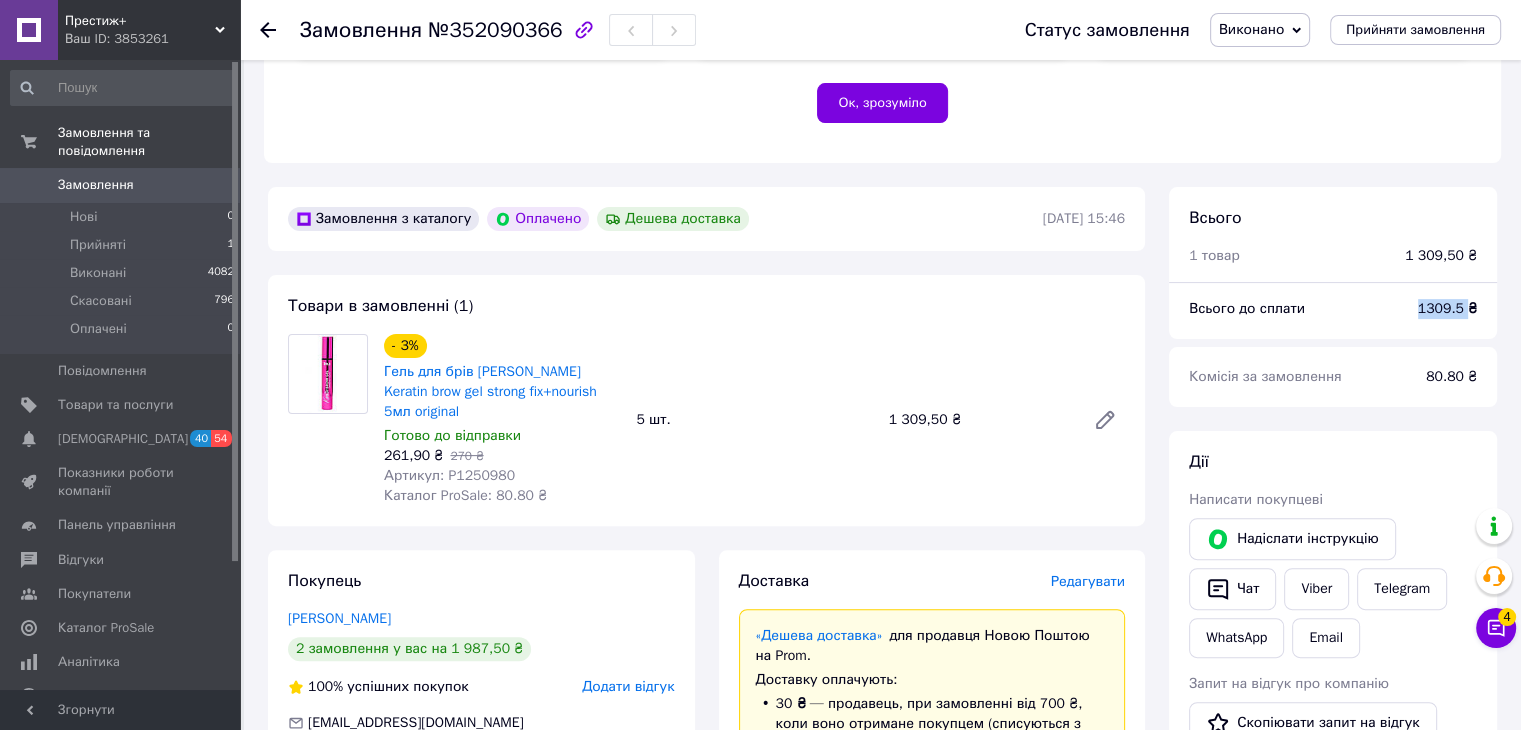 click on "1309.5 ₴" at bounding box center (1447, 308) 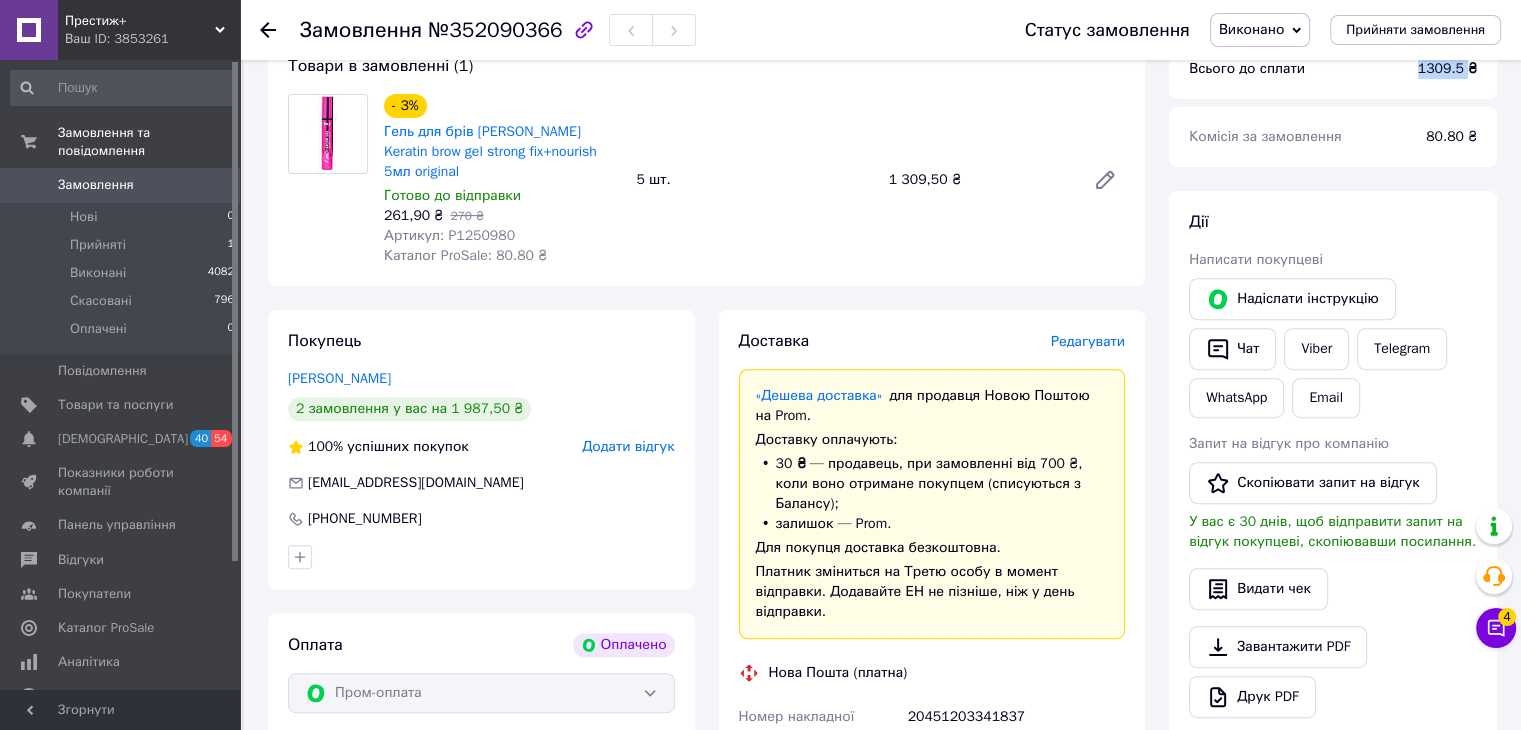 scroll, scrollTop: 754, scrollLeft: 0, axis: vertical 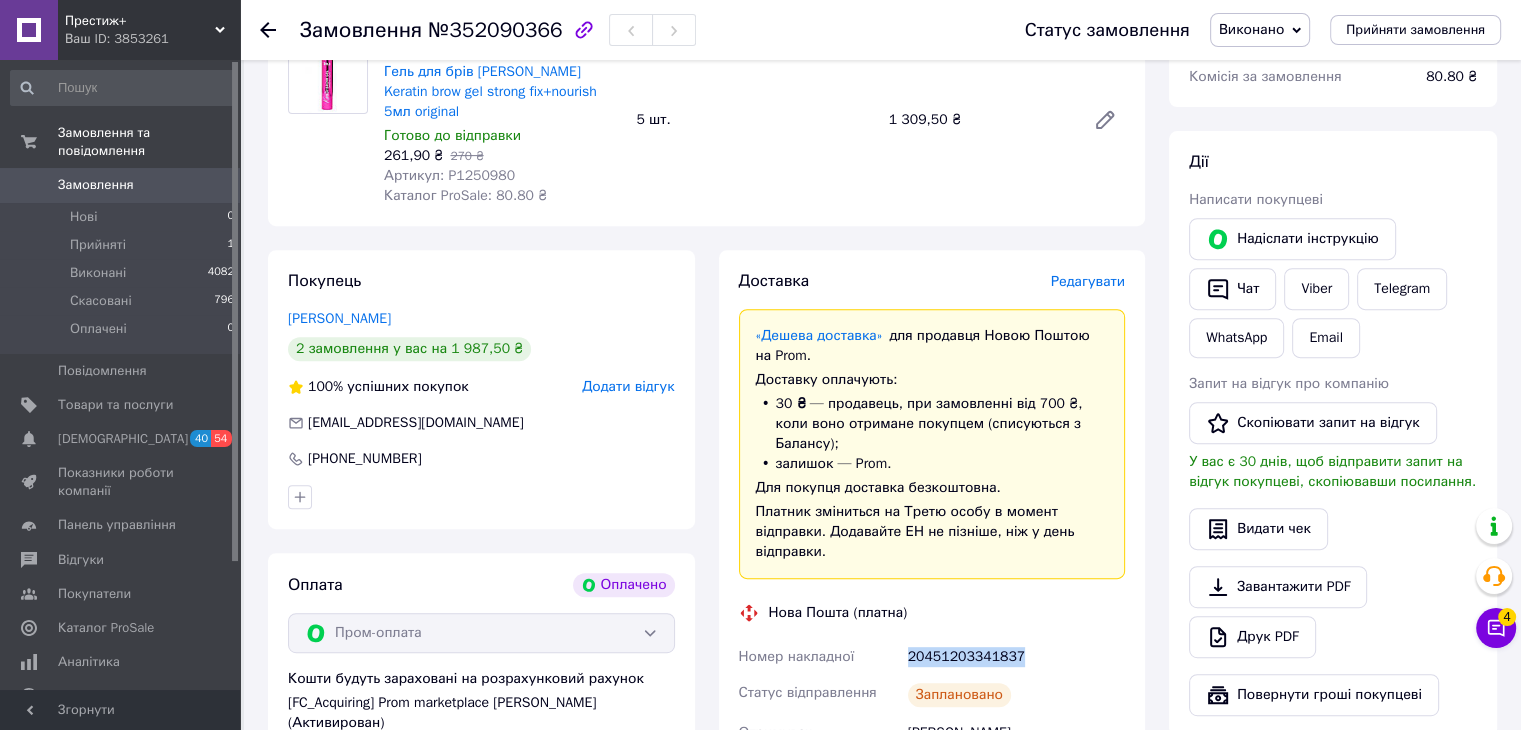 drag, startPoint x: 1024, startPoint y: 620, endPoint x: 906, endPoint y: 627, distance: 118.20744 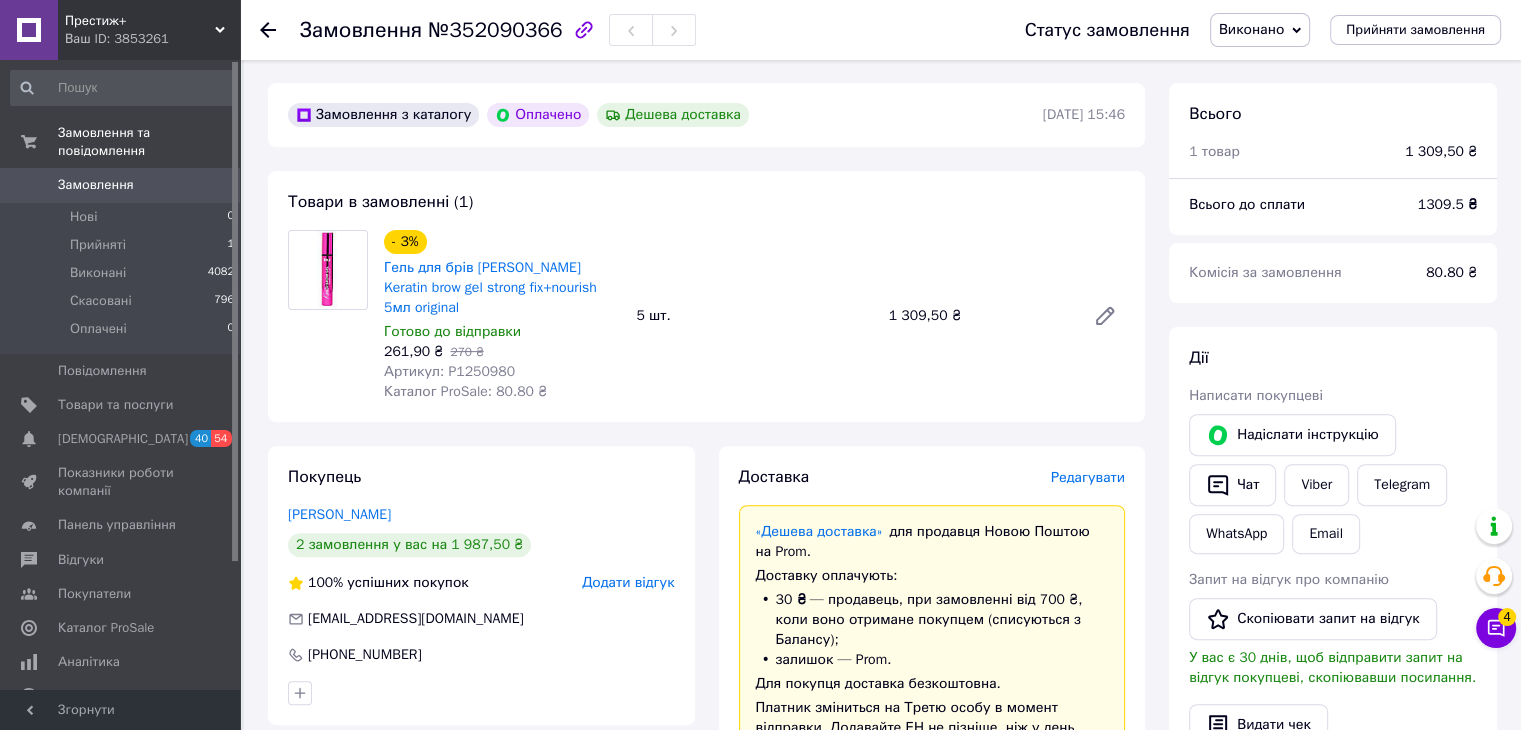 scroll, scrollTop: 554, scrollLeft: 0, axis: vertical 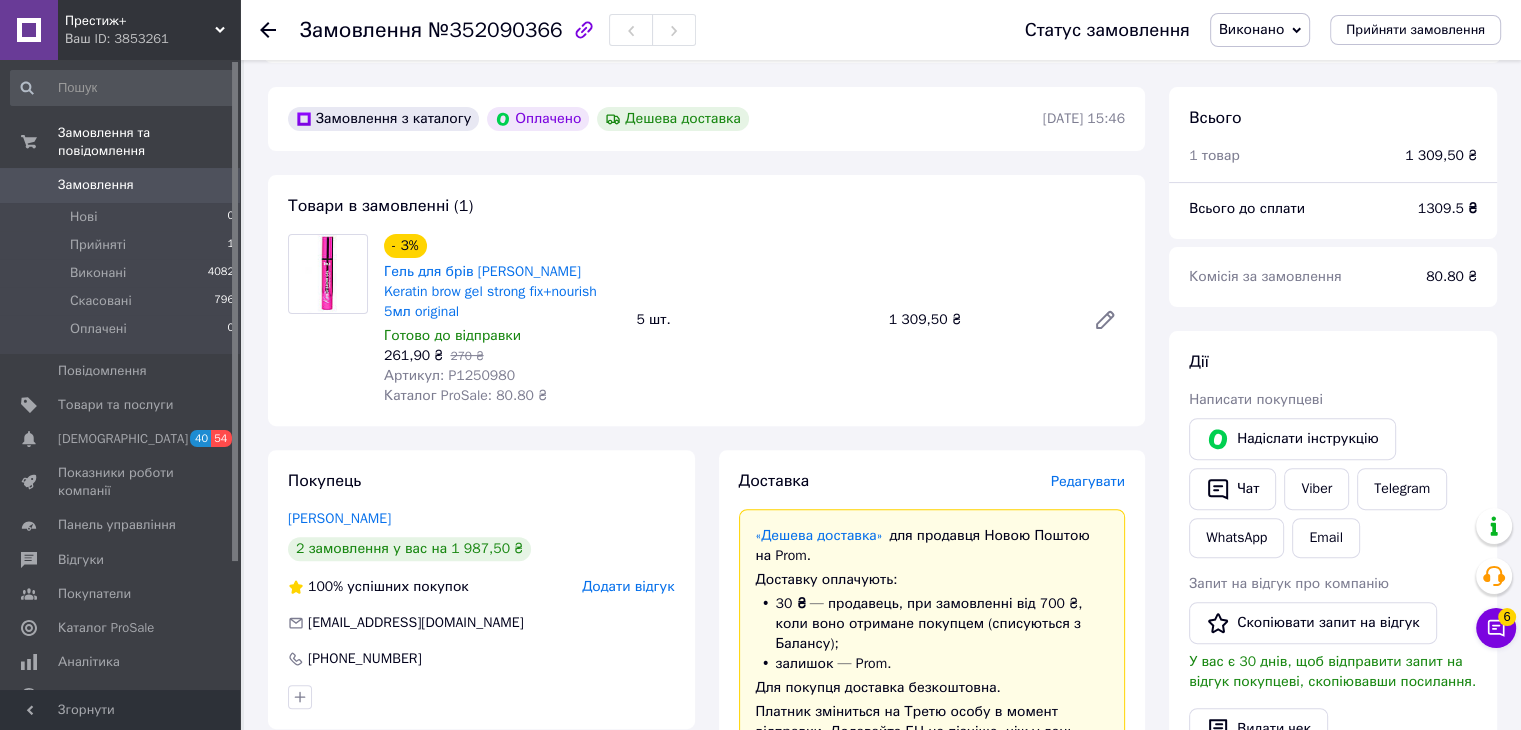 click on "Замовлення" at bounding box center [121, 185] 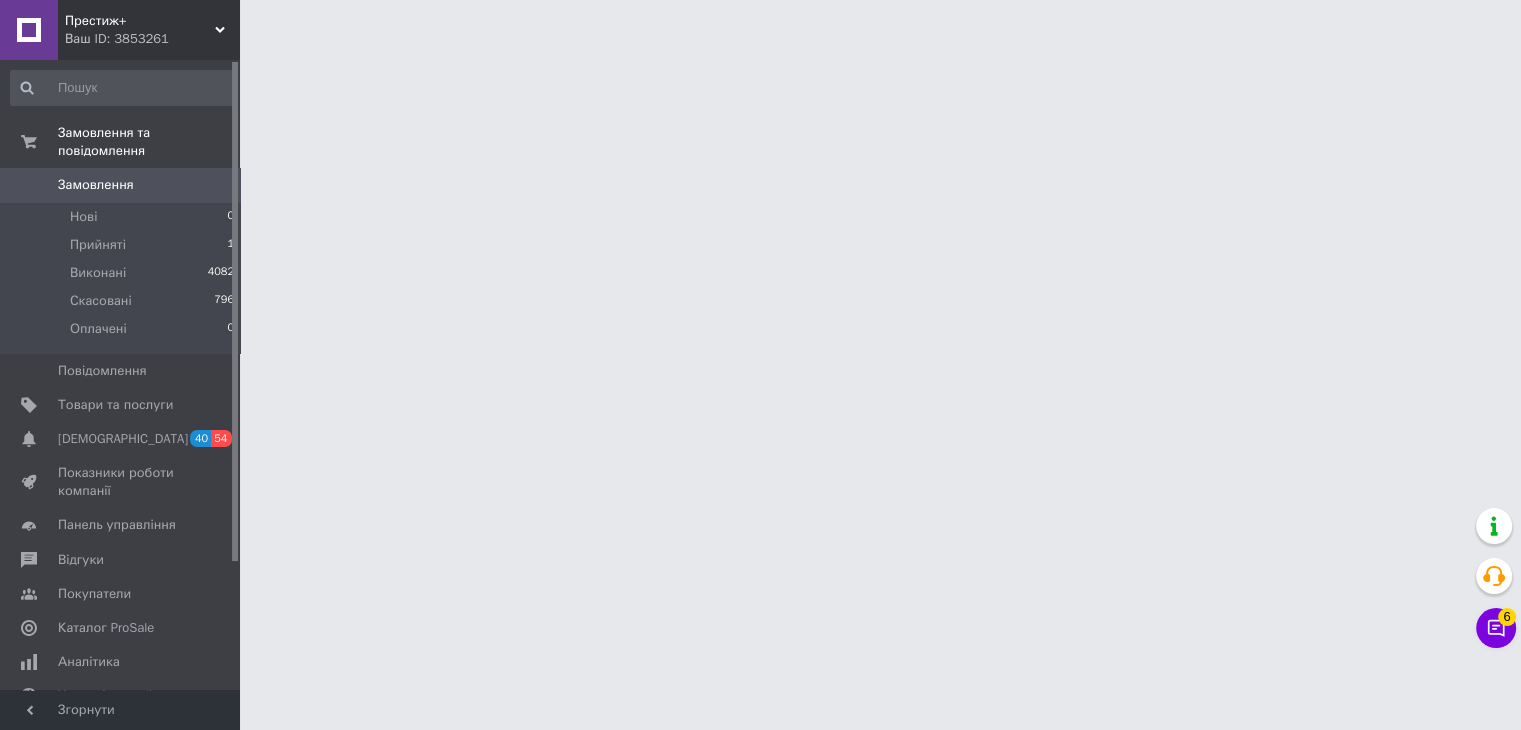 scroll, scrollTop: 0, scrollLeft: 0, axis: both 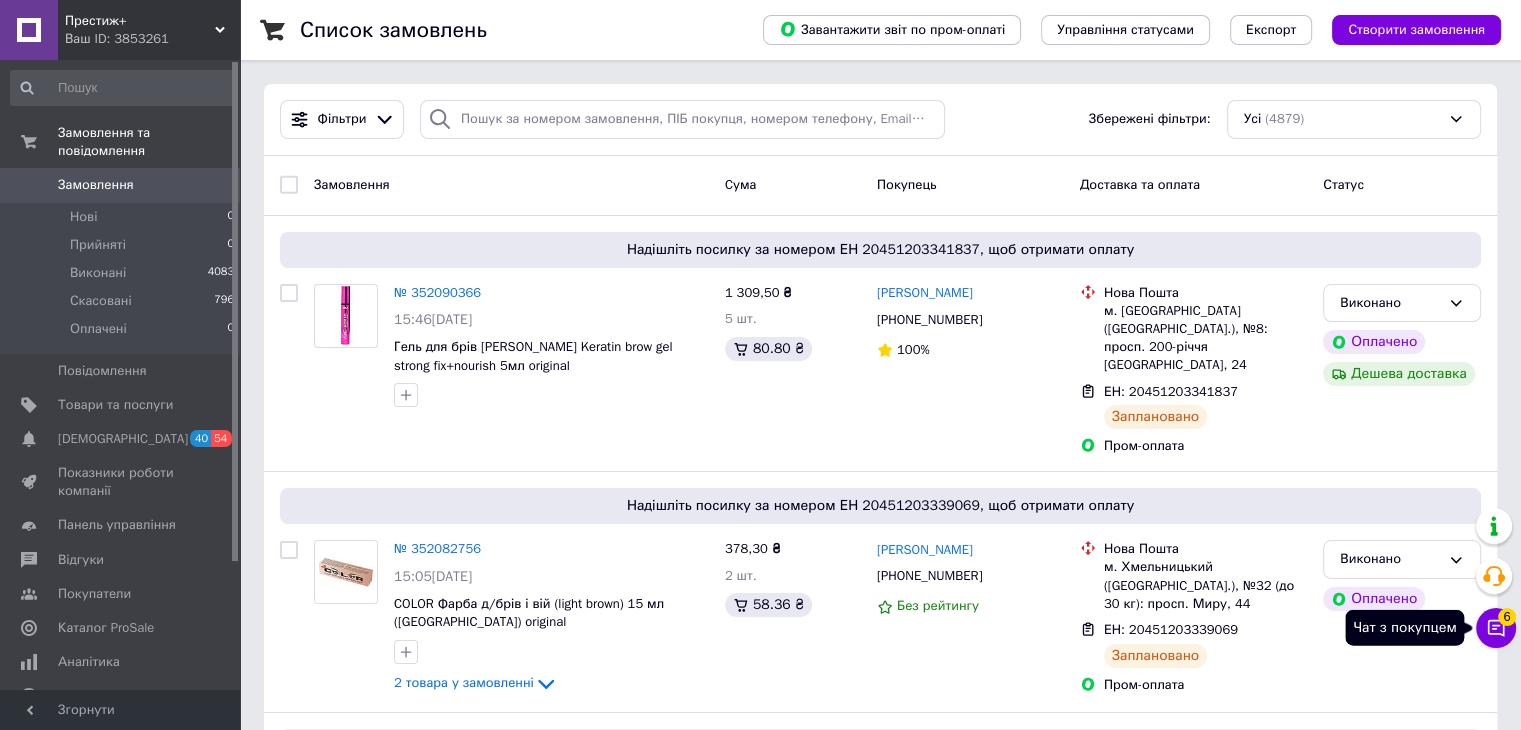 click on "Чат з покупцем 6" at bounding box center [1496, 628] 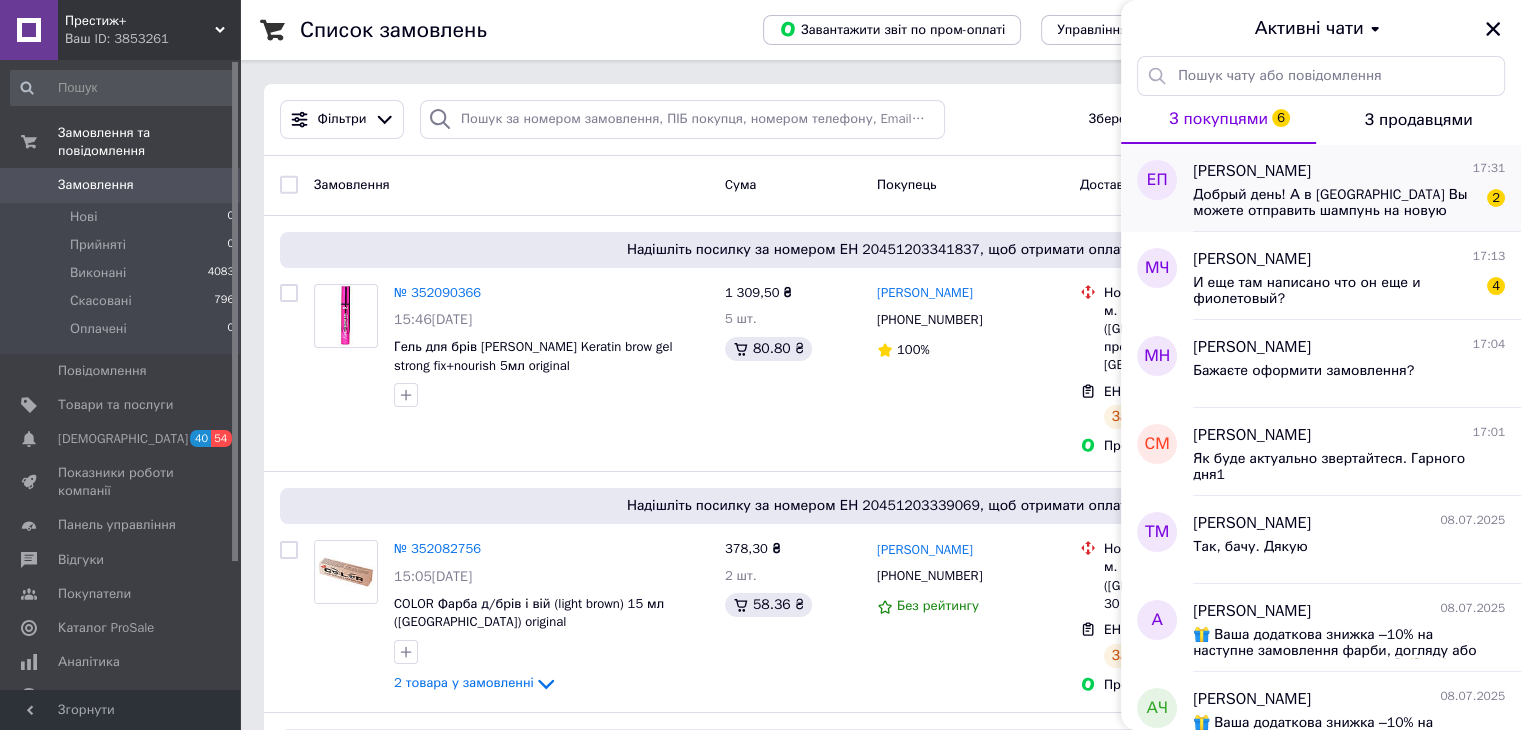 click on "Добрый день! А в [GEOGRAPHIC_DATA] Вы можете отправить шампунь на новую почту?" at bounding box center [1335, 203] 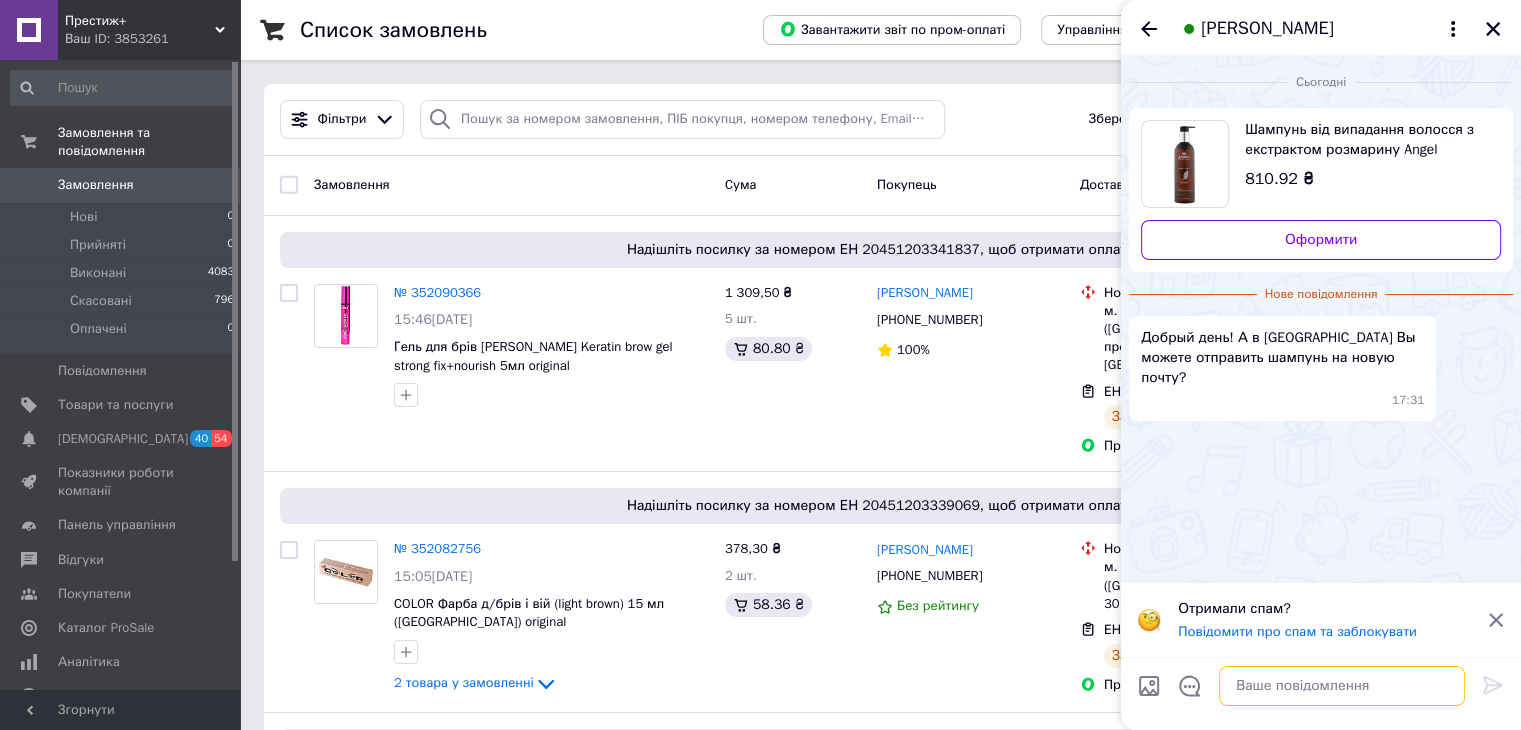 click at bounding box center [1342, 686] 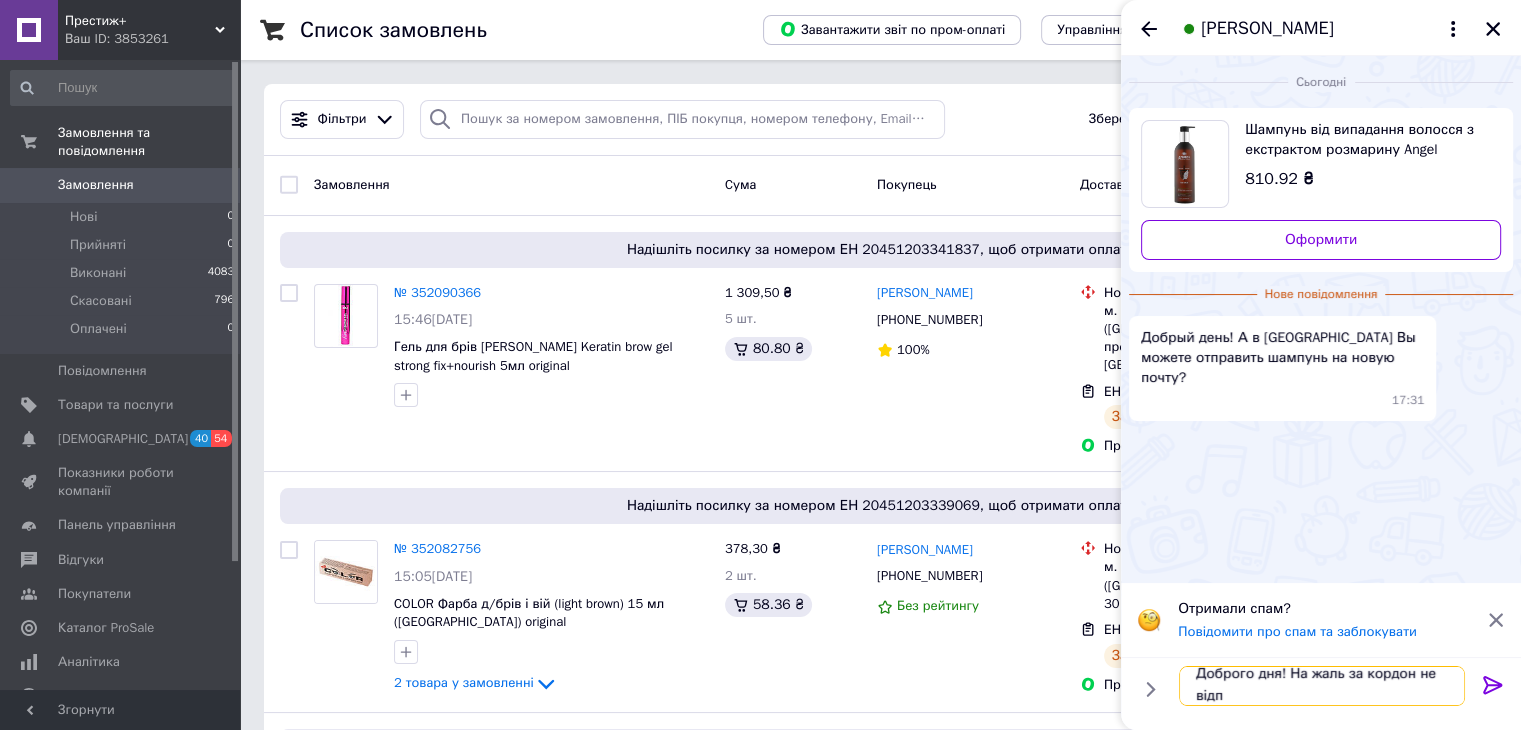 scroll, scrollTop: 1, scrollLeft: 0, axis: vertical 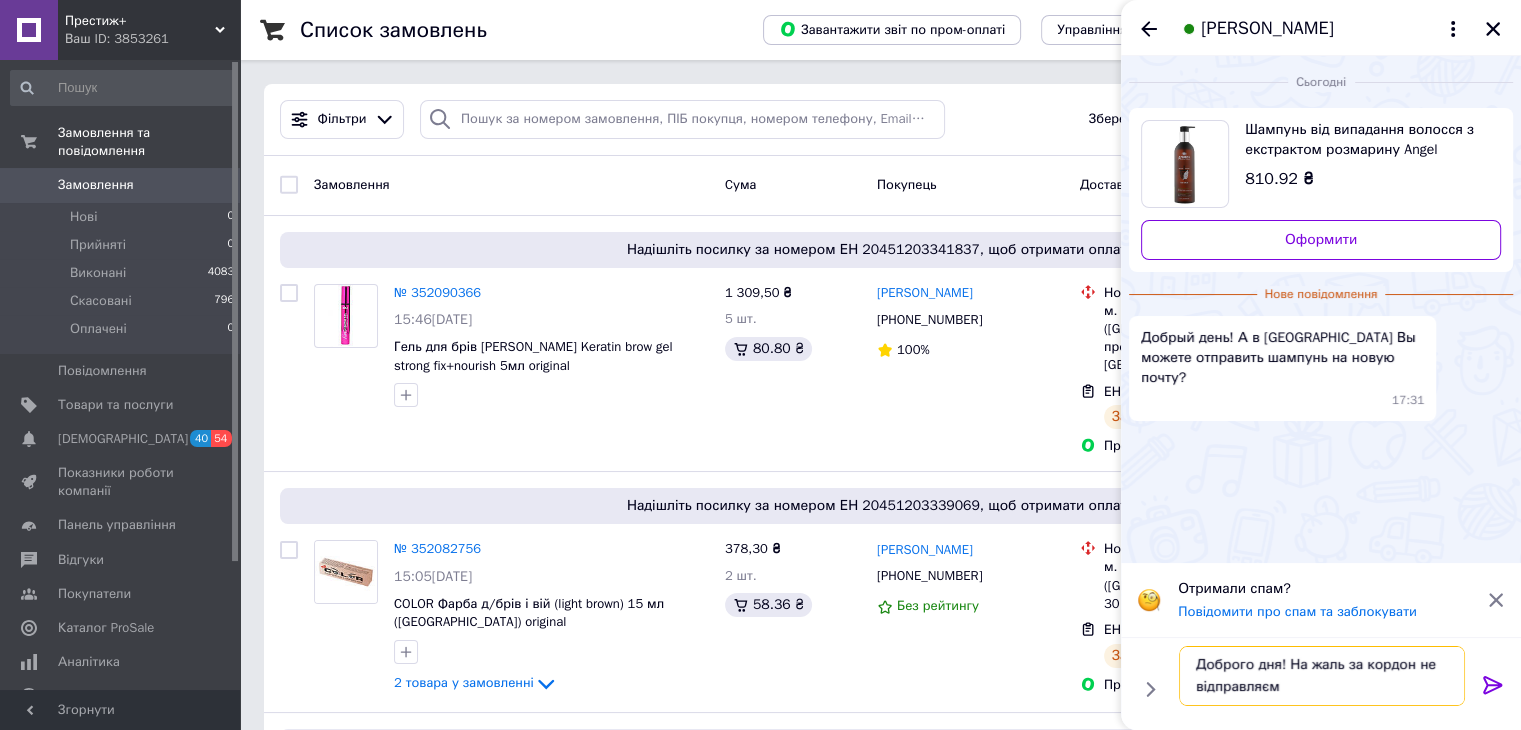 type on "Доброго дня! На жаль за кордон не відправляємо" 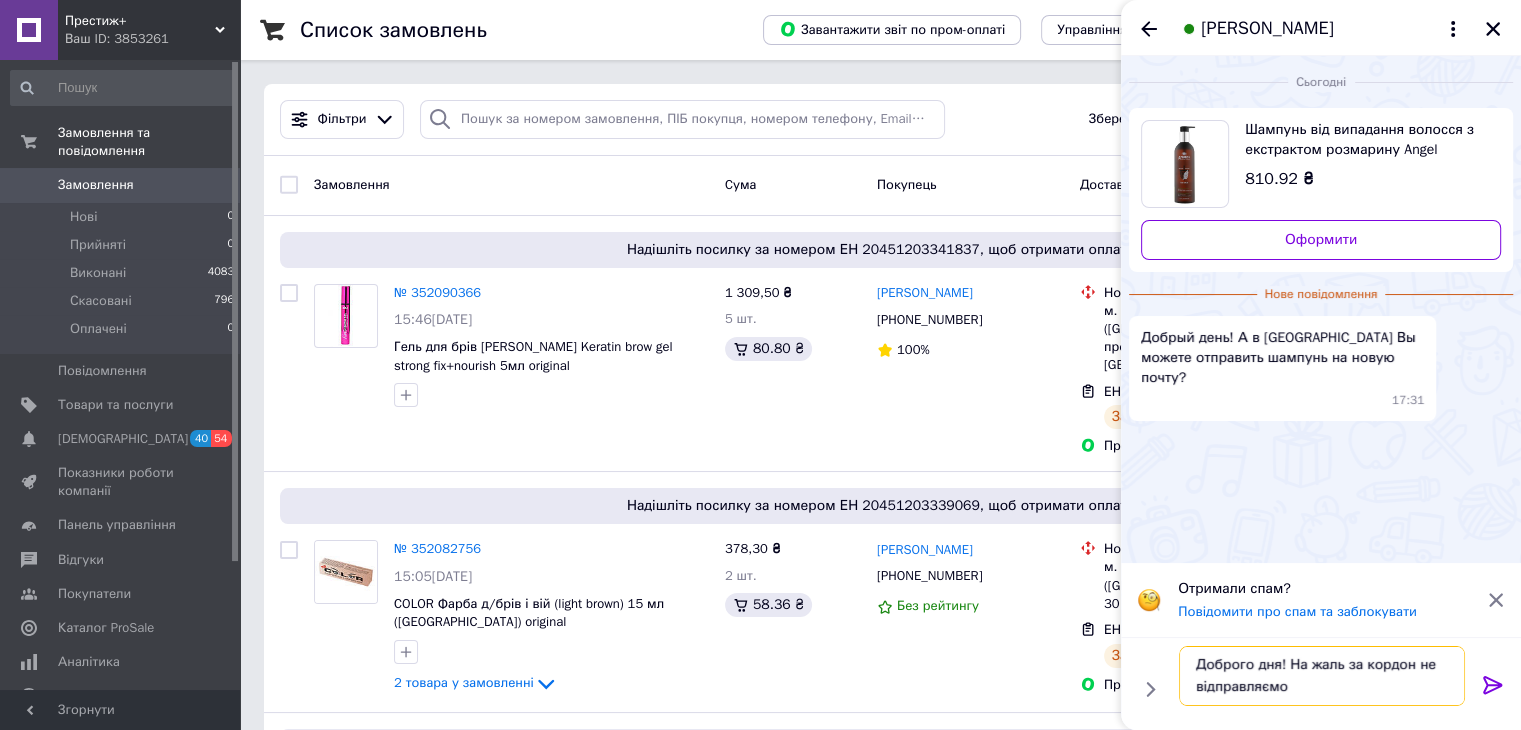 type 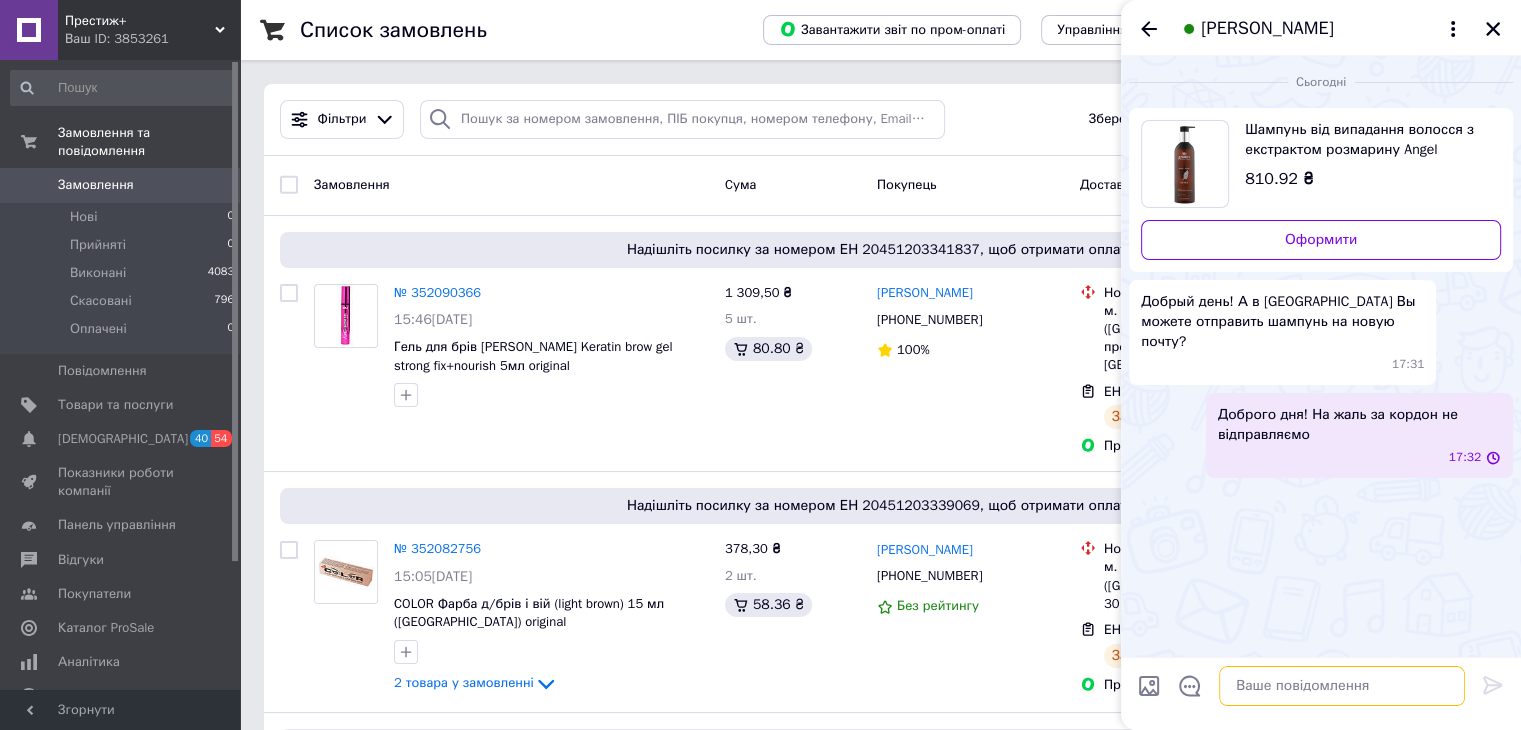 scroll, scrollTop: 0, scrollLeft: 0, axis: both 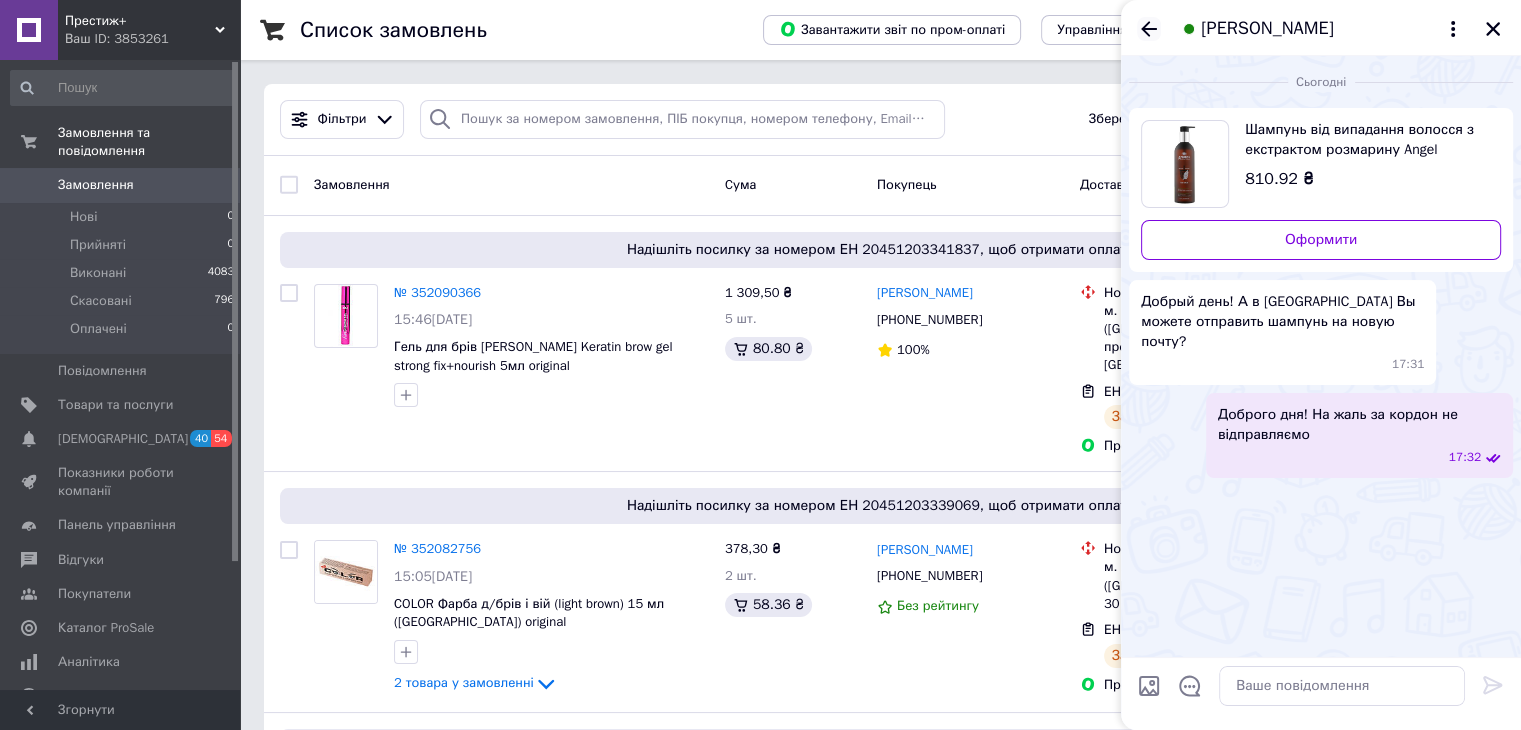 click 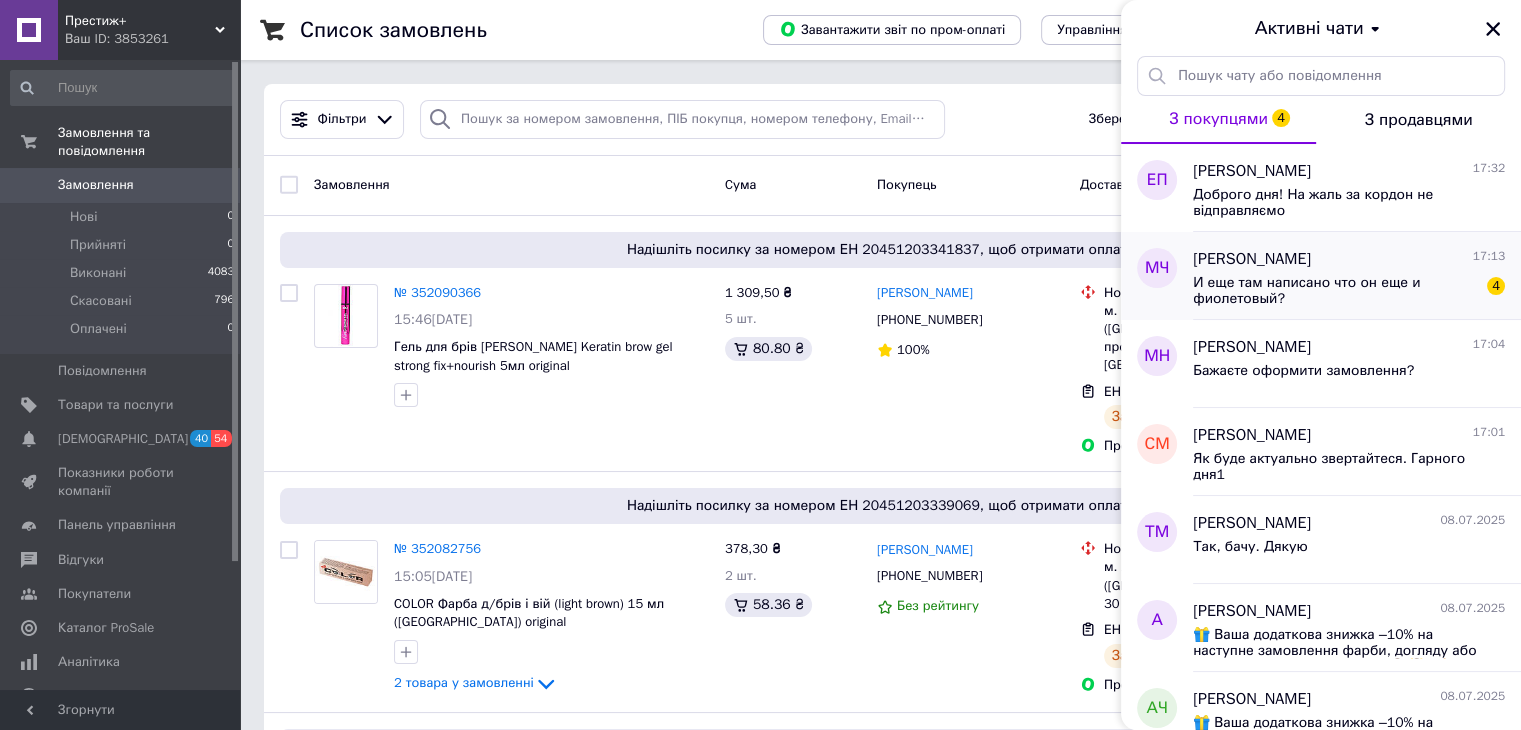 click on "И еще там написано что он еще и фиолетовый?" at bounding box center (1335, 291) 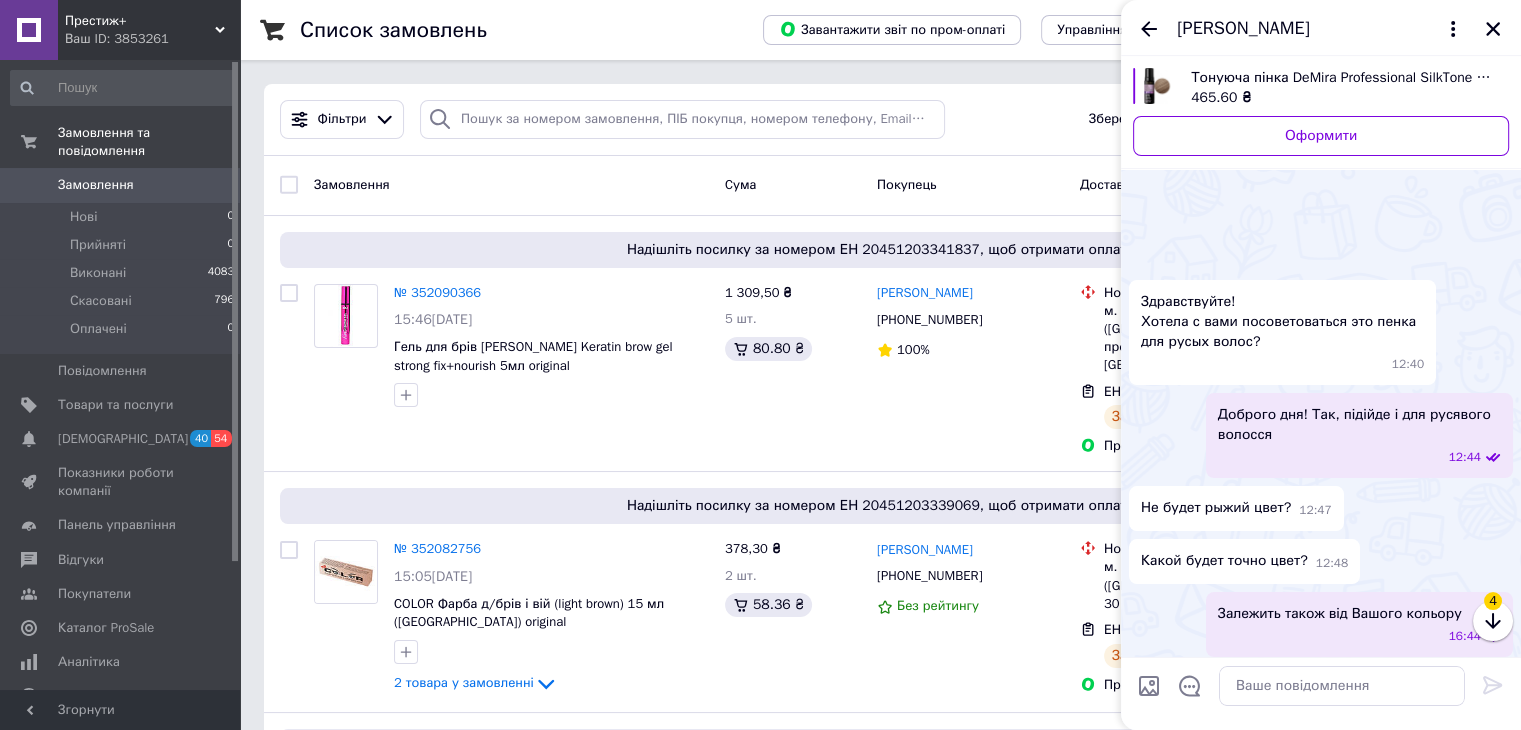 scroll, scrollTop: 297, scrollLeft: 0, axis: vertical 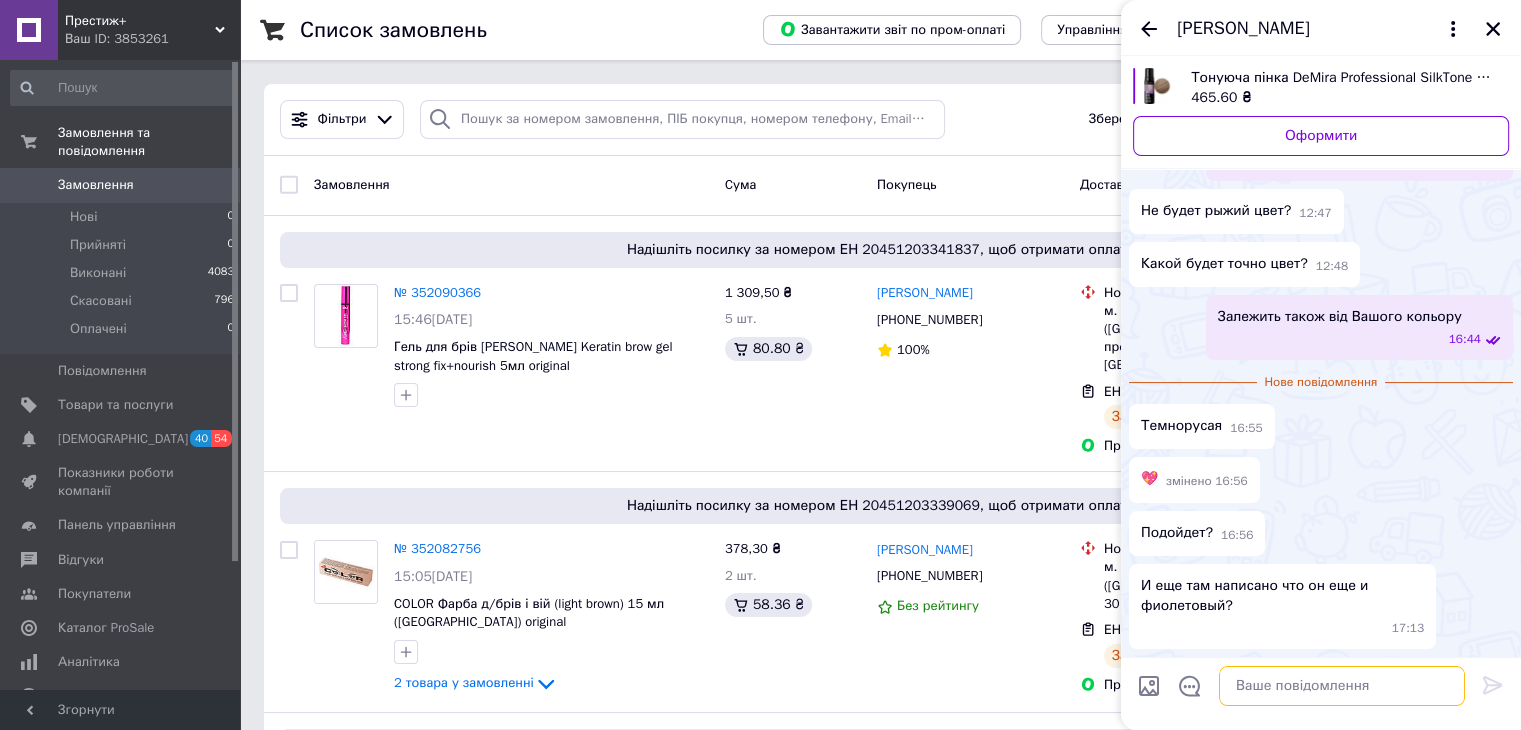 click at bounding box center (1342, 686) 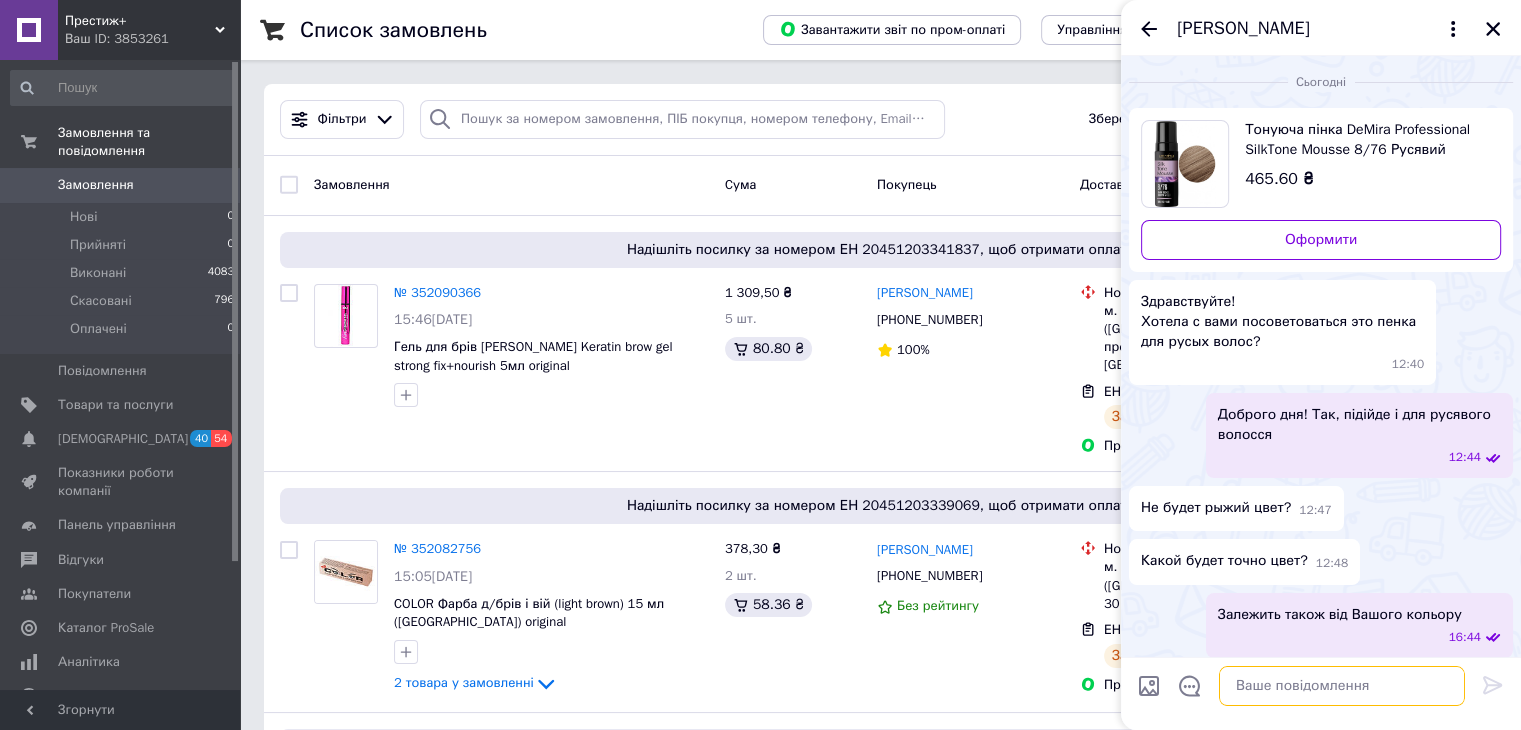 scroll, scrollTop: 246, scrollLeft: 0, axis: vertical 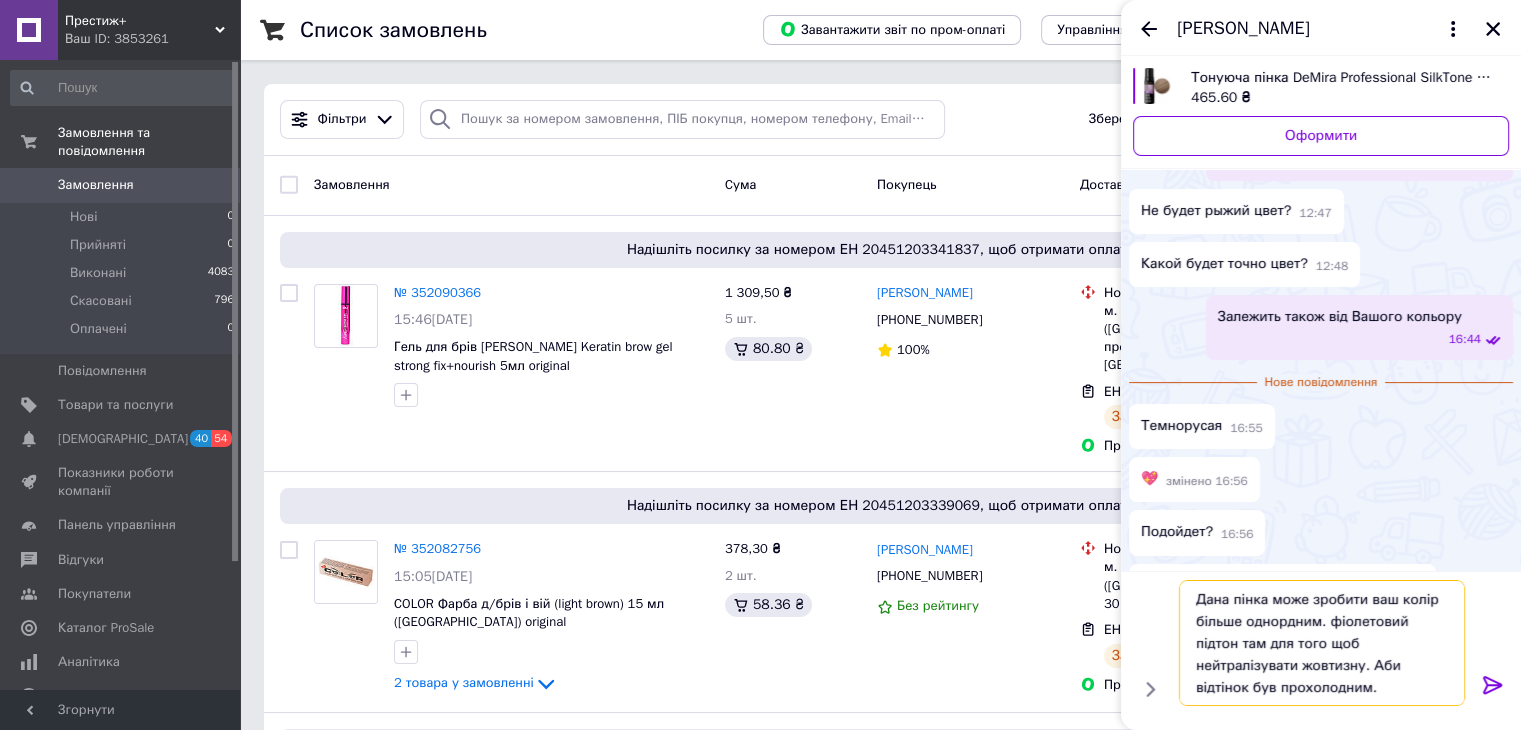 type on "Дана пінка може зробити ваш колір більше однордним. фіолетовий підтон там для того щоб нейтралізувати жовтизну. Аби відтінок був прохолодним." 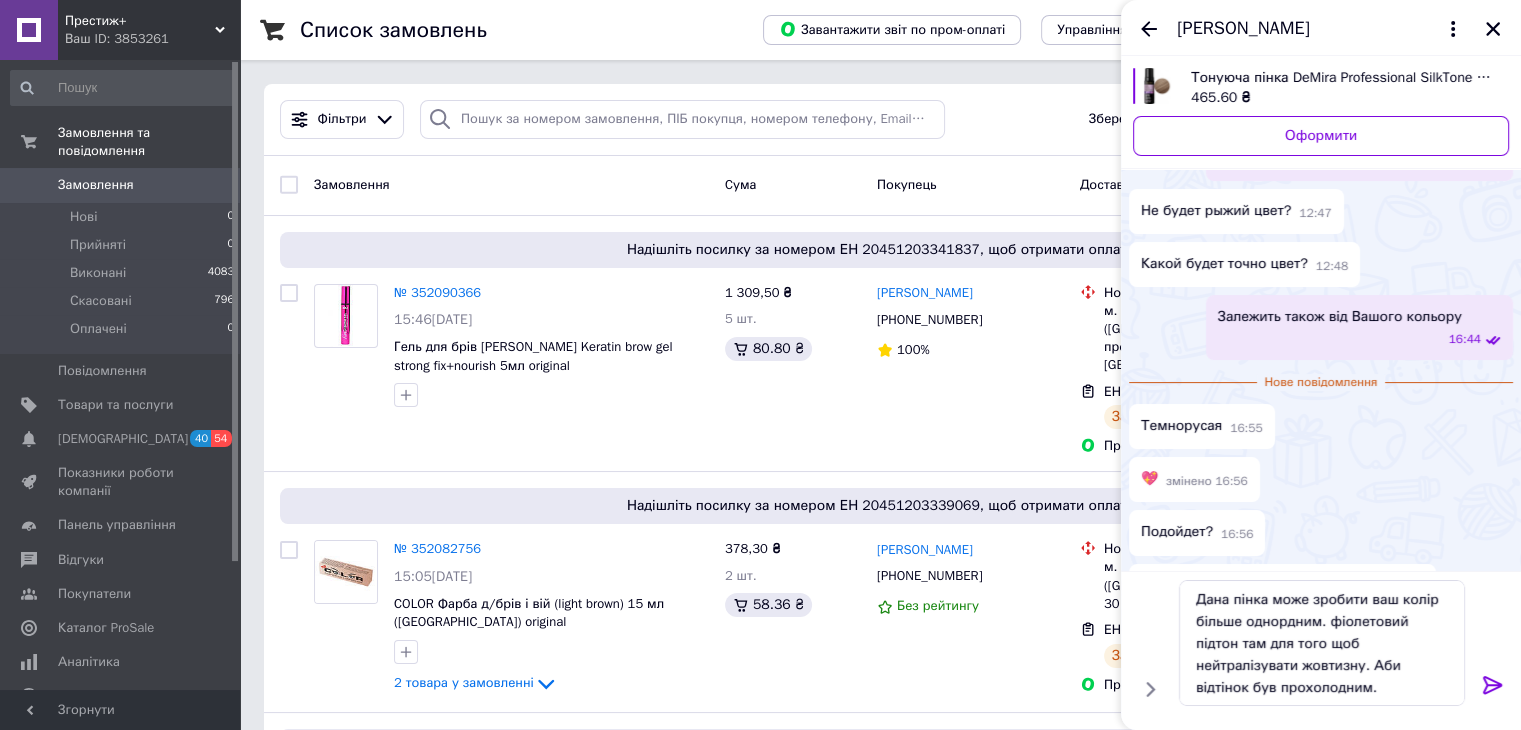 click 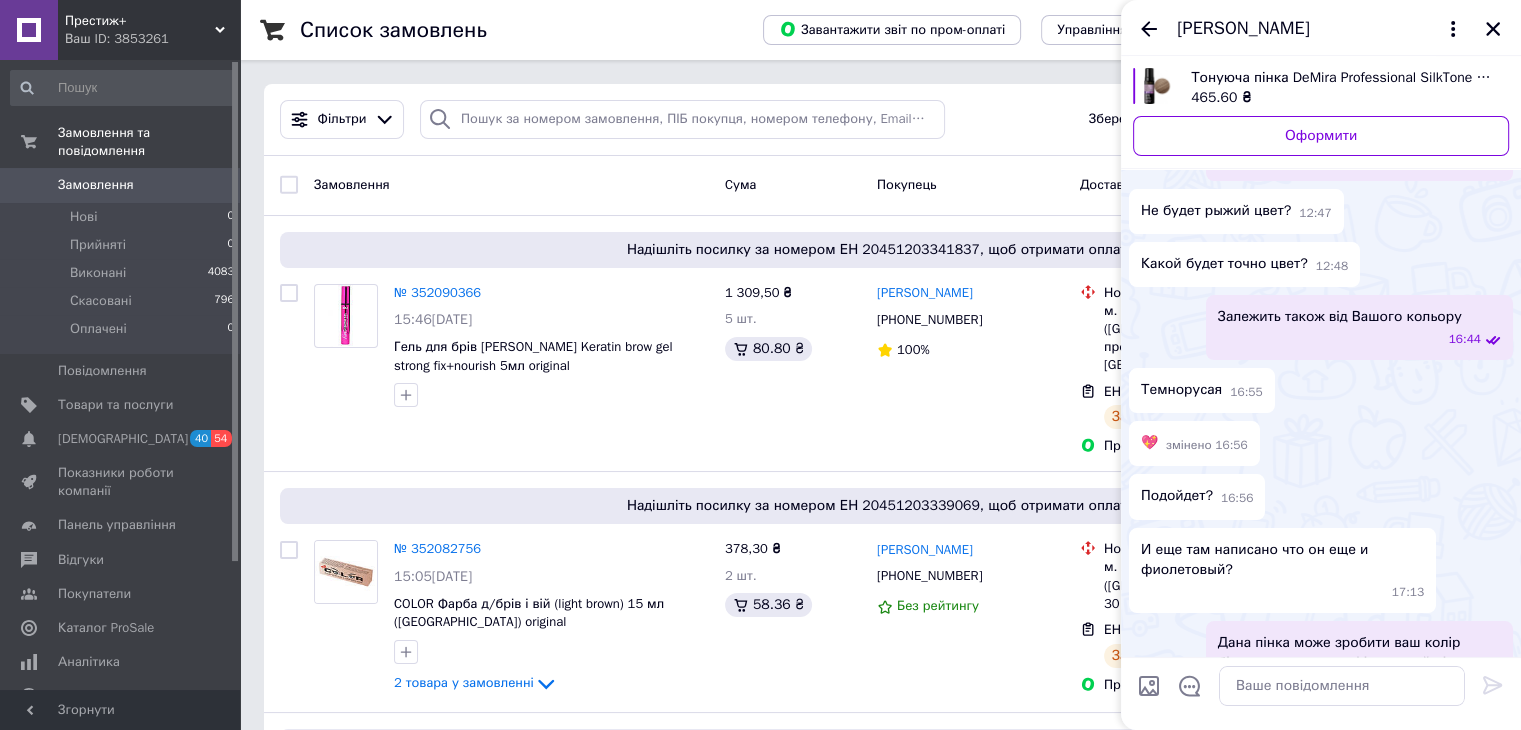 scroll, scrollTop: 343, scrollLeft: 0, axis: vertical 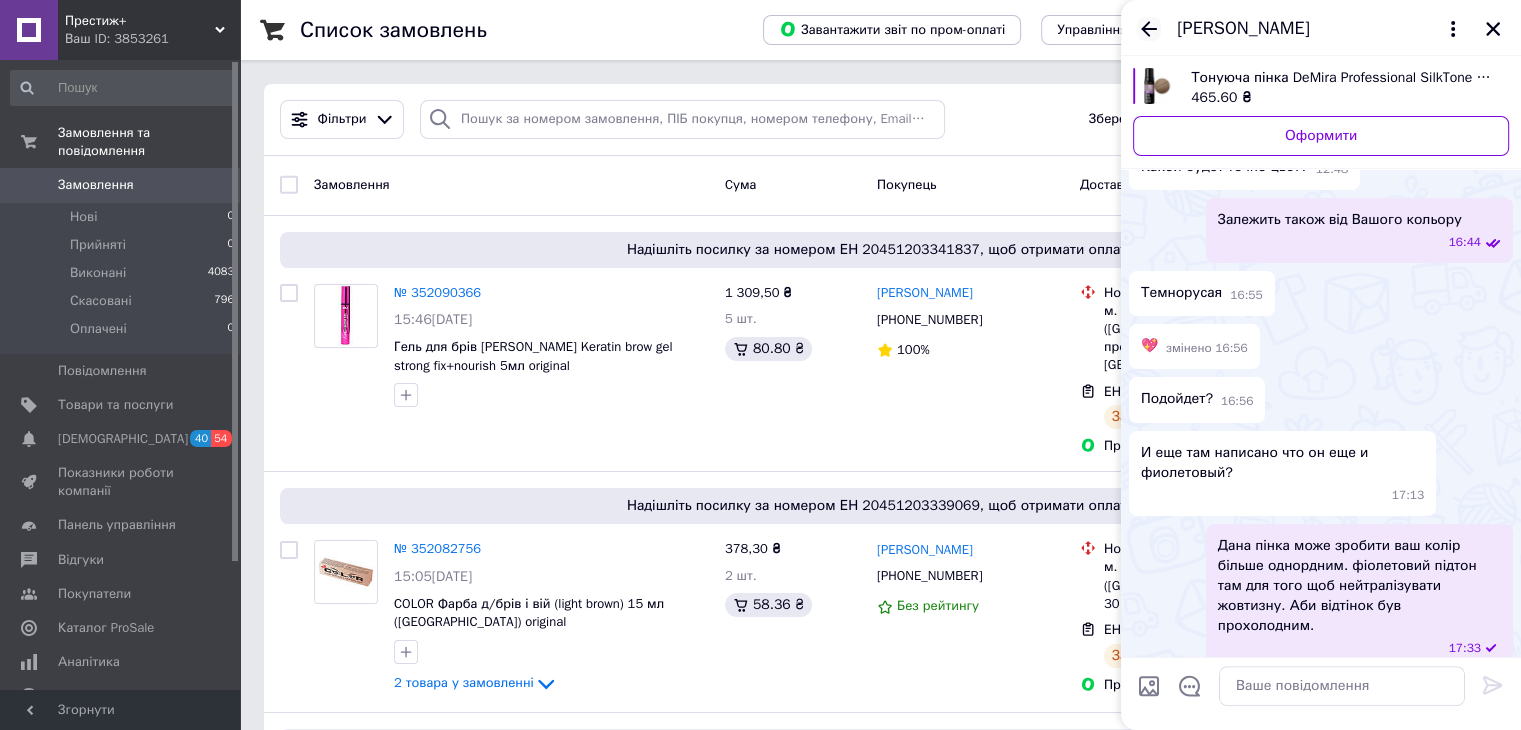 click 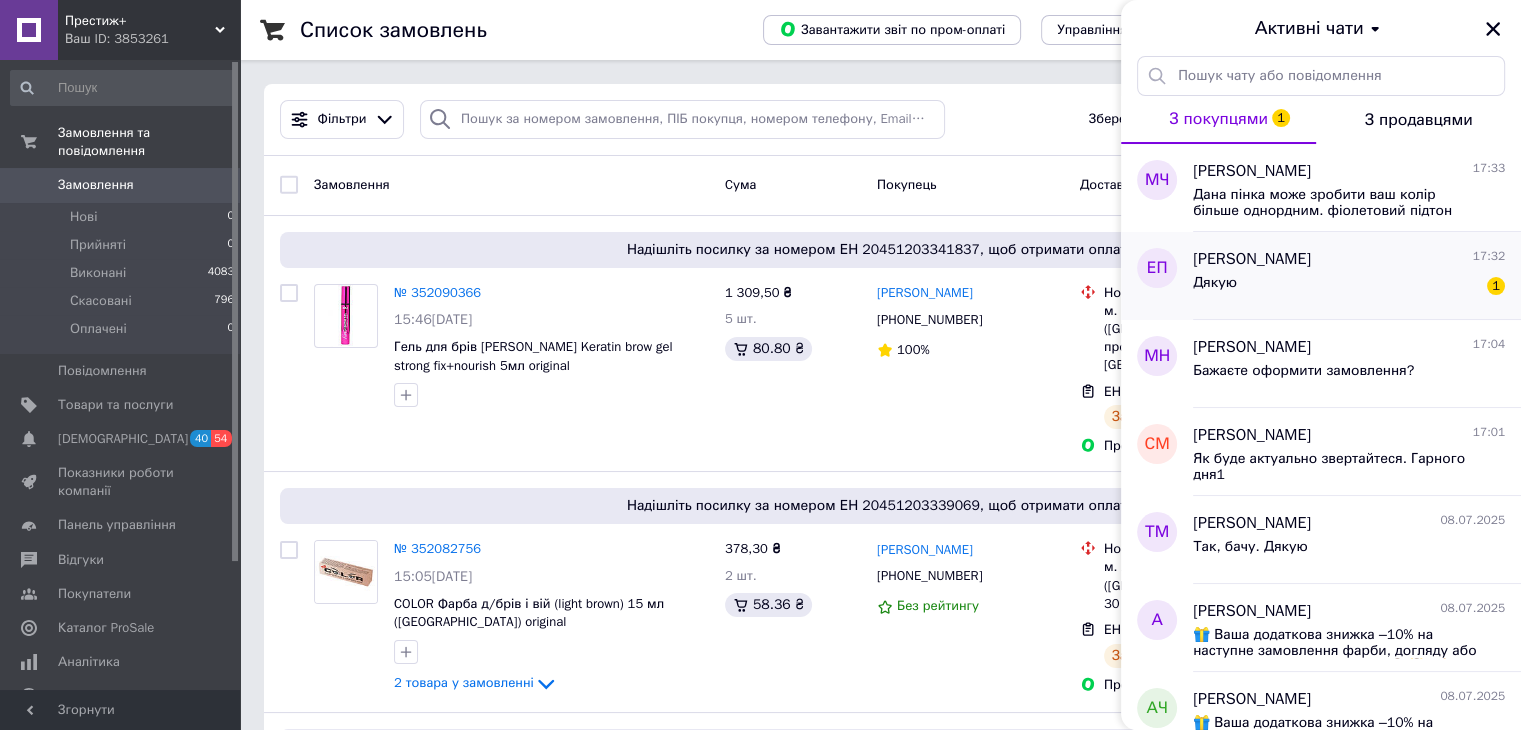 click on "Дякую 1" at bounding box center (1349, 287) 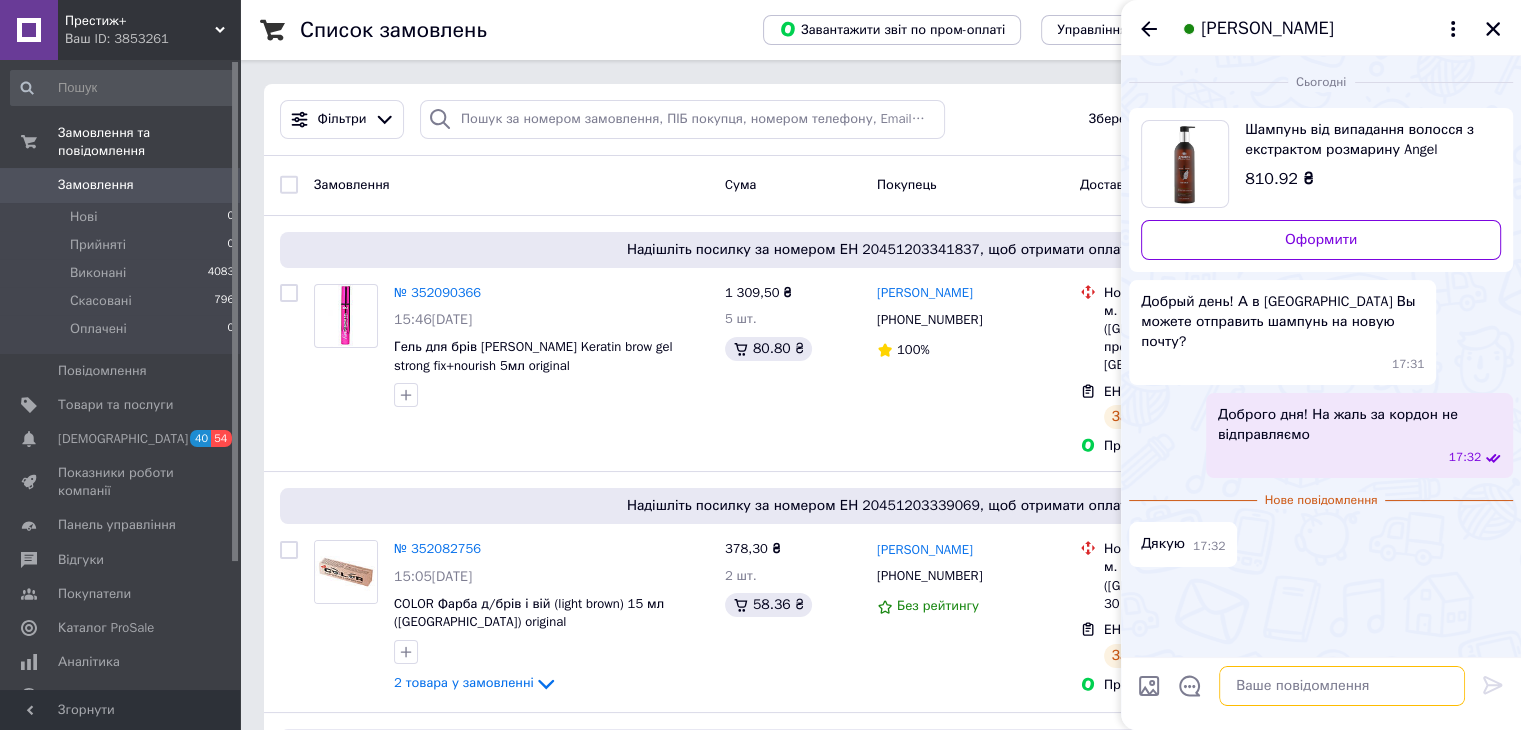 click at bounding box center [1342, 686] 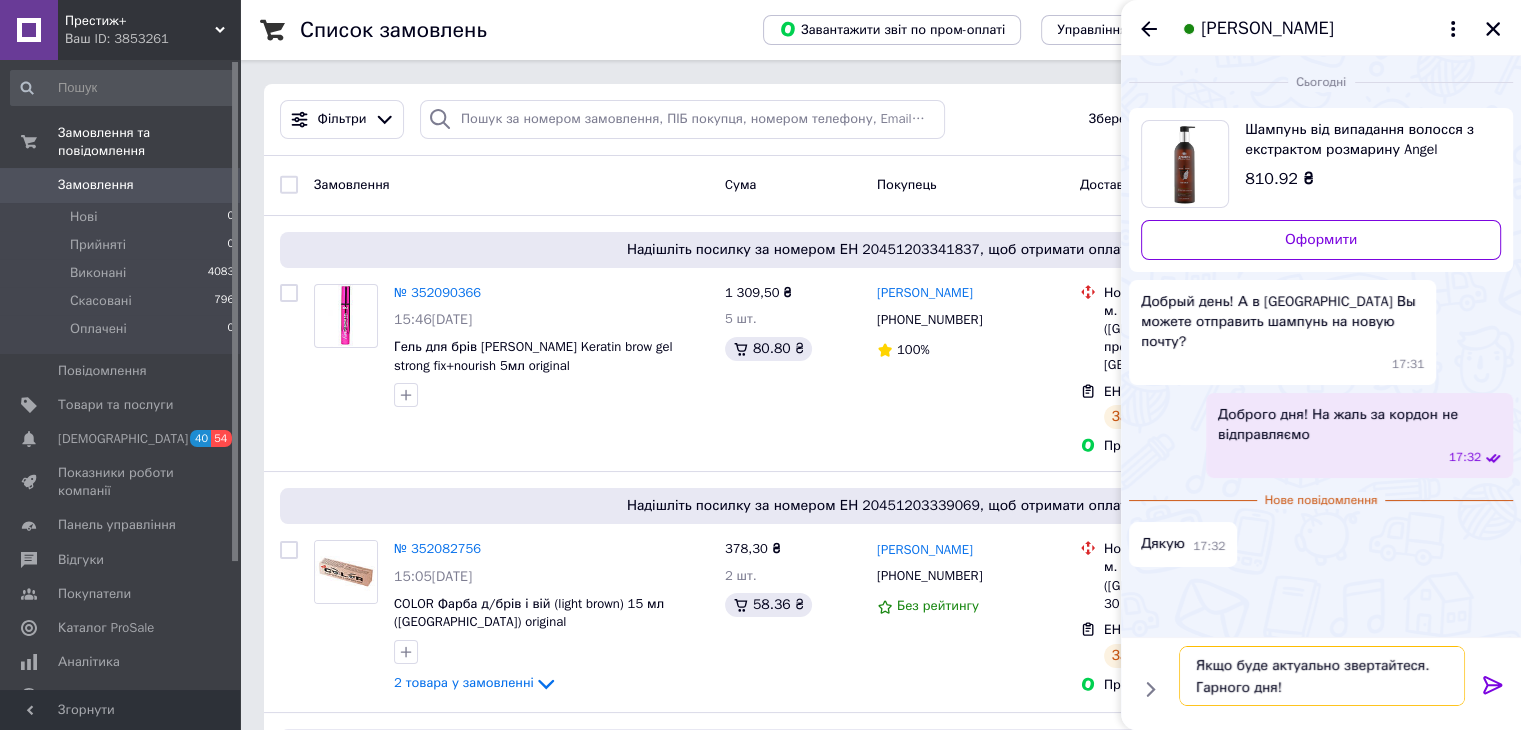 type on "Якщо буде актуально звертайтеся. Гарного дня!" 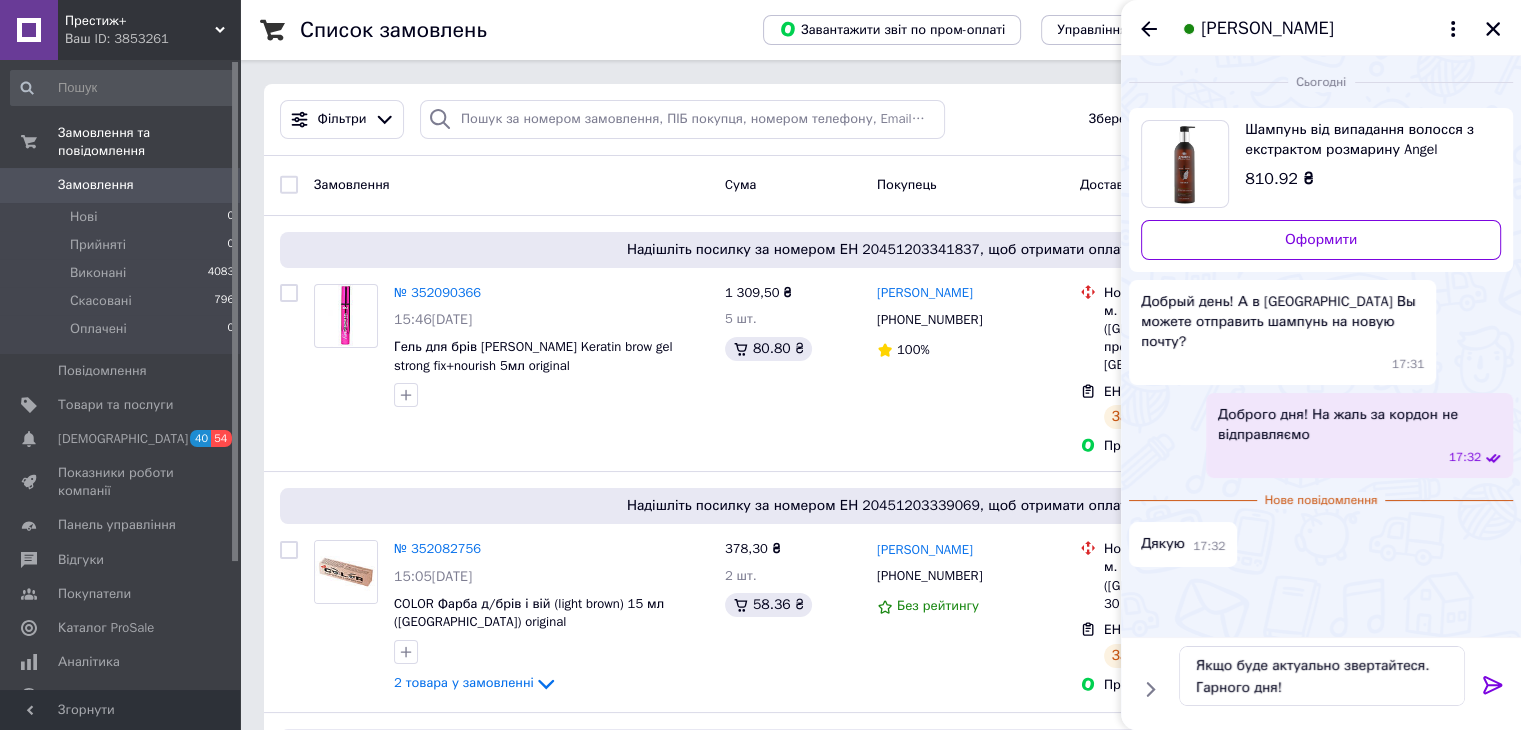 click 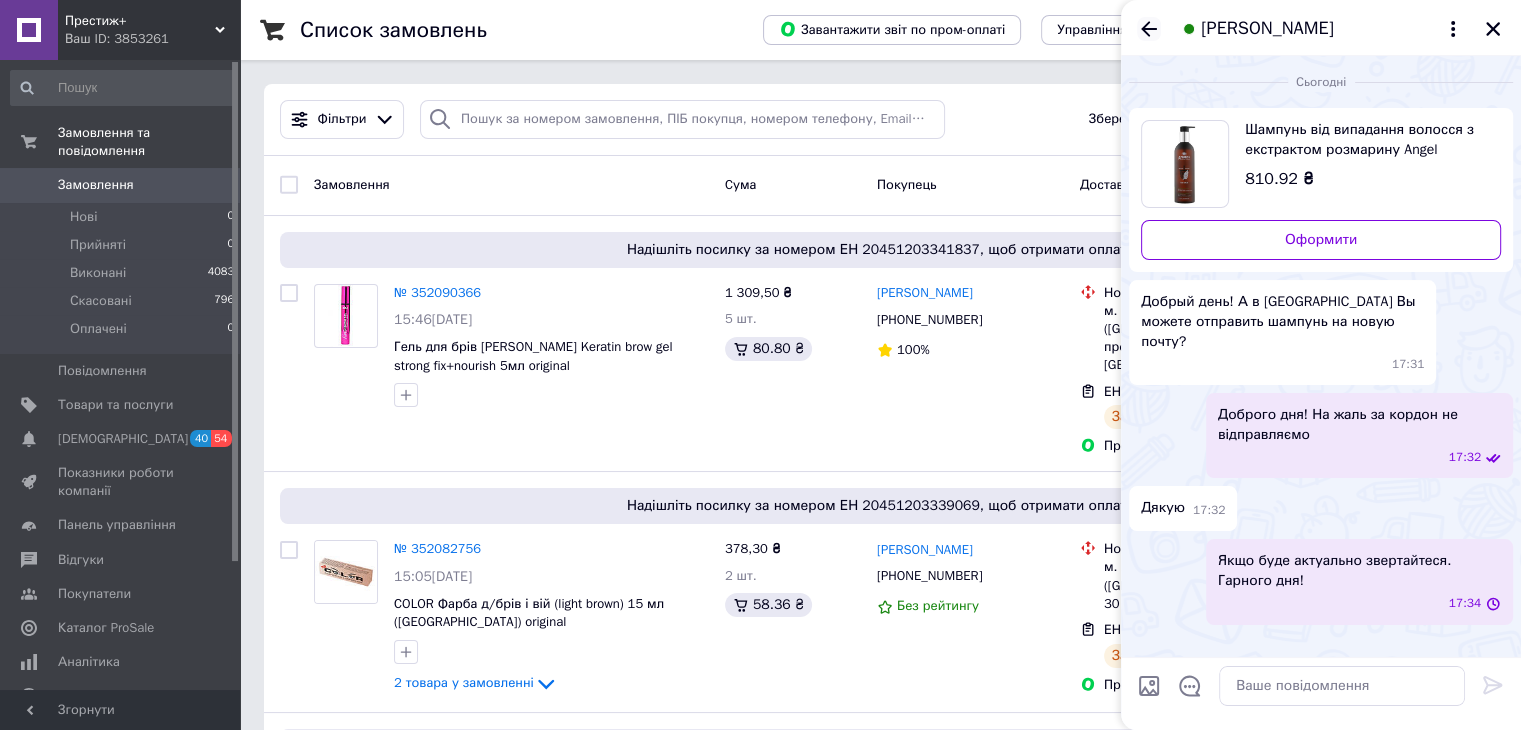 click 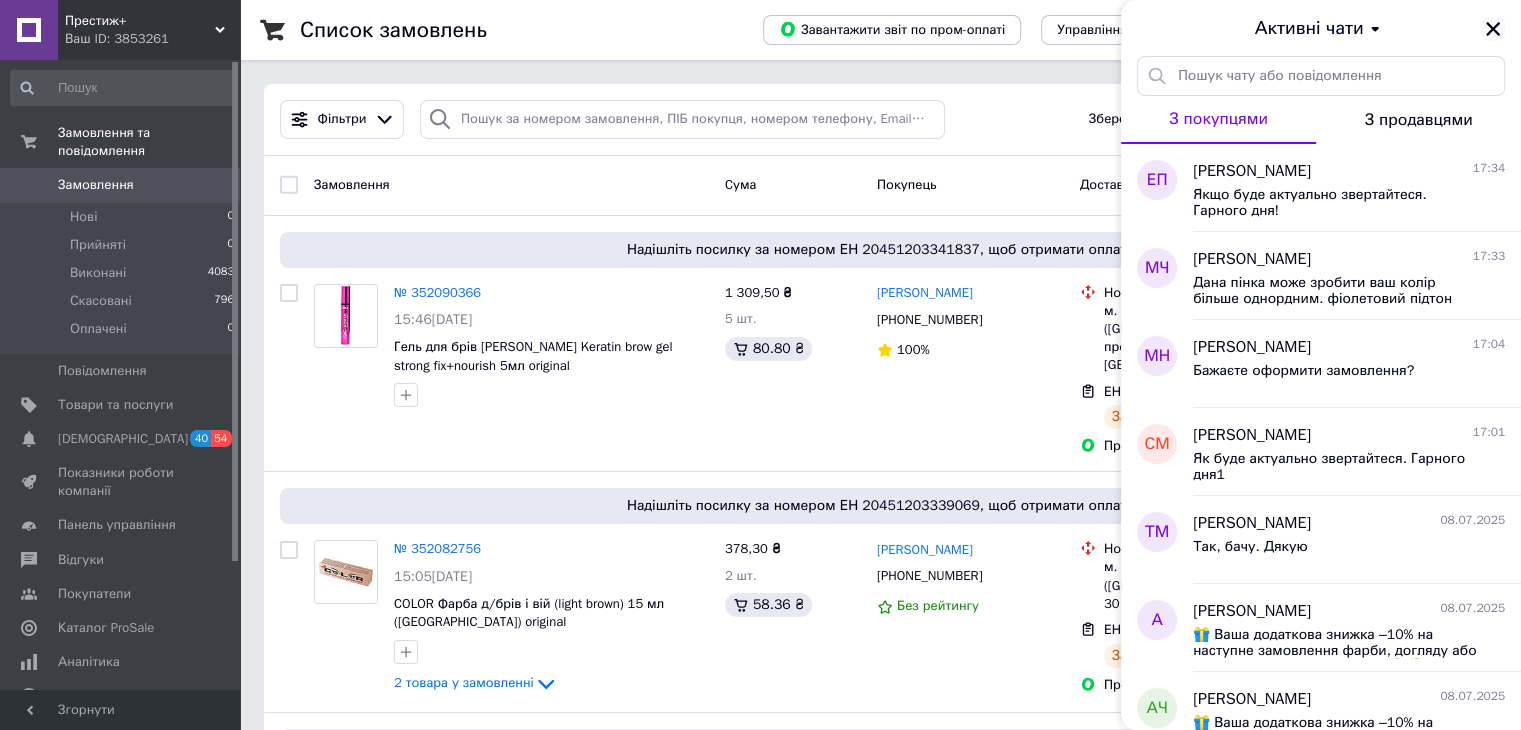 click 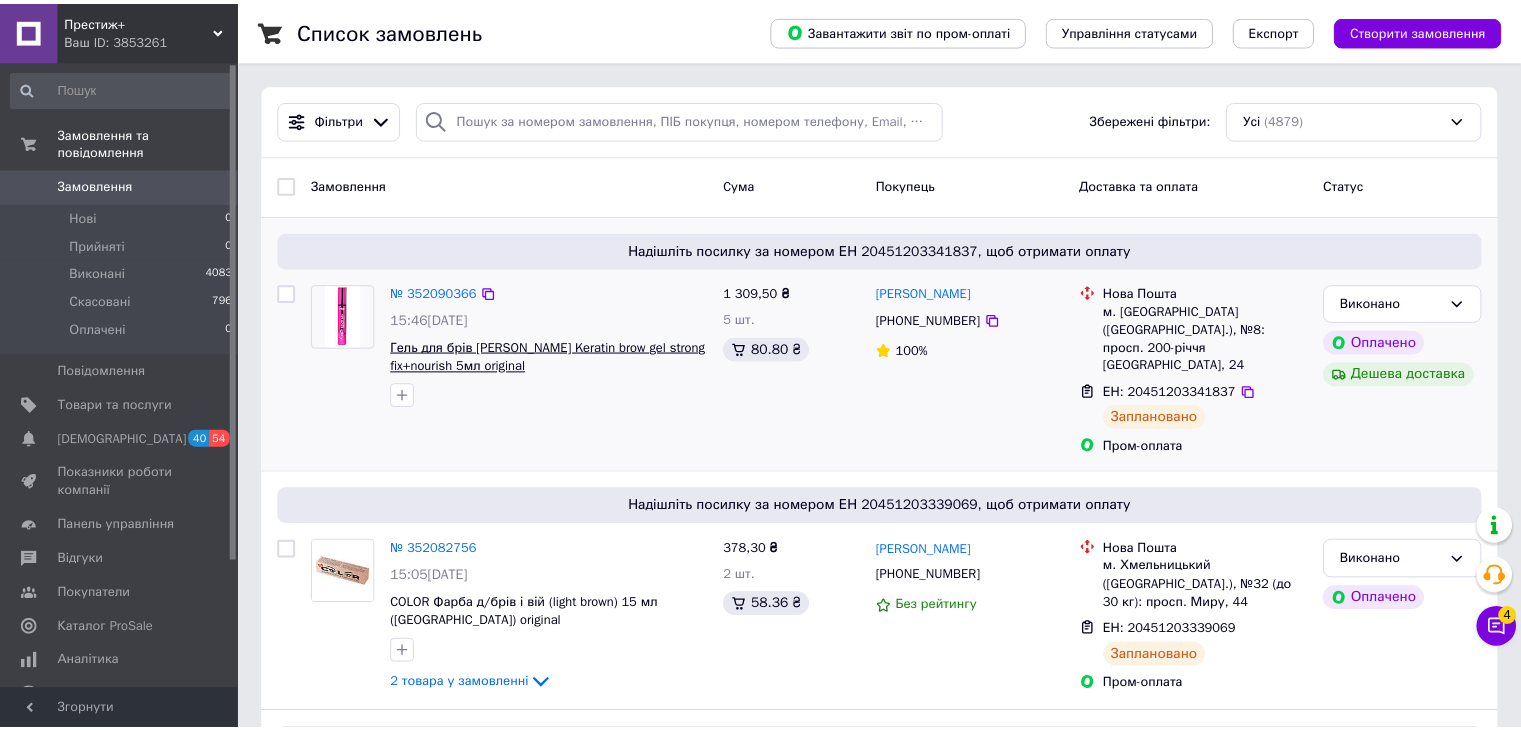 scroll, scrollTop: 0, scrollLeft: 0, axis: both 